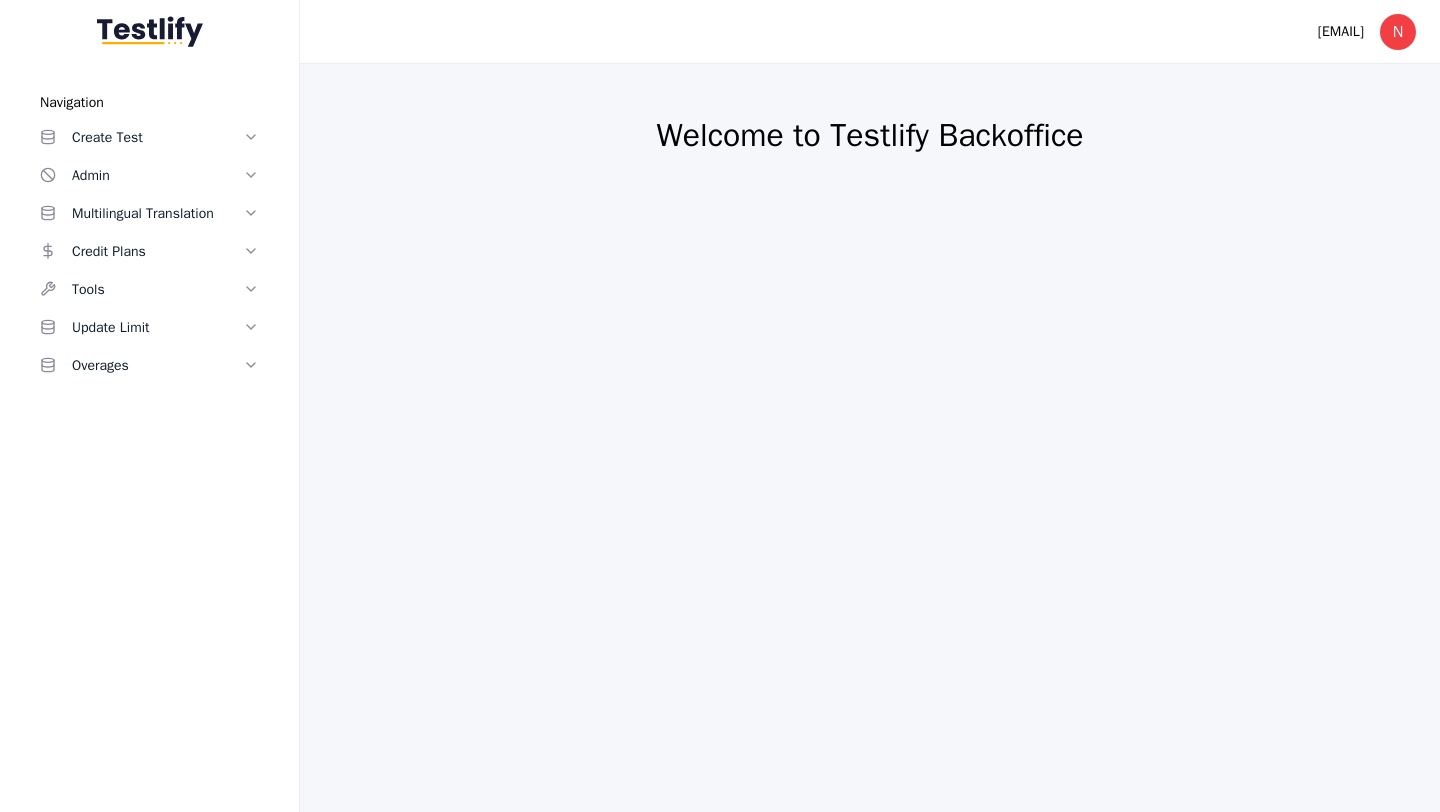 scroll, scrollTop: 0, scrollLeft: 0, axis: both 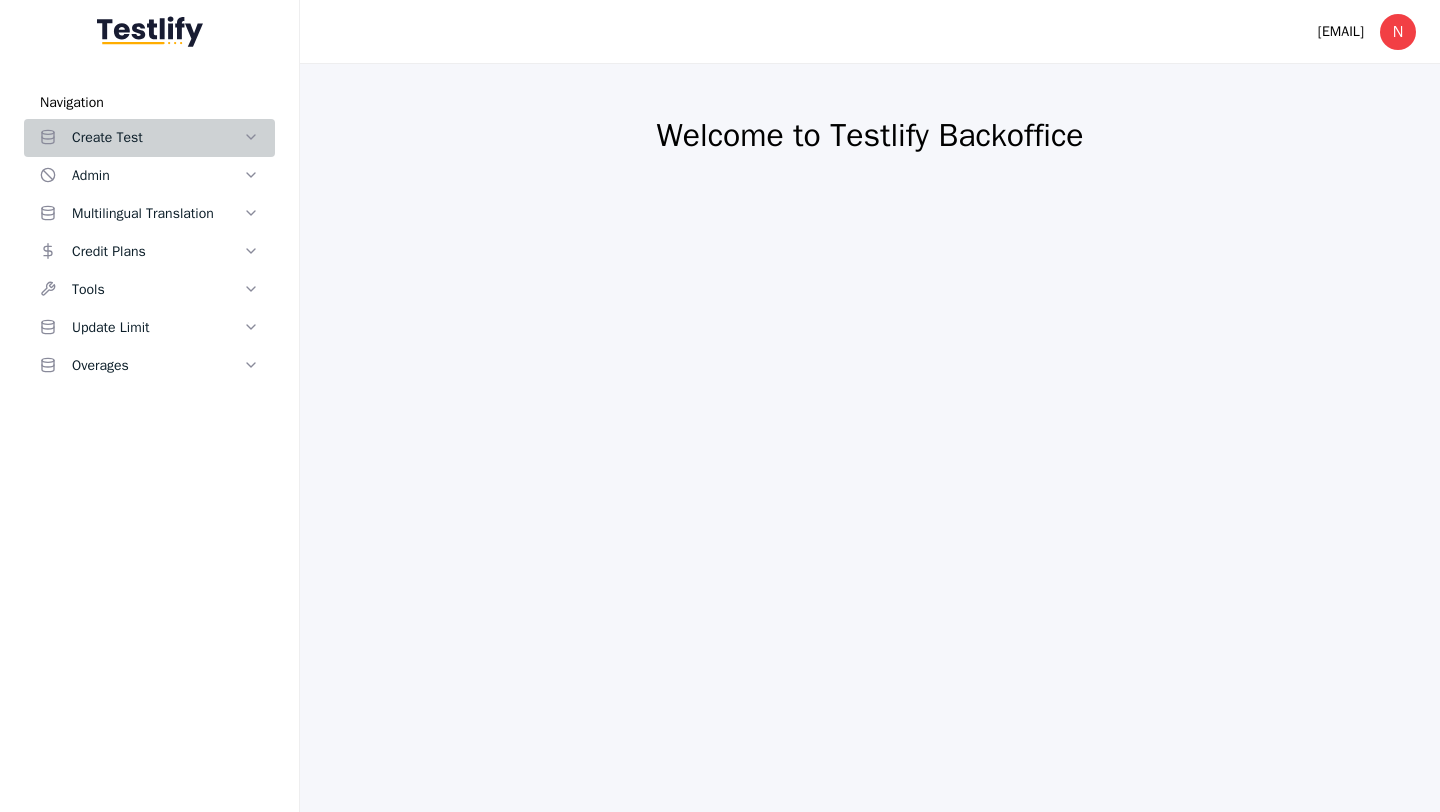 click on "Create Test" at bounding box center (157, 138) 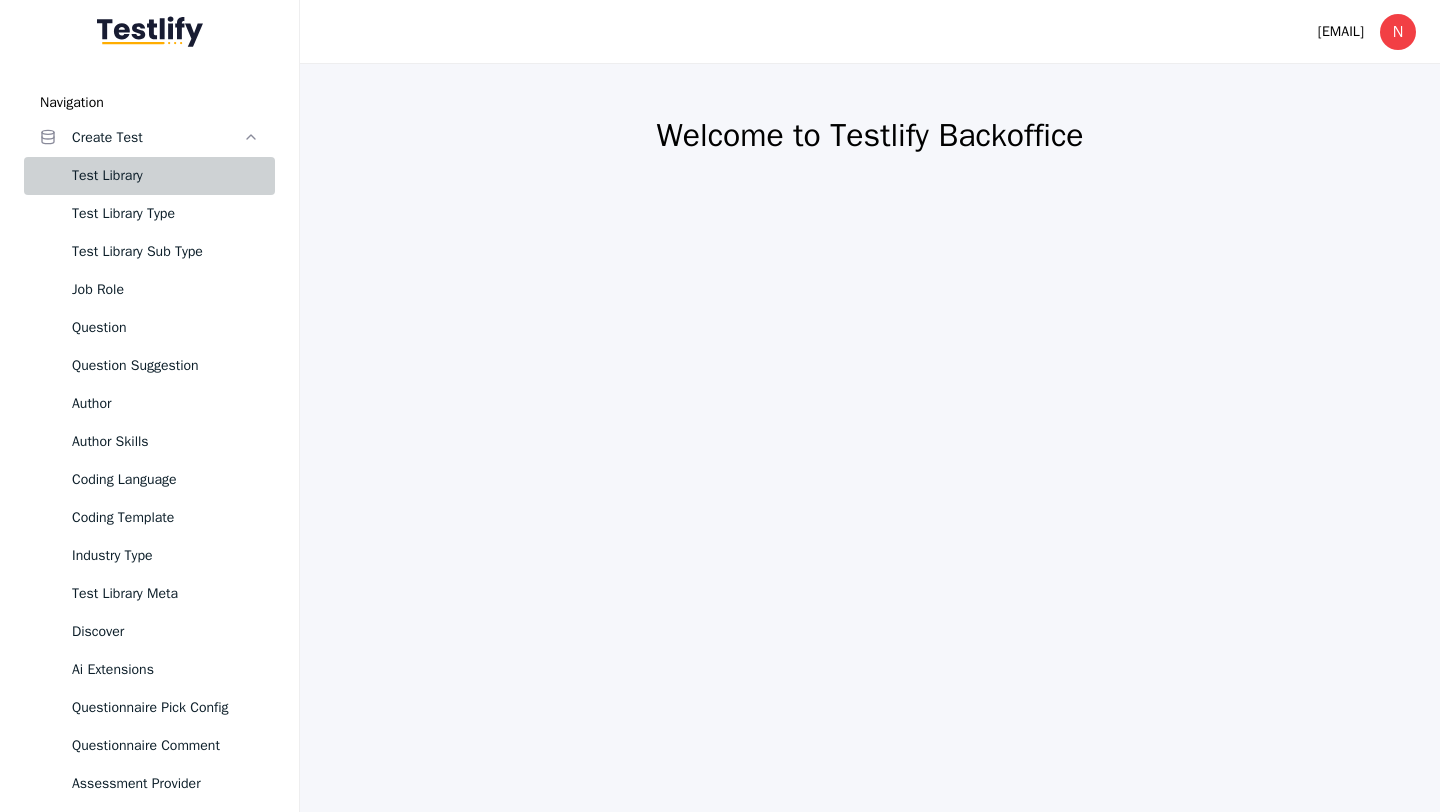 click on "Test Library" at bounding box center [165, 176] 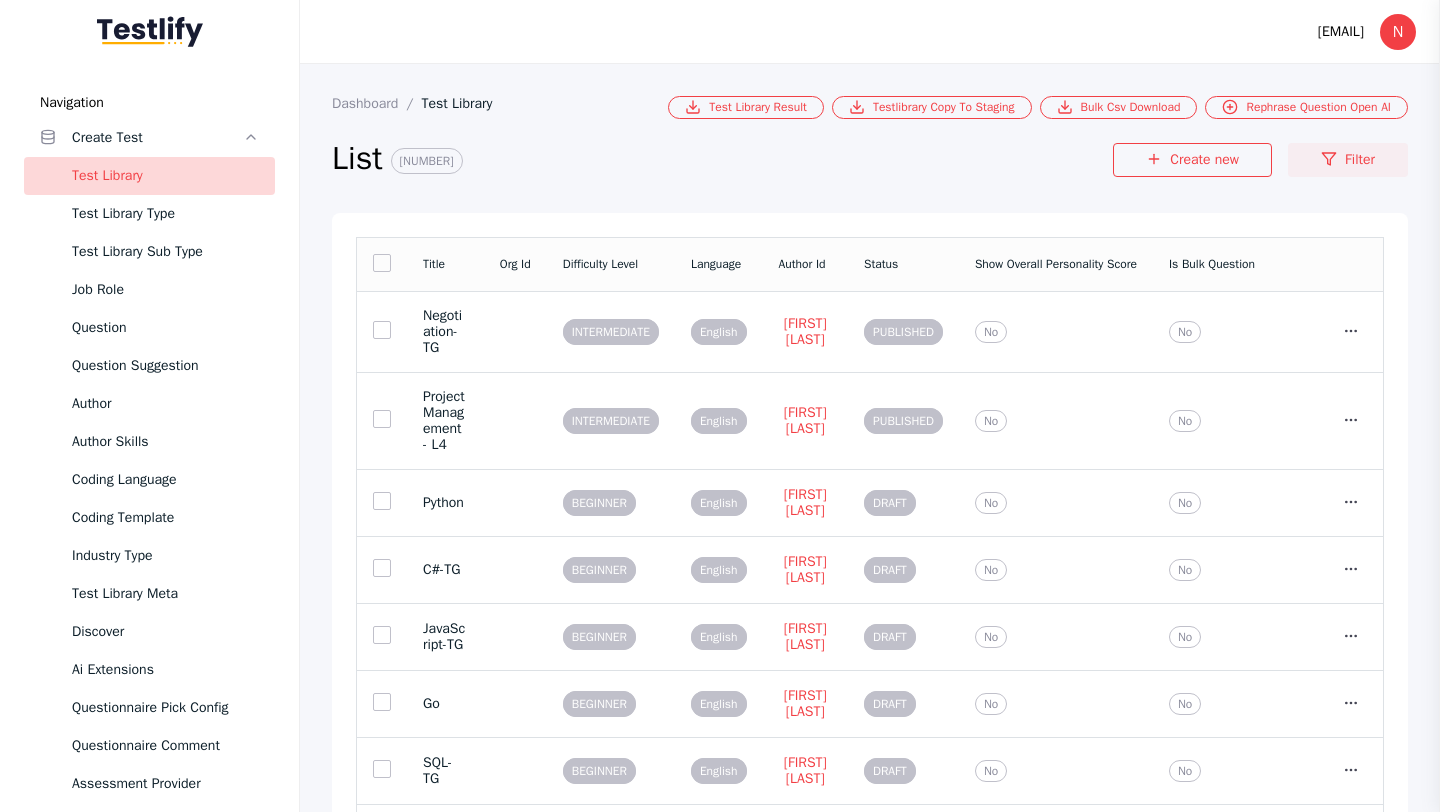 click on "Filter" at bounding box center [1348, 160] 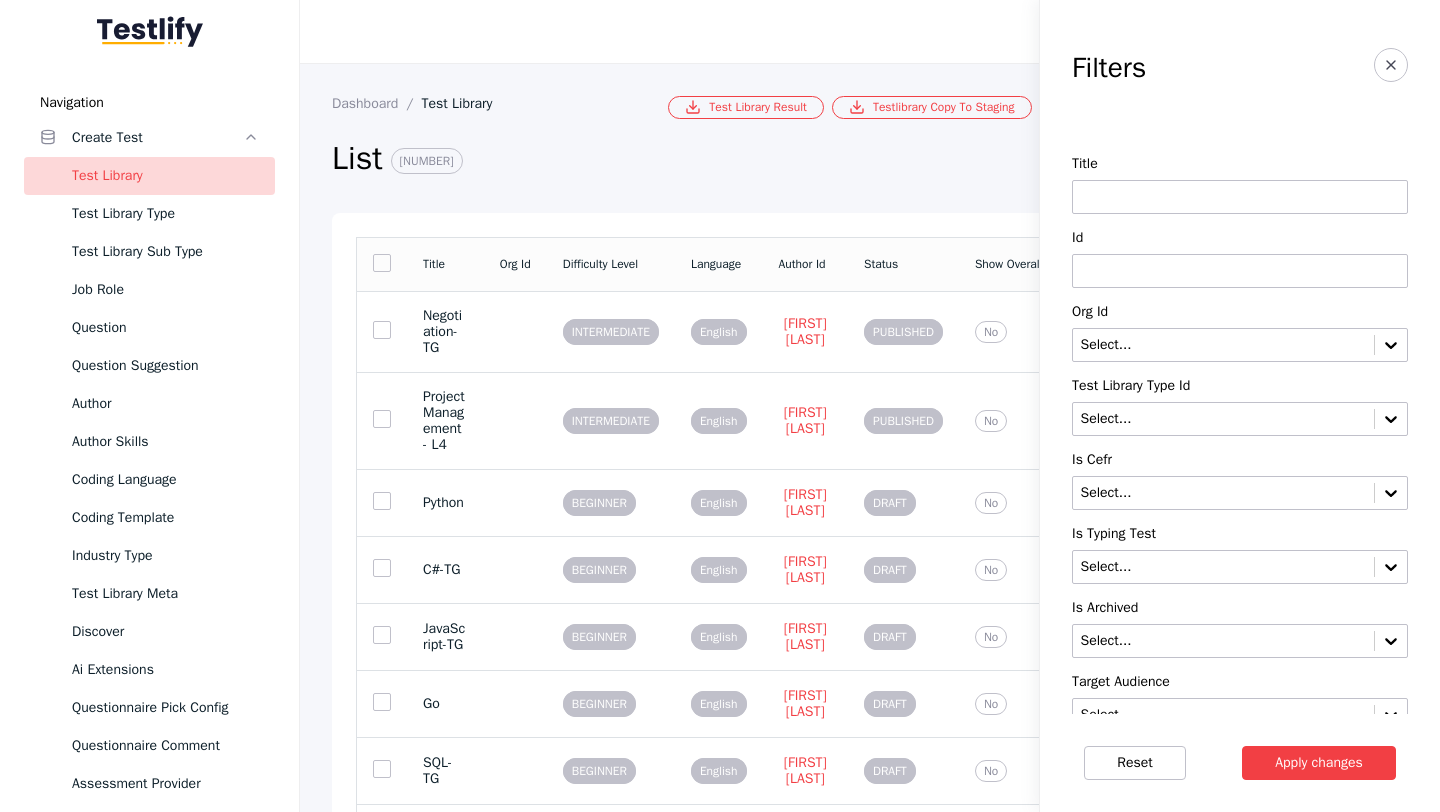 click at bounding box center (1240, 197) 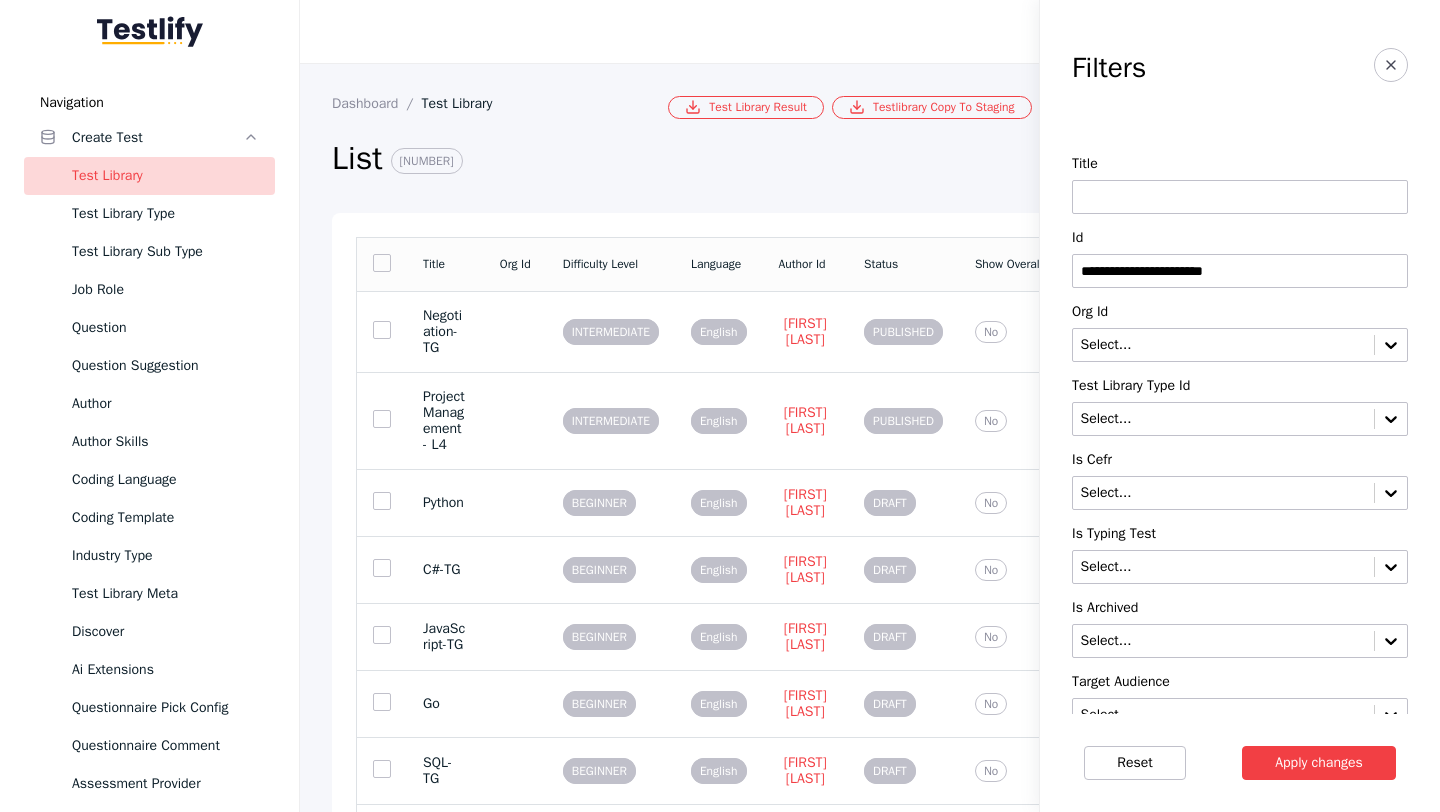type on "**********" 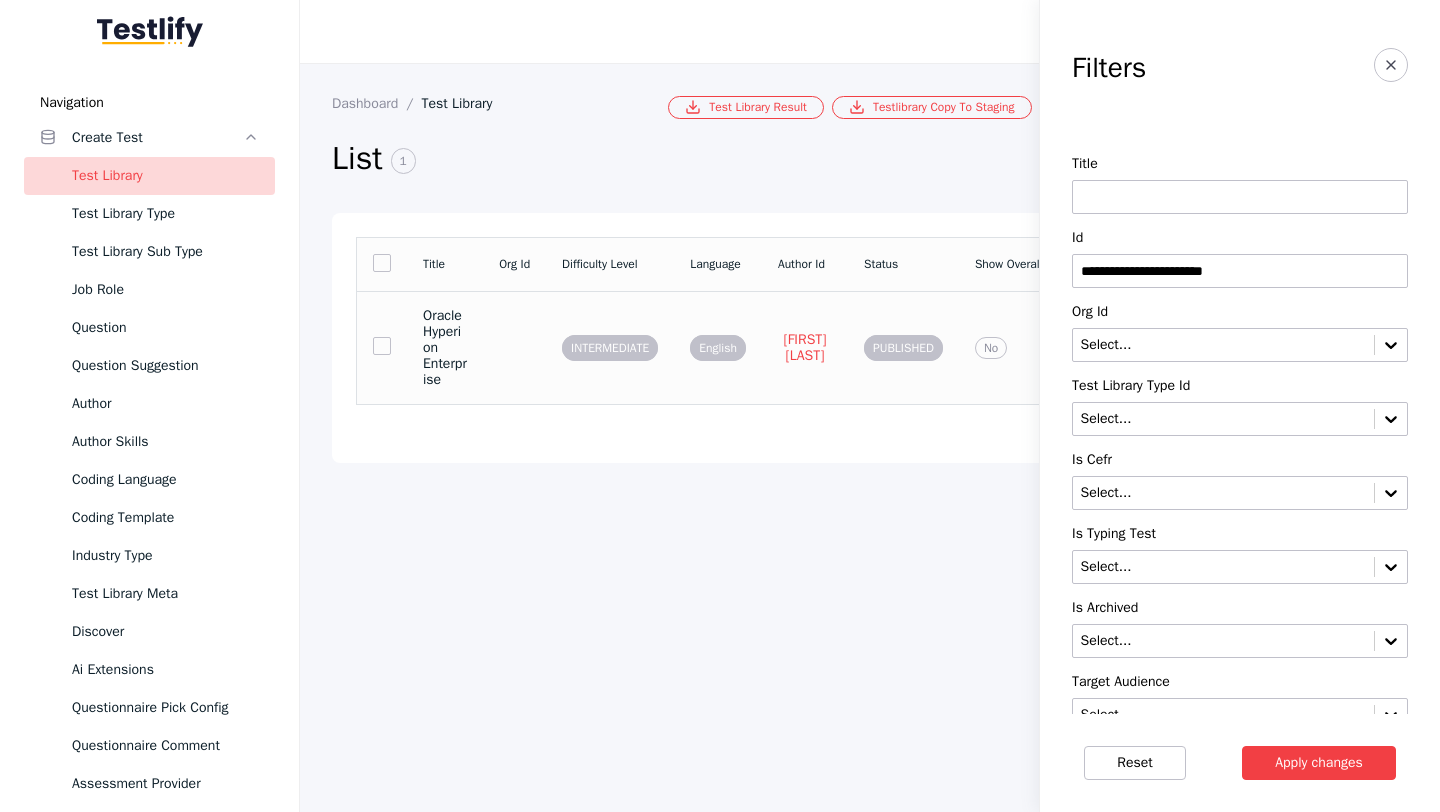 click on "Oracle Hyperion Enterprise" at bounding box center (445, 348) 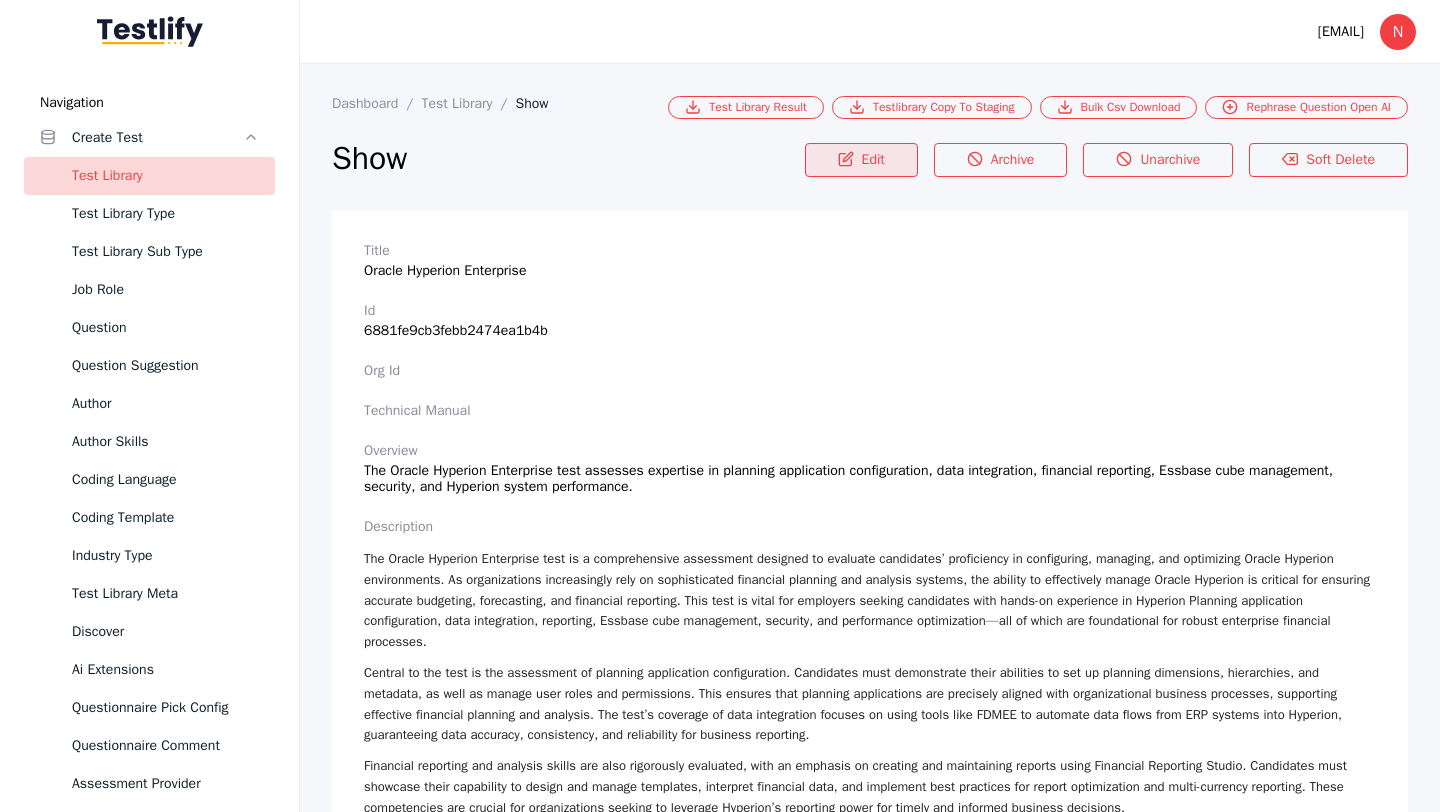 click on "Edit" at bounding box center (861, 160) 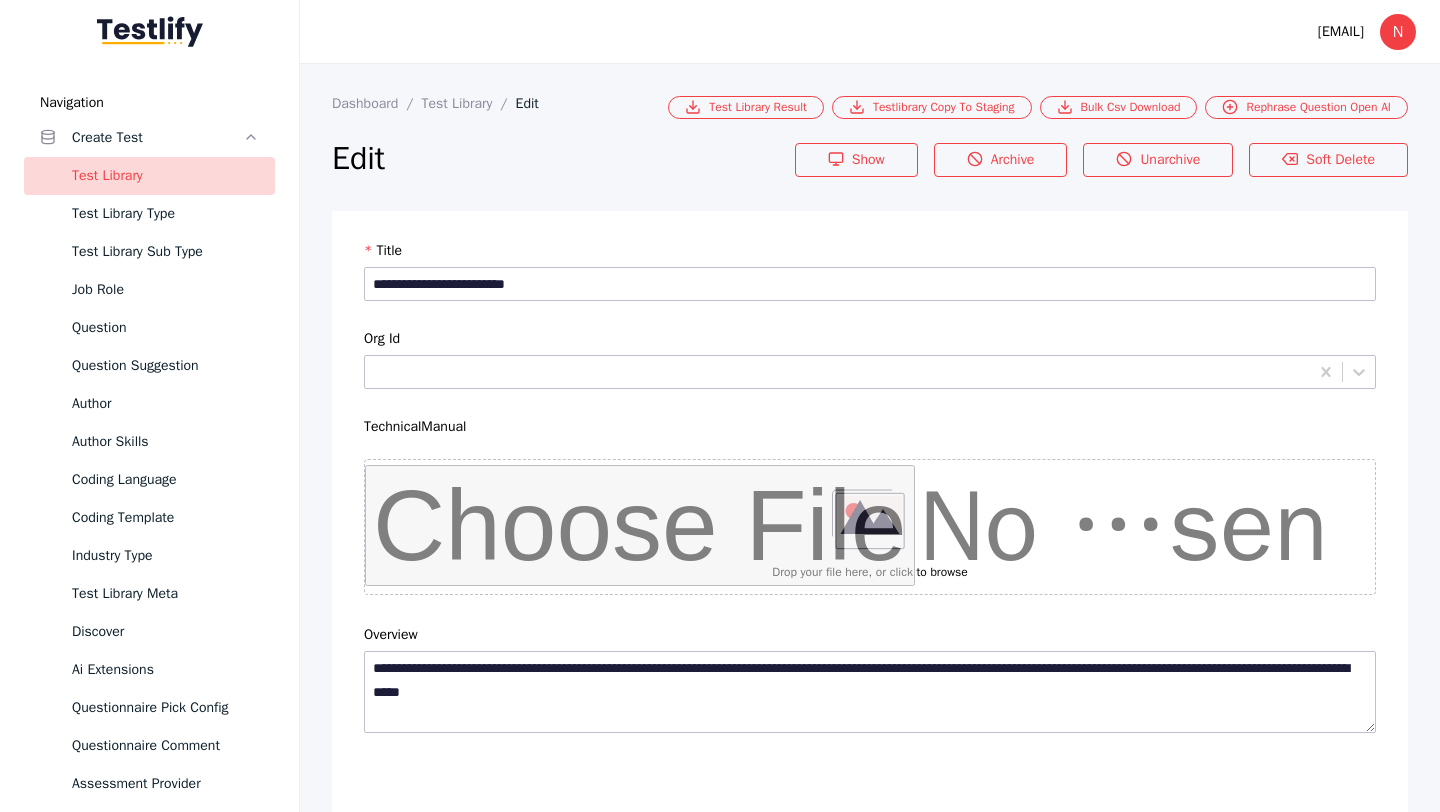 scroll, scrollTop: 234, scrollLeft: 0, axis: vertical 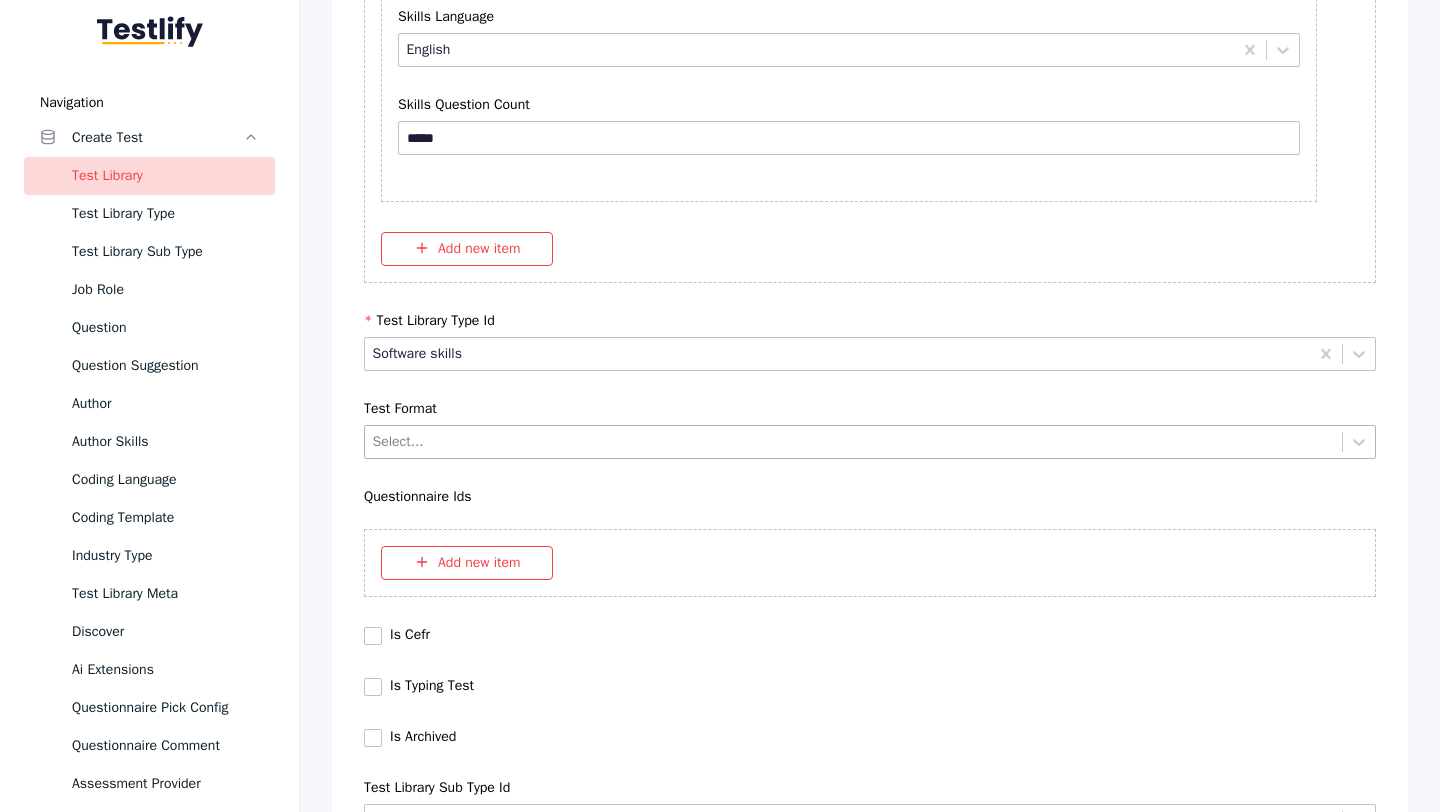 click at bounding box center (854, 441) 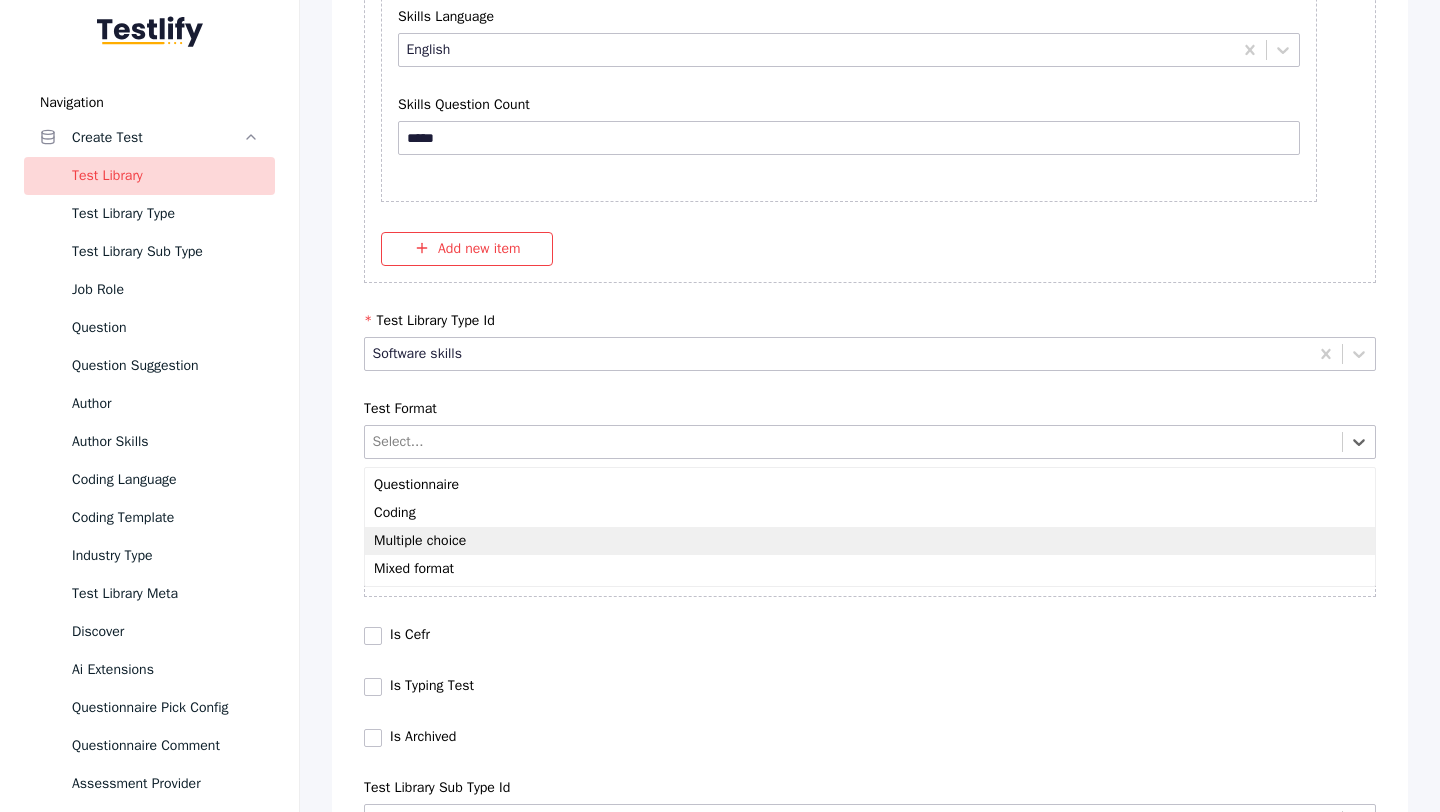 click on "Multiple choice" at bounding box center (870, 541) 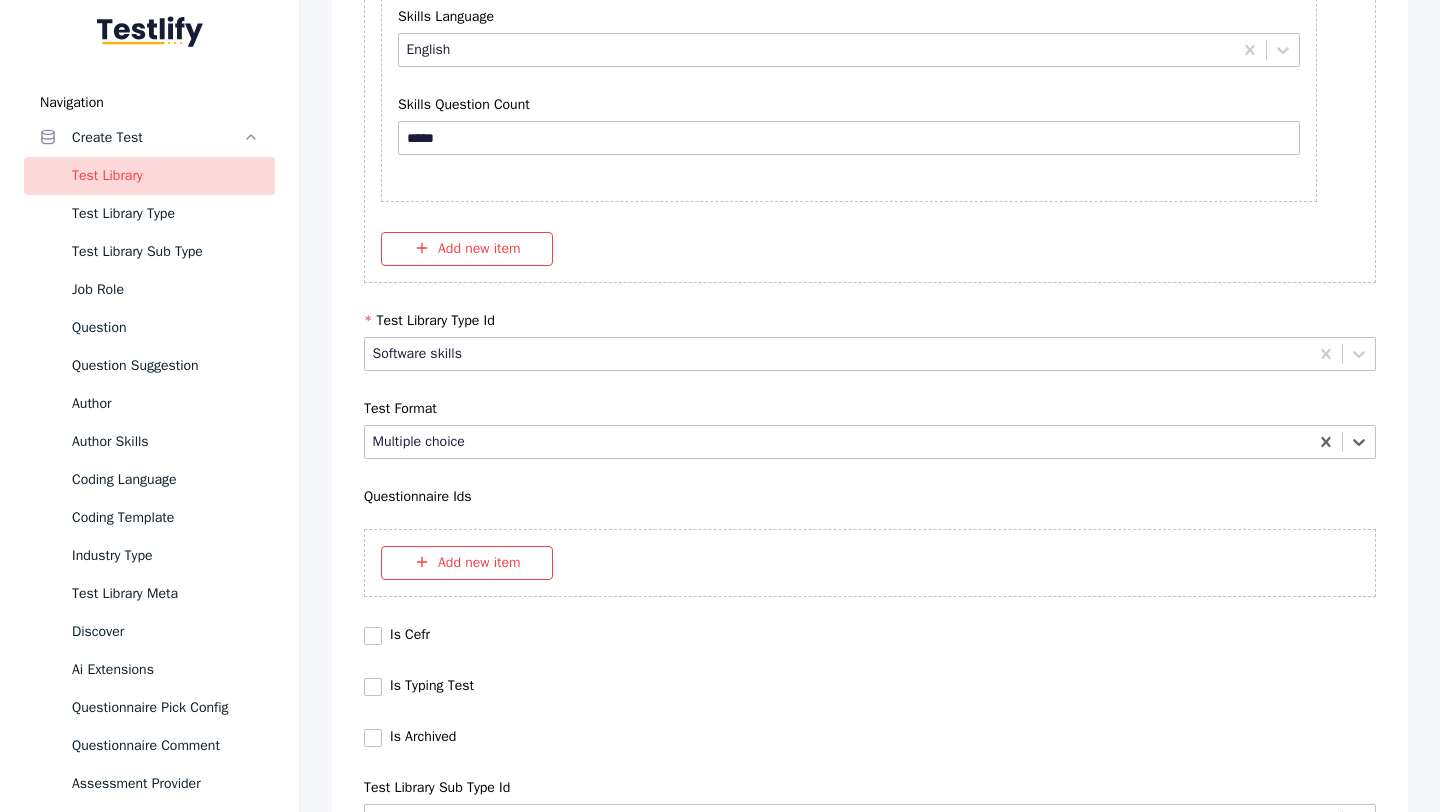 click on "Save" at bounding box center [870, 10873] 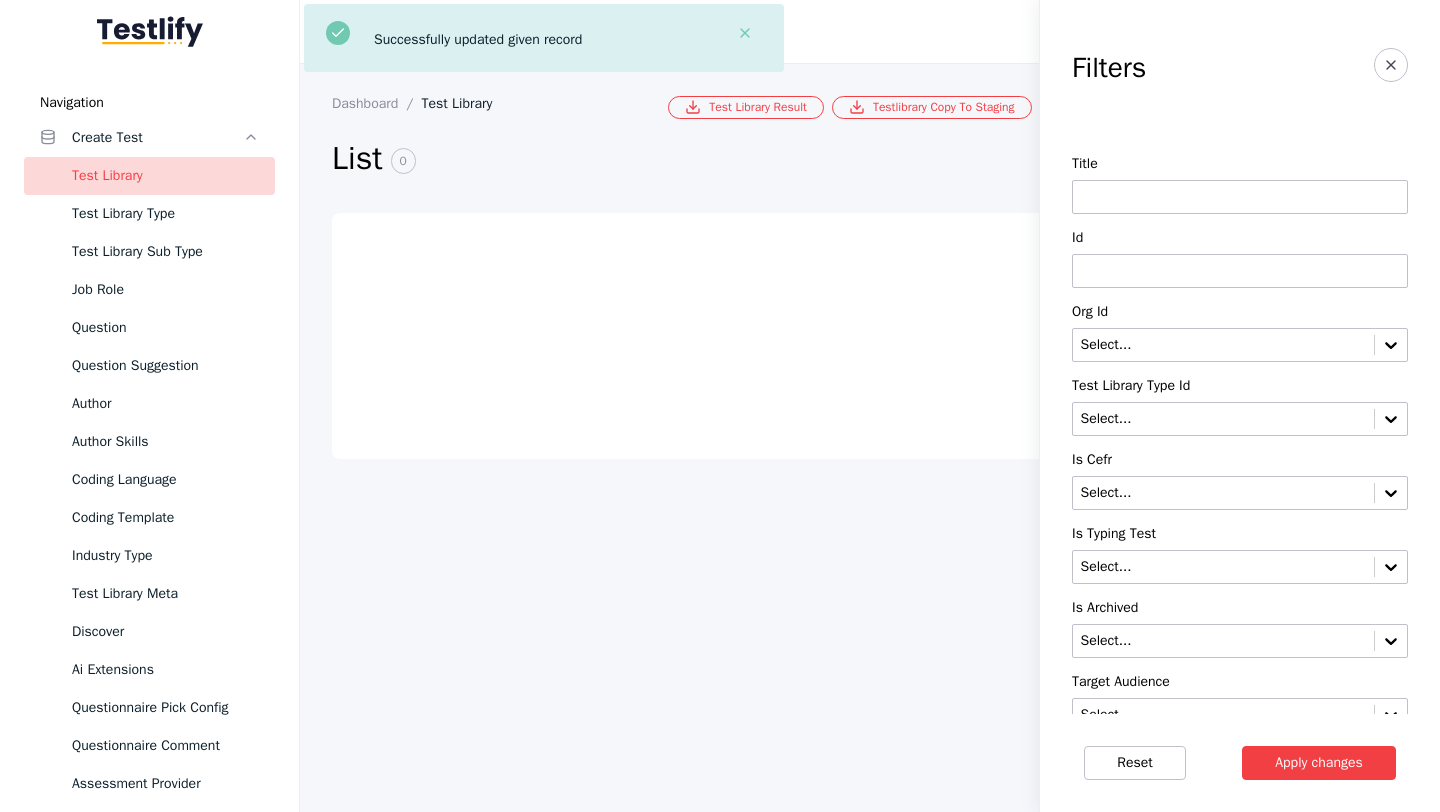 scroll, scrollTop: 0, scrollLeft: 0, axis: both 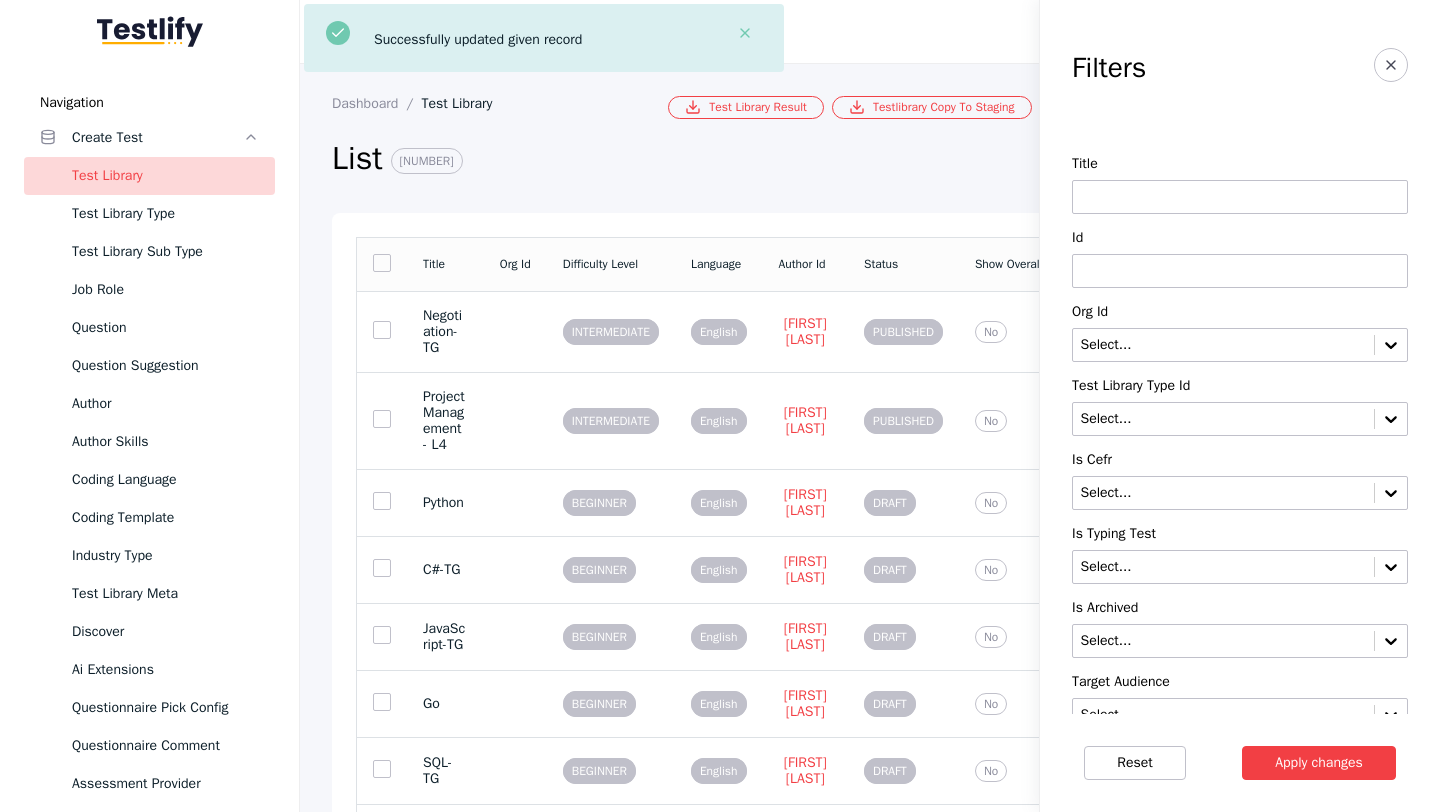 click at bounding box center (1240, 271) 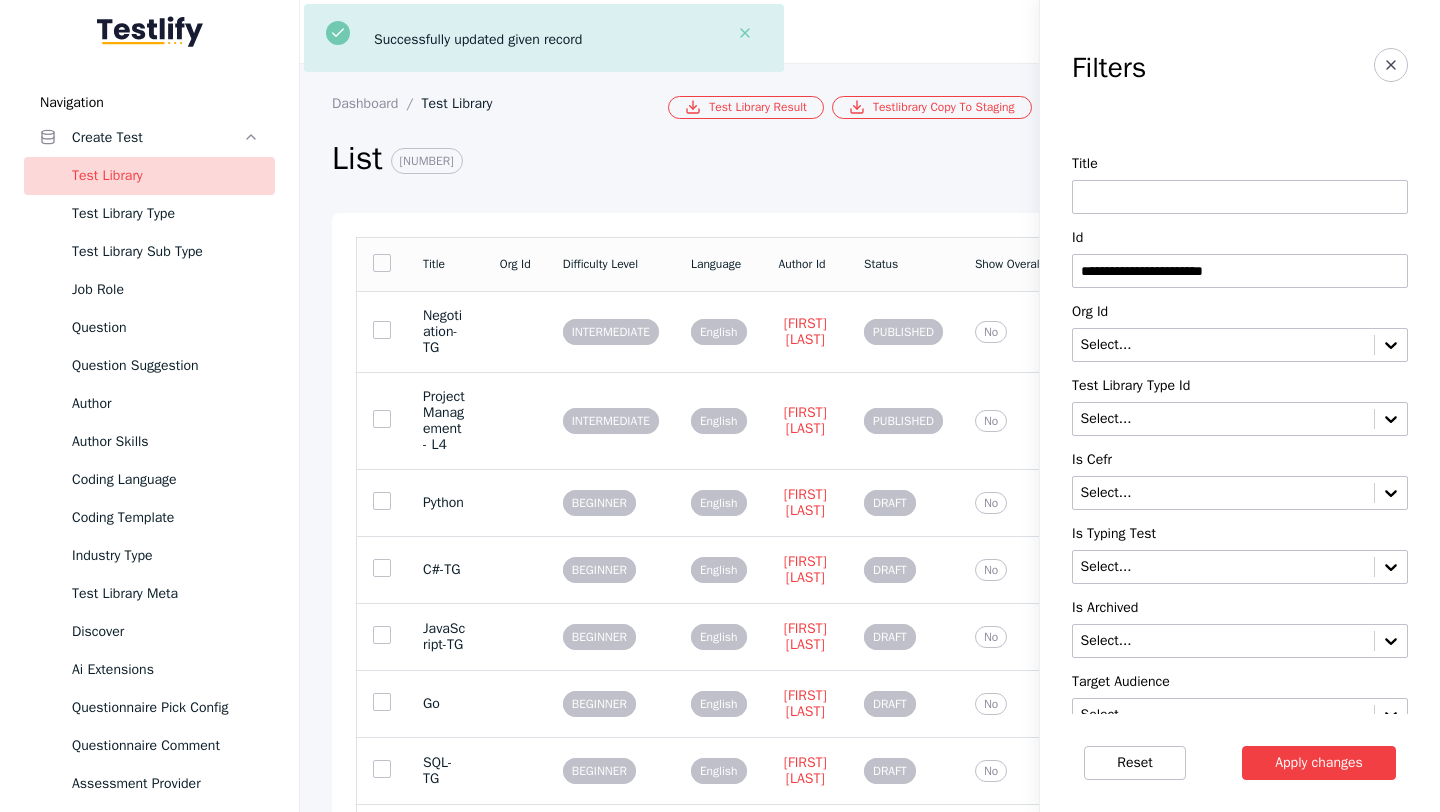 type on "**********" 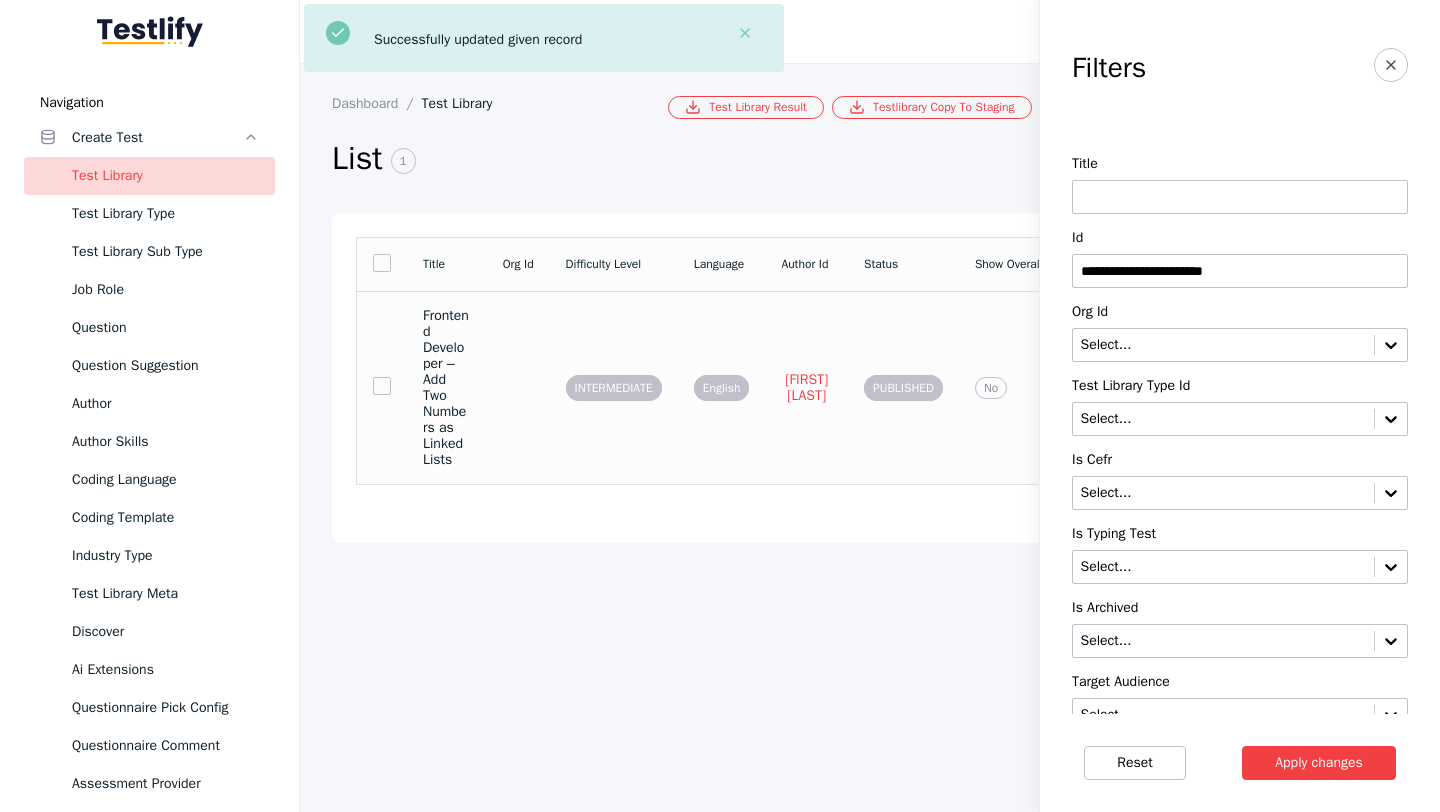 click on "Frontend Developer – Add Two Numbers as Linked Lists" at bounding box center (447, 387) 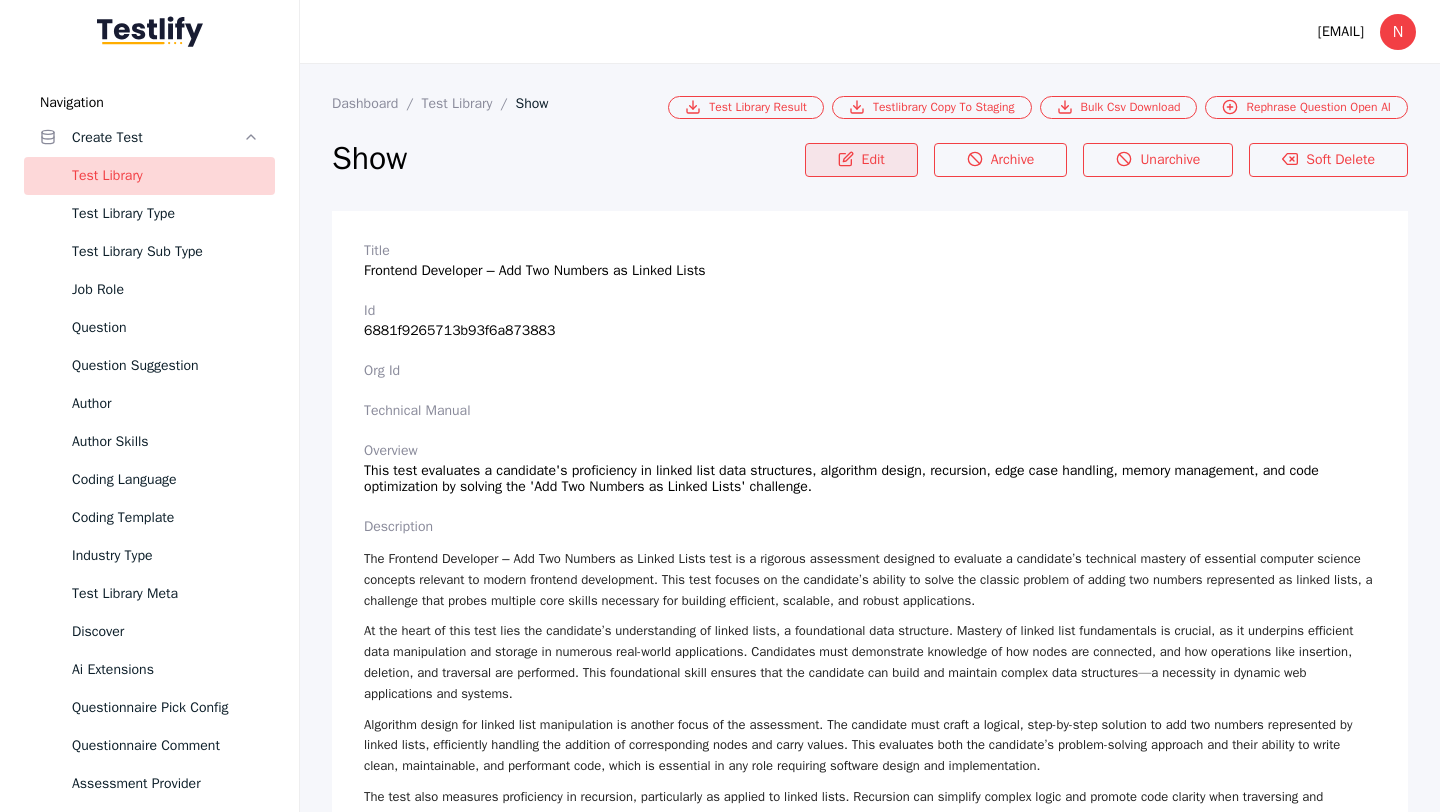click on "Edit" at bounding box center (861, 160) 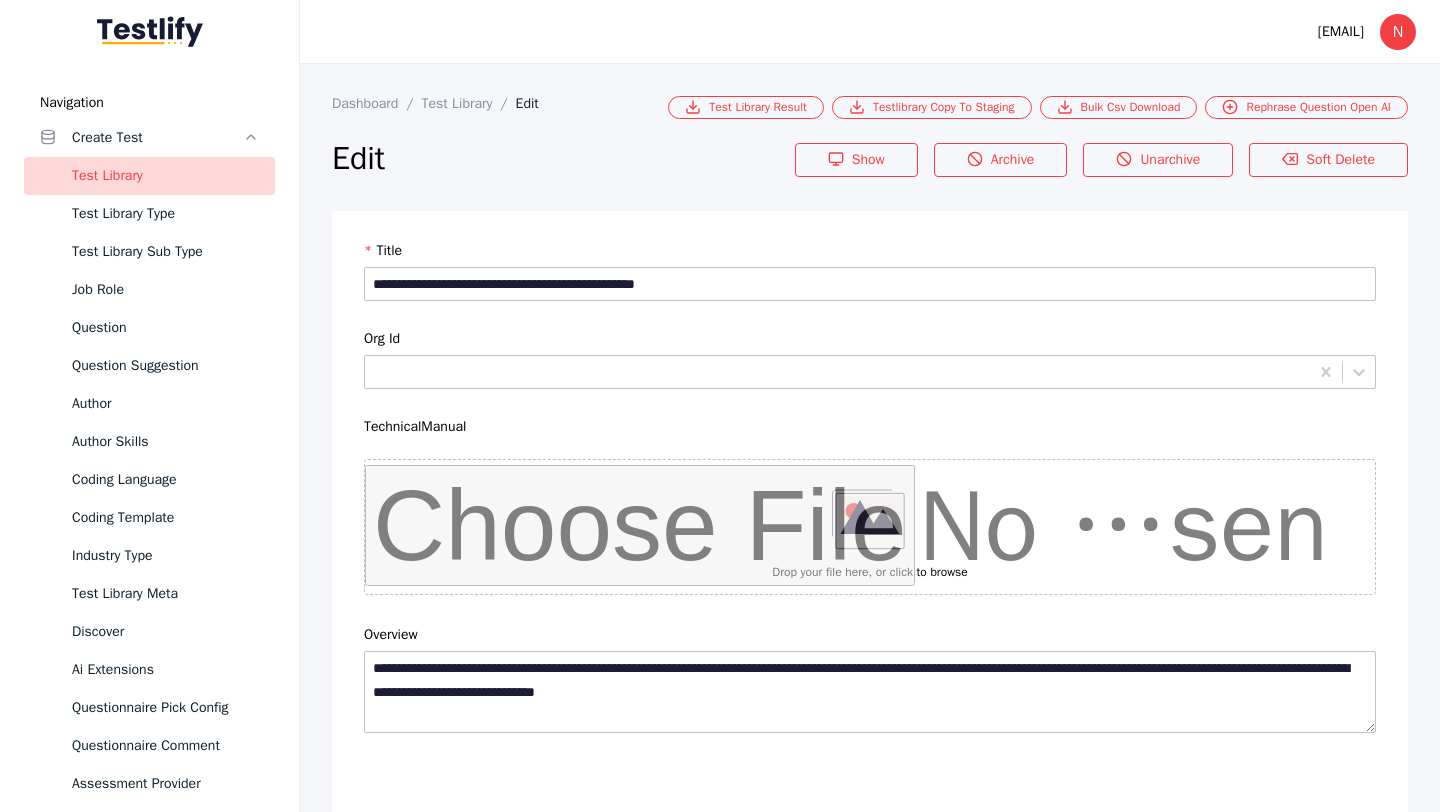 scroll, scrollTop: 4684, scrollLeft: 0, axis: vertical 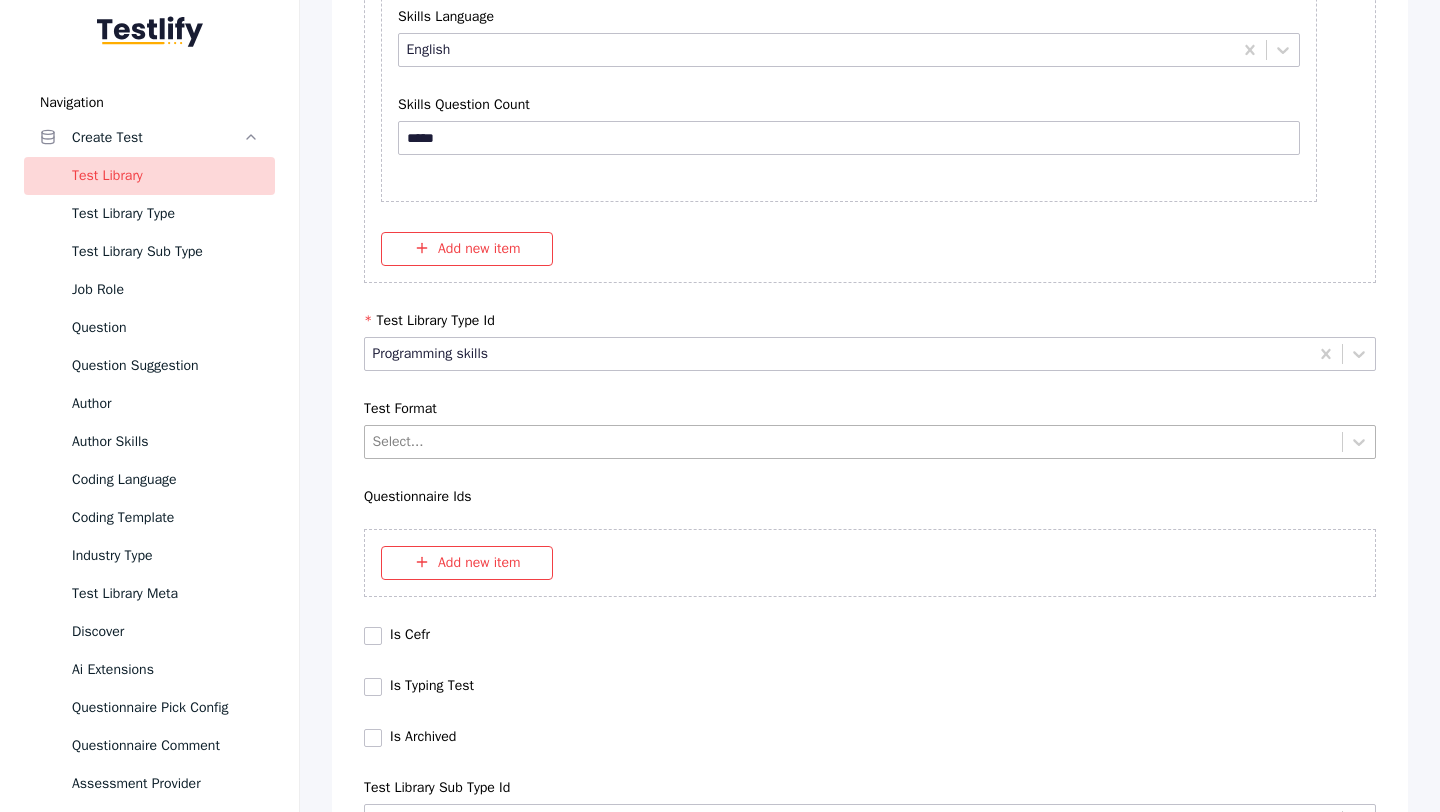 click at bounding box center (854, 441) 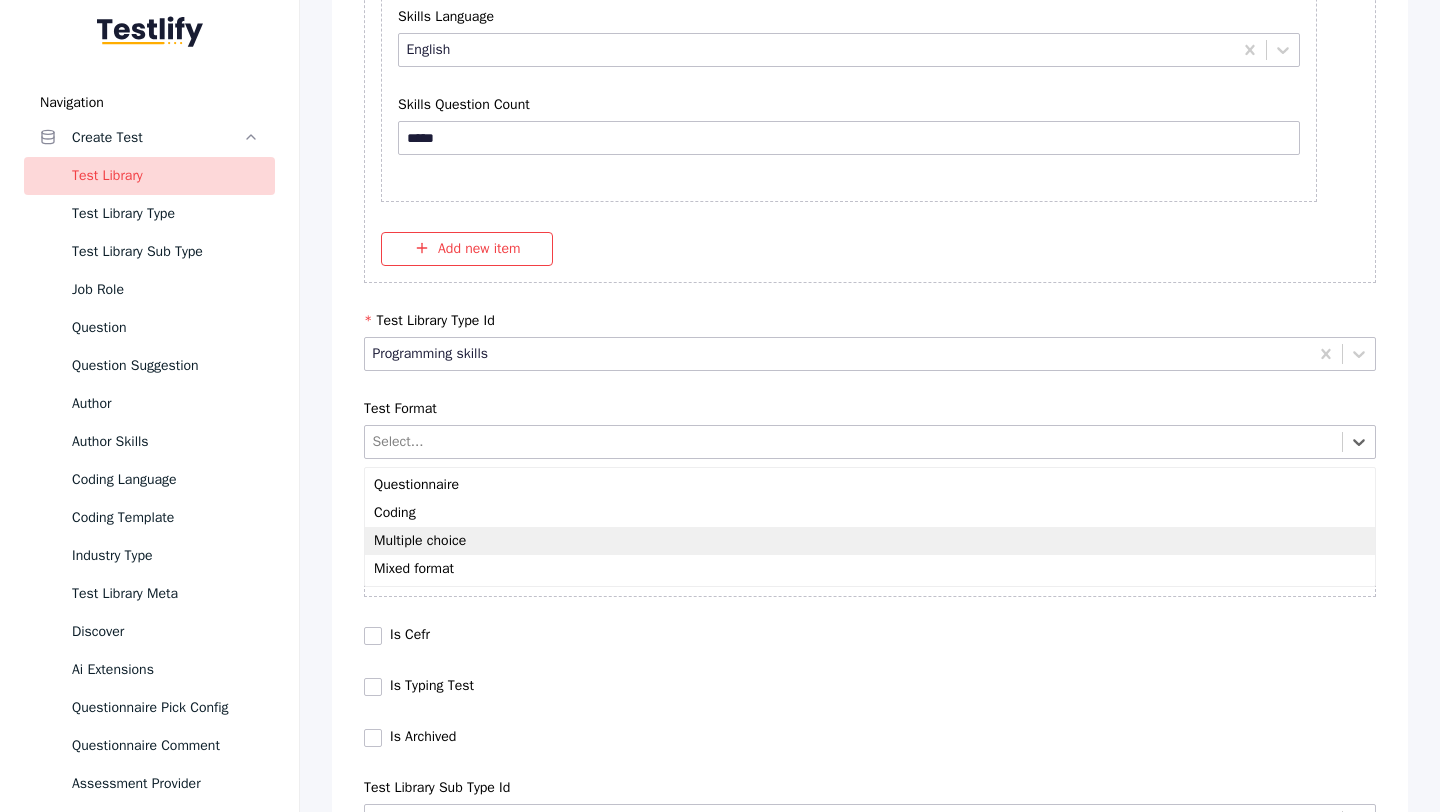 click on "Multiple choice" at bounding box center (870, 541) 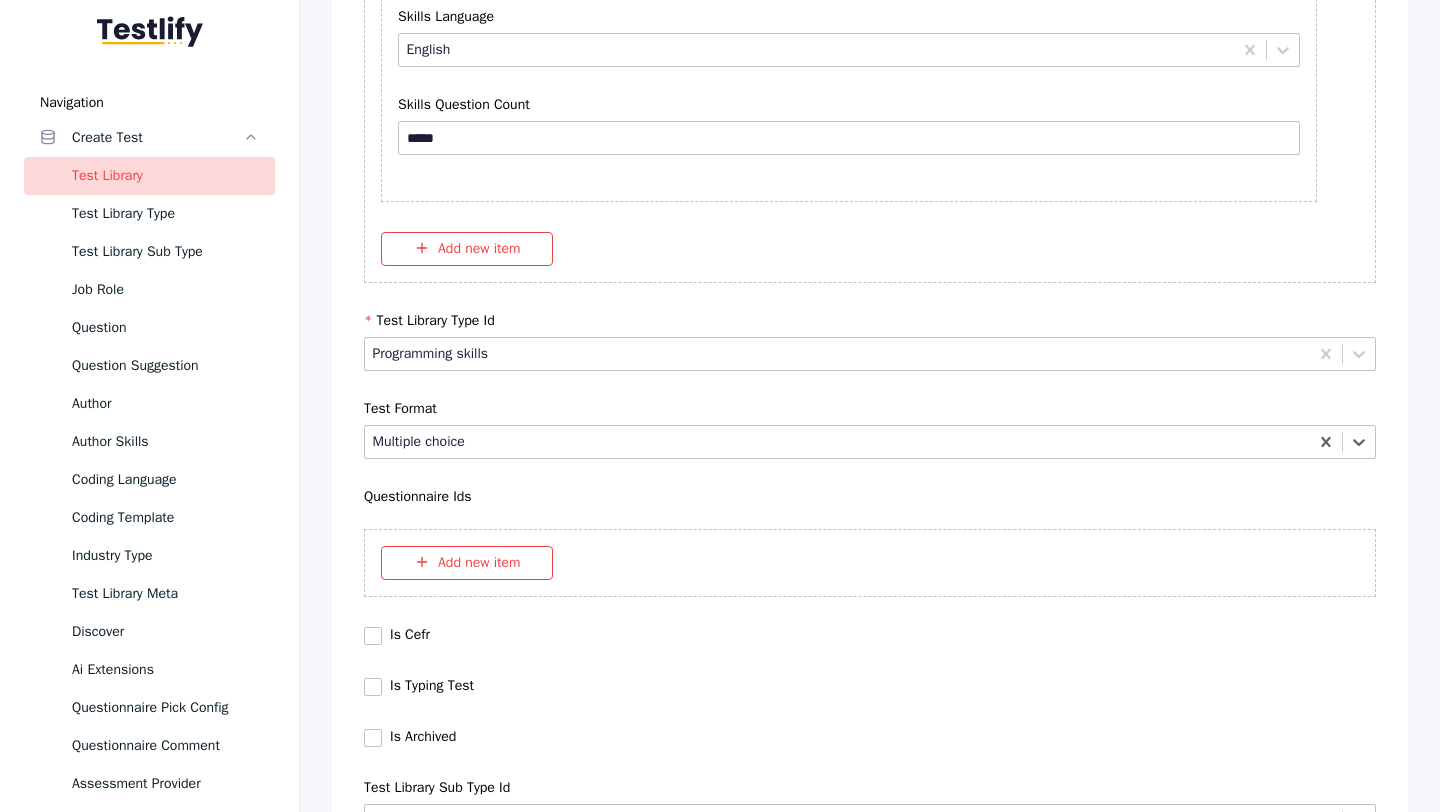 click on "Save" at bounding box center [870, 11467] 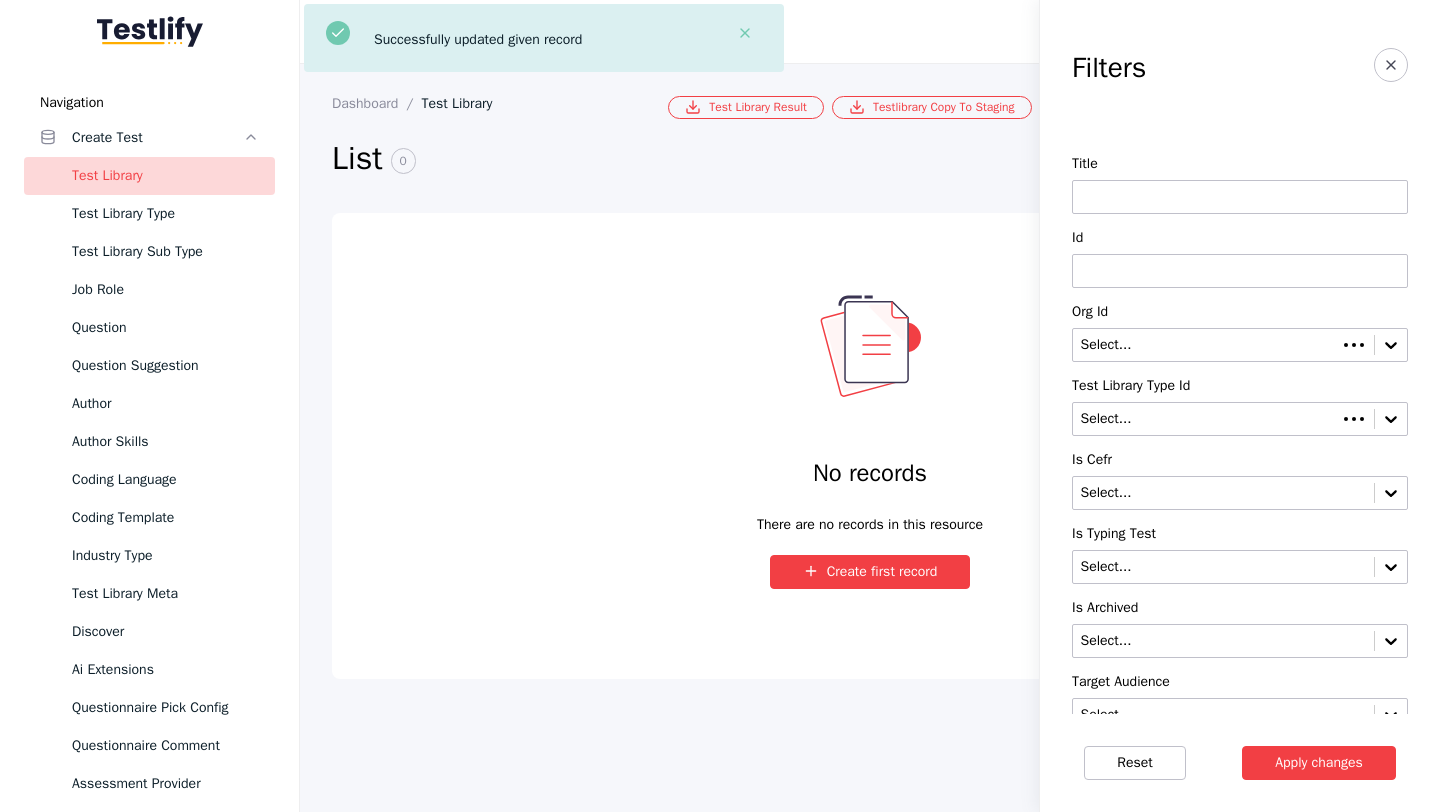 scroll, scrollTop: 0, scrollLeft: 0, axis: both 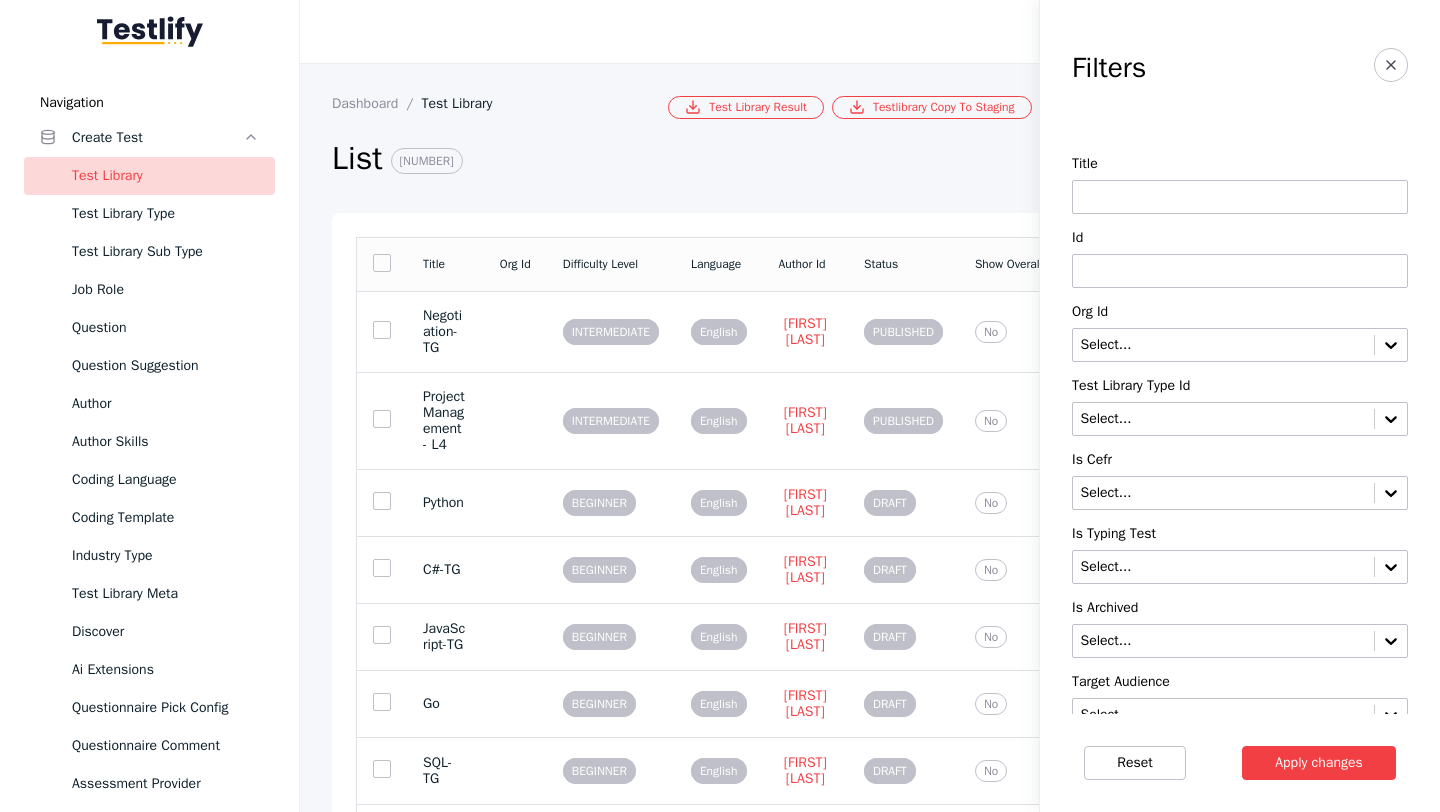 click at bounding box center [1240, 271] 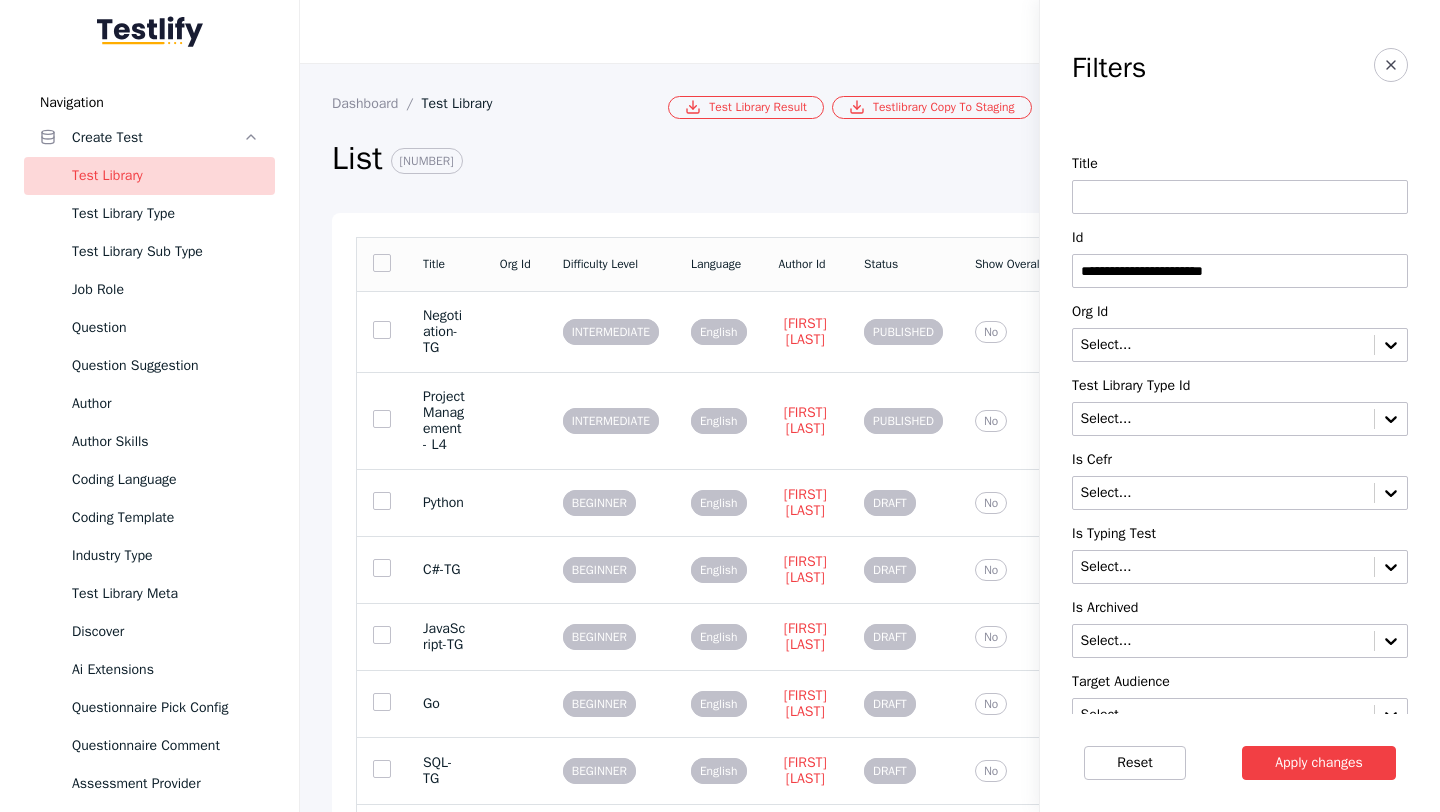 type on "**********" 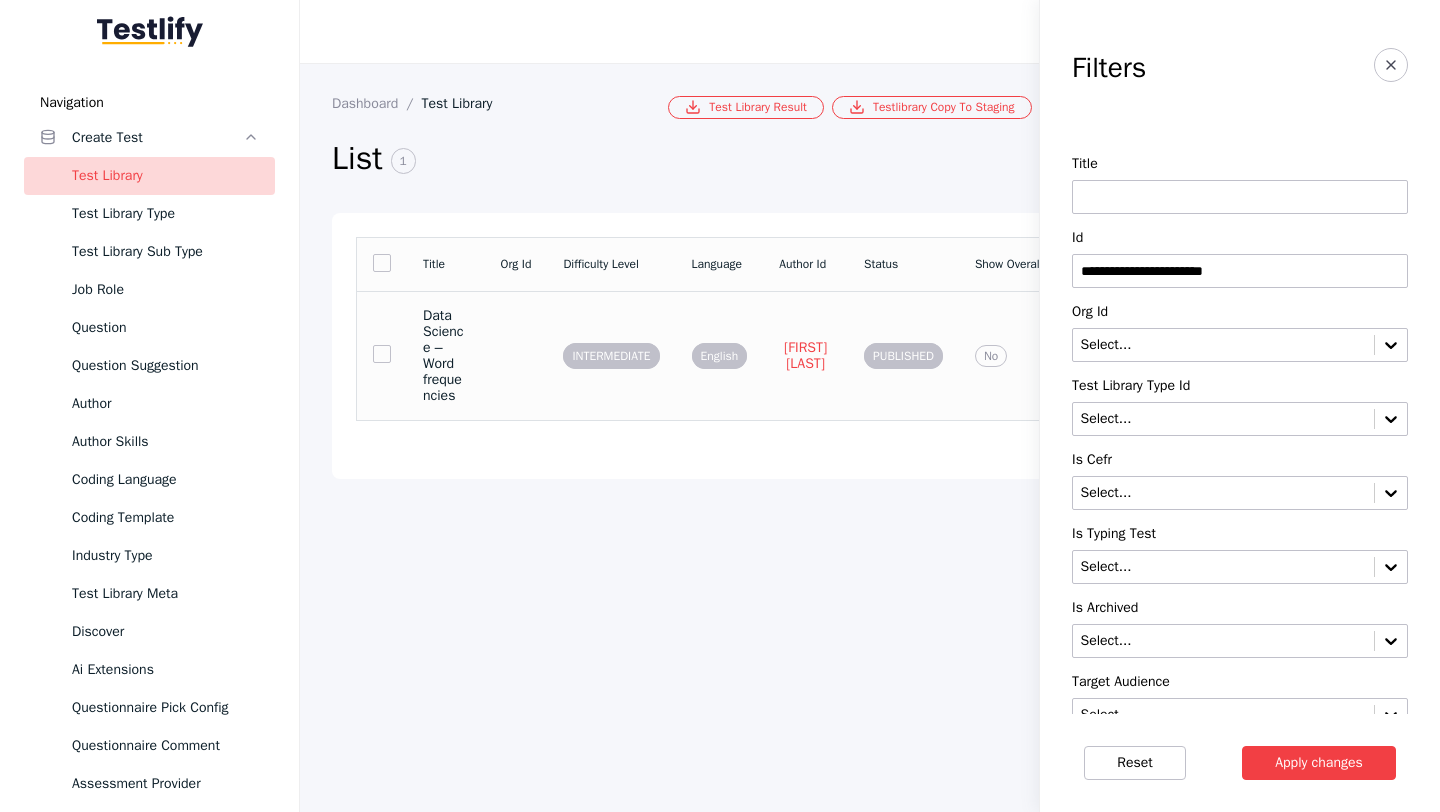click on "Data Science – Word frequencies" at bounding box center (445, 355) 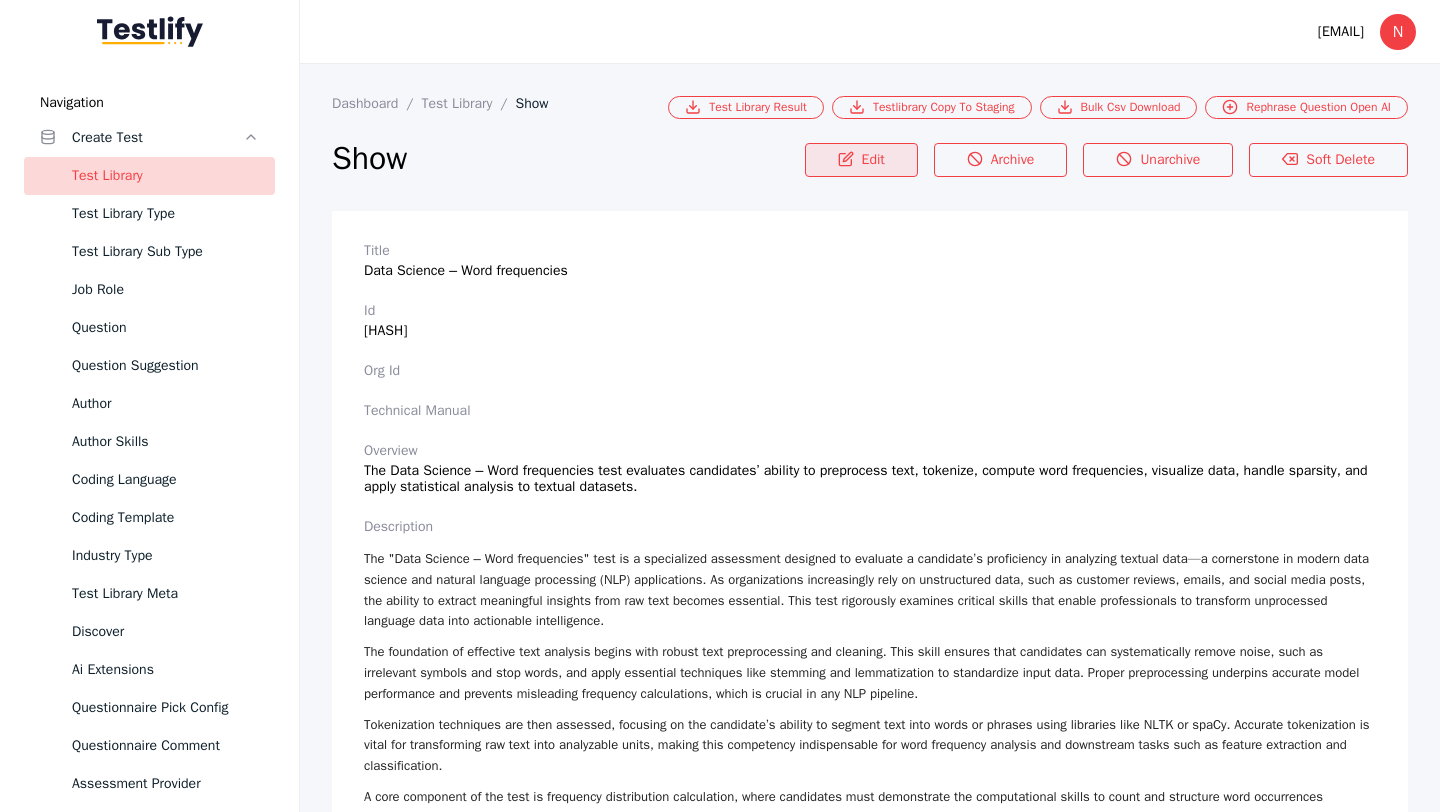 click on "Edit" at bounding box center [861, 160] 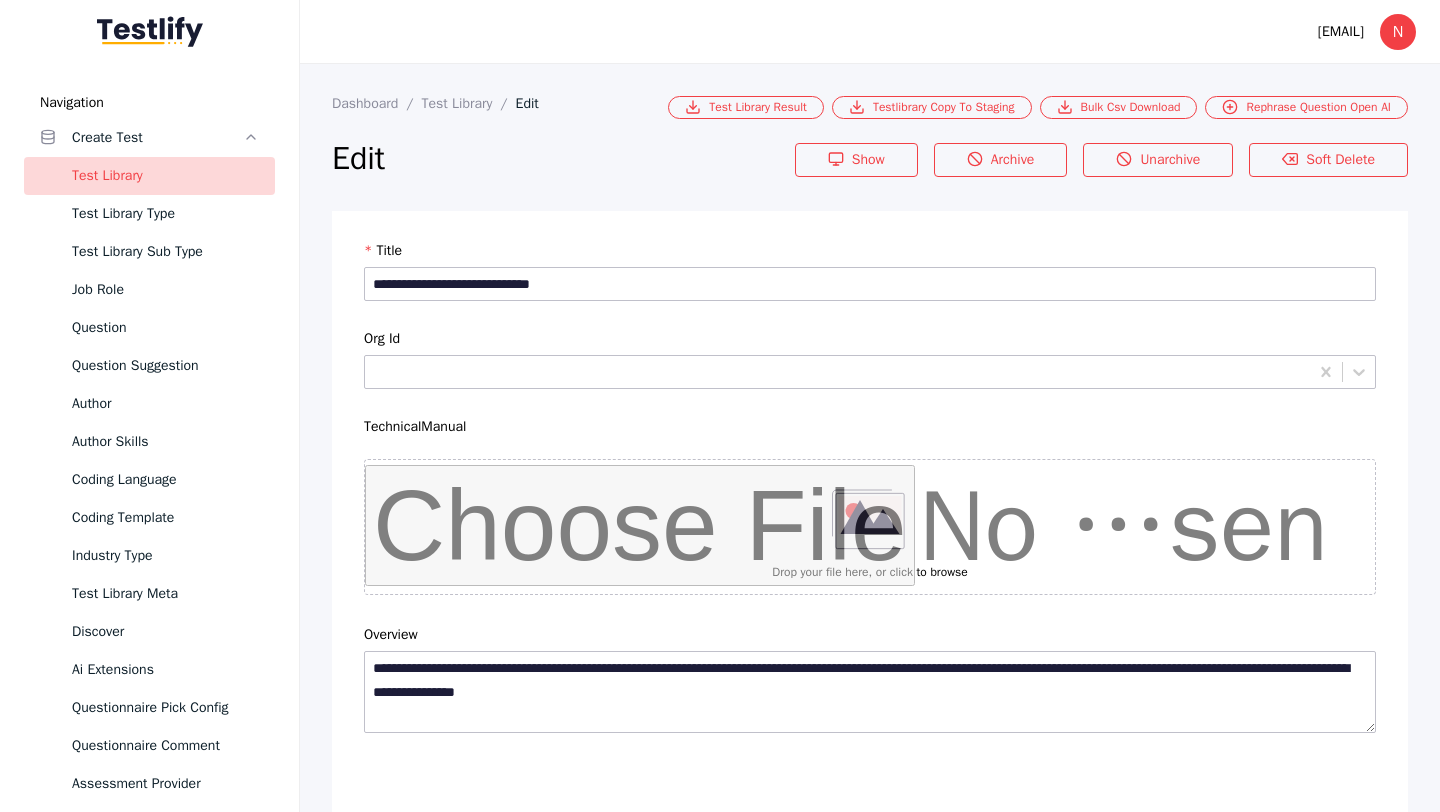 scroll, scrollTop: 4684, scrollLeft: 0, axis: vertical 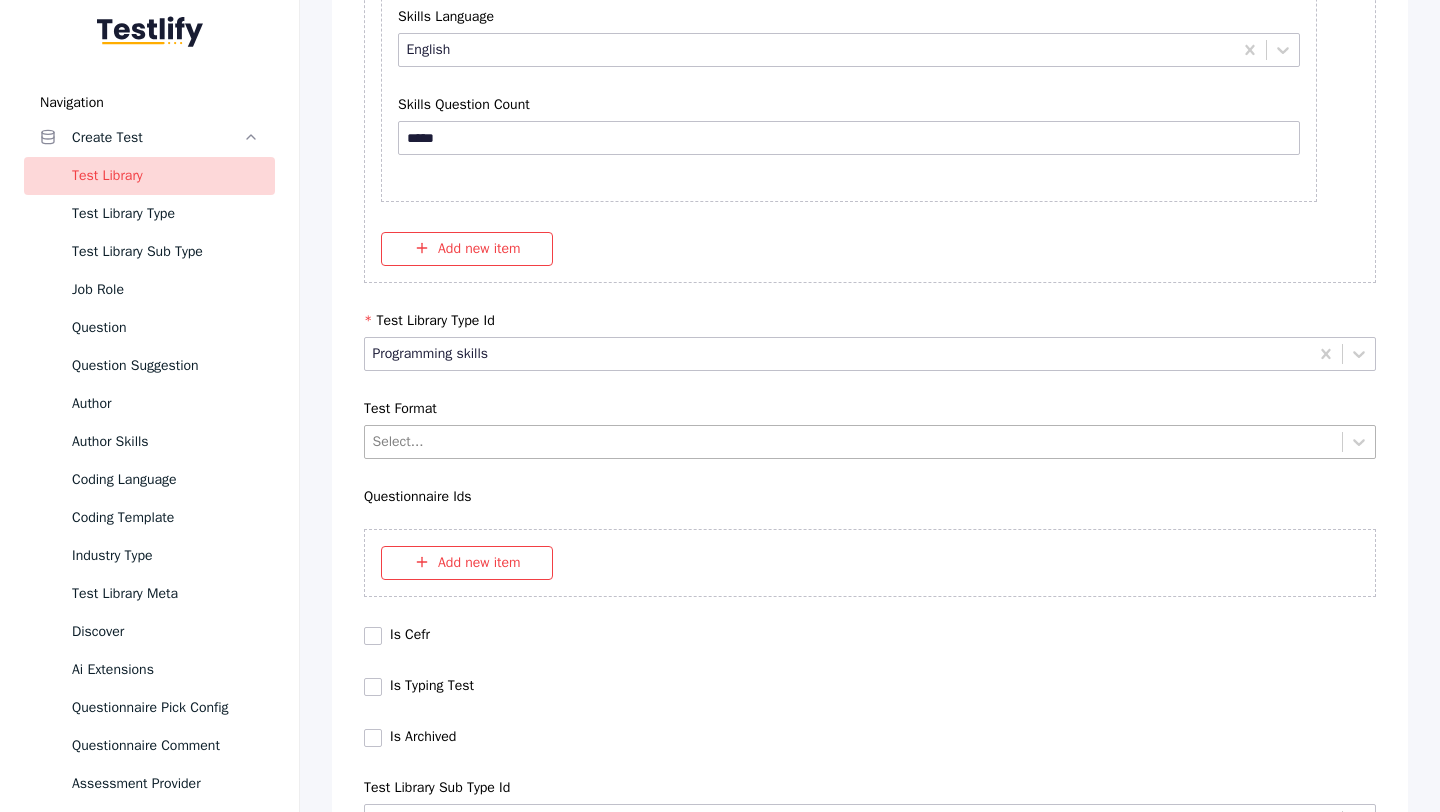 click at bounding box center [854, 441] 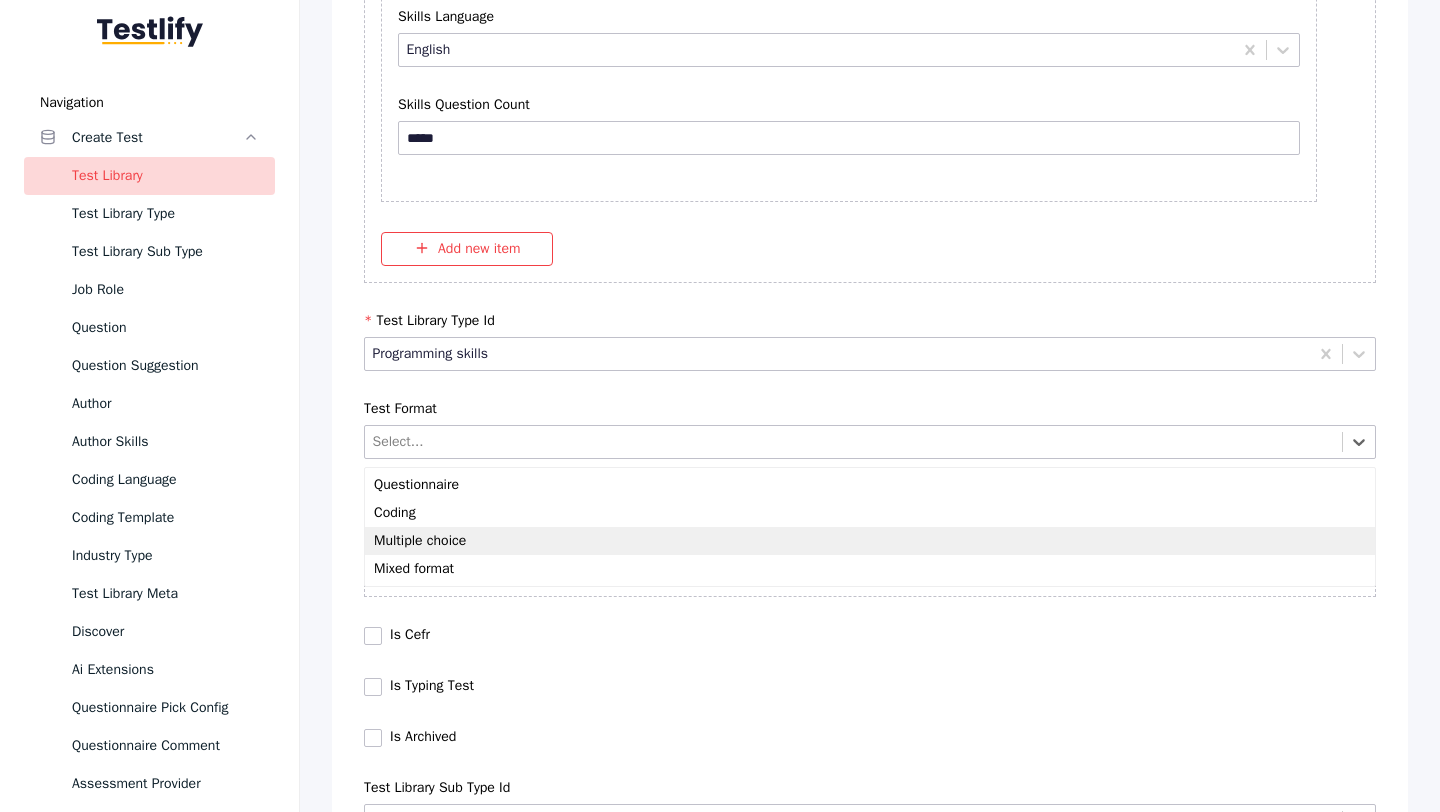 click on "Multiple choice" at bounding box center (870, 541) 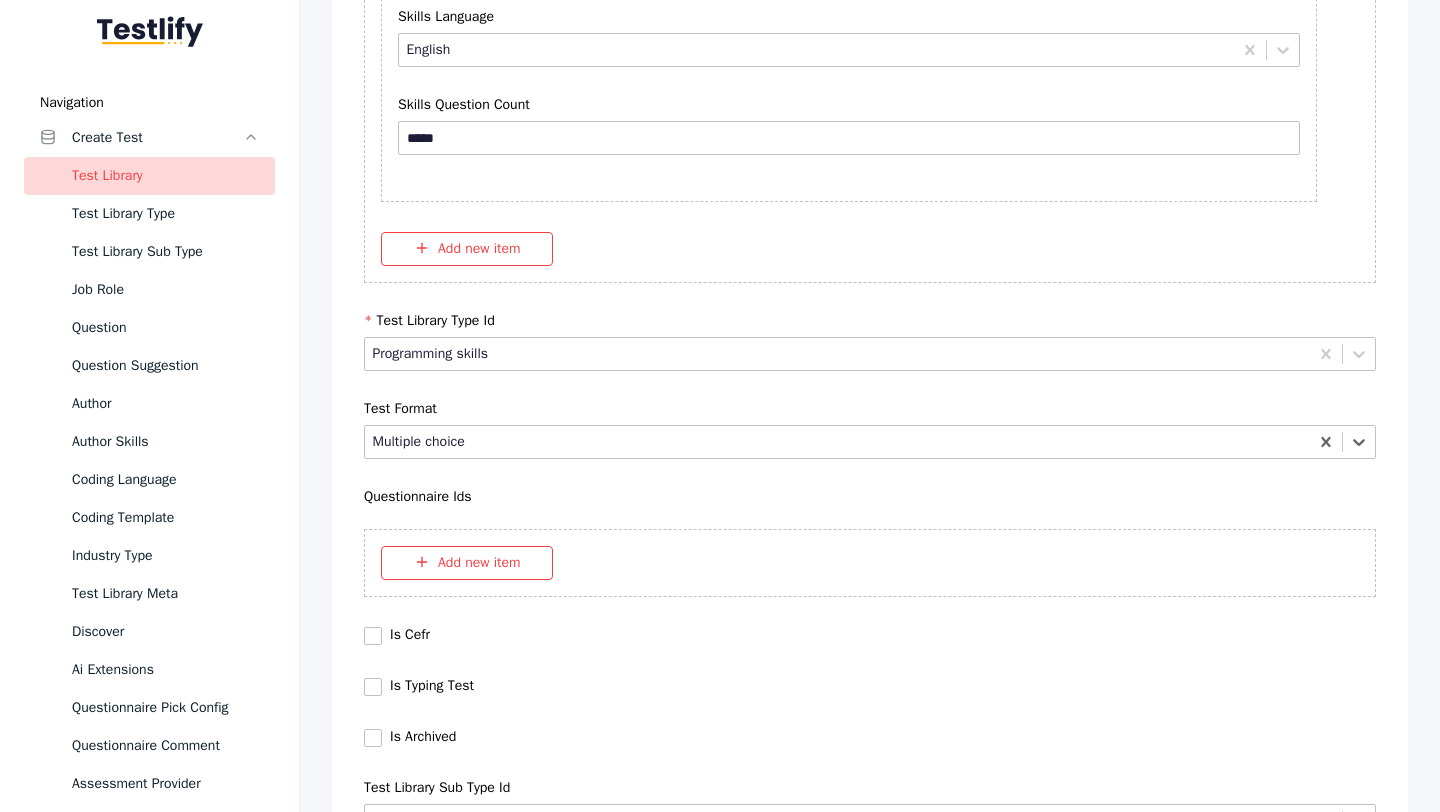 click on "Save" at bounding box center [870, 11467] 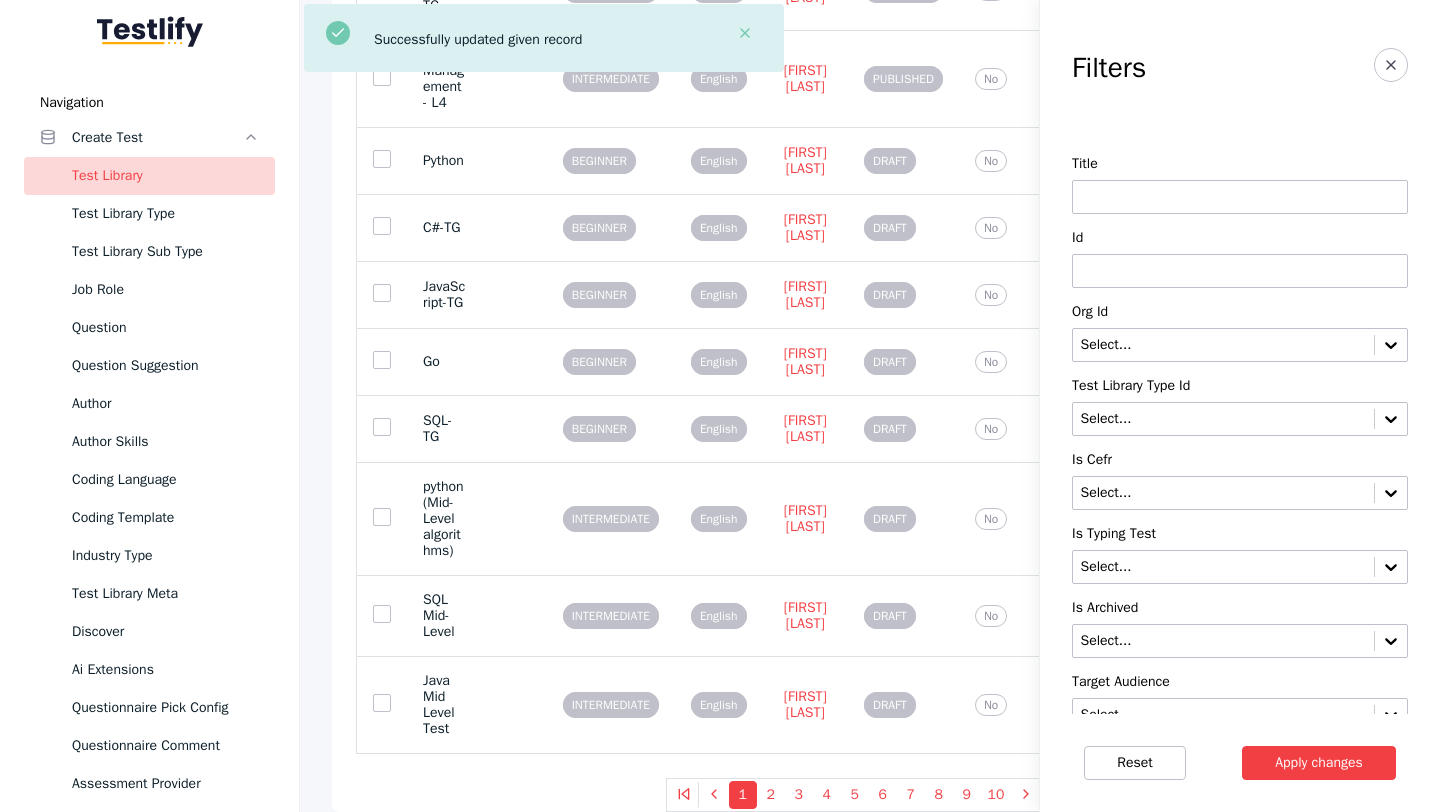 scroll, scrollTop: 0, scrollLeft: 0, axis: both 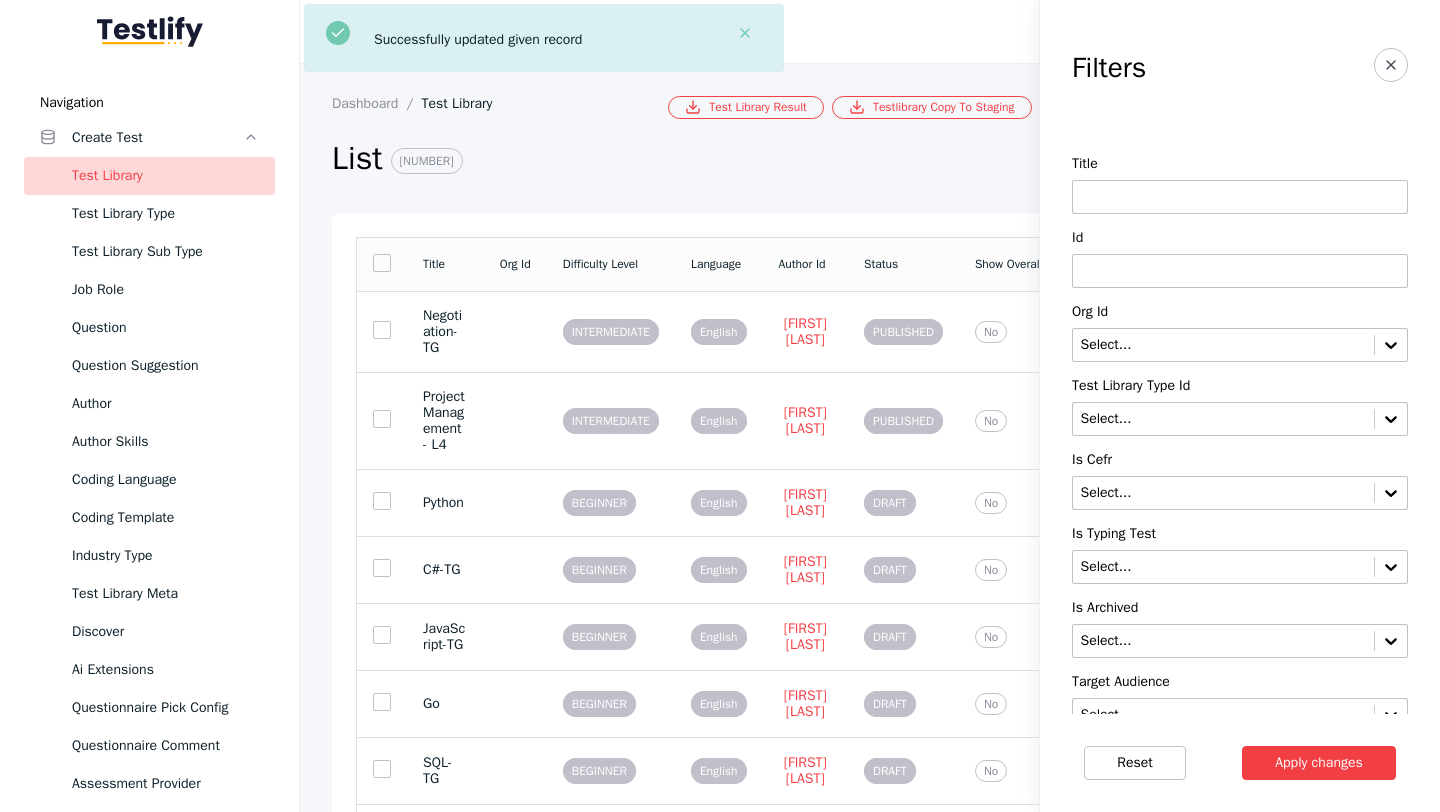 click at bounding box center [1240, 271] 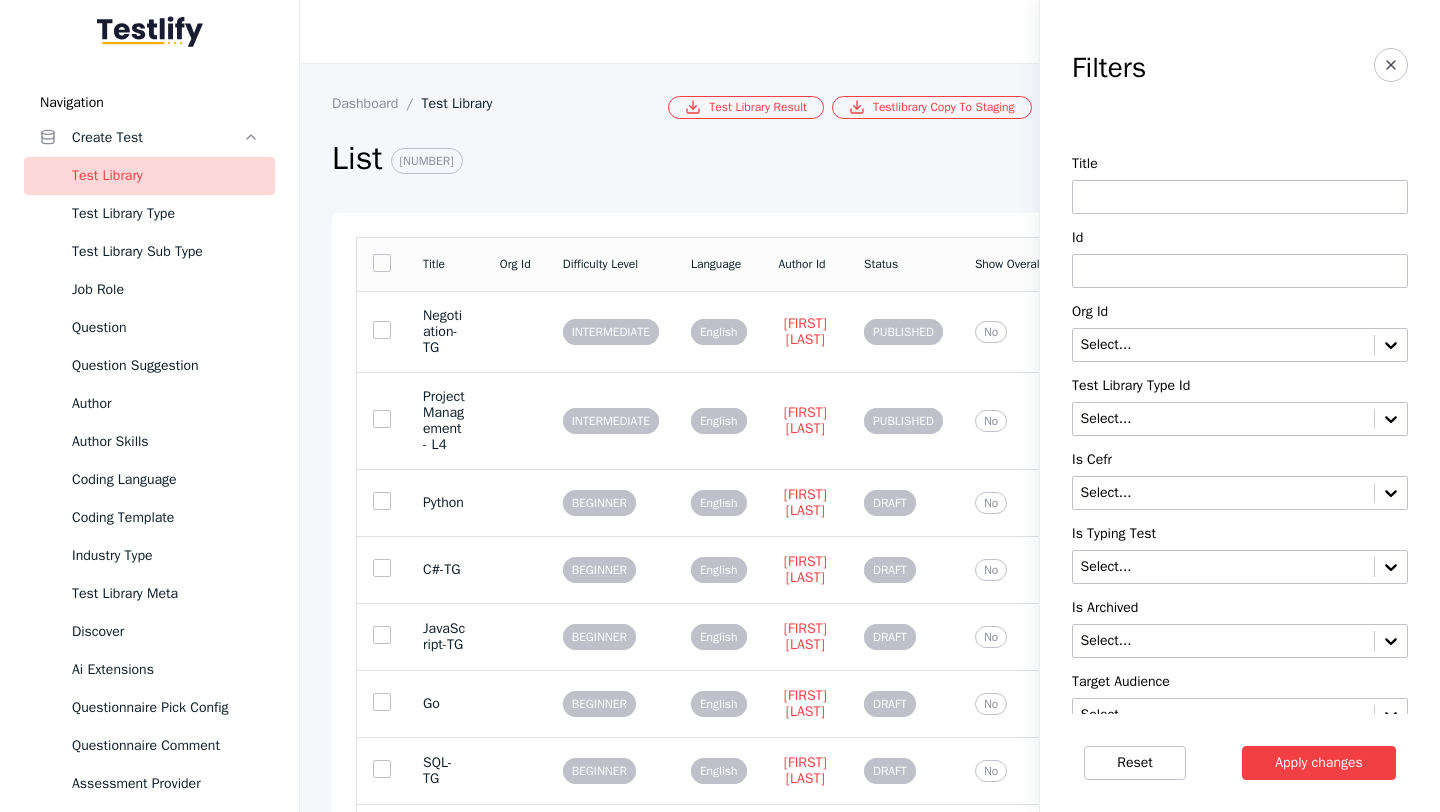 paste on "**********" 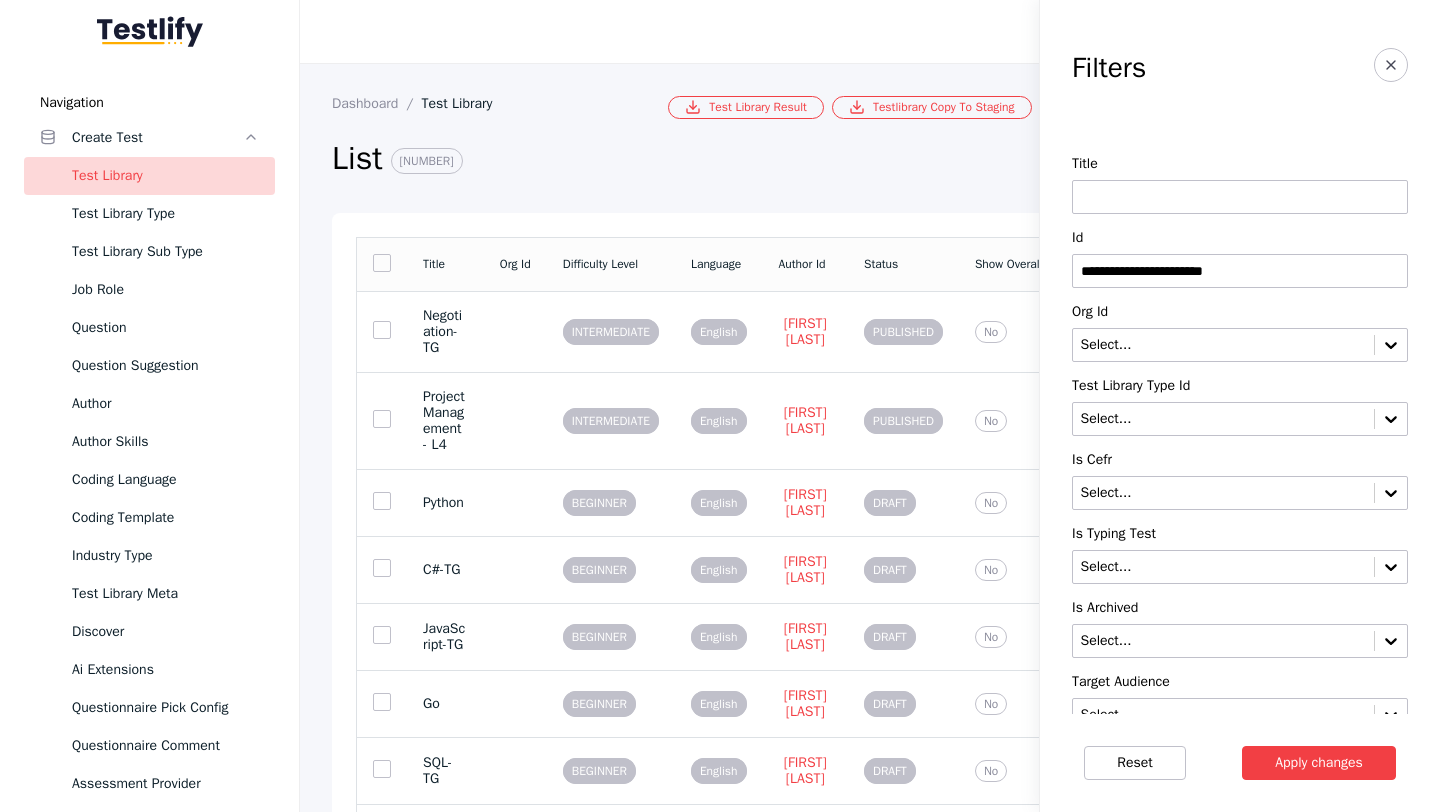 type on "**********" 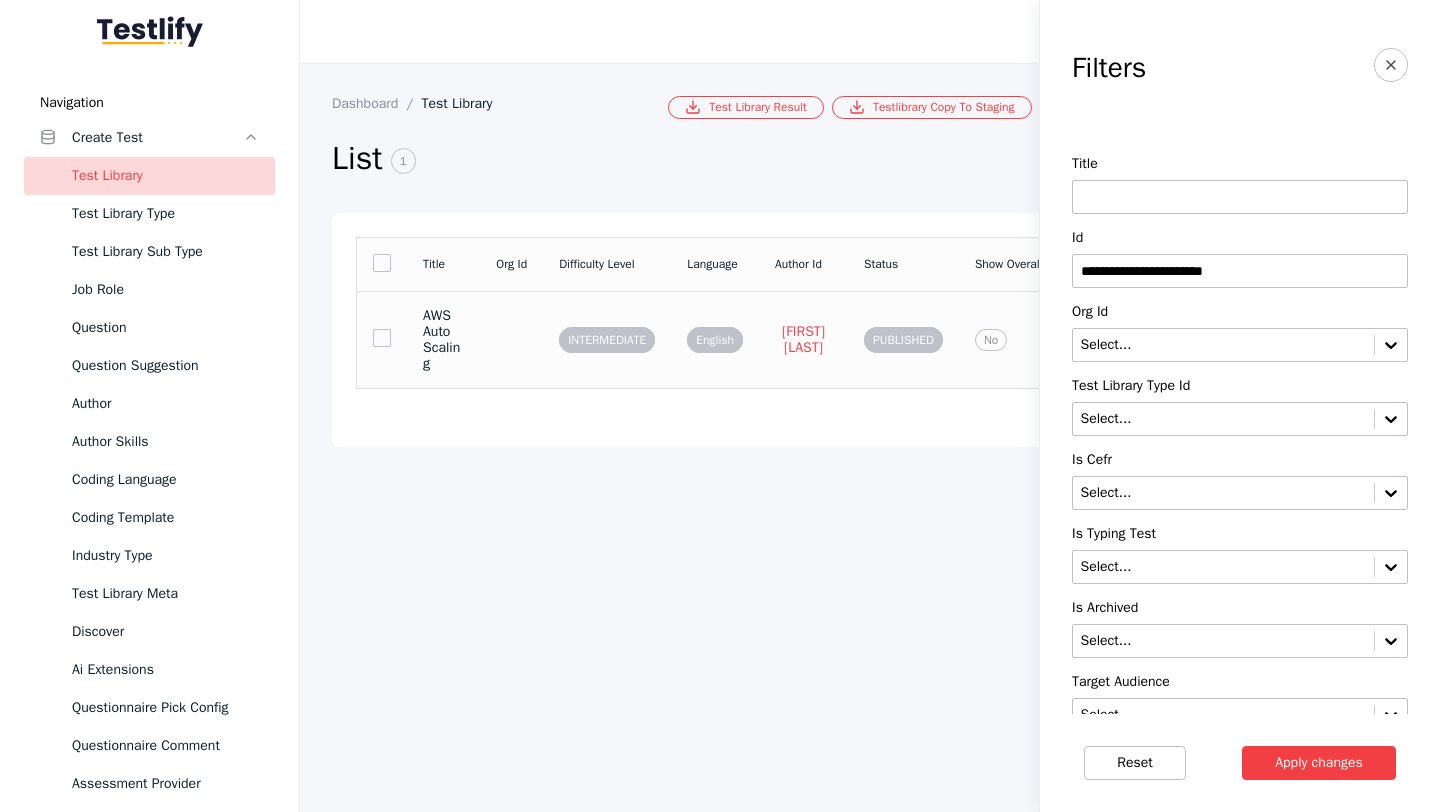 click on "AWS Auto Scaling" at bounding box center (443, 340) 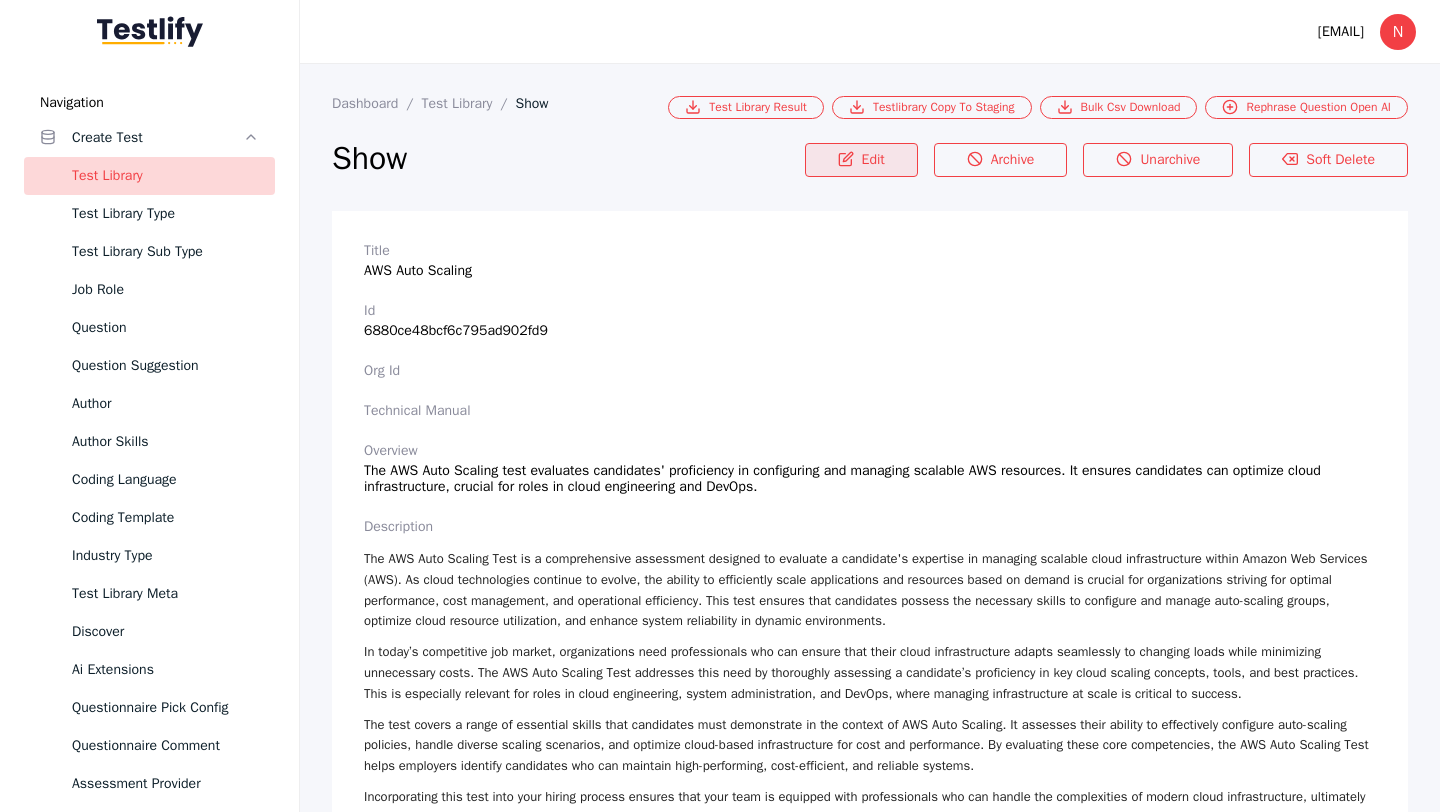 click on "Edit" at bounding box center [861, 160] 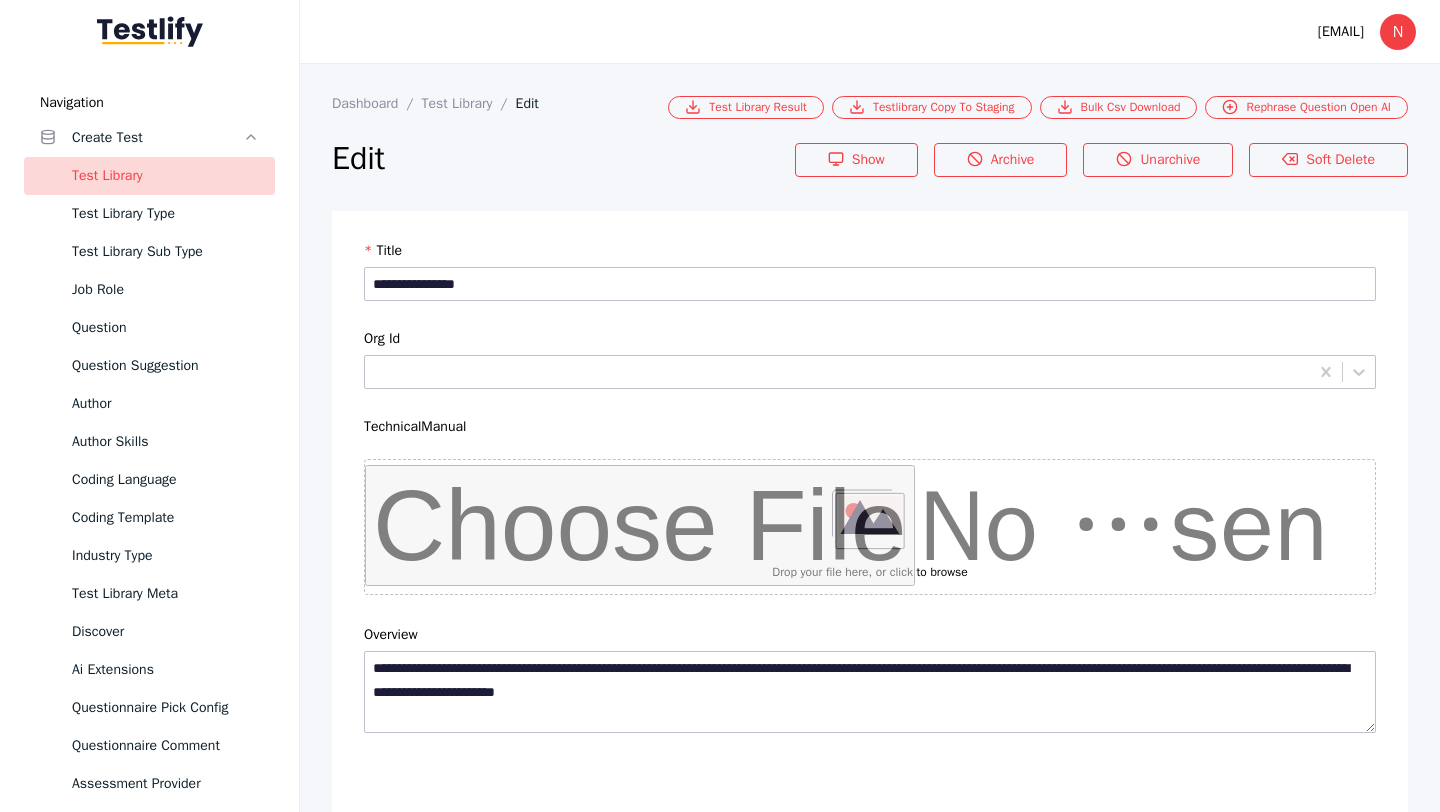 scroll, scrollTop: 4684, scrollLeft: 0, axis: vertical 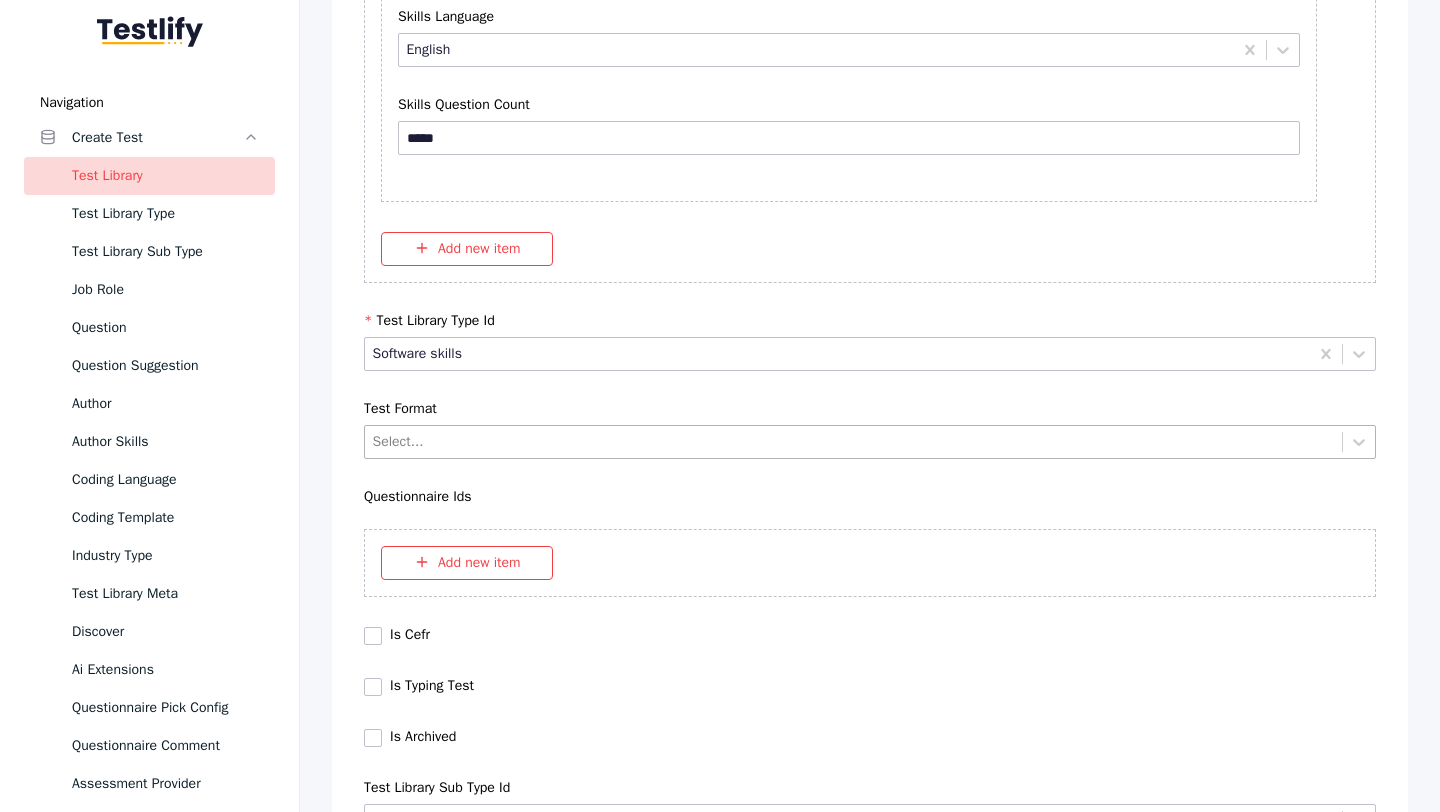 click at bounding box center (854, 441) 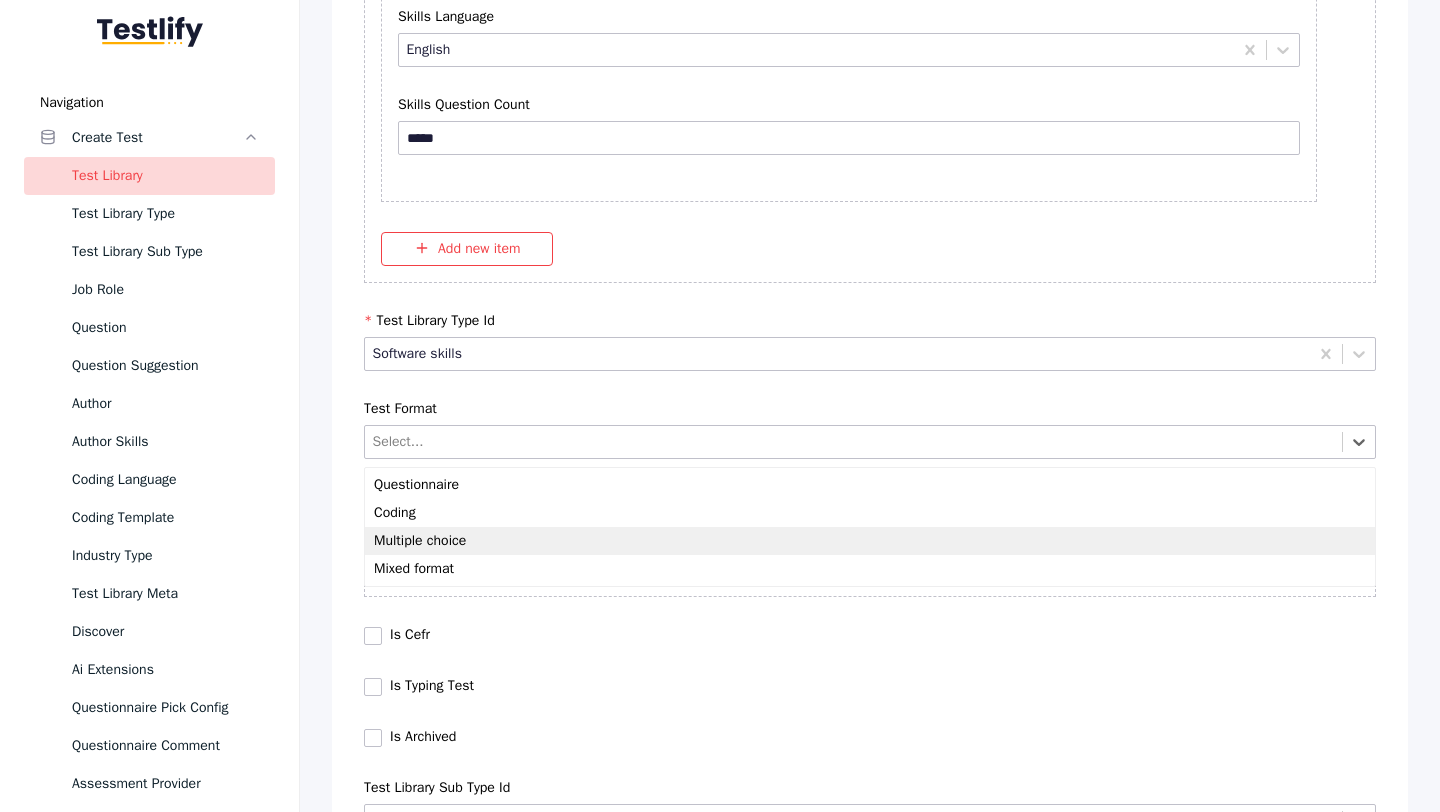 click on "Multiple choice" at bounding box center (870, 541) 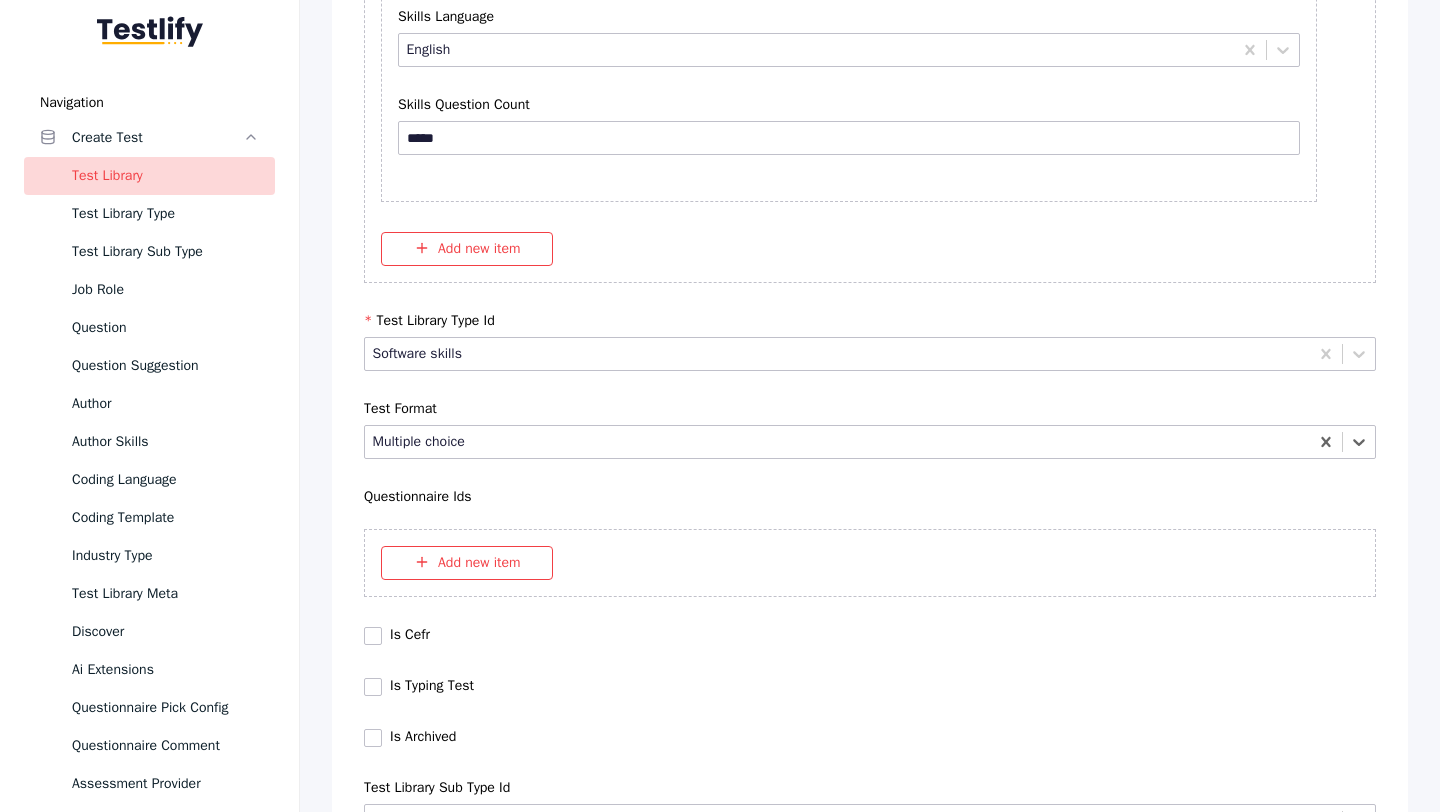 click on "Save" at bounding box center (870, 9091) 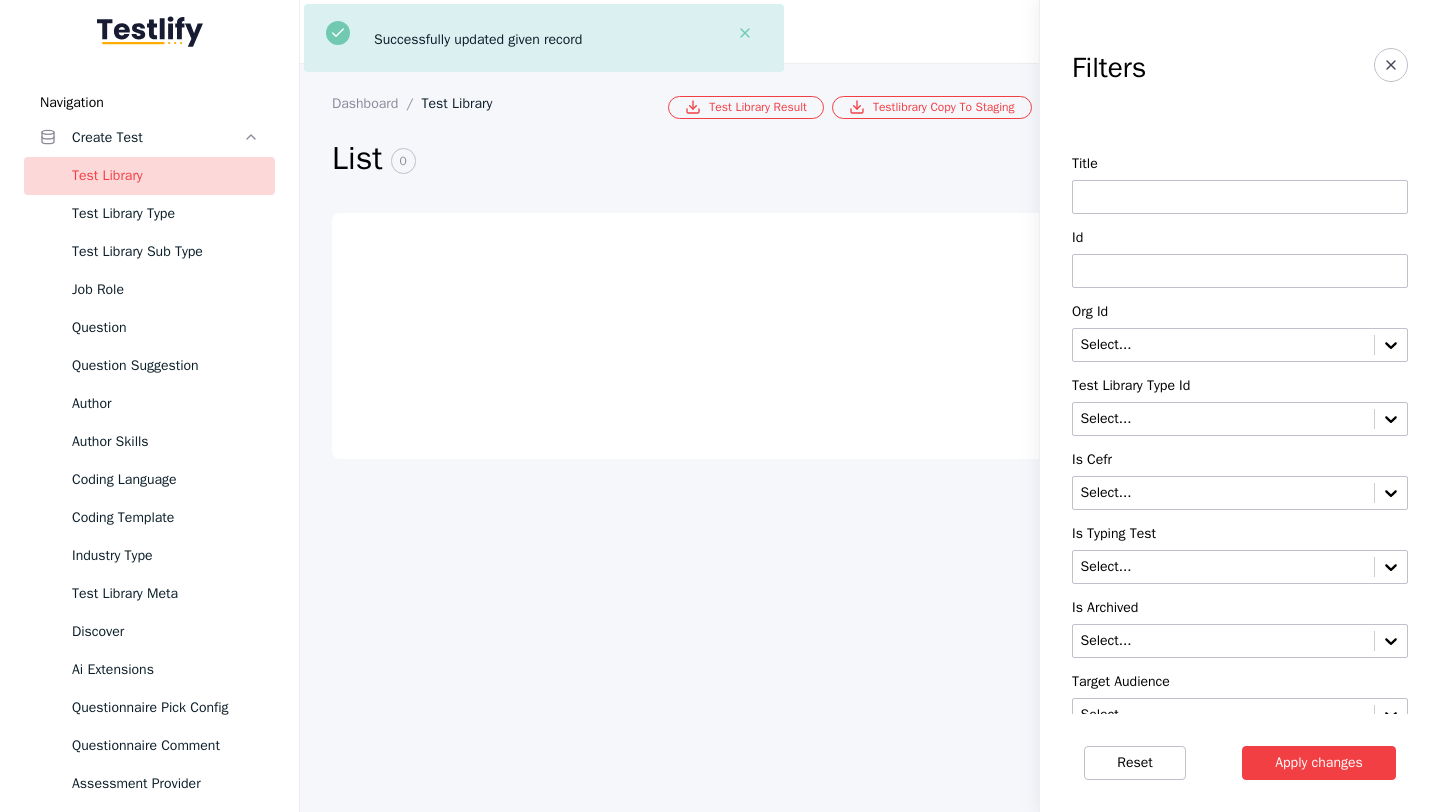 scroll, scrollTop: 0, scrollLeft: 0, axis: both 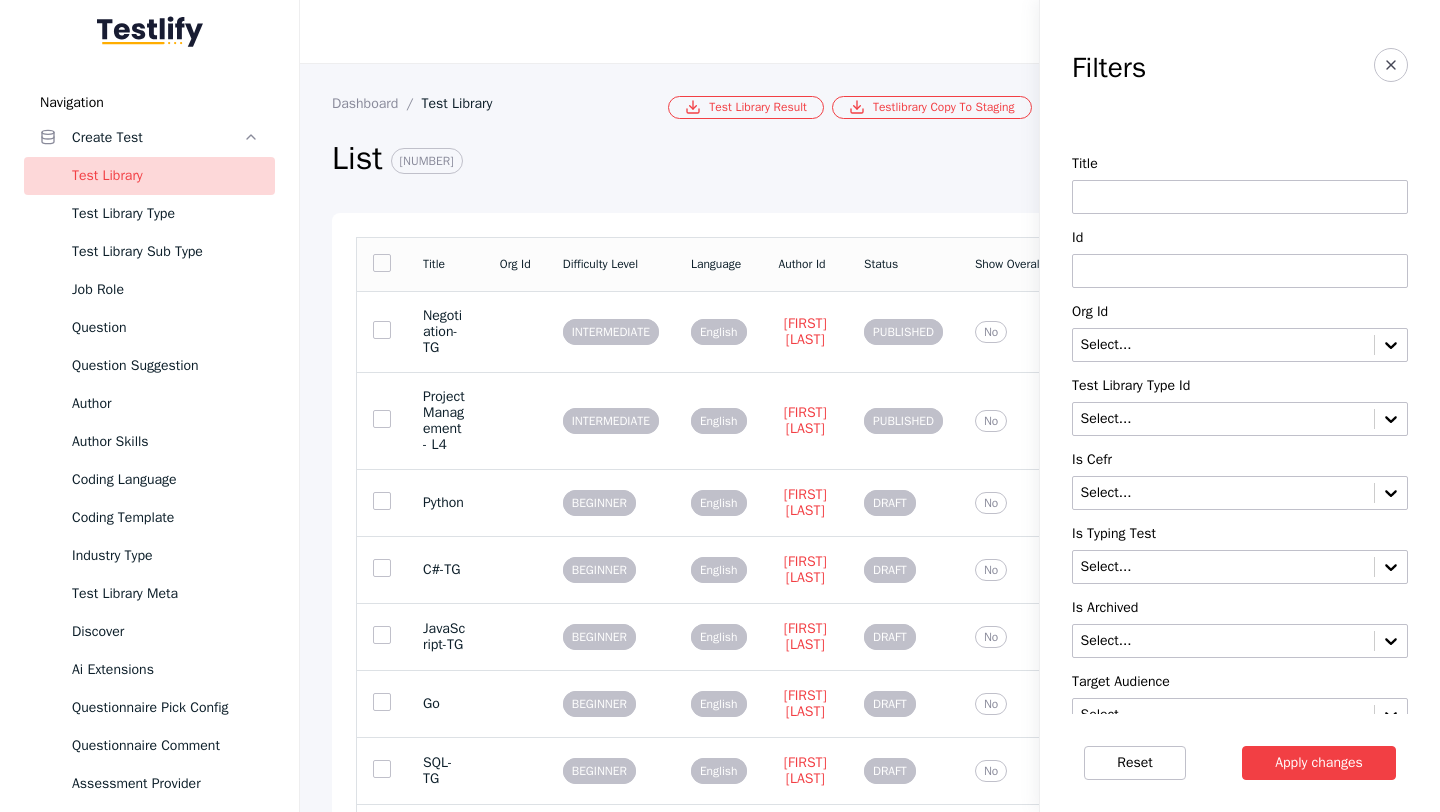 click at bounding box center [1240, 271] 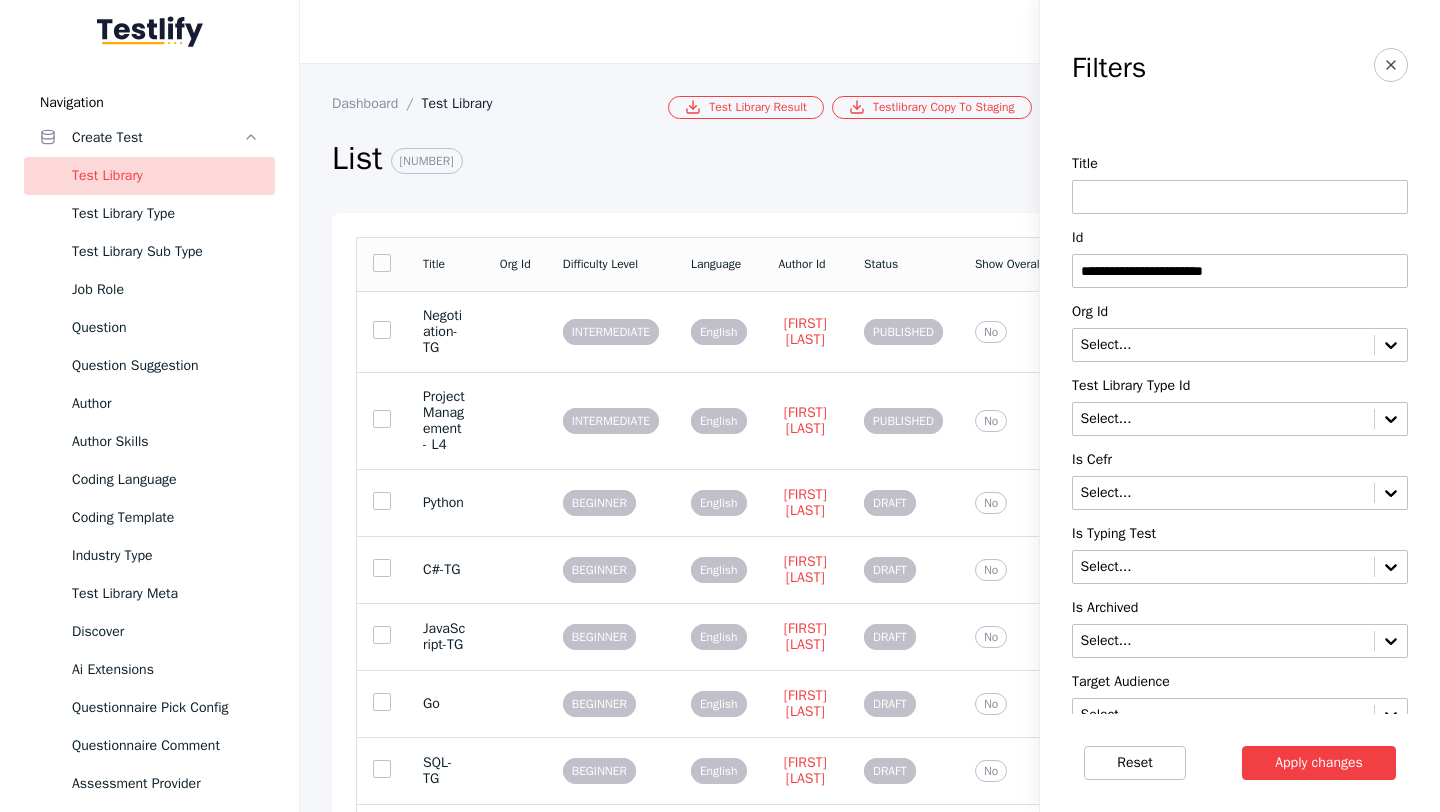 type on "**********" 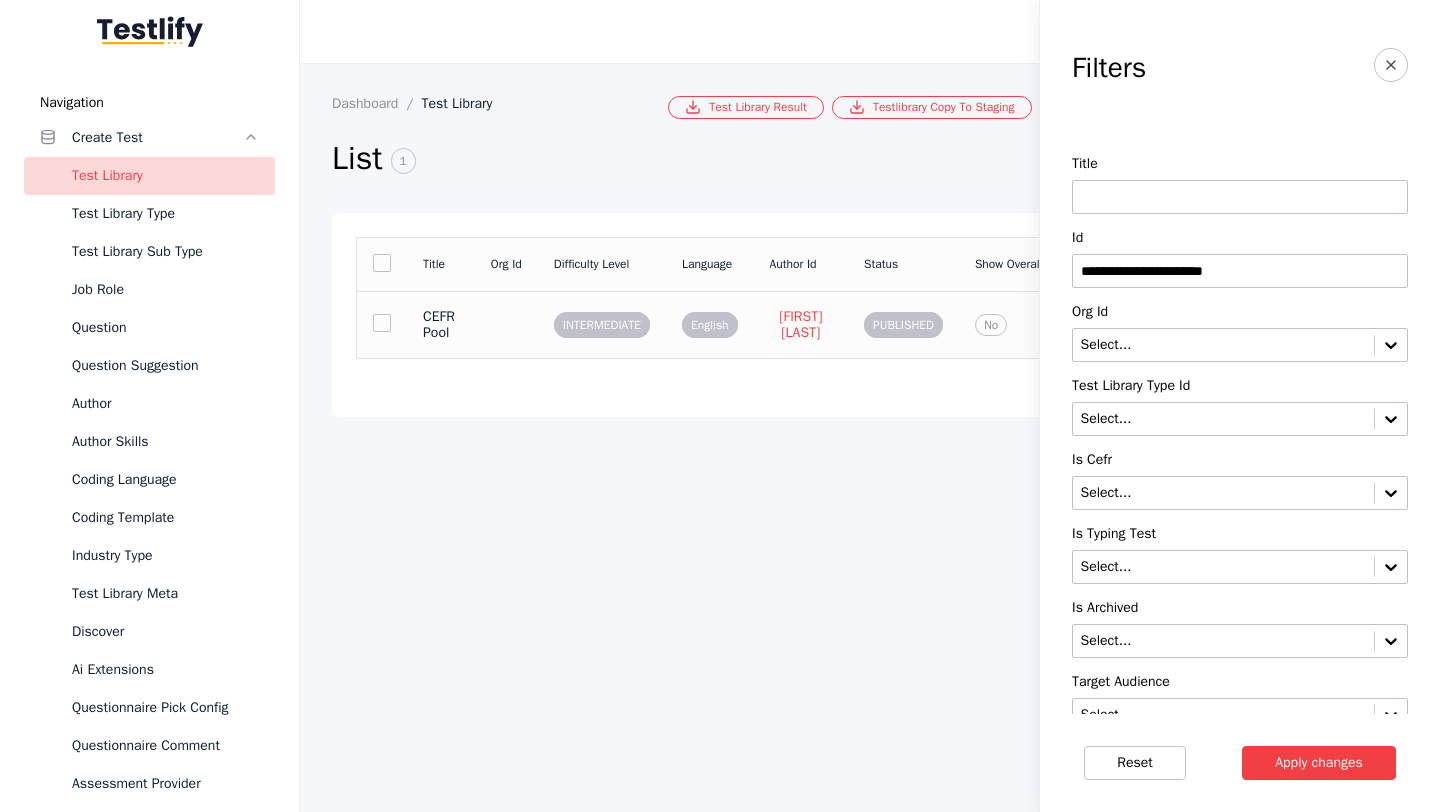 click on "CEFR Pool" at bounding box center [441, 324] 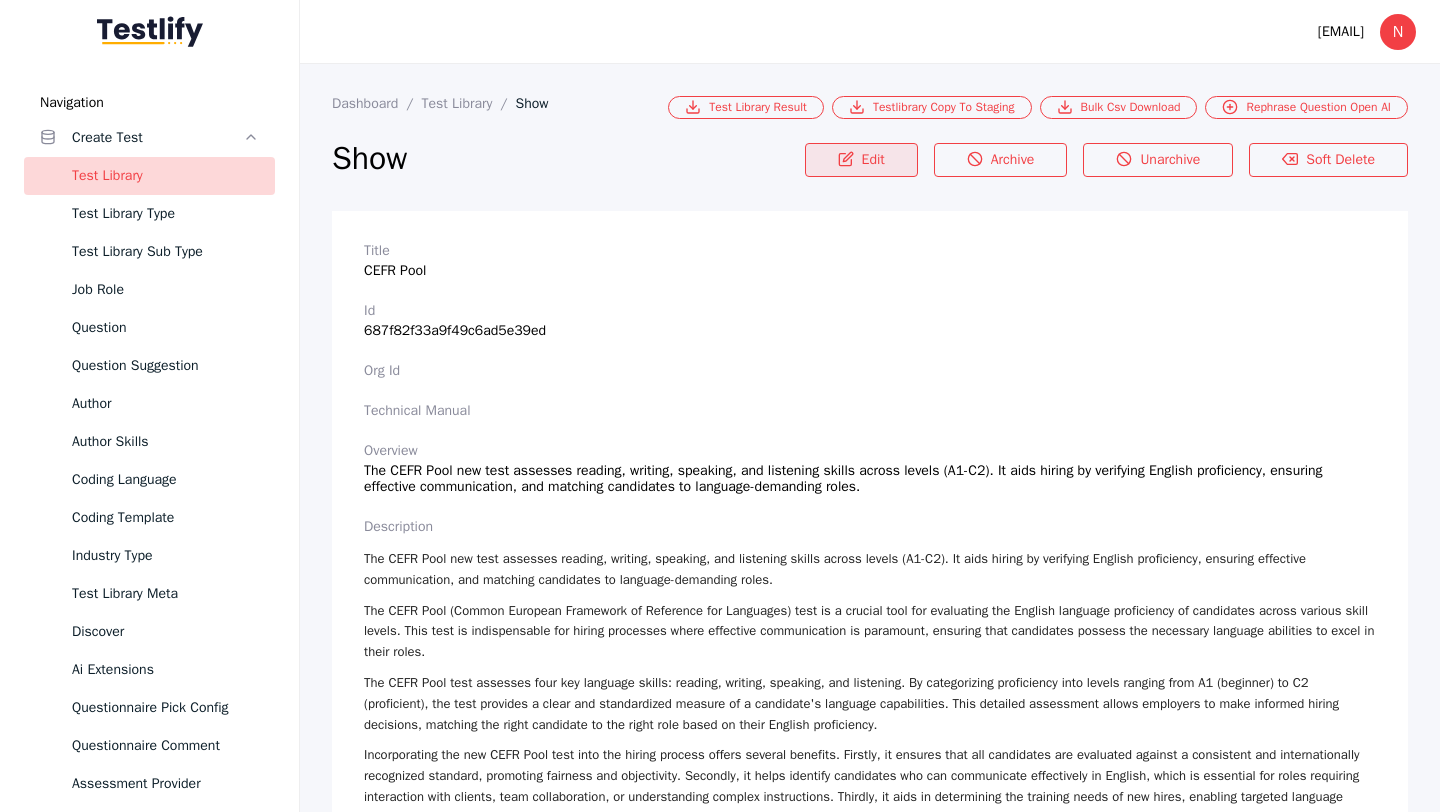 click on "Edit" at bounding box center [861, 160] 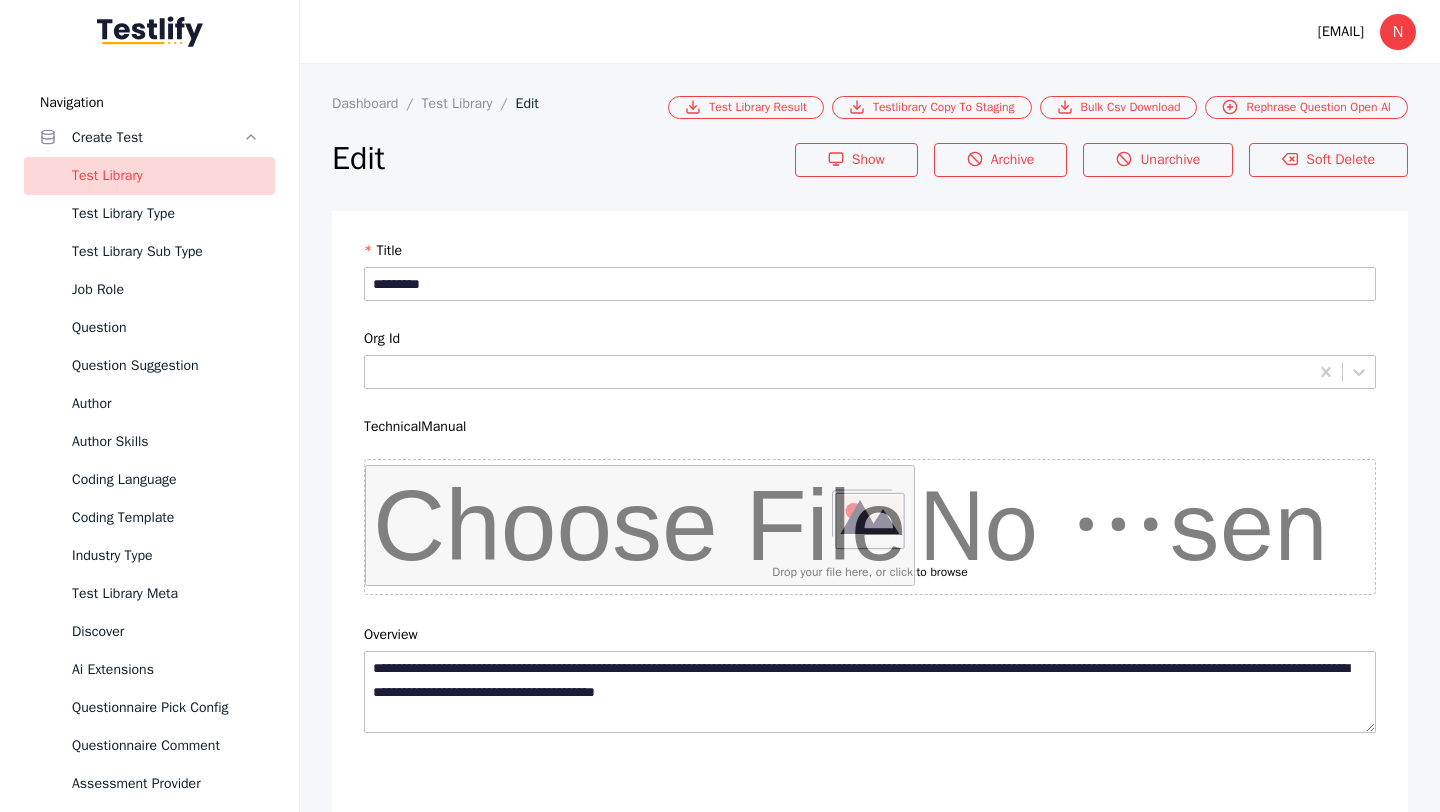 scroll, scrollTop: 3628, scrollLeft: 0, axis: vertical 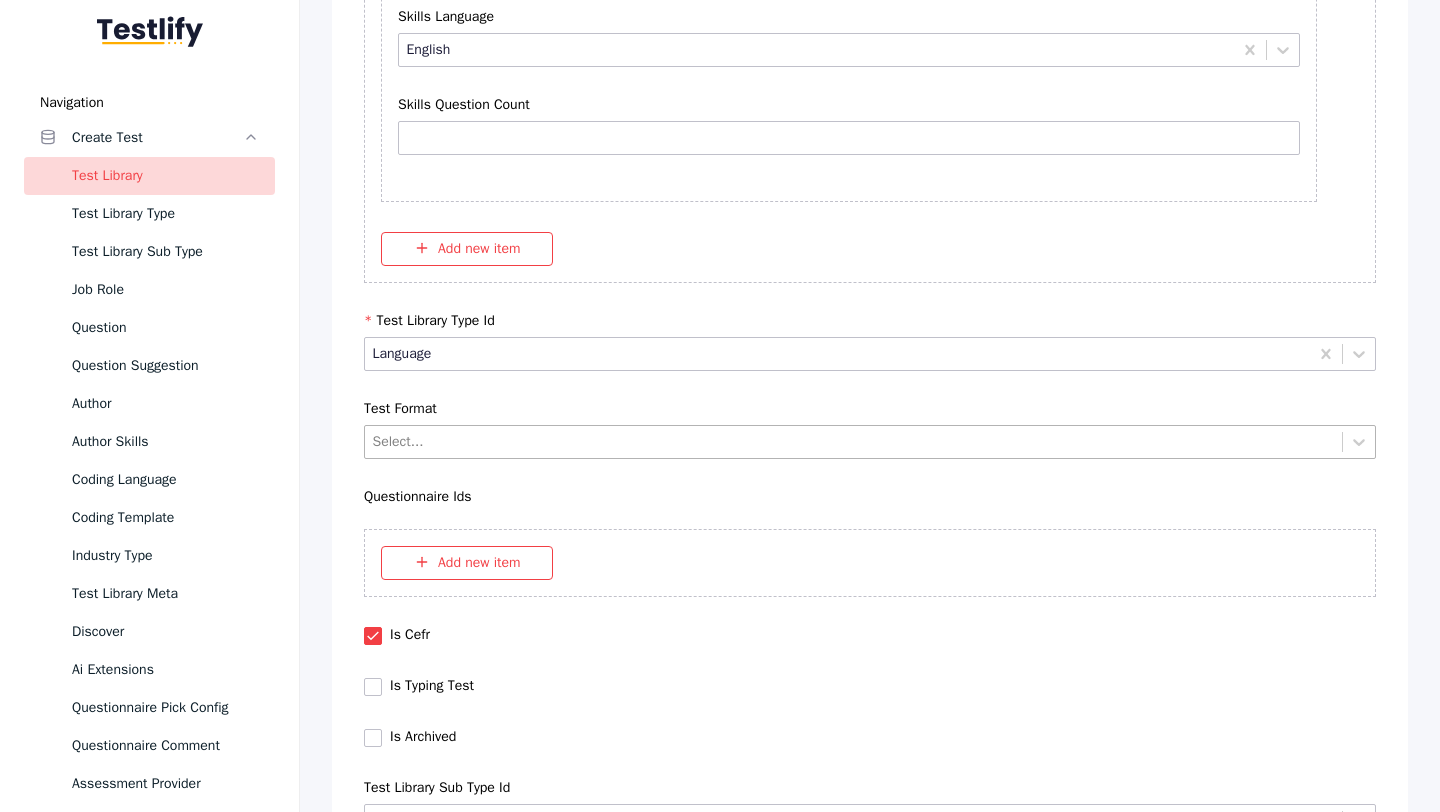 click at bounding box center [854, 441] 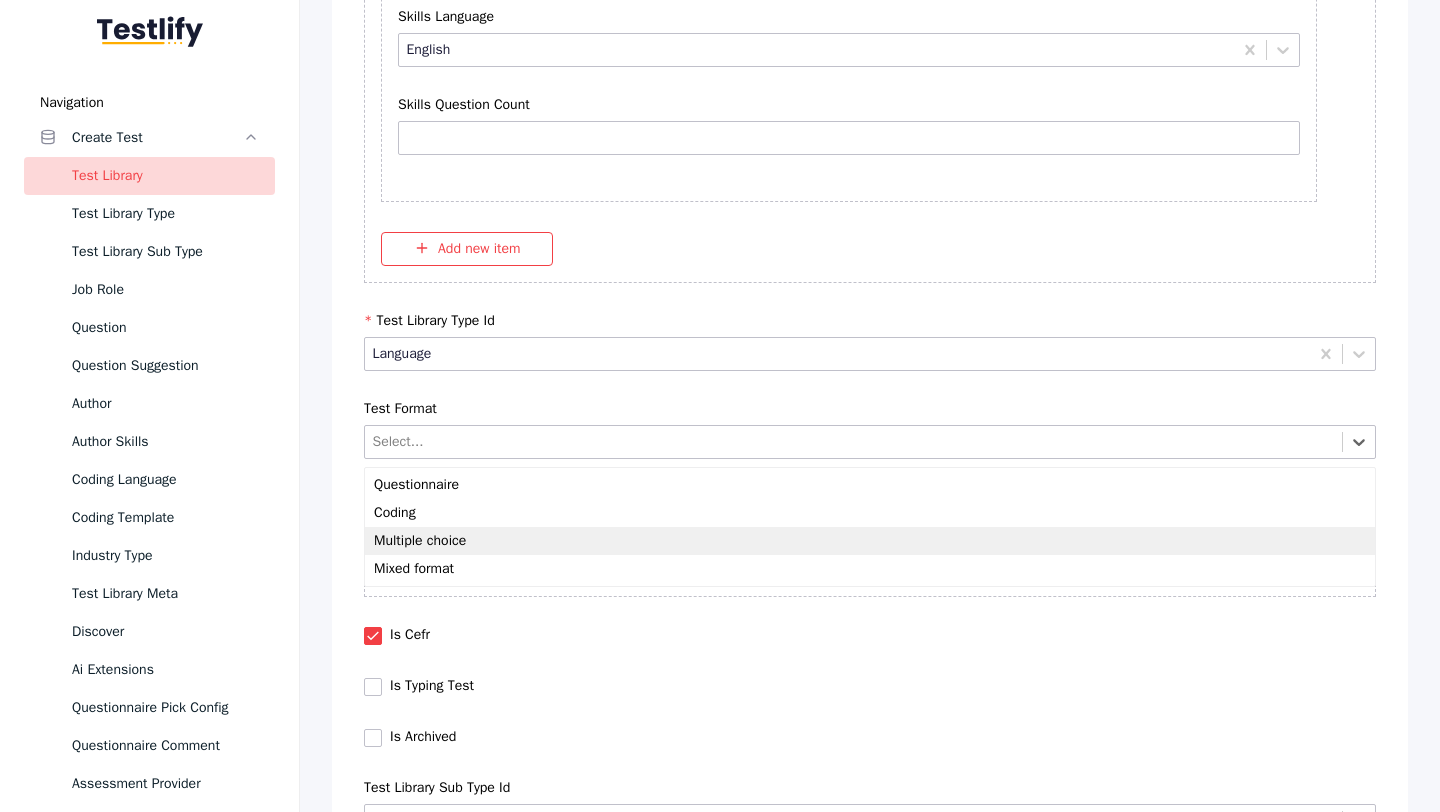 click on "Multiple choice" at bounding box center (870, 541) 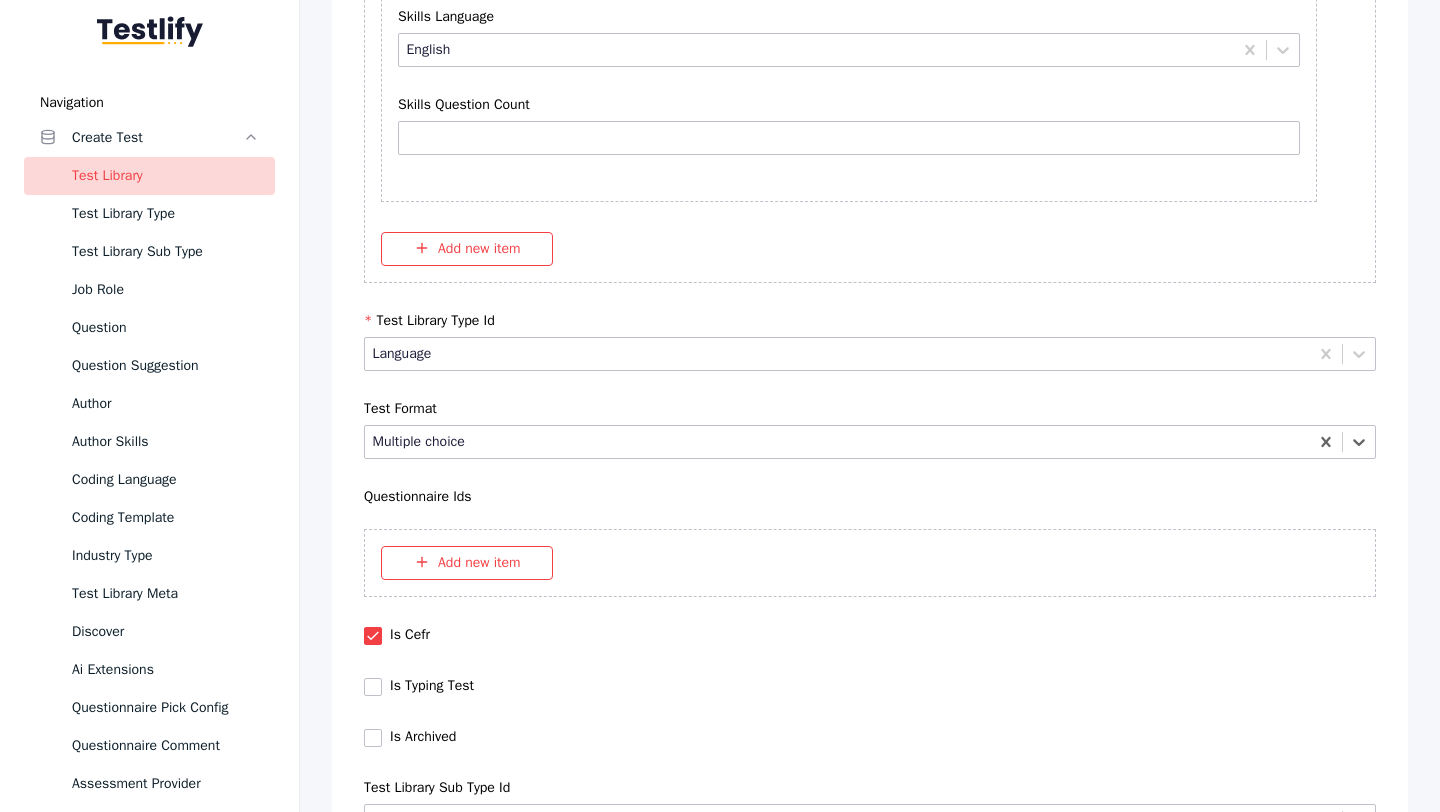 click on "Save" at bounding box center [870, 9137] 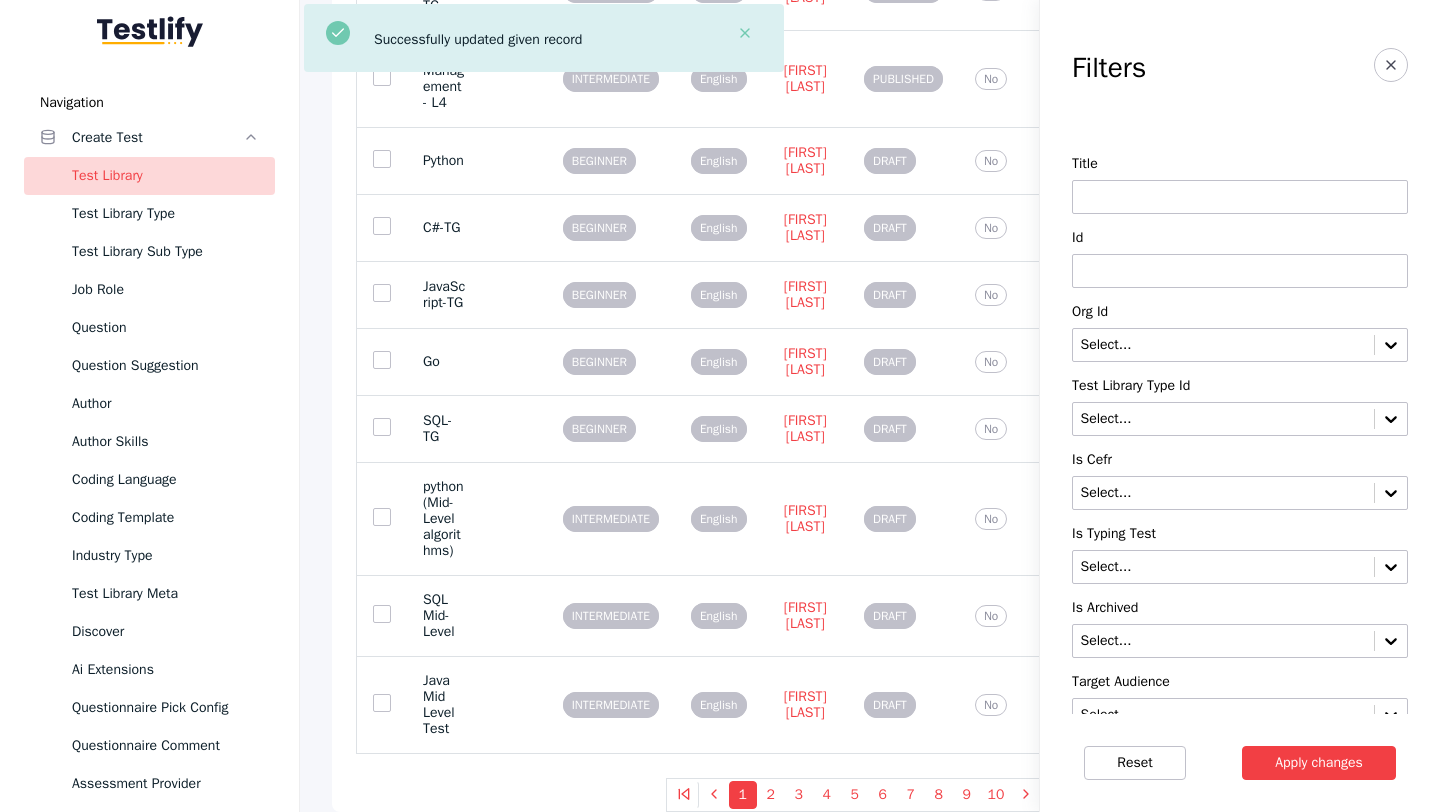scroll, scrollTop: 0, scrollLeft: 0, axis: both 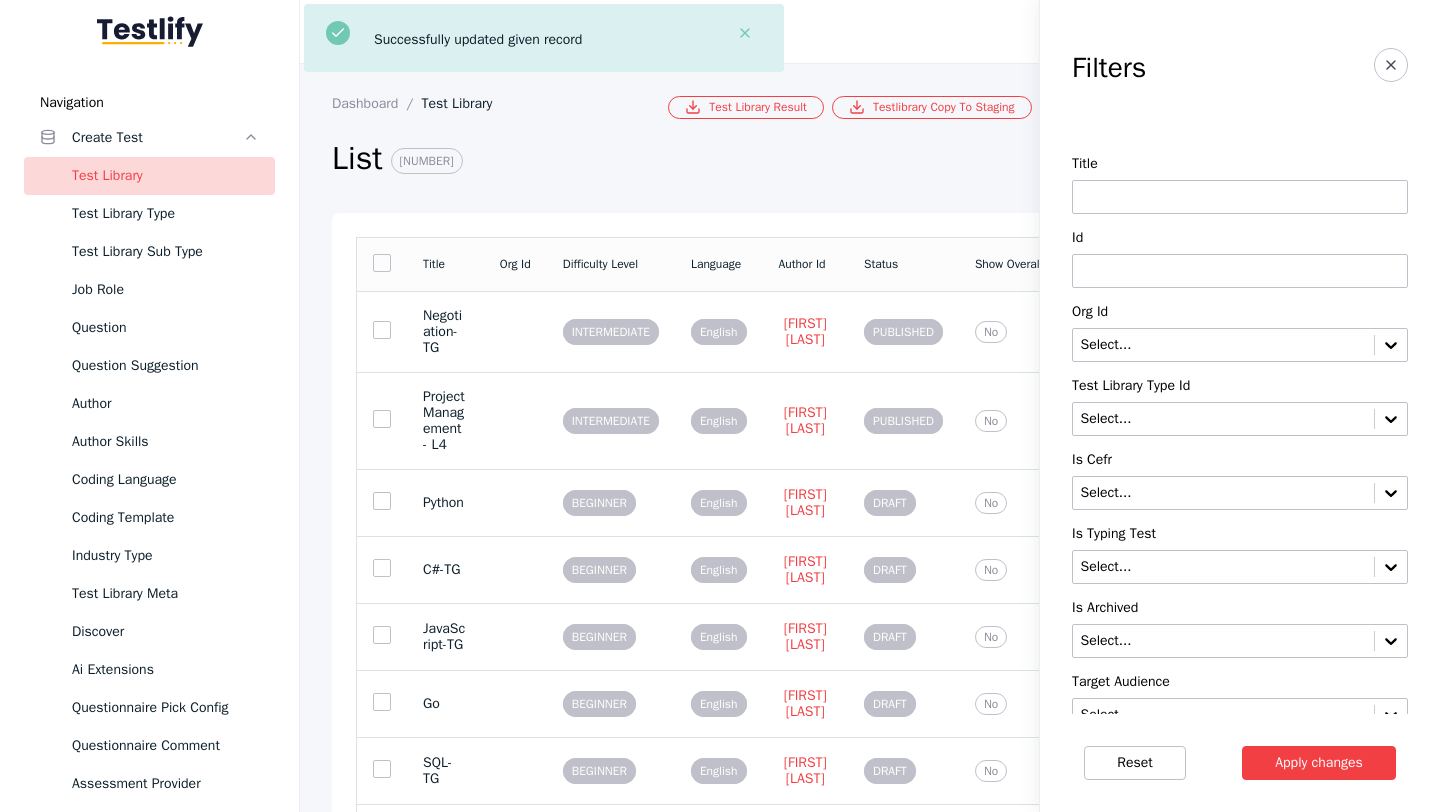 click at bounding box center [1240, 271] 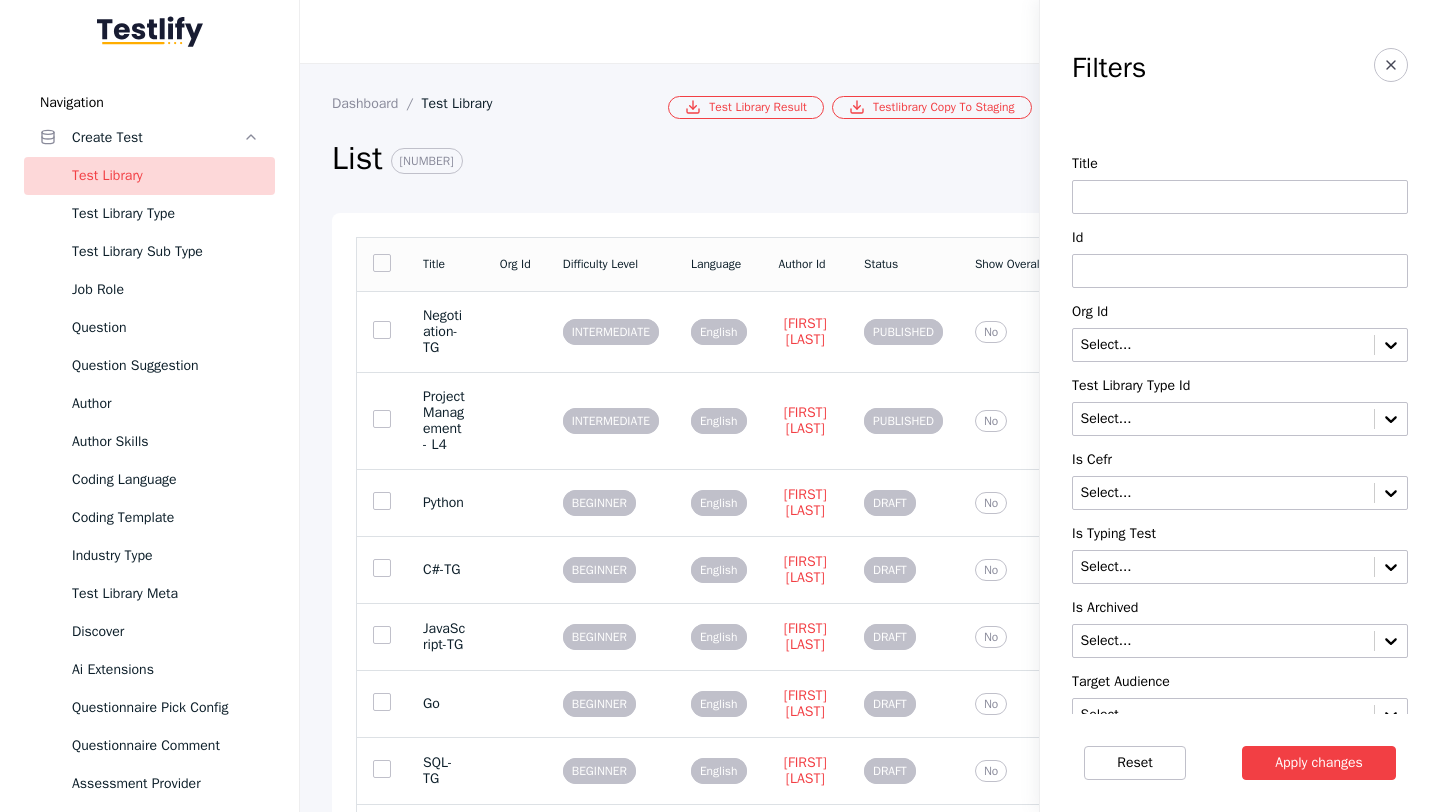 paste on "**********" 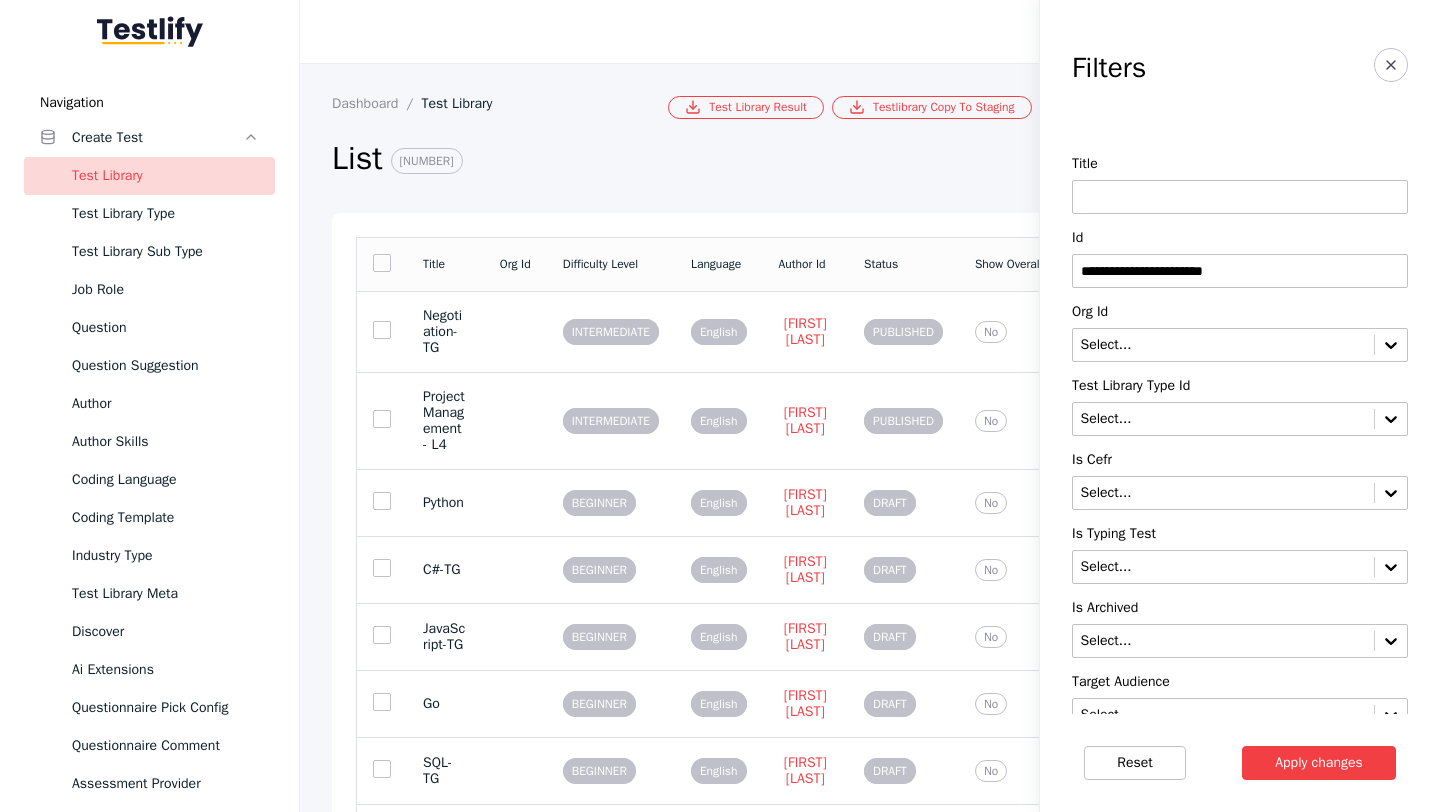 type on "**********" 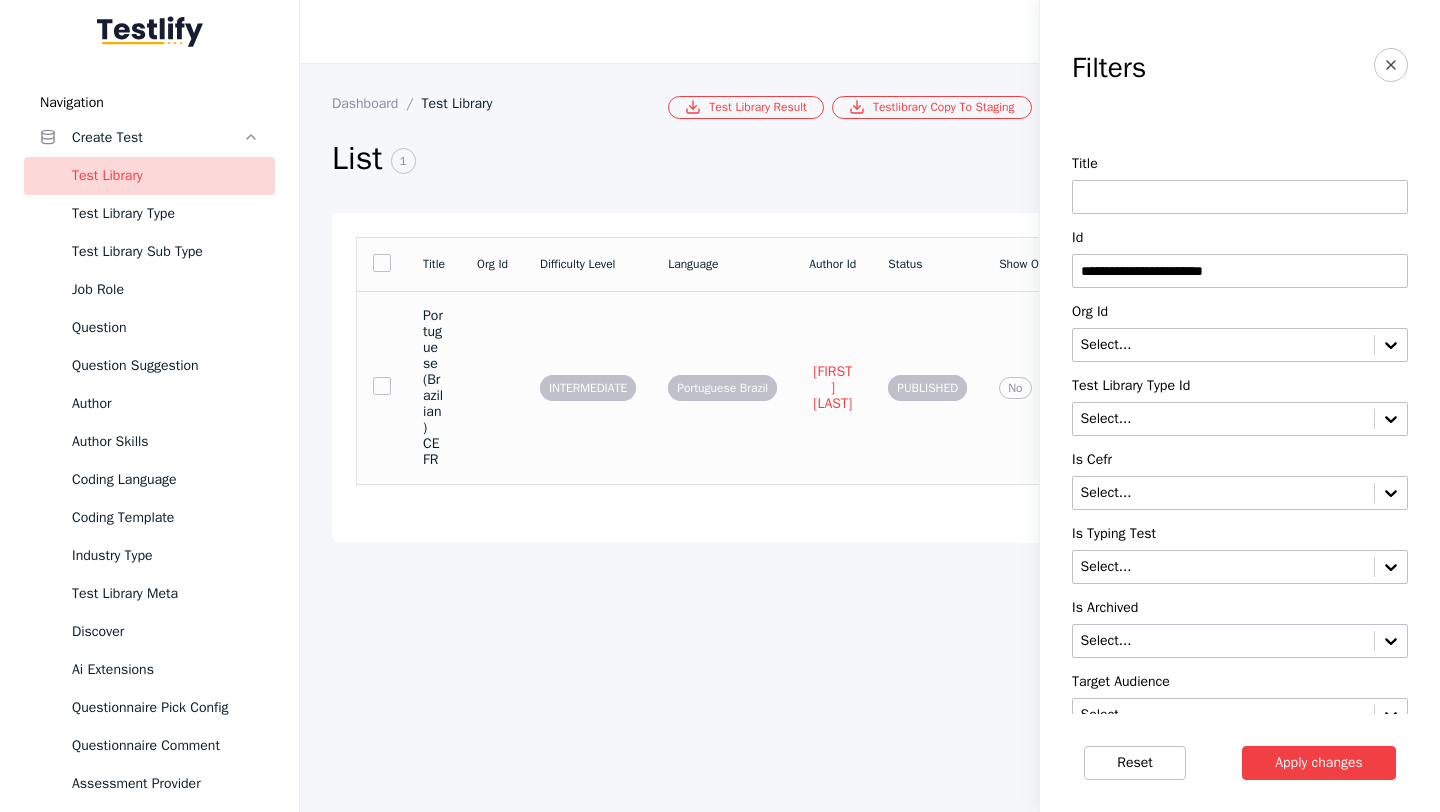 click at bounding box center [492, 387] 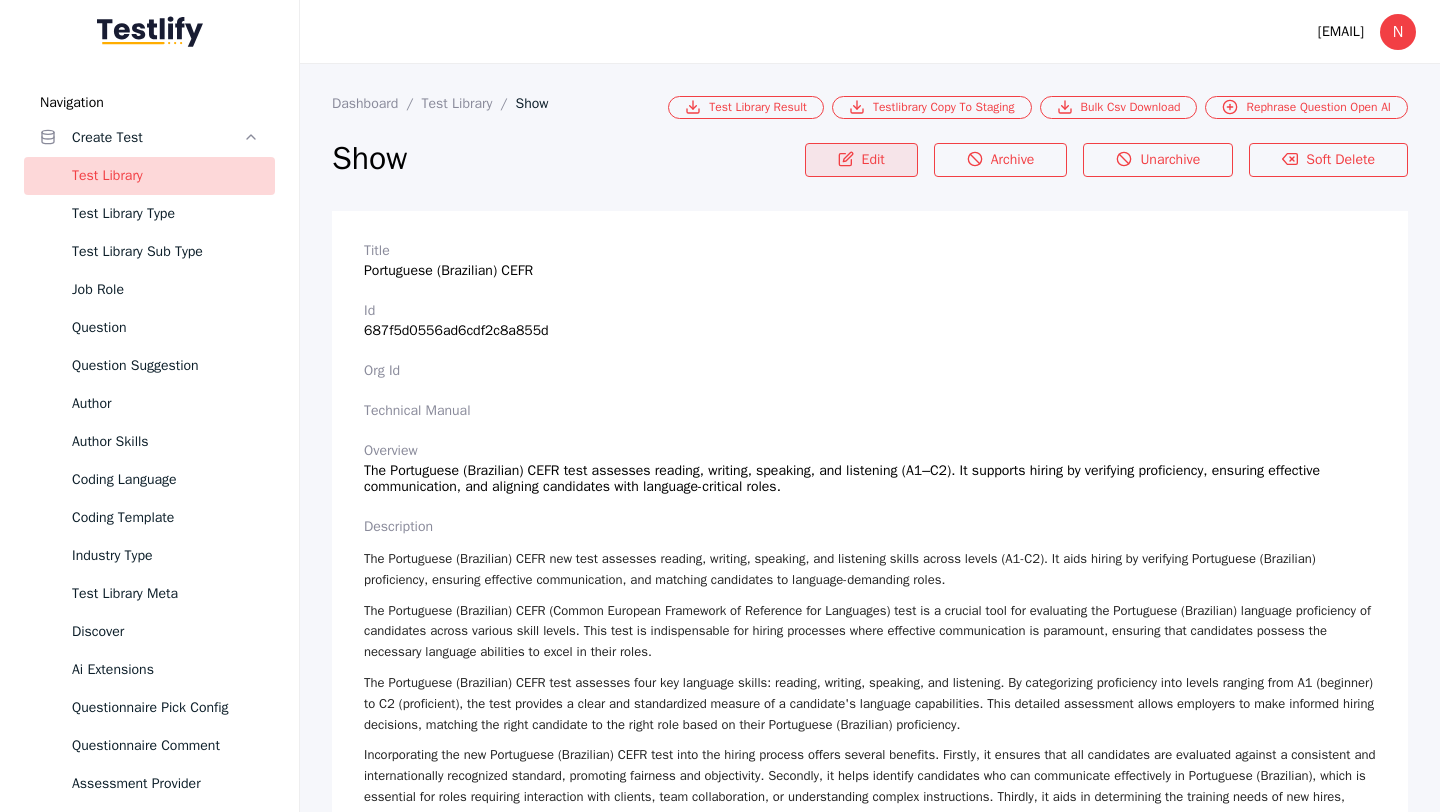 click on "Edit" at bounding box center [861, 160] 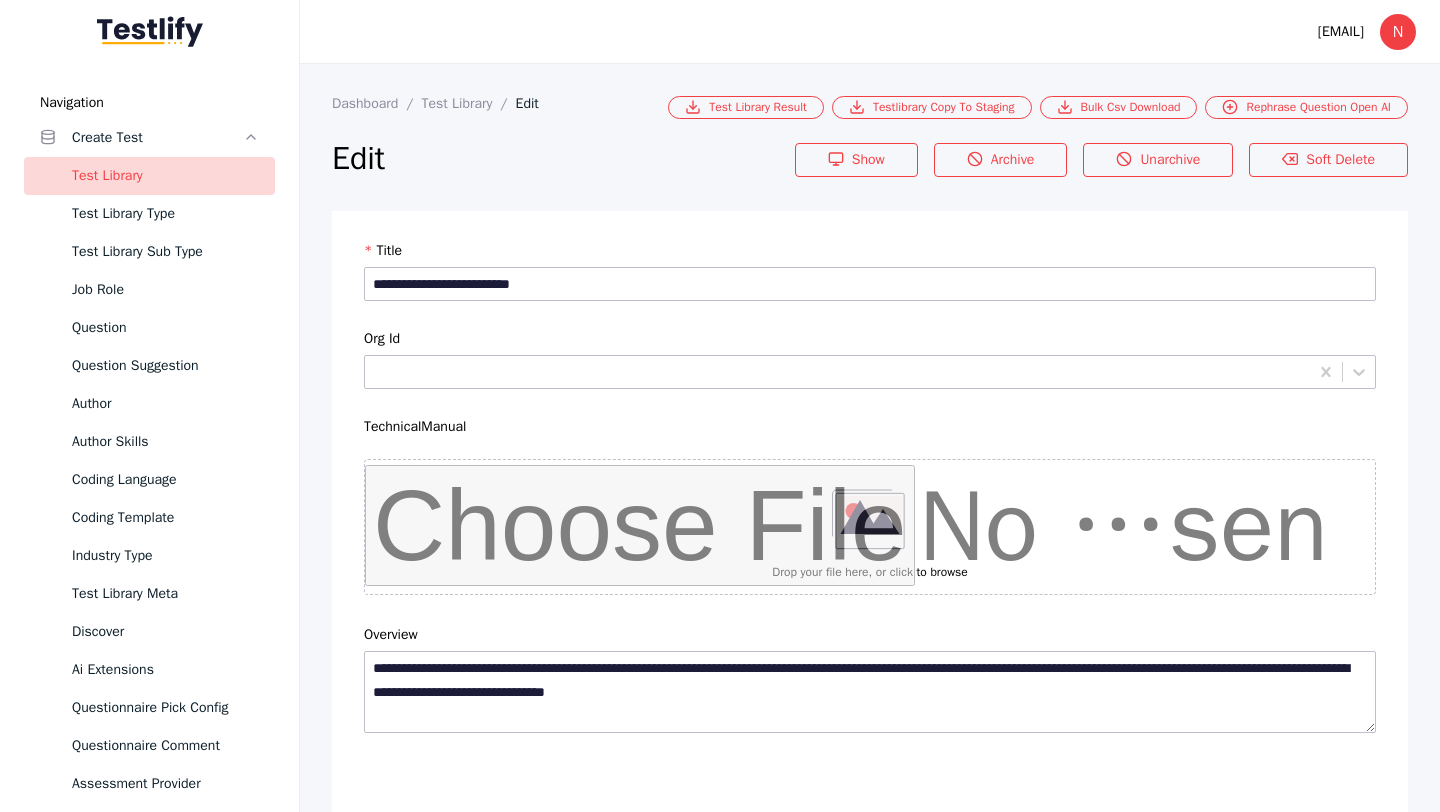 scroll, scrollTop: 3628, scrollLeft: 0, axis: vertical 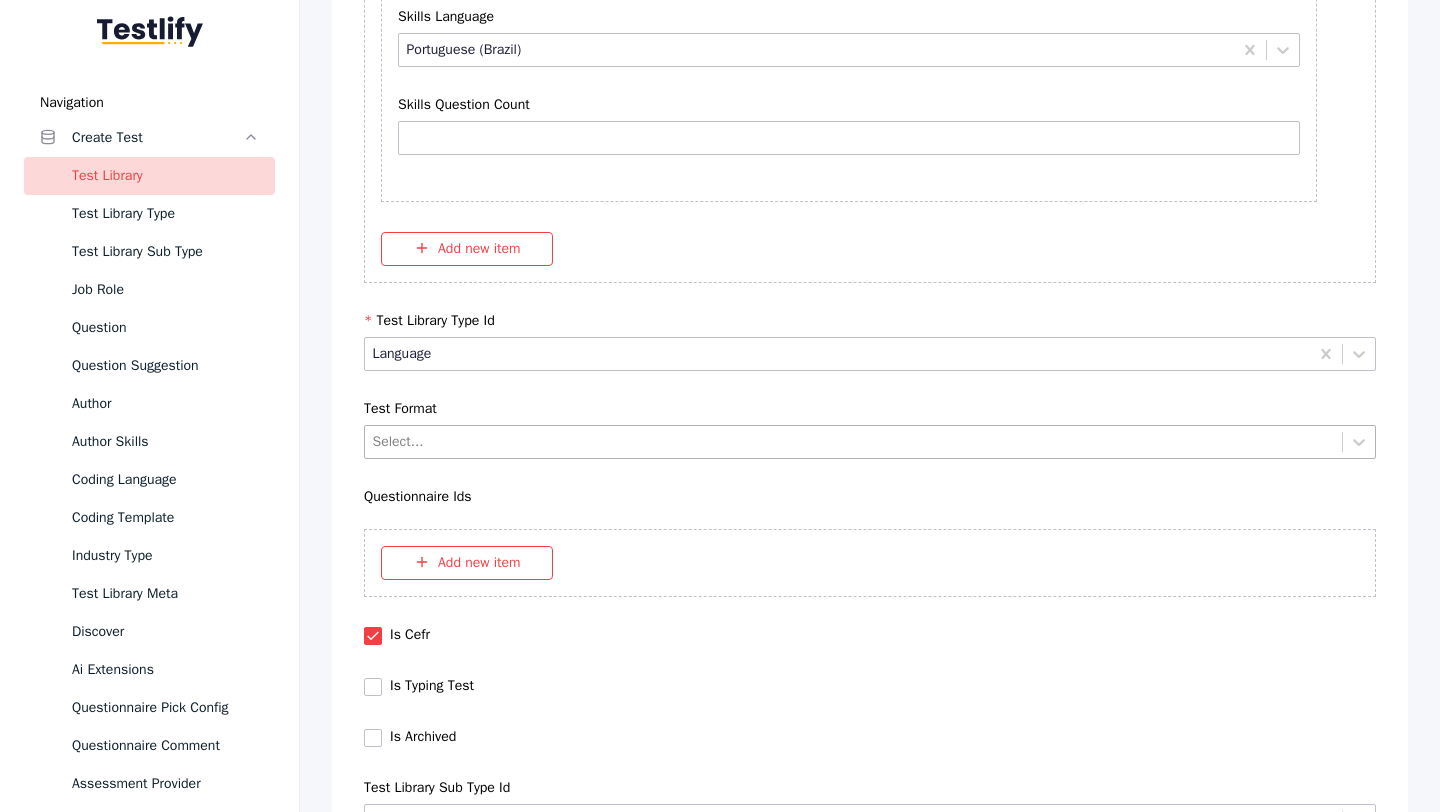 click on "Select..." at bounding box center (853, 441) 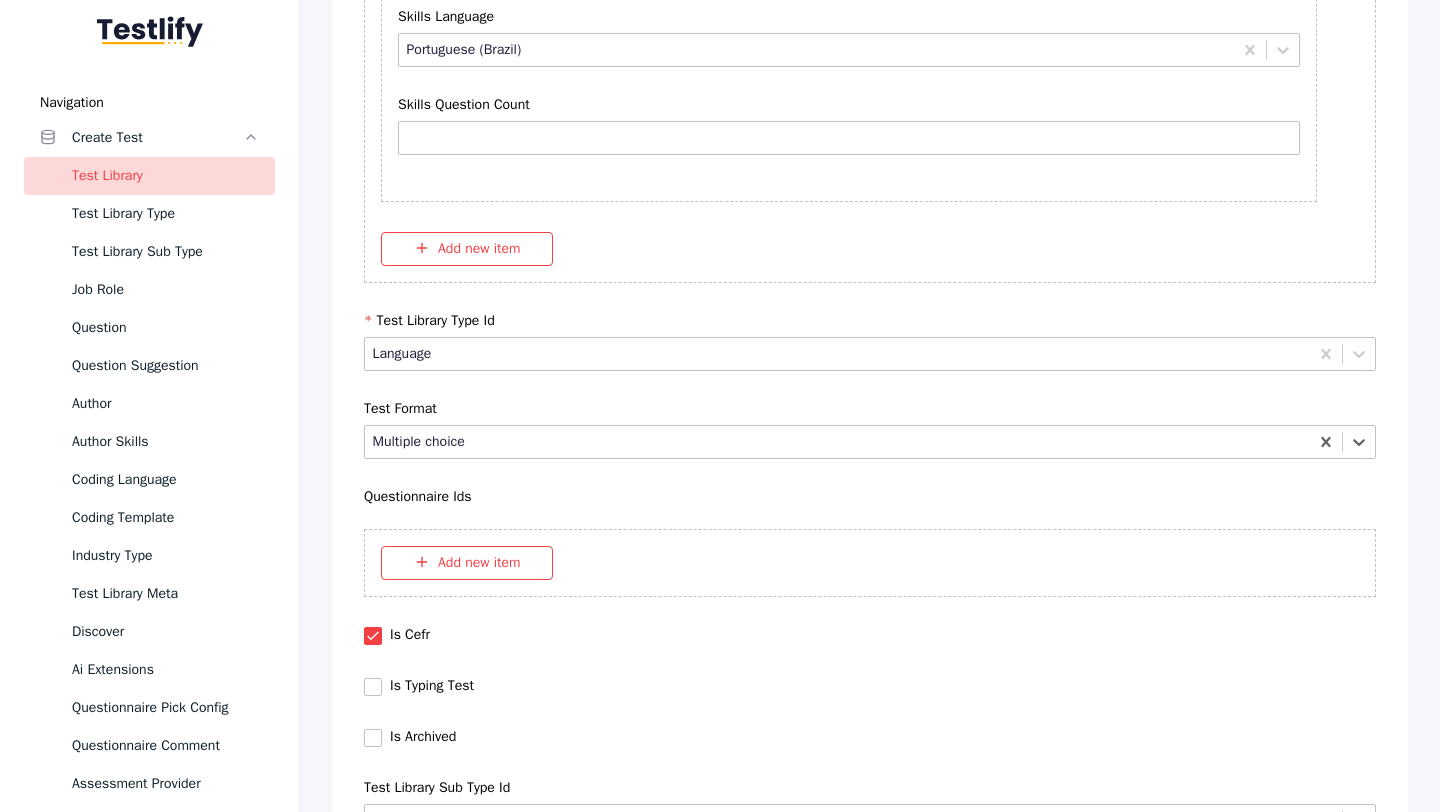 click on "Save" at bounding box center (870, 4495) 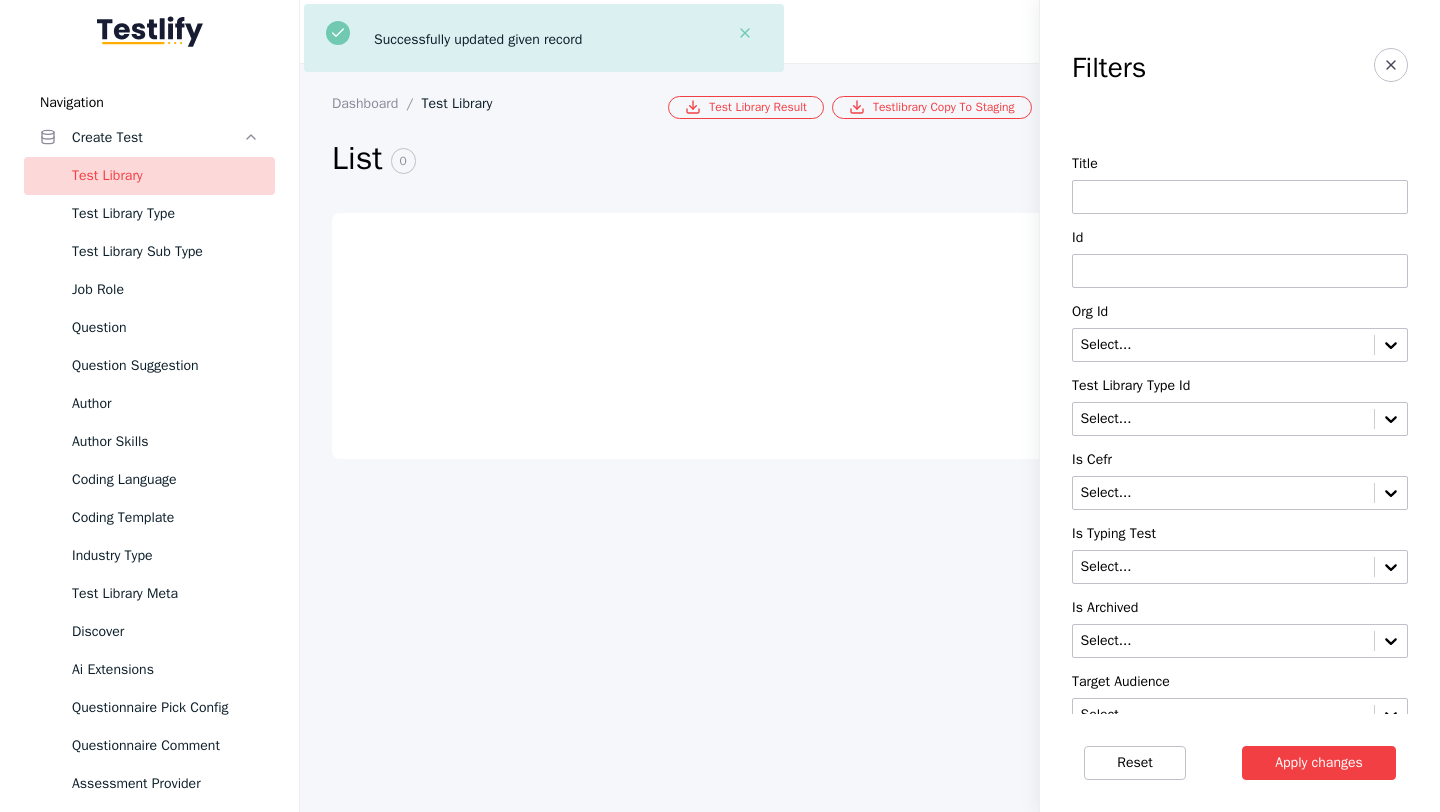 scroll, scrollTop: 0, scrollLeft: 0, axis: both 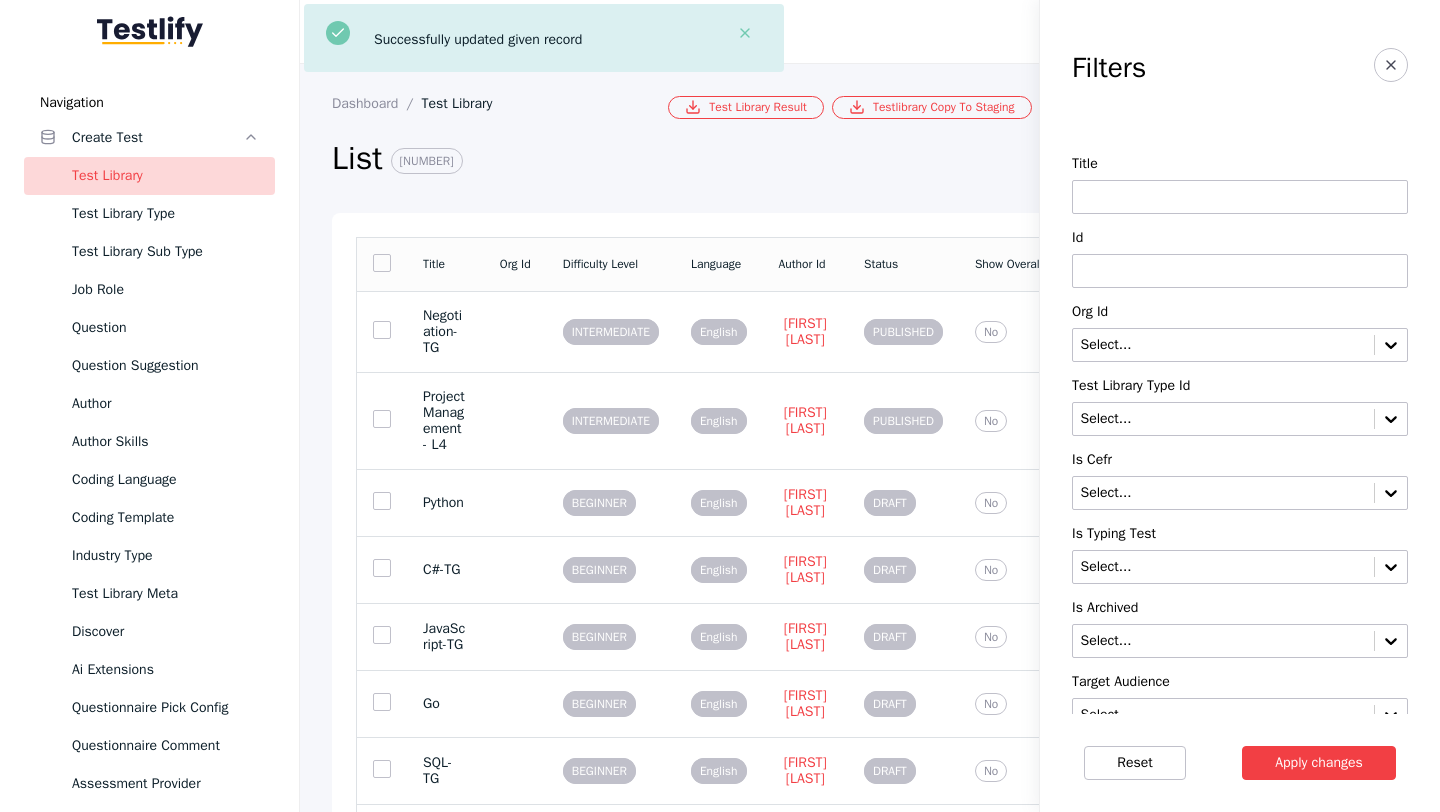 click at bounding box center (1240, 271) 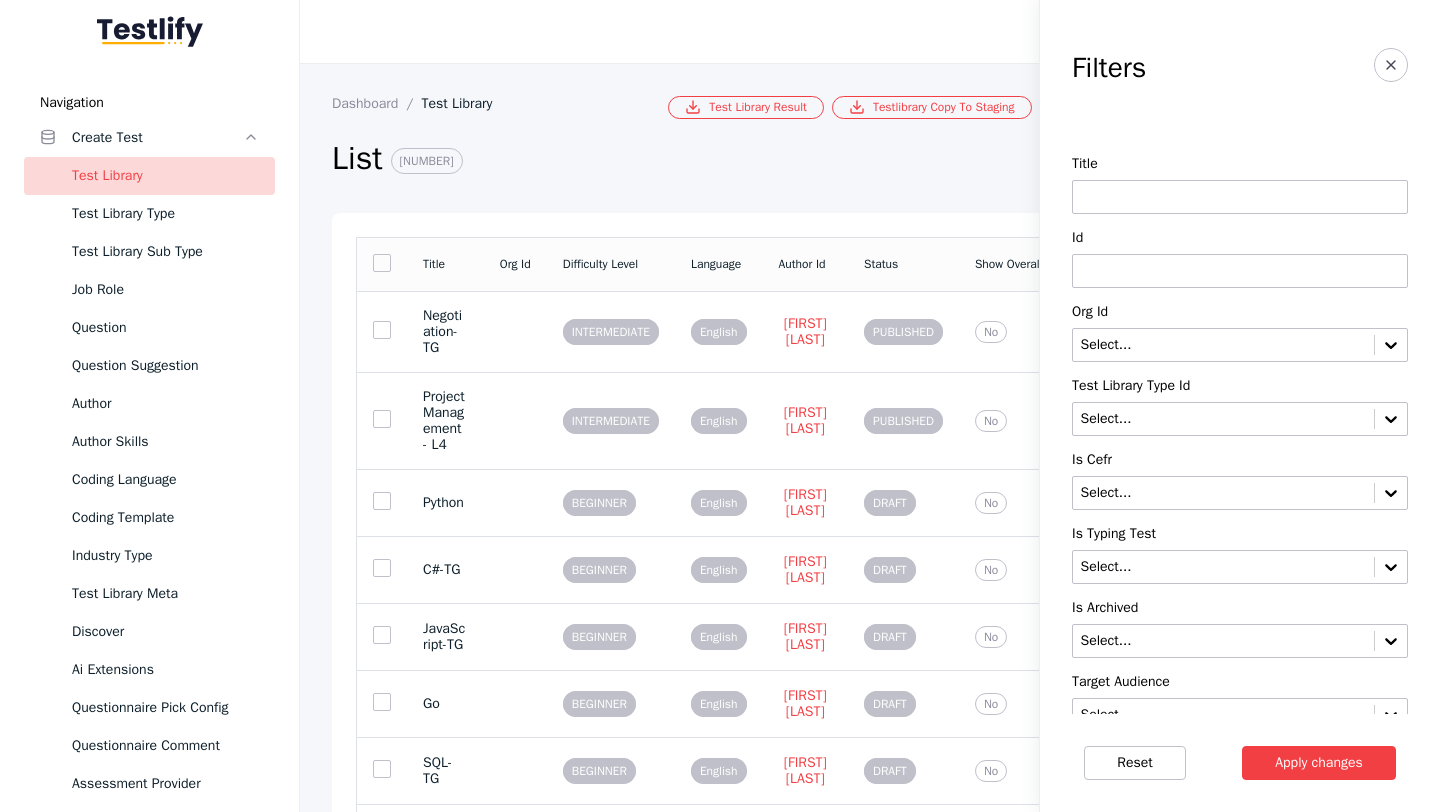 paste on "**********" 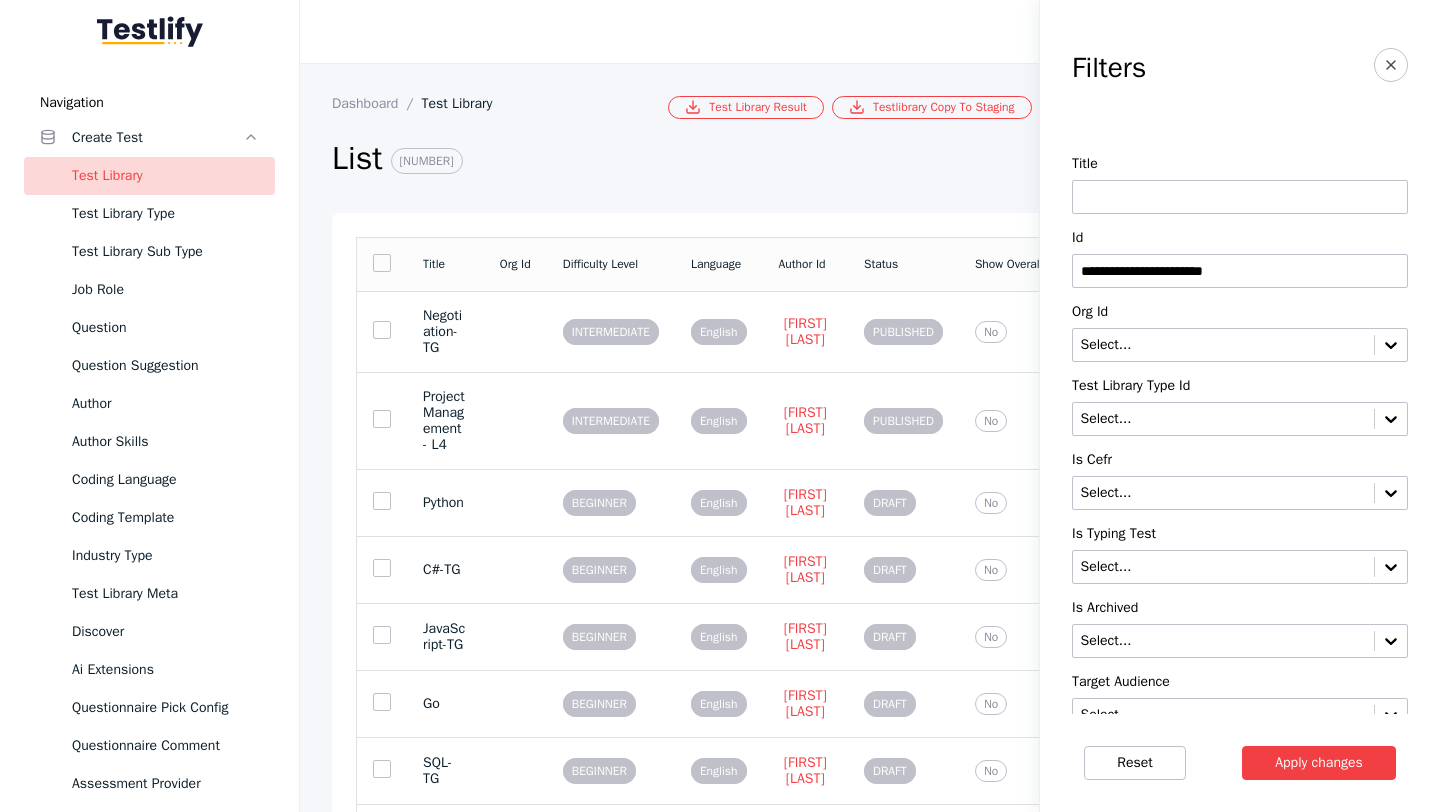 type on "**********" 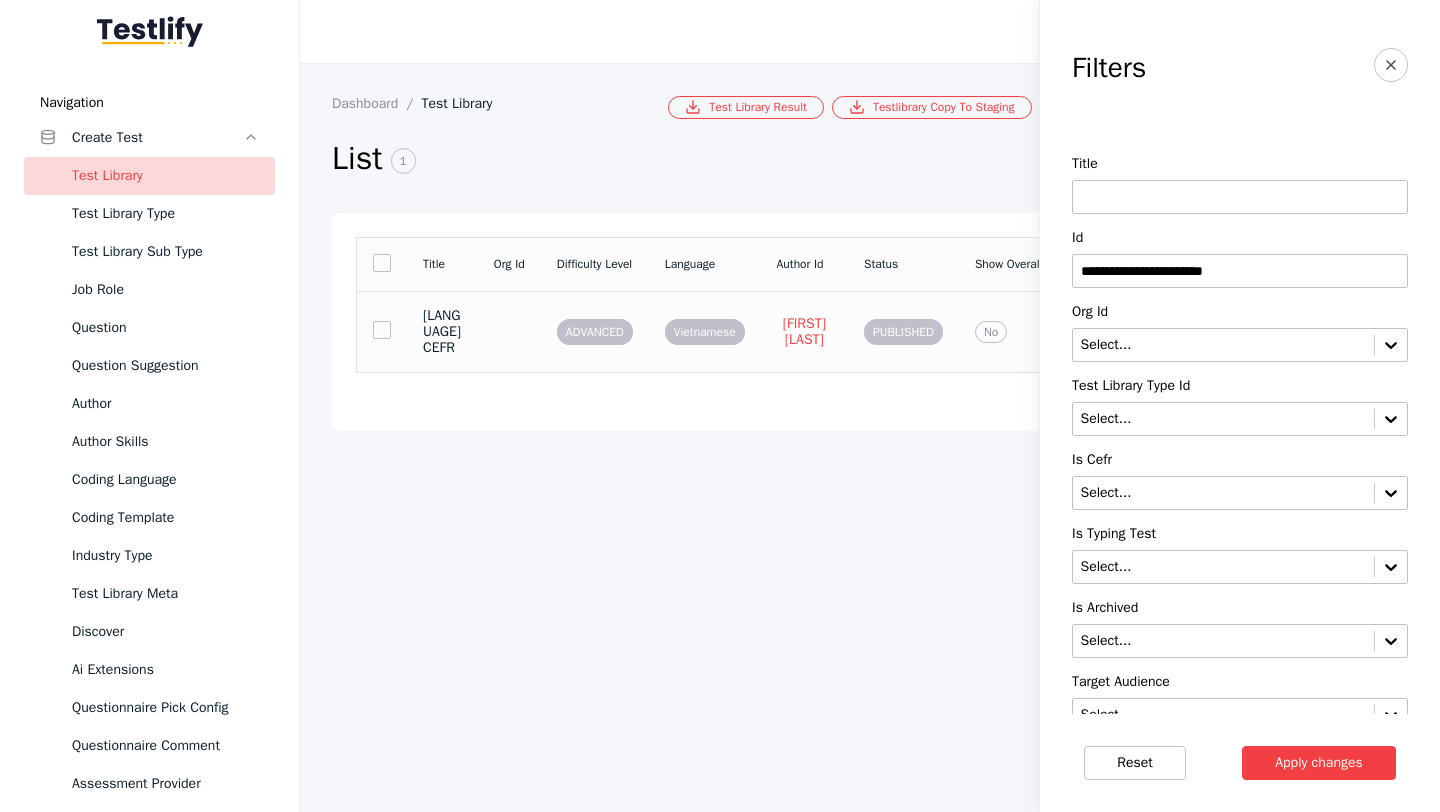 click on "[LANGUAGE] CEFR" at bounding box center [442, 331] 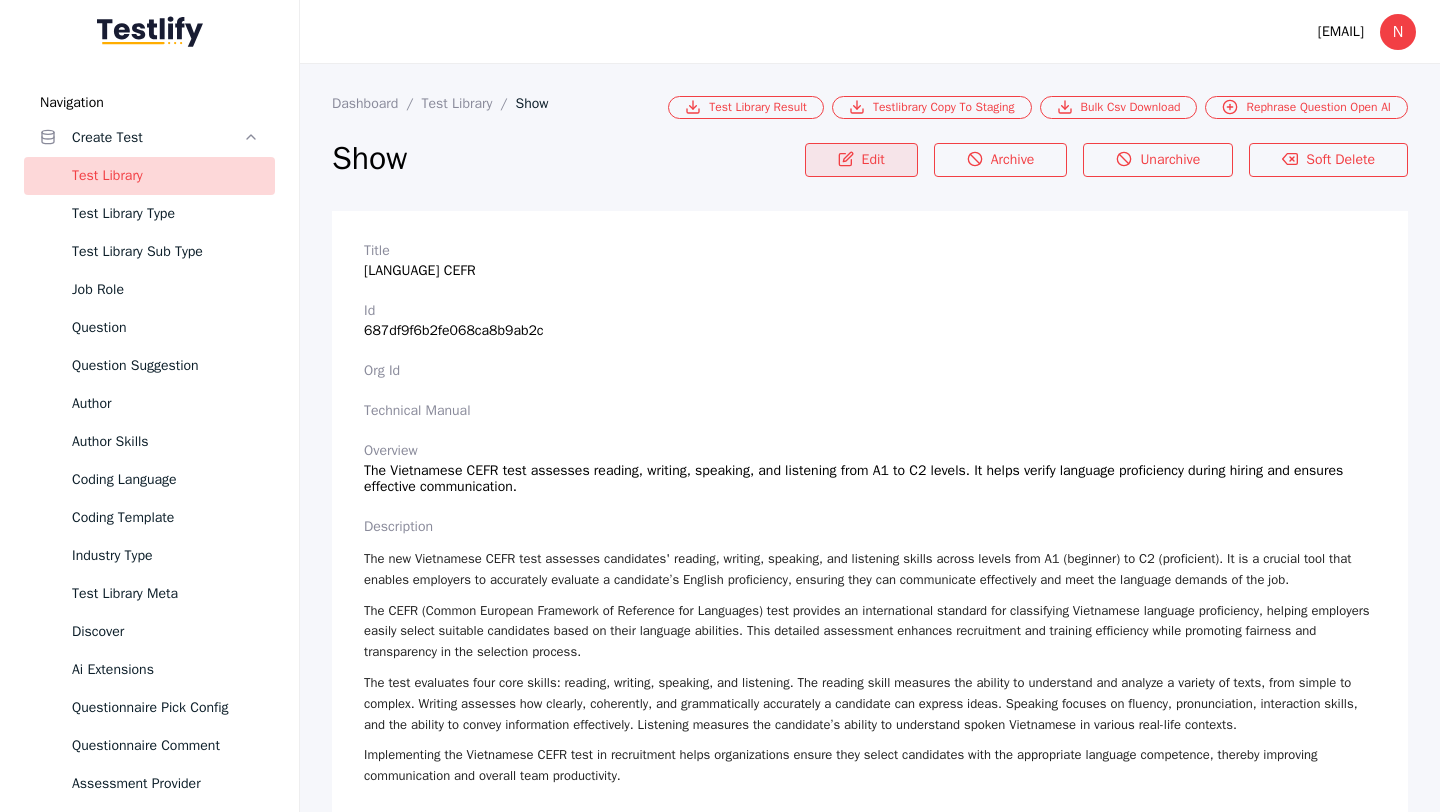 click on "Edit" at bounding box center (861, 160) 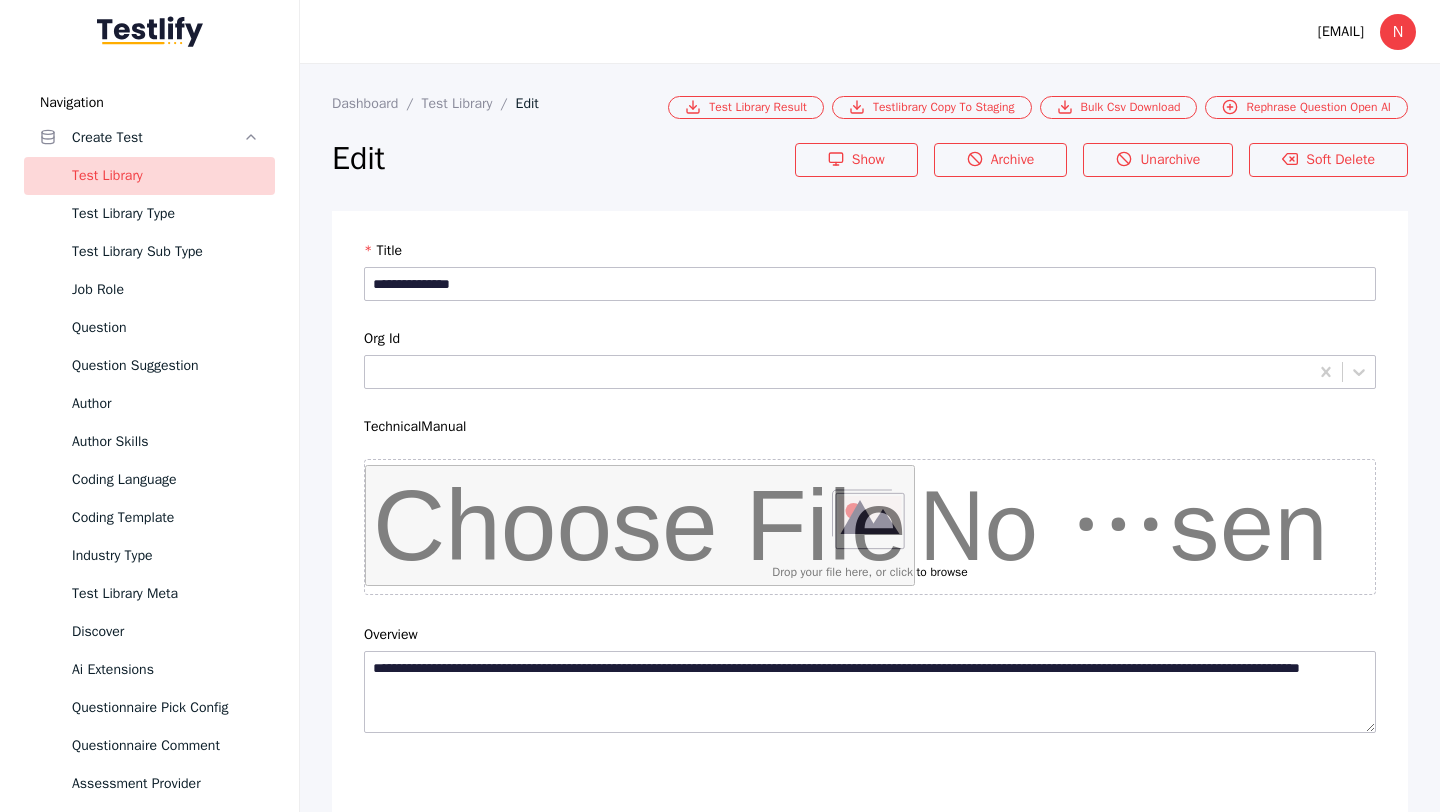 scroll, scrollTop: 3628, scrollLeft: 0, axis: vertical 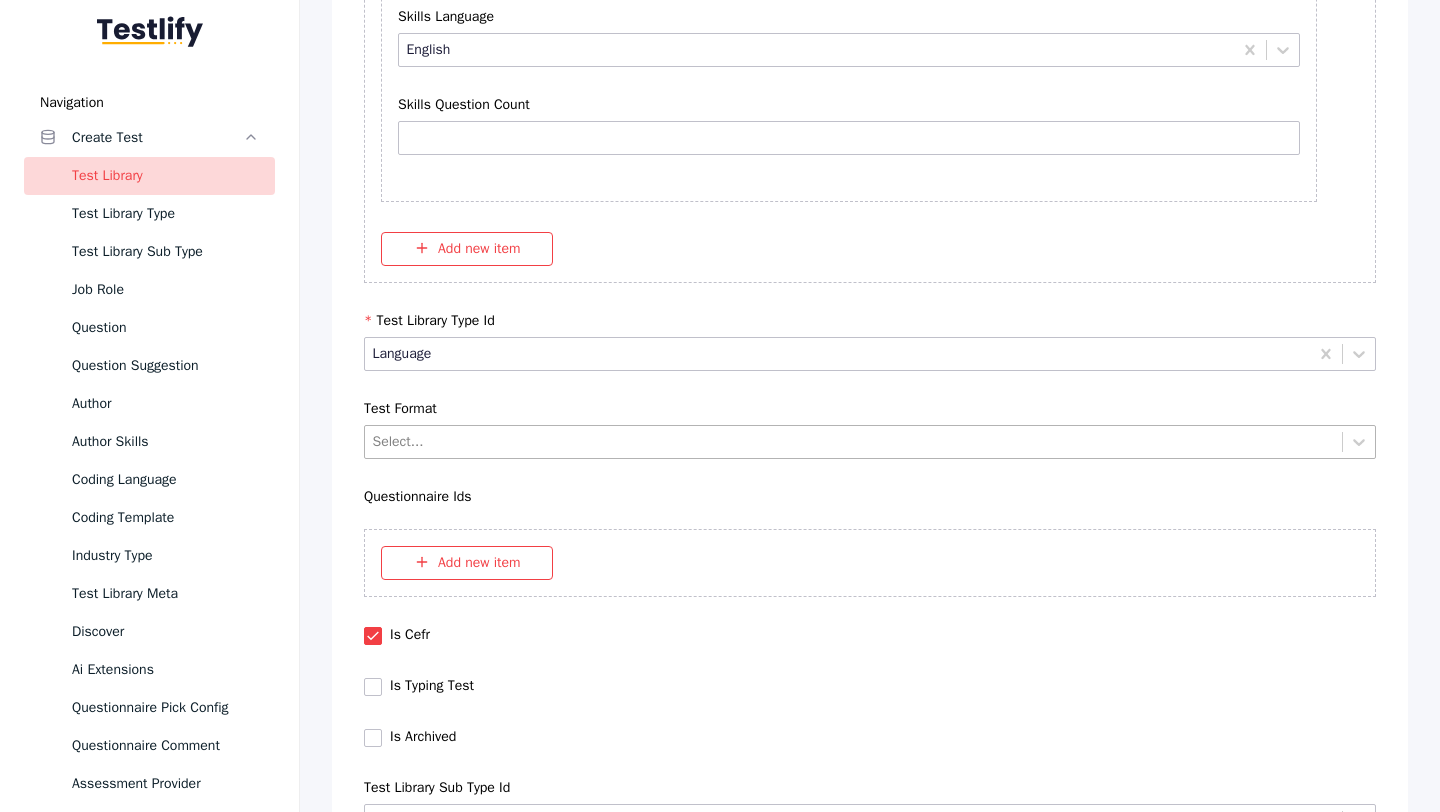 click at bounding box center (854, 441) 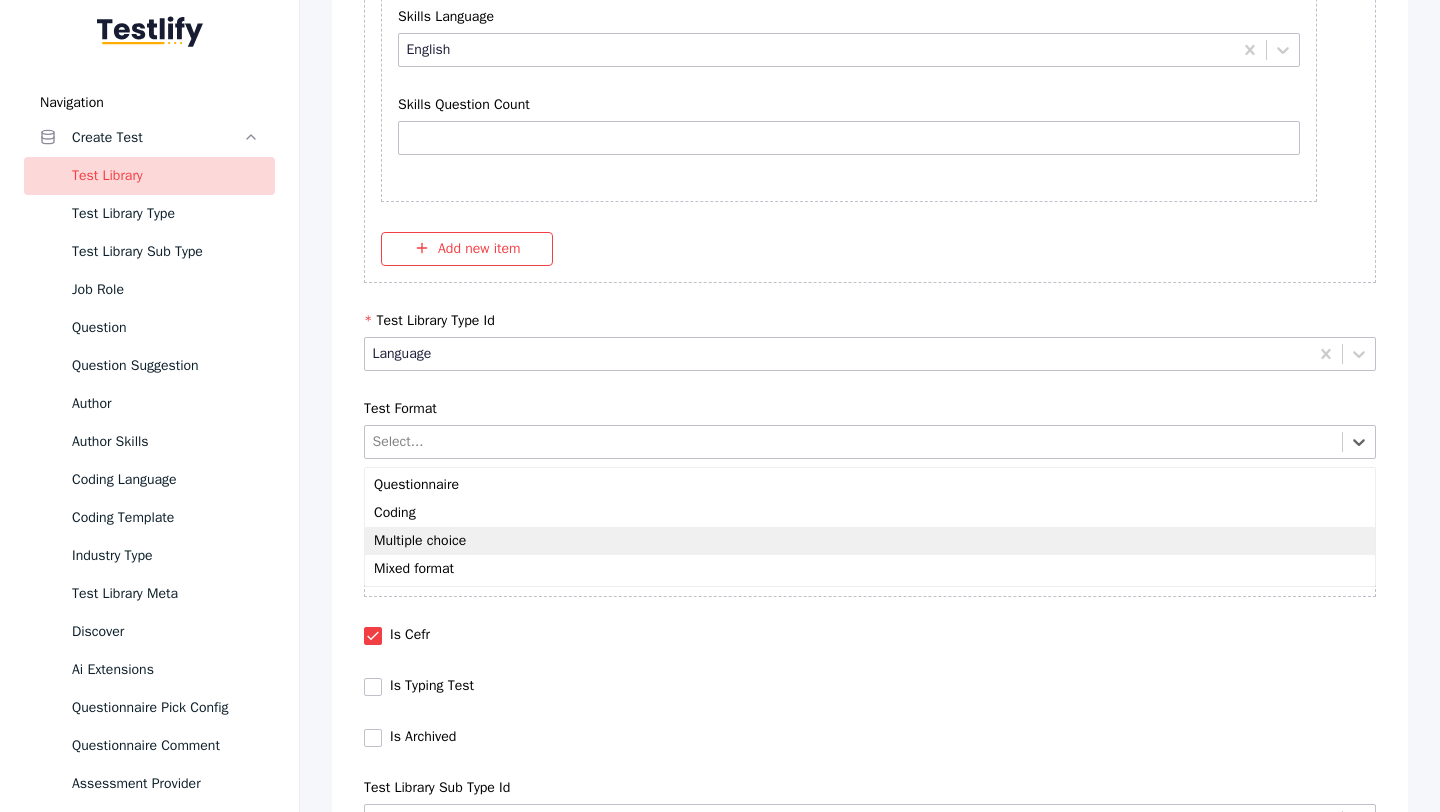 click on "Multiple choice" at bounding box center (870, 541) 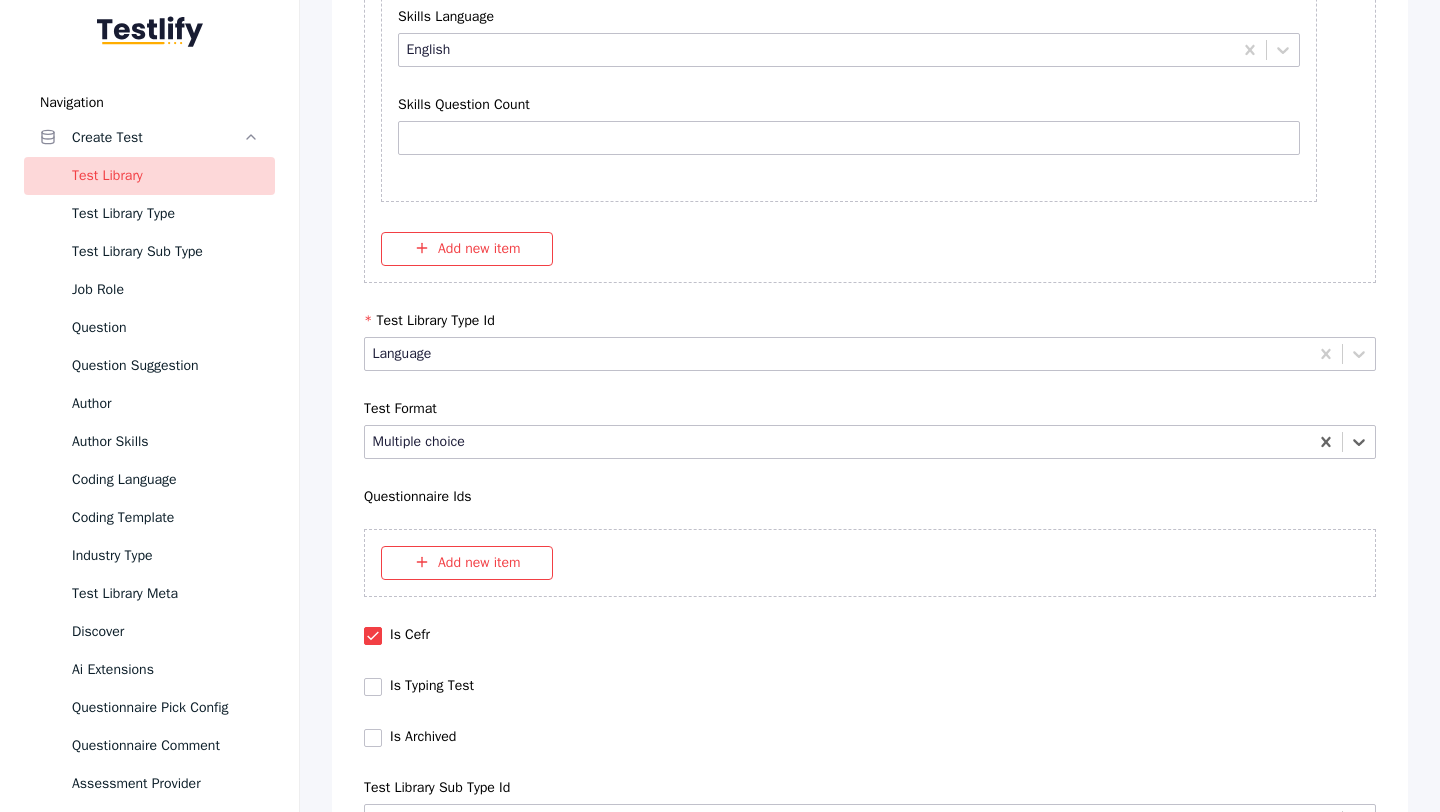 click on "Save" at bounding box center [870, 4407] 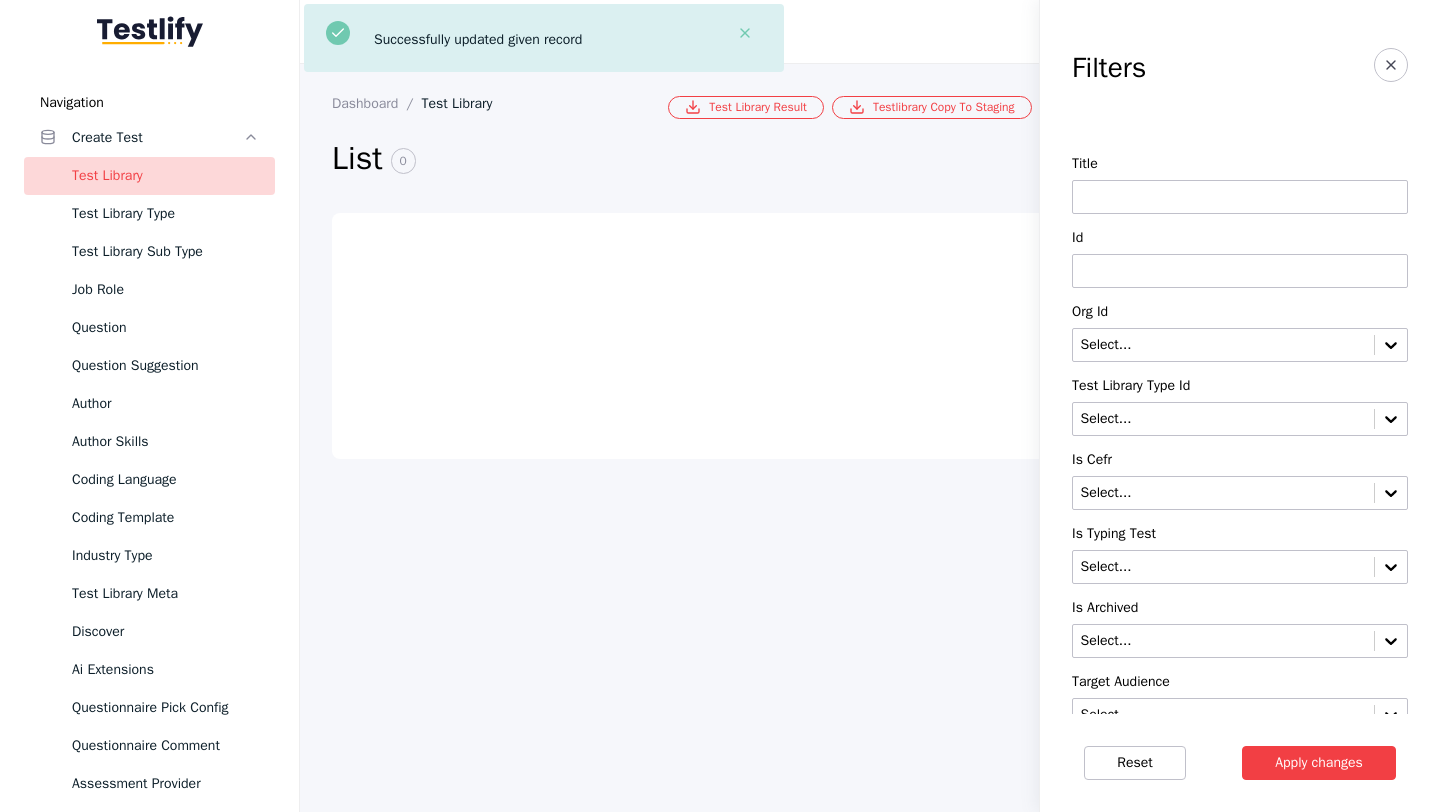 scroll, scrollTop: 0, scrollLeft: 0, axis: both 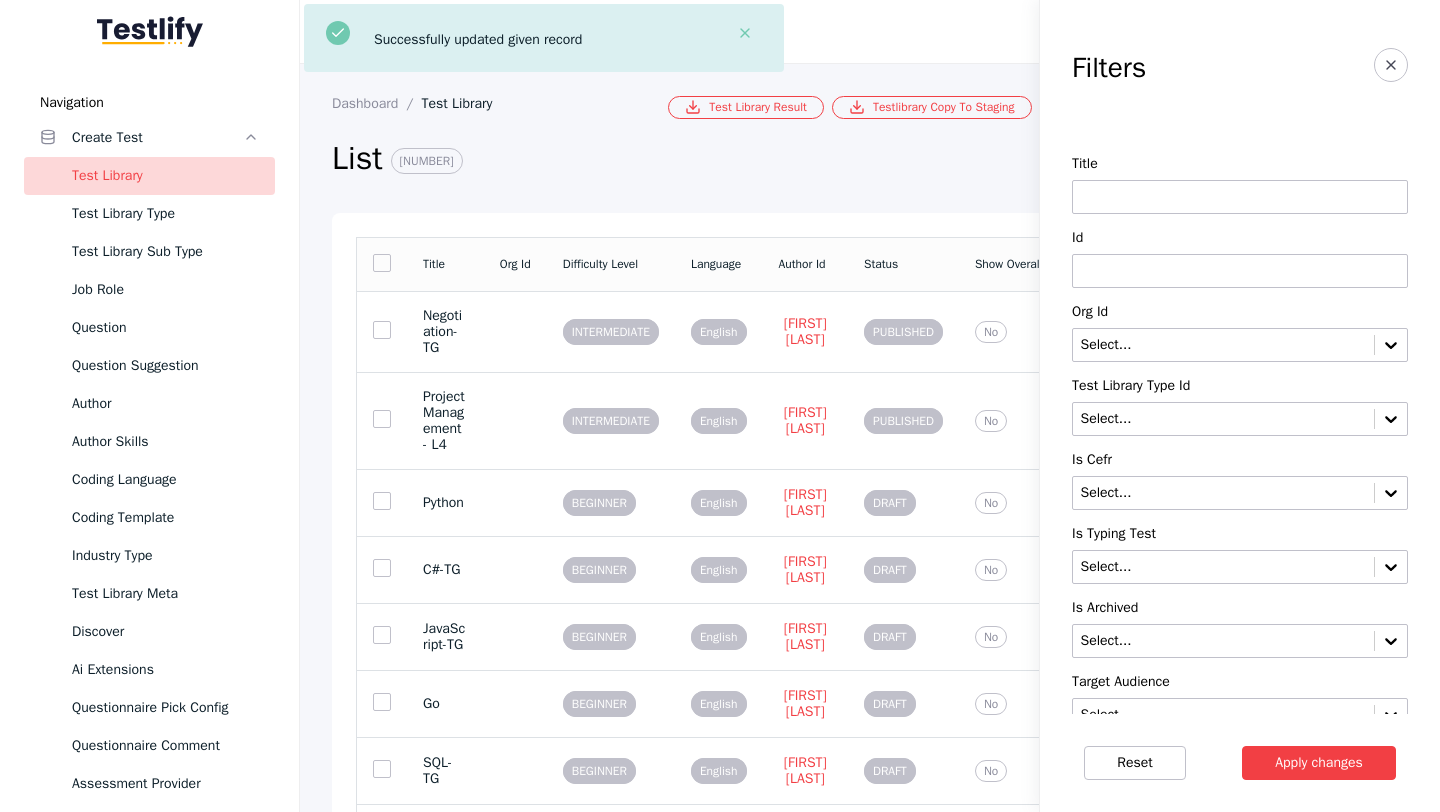 click at bounding box center [1240, 271] 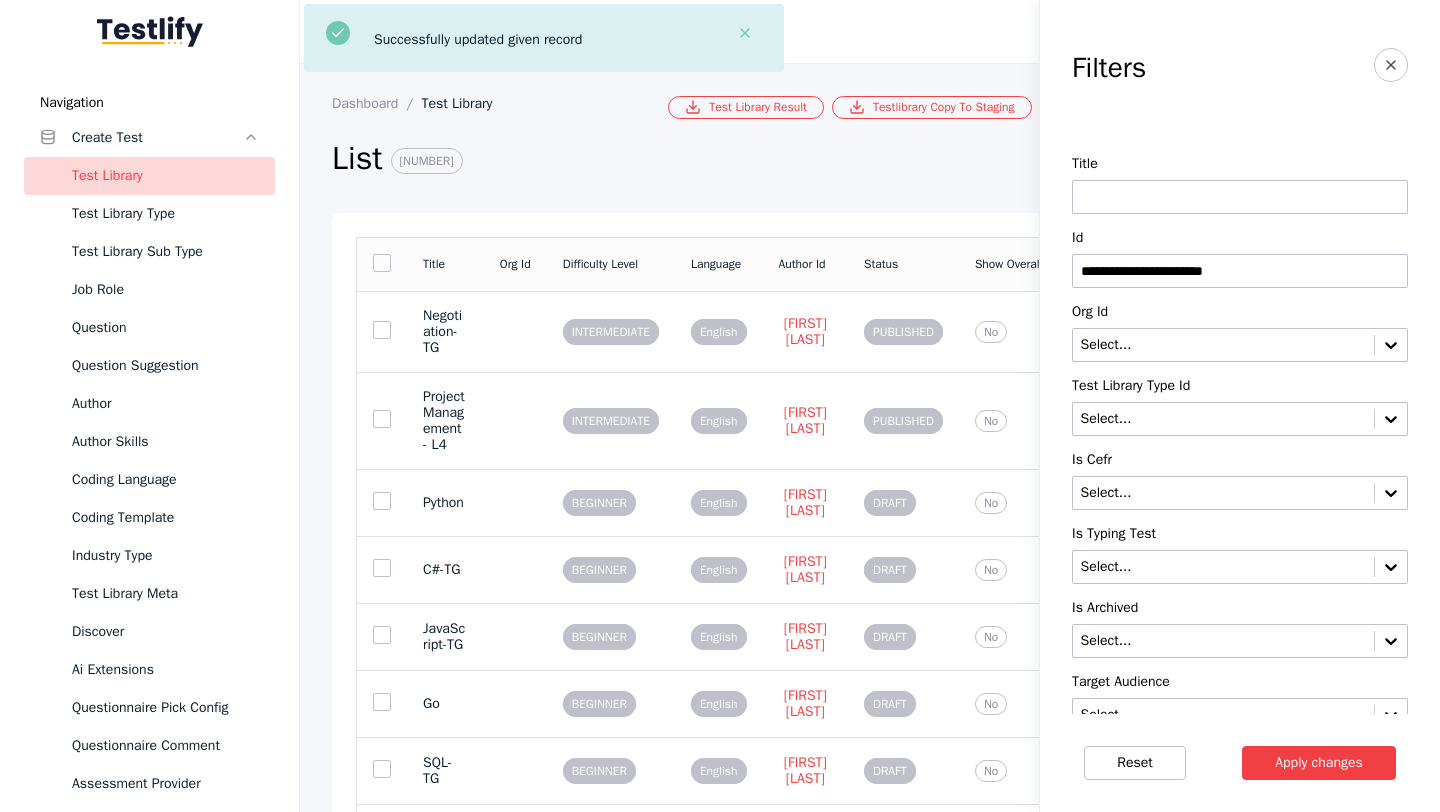 type on "**********" 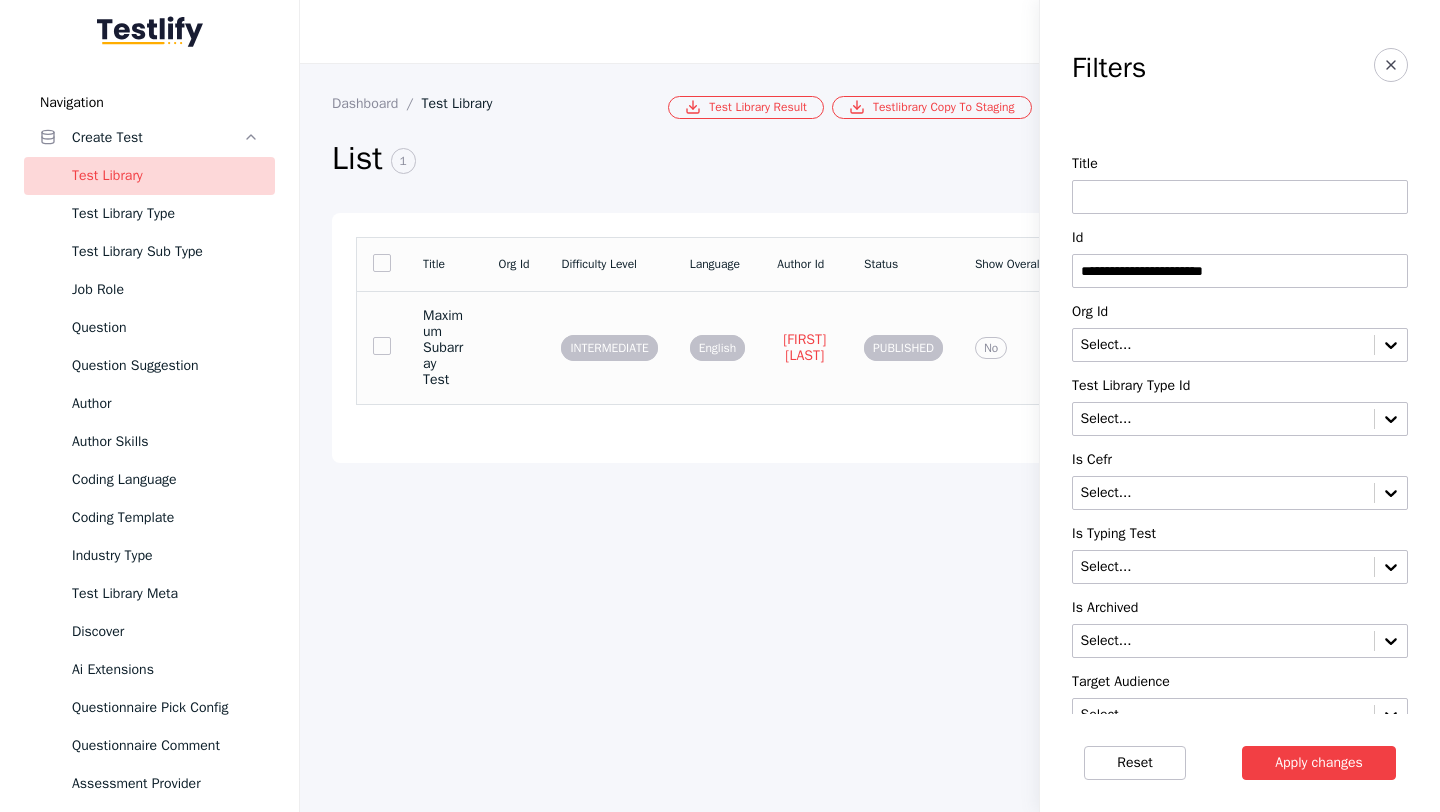 click on "Maximum Subarray Test" at bounding box center [445, 347] 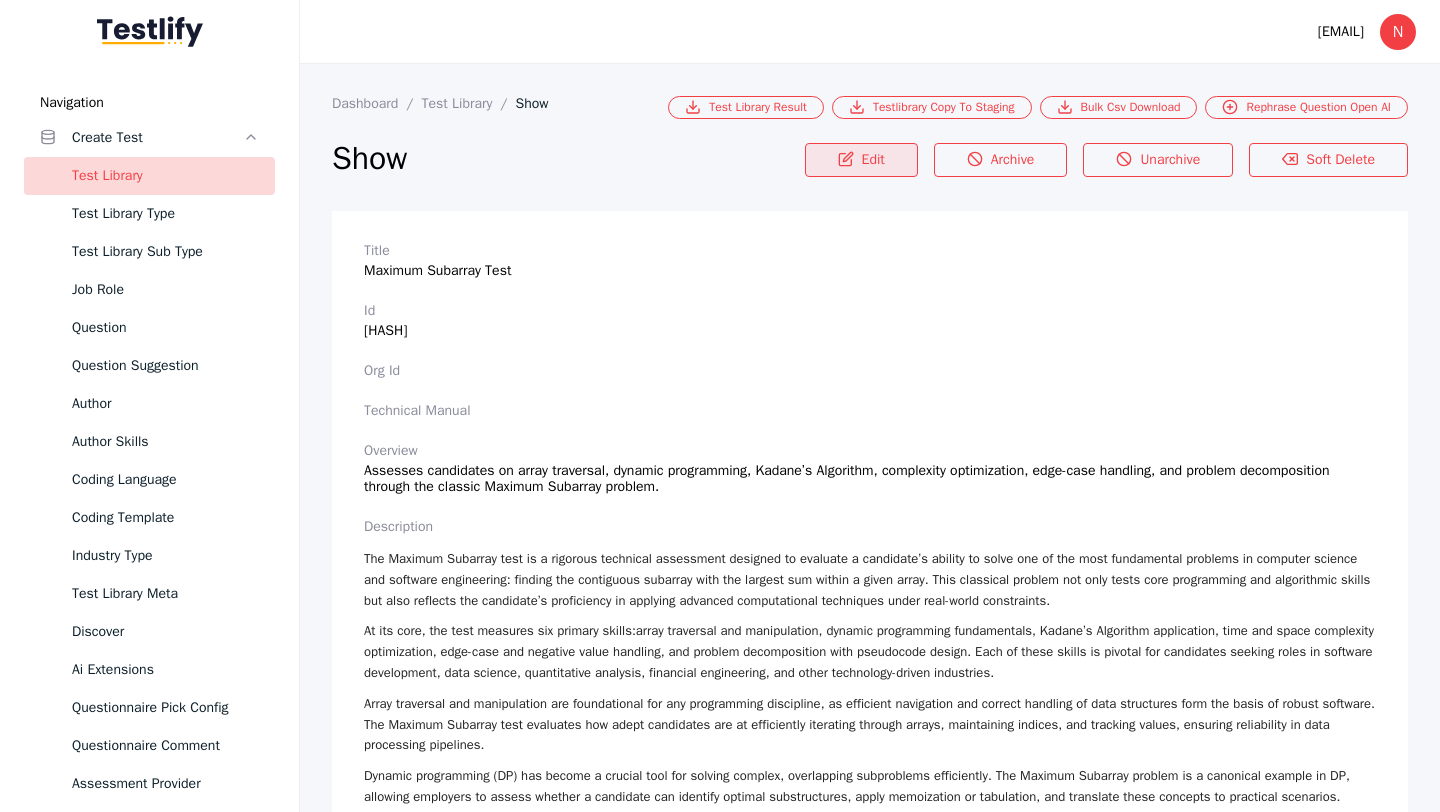 click on "Edit" at bounding box center [861, 160] 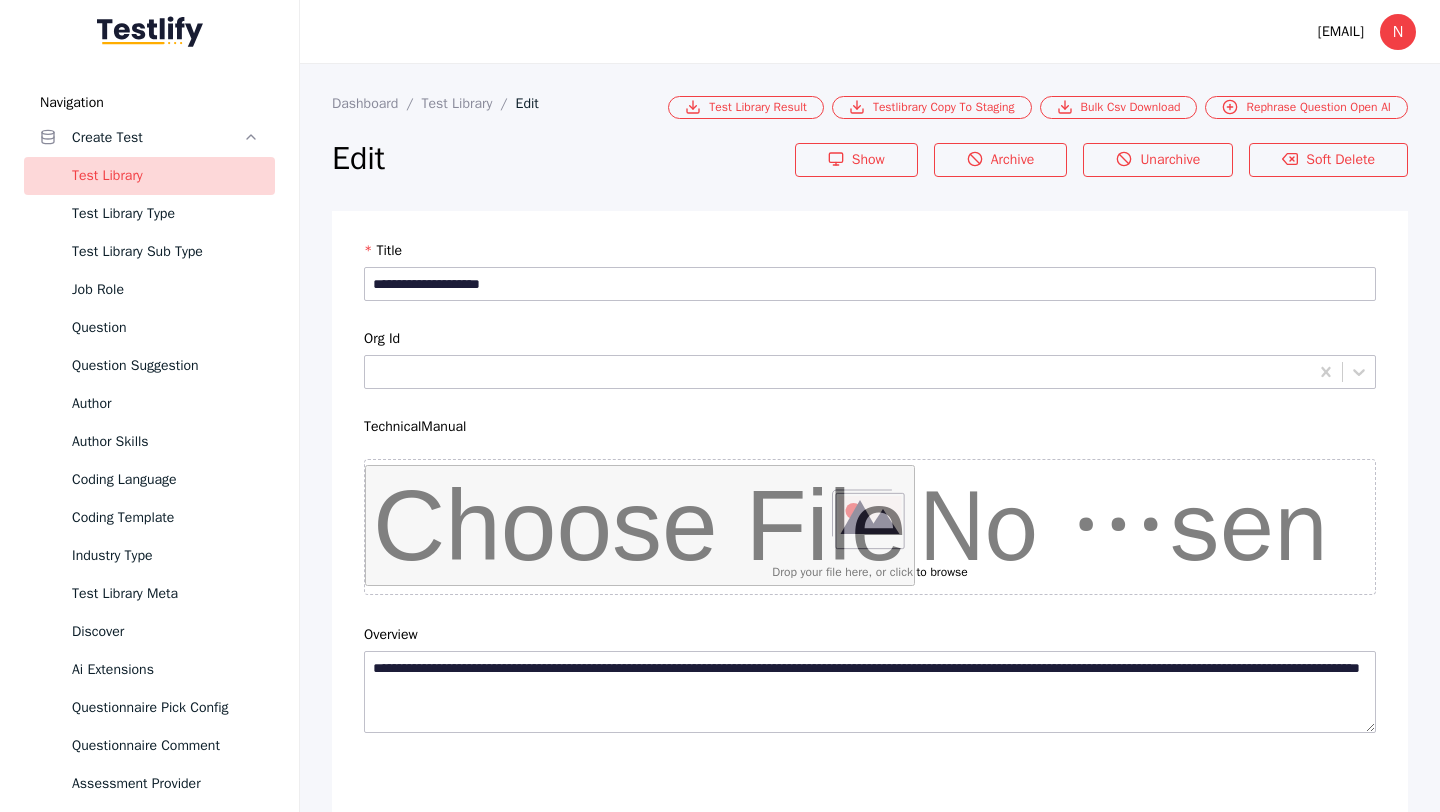 scroll, scrollTop: 4684, scrollLeft: 0, axis: vertical 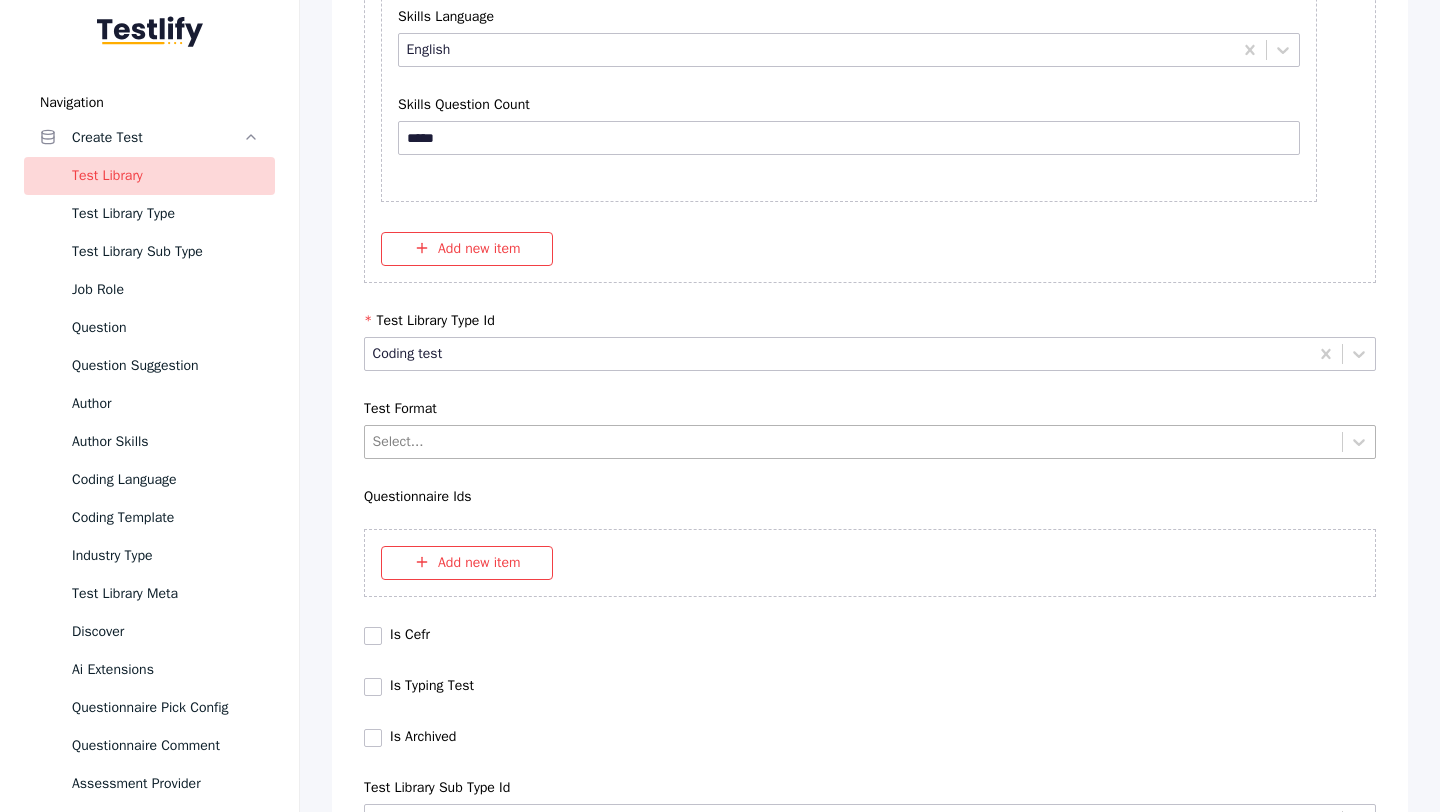 click at bounding box center (854, 441) 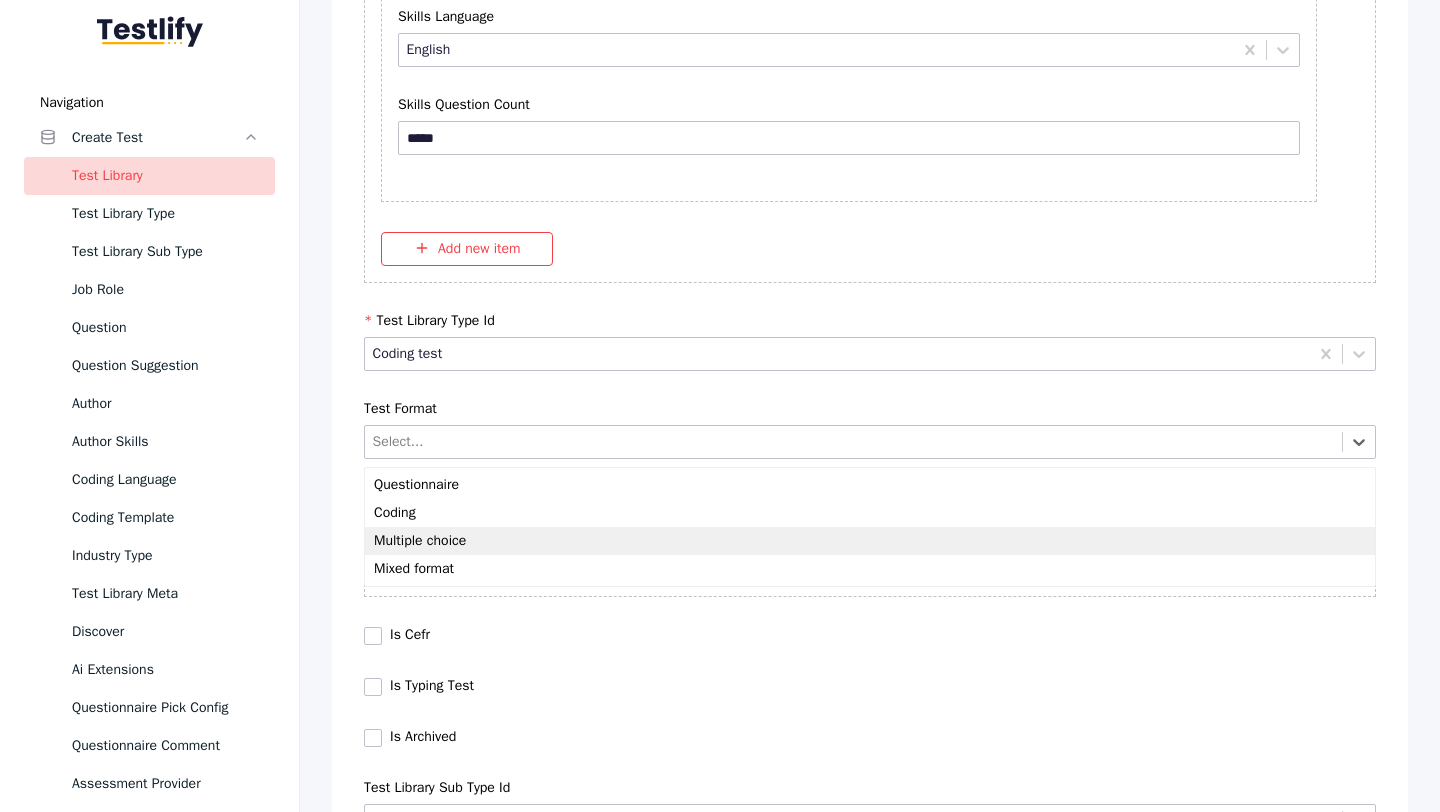 click on "Multiple choice" at bounding box center [870, 541] 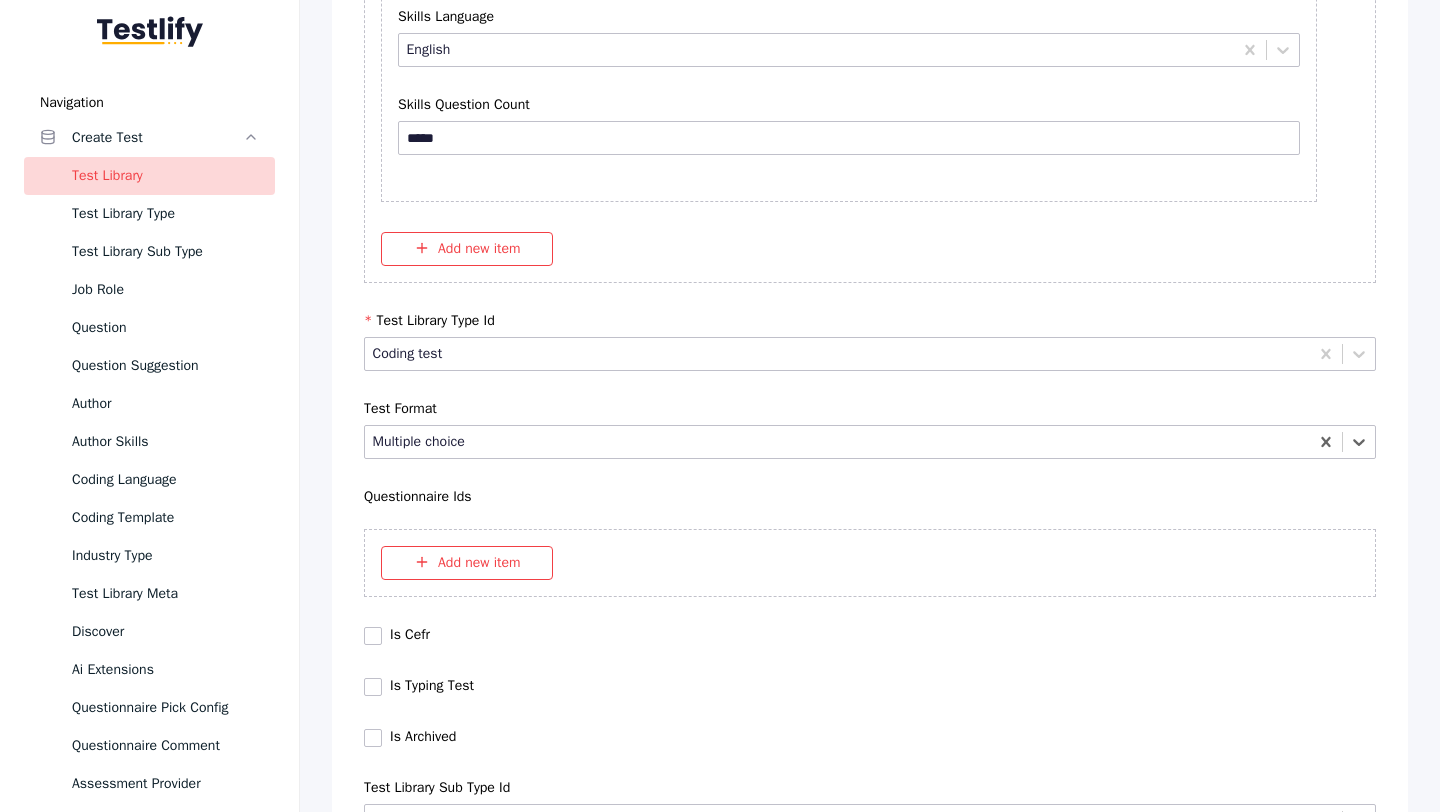 click on "Save" at bounding box center [870, 11555] 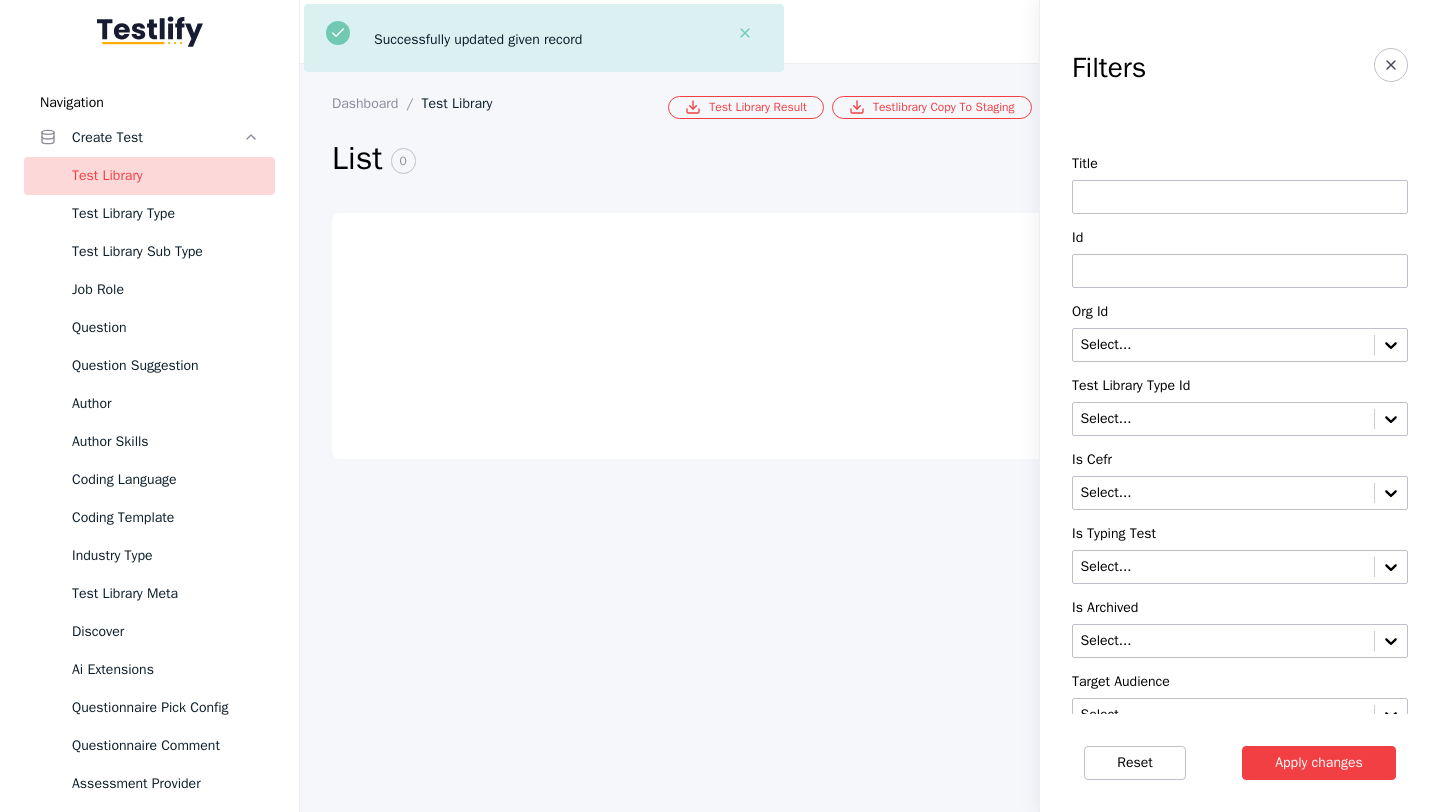 scroll, scrollTop: 0, scrollLeft: 0, axis: both 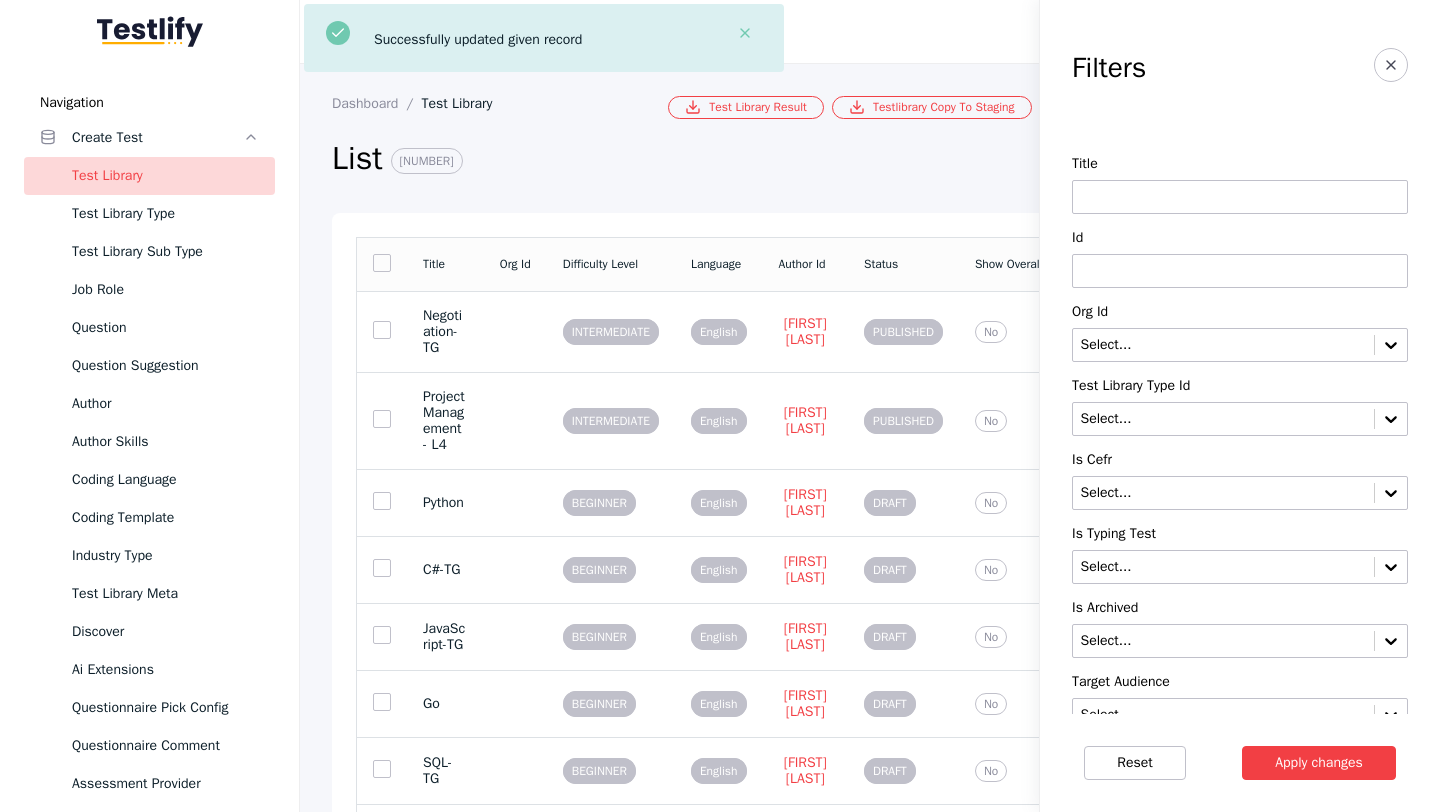click at bounding box center [1240, 271] 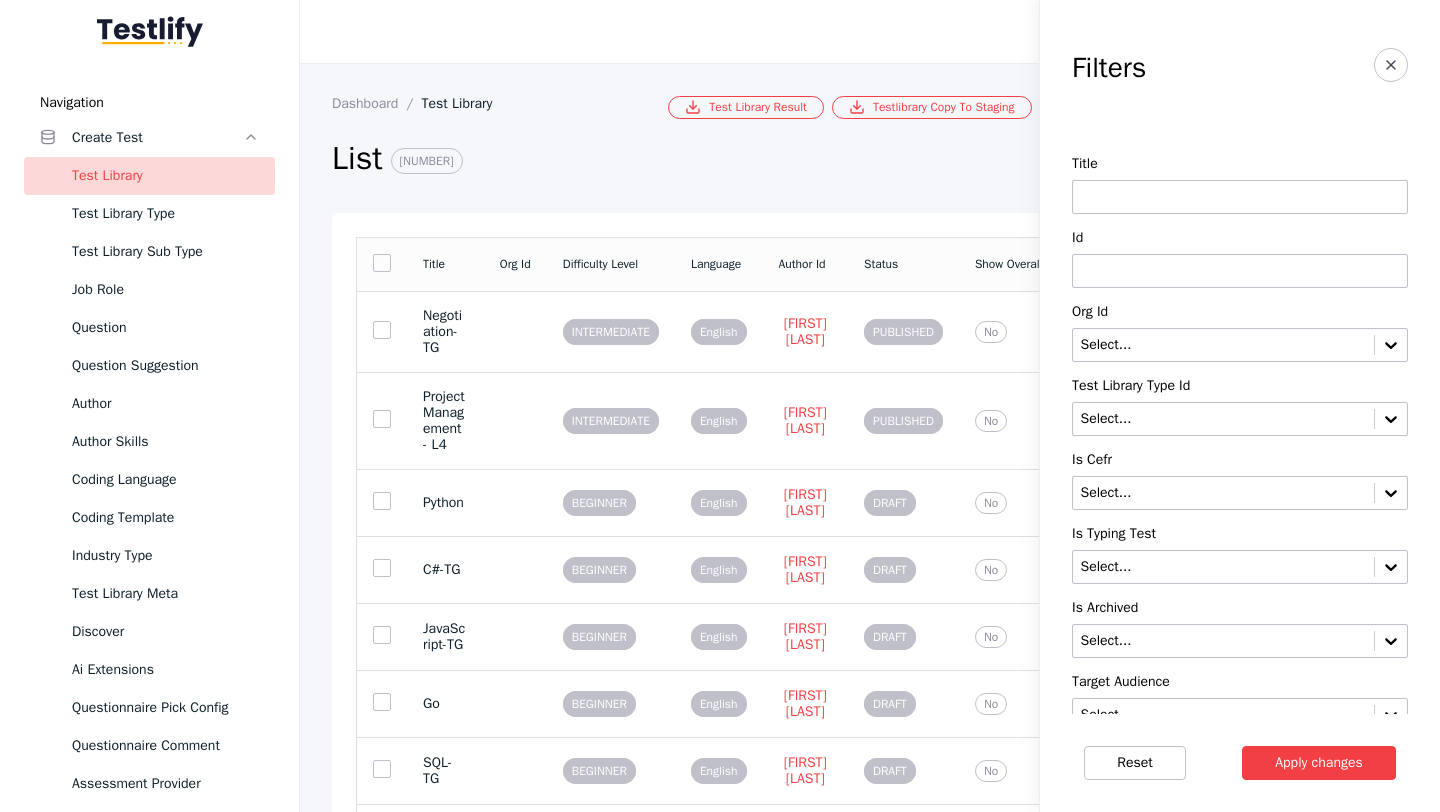 paste on "**********" 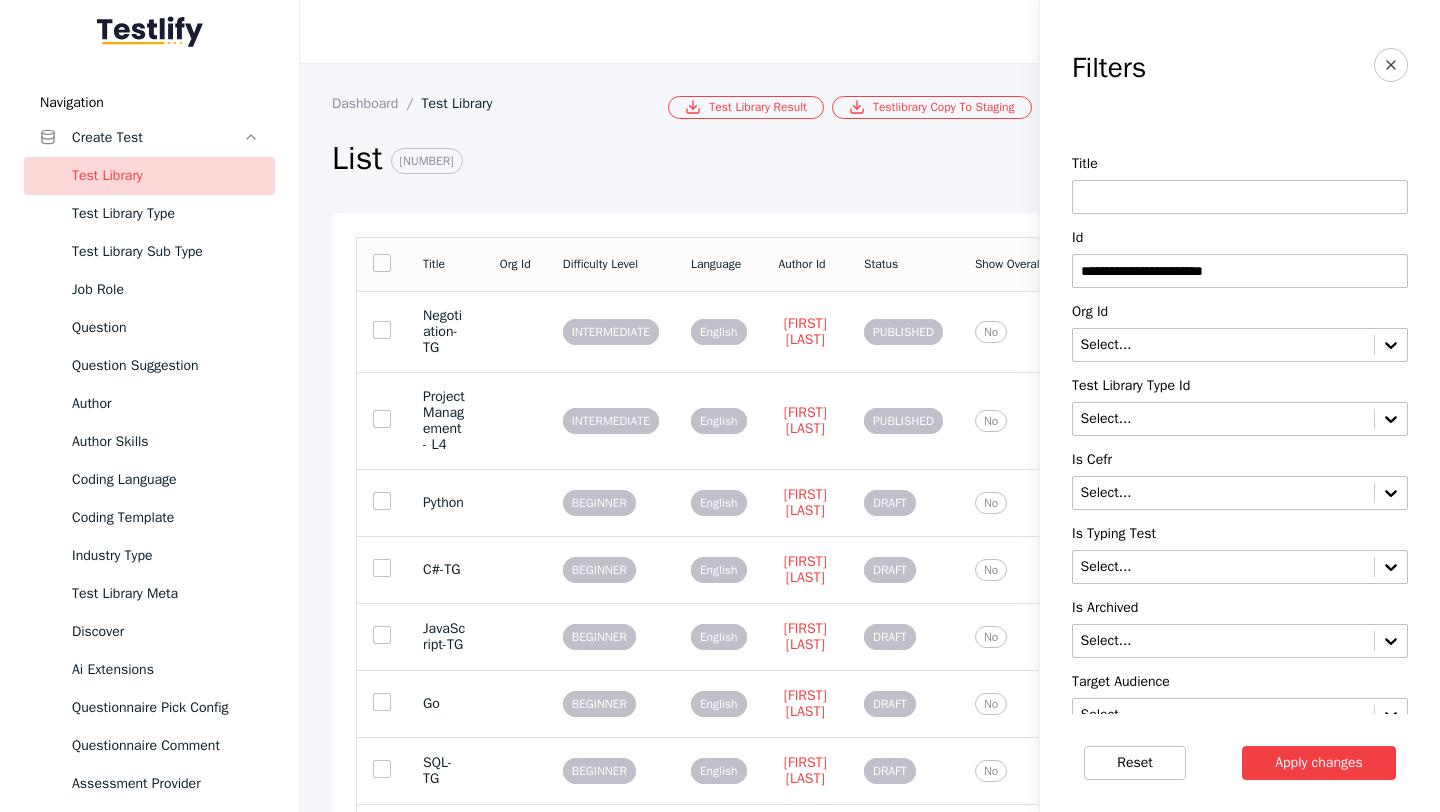 type on "**********" 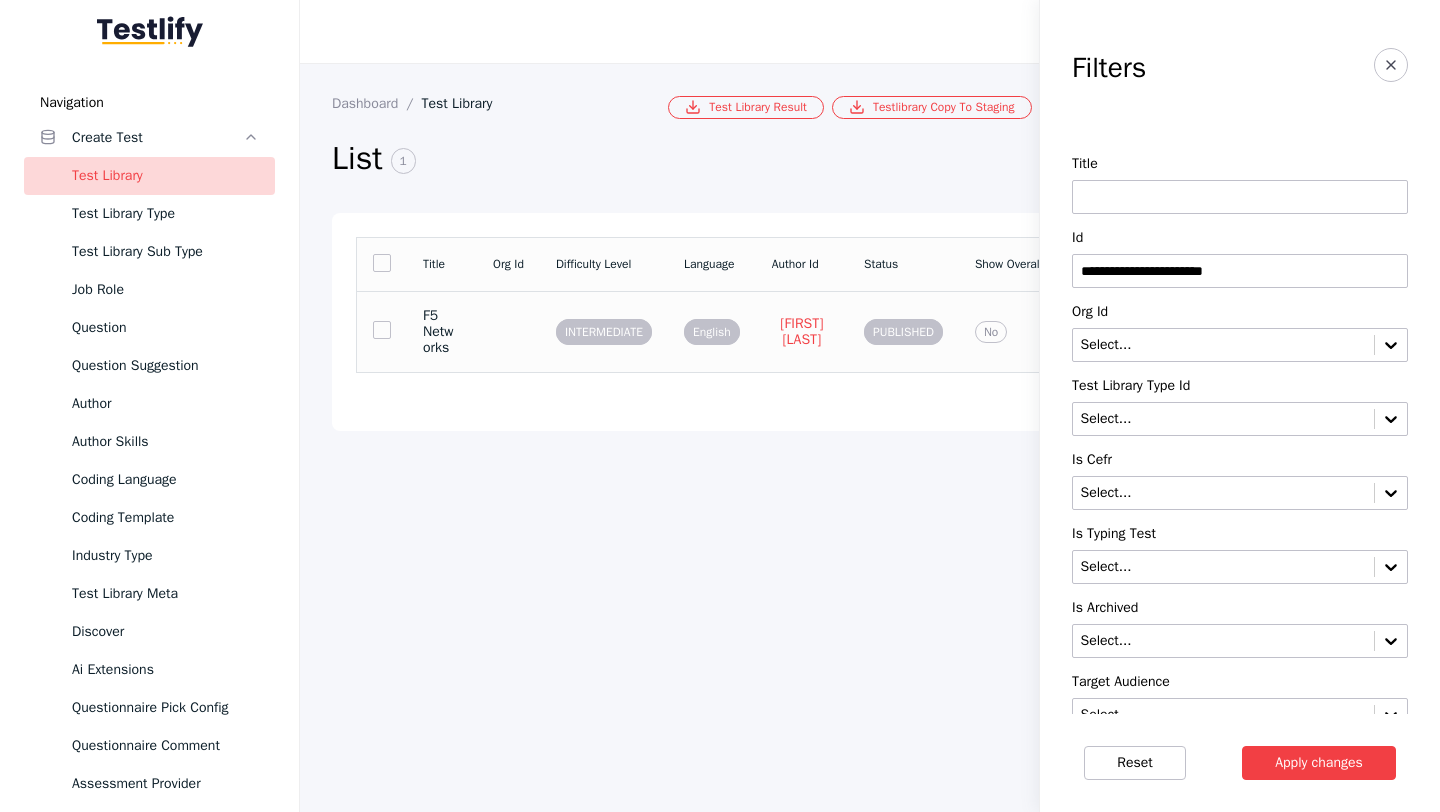 click on "F5 Networks" at bounding box center (442, 331) 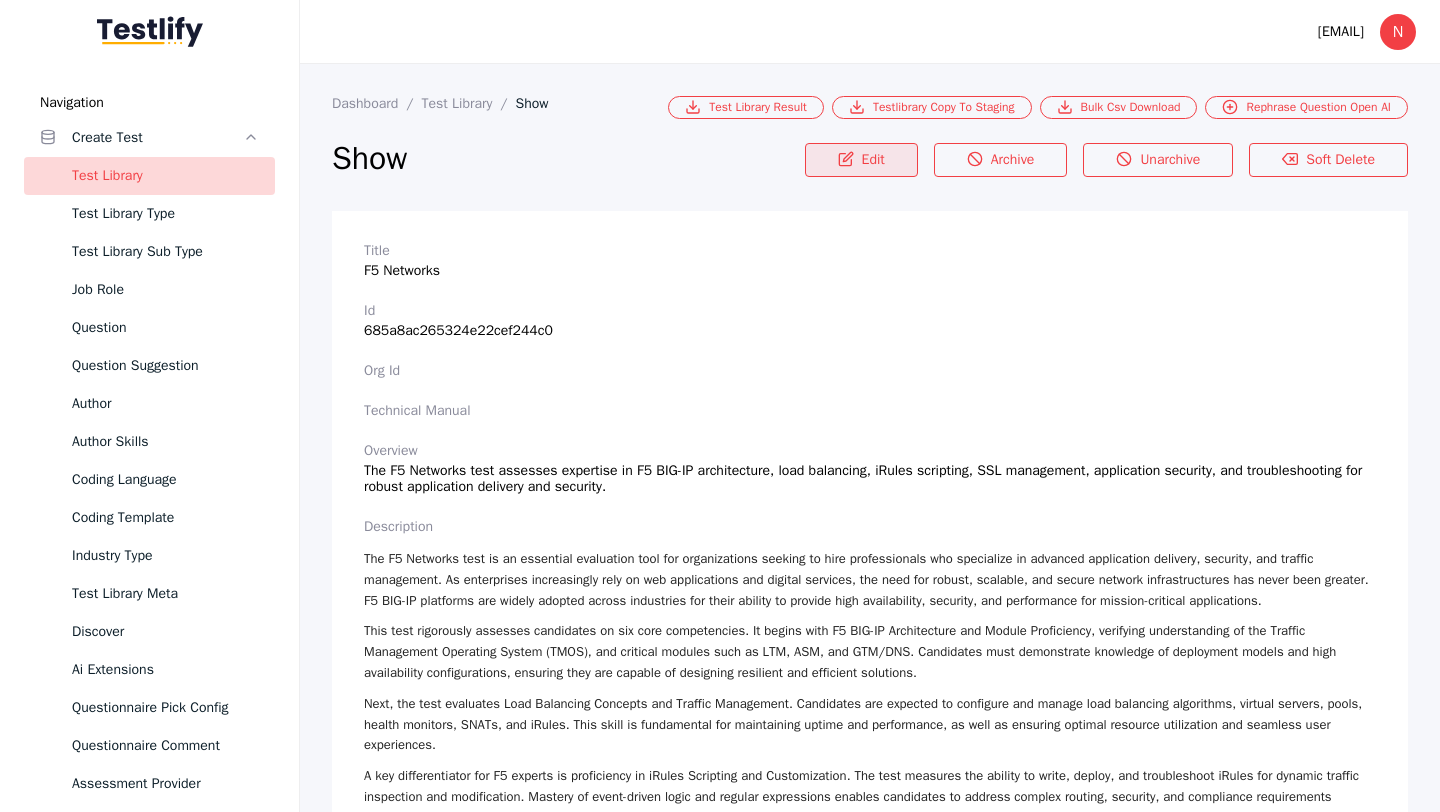 click on "Edit" at bounding box center (861, 160) 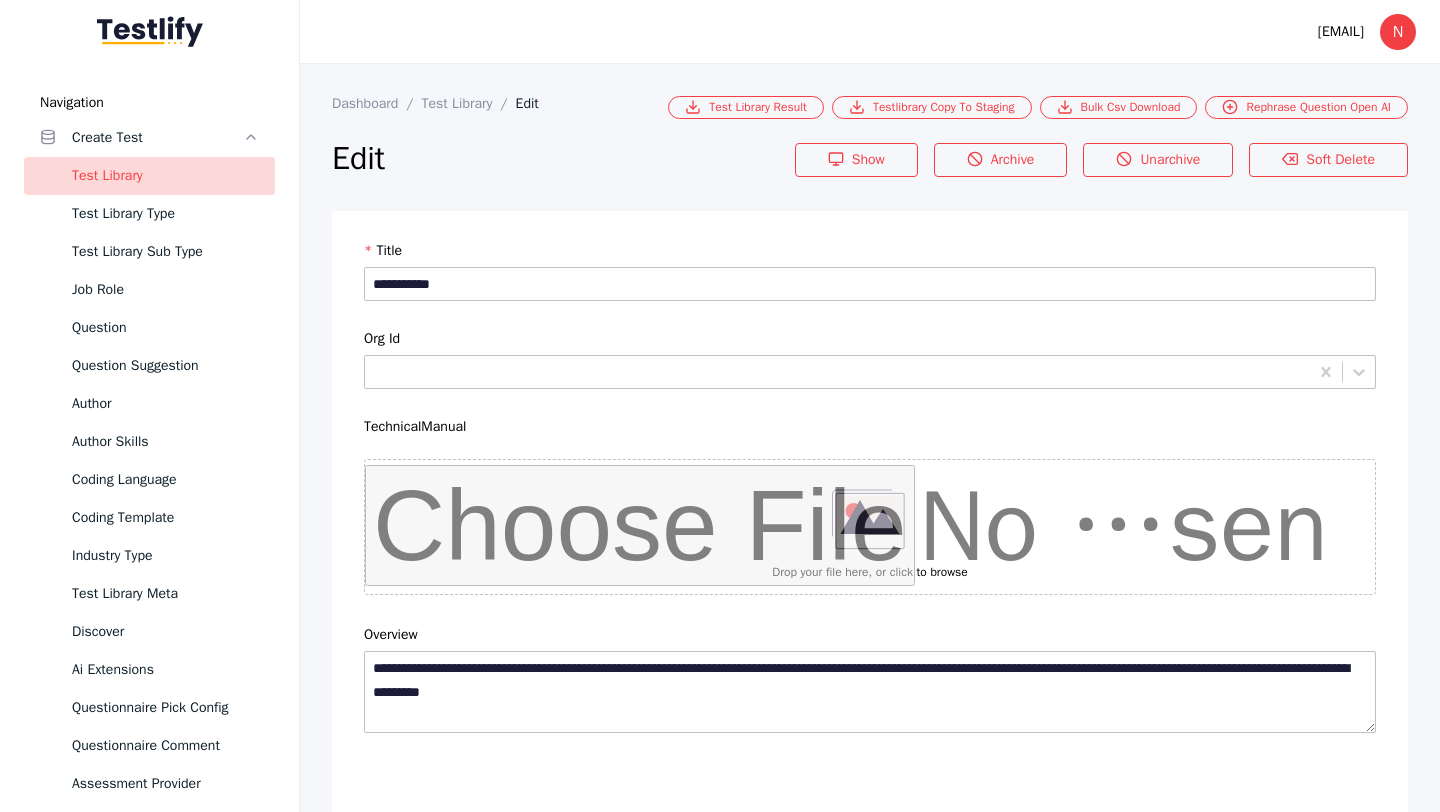 scroll, scrollTop: 4684, scrollLeft: 0, axis: vertical 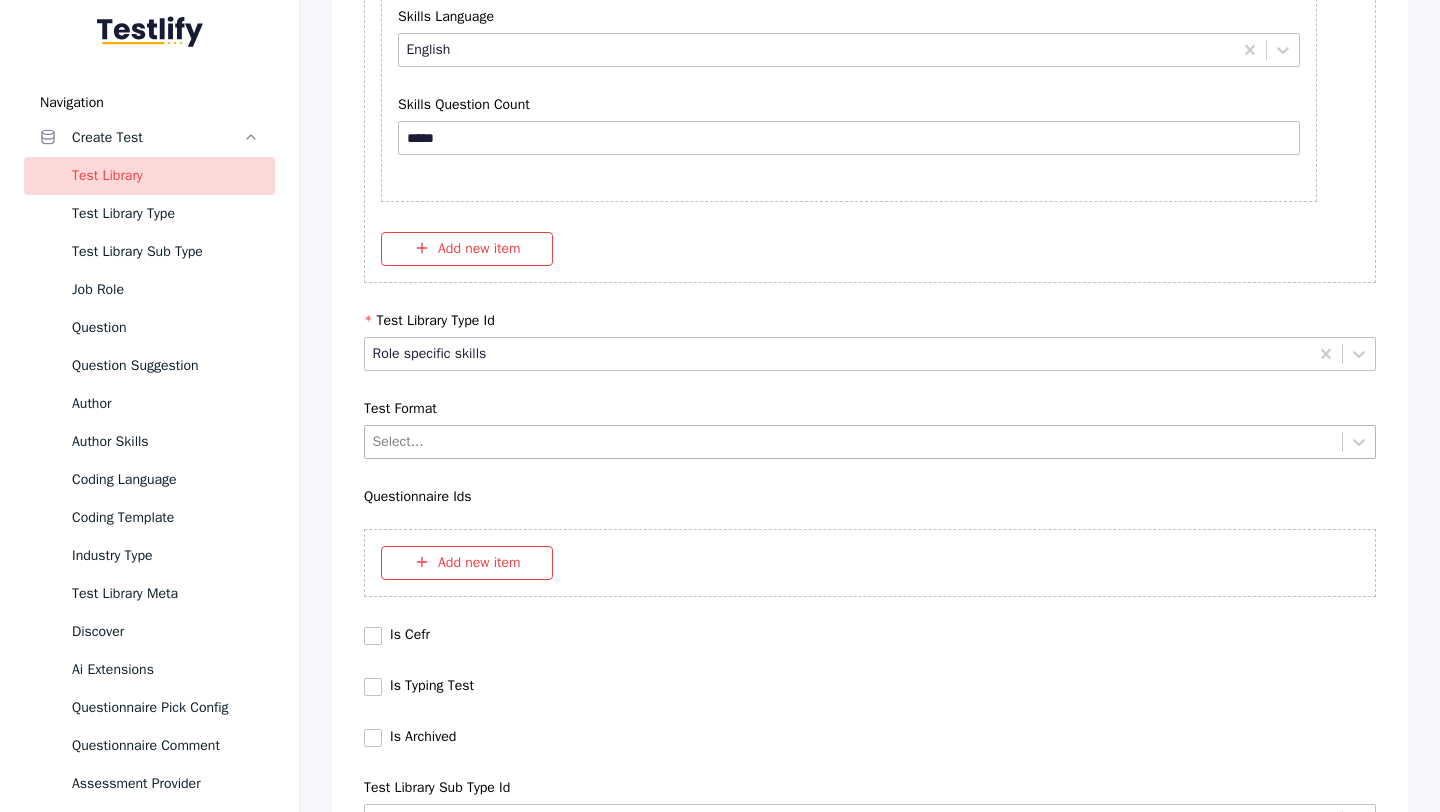 click on "Select..." at bounding box center (853, 441) 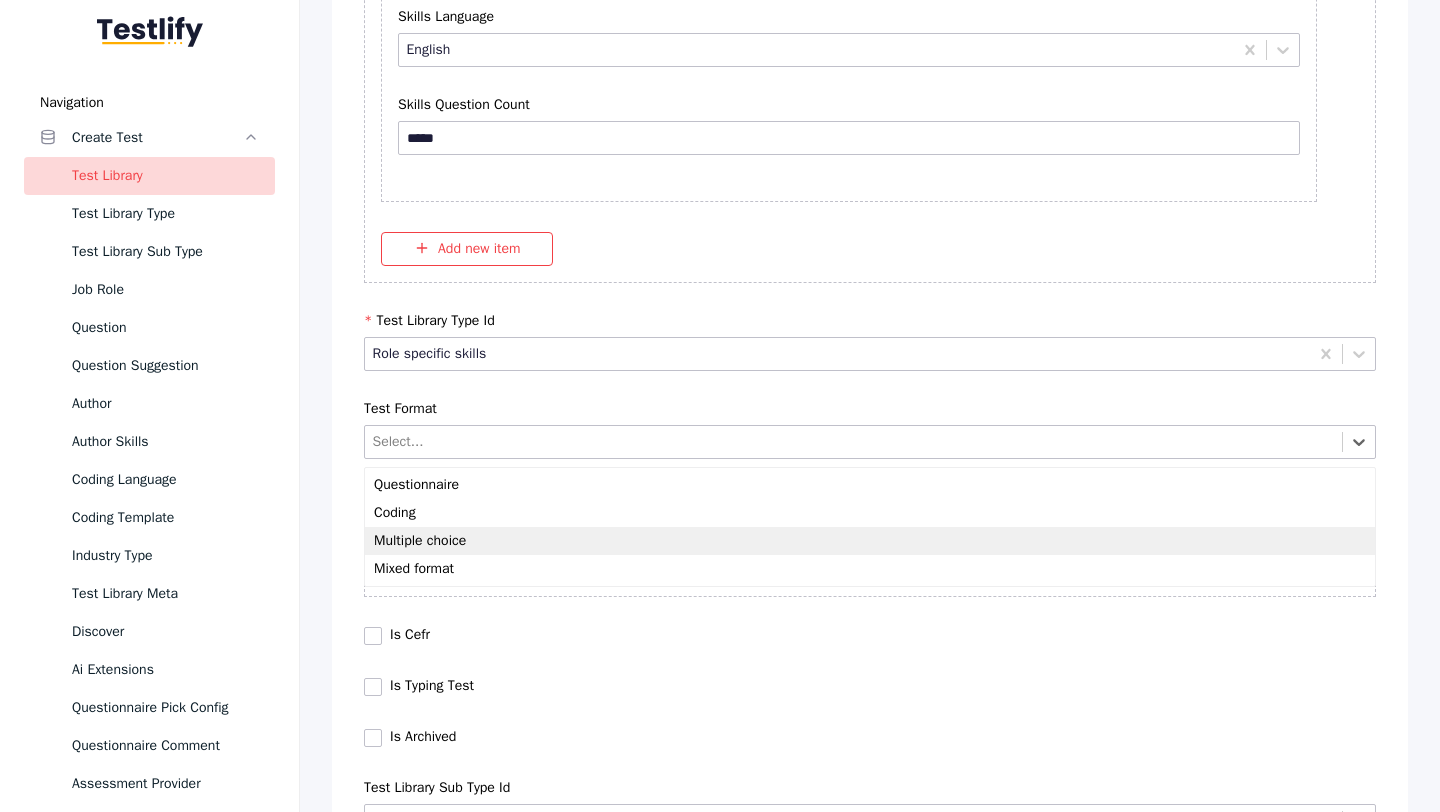 click on "Multiple choice" at bounding box center [870, 541] 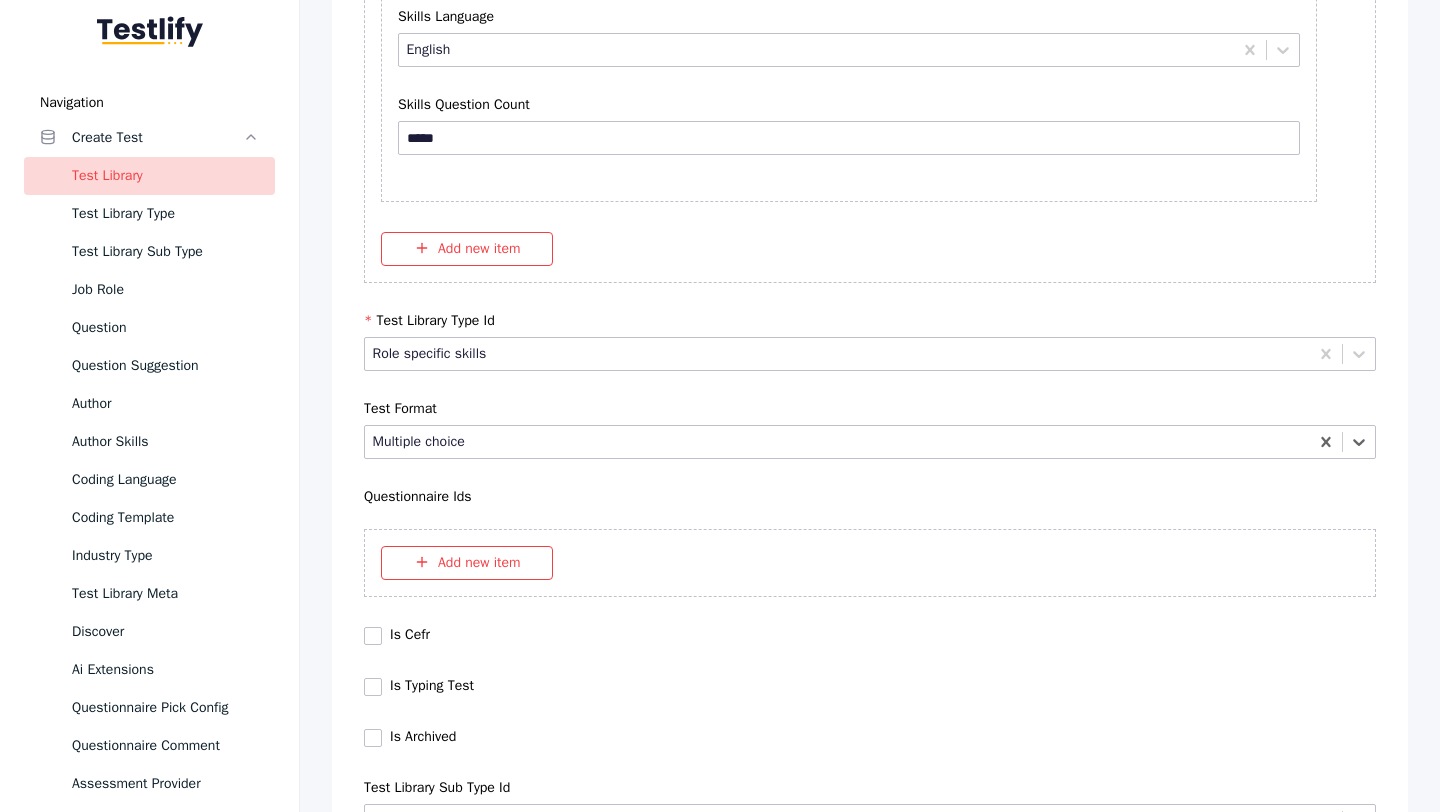 click on "Save" at bounding box center [870, 11467] 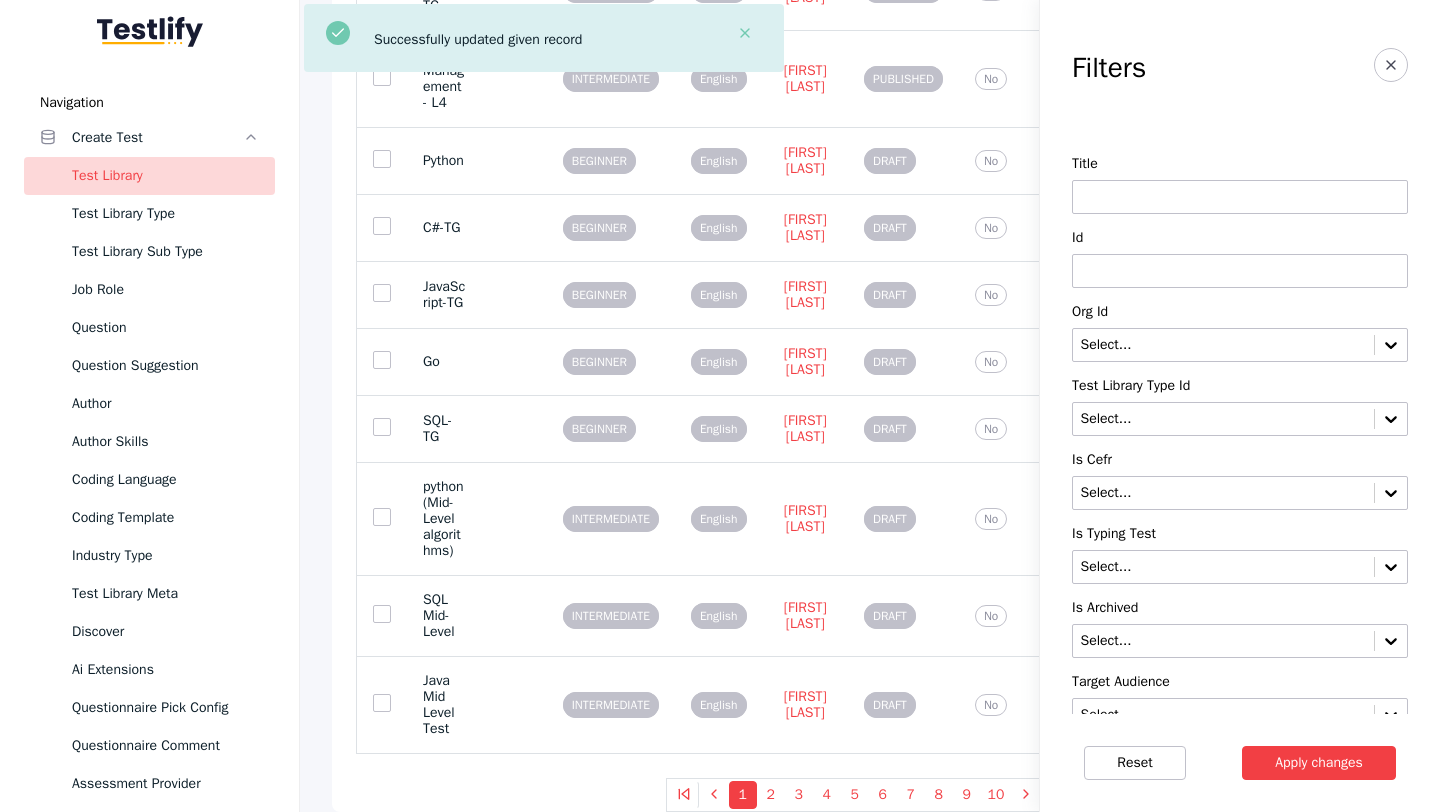 scroll, scrollTop: 0, scrollLeft: 0, axis: both 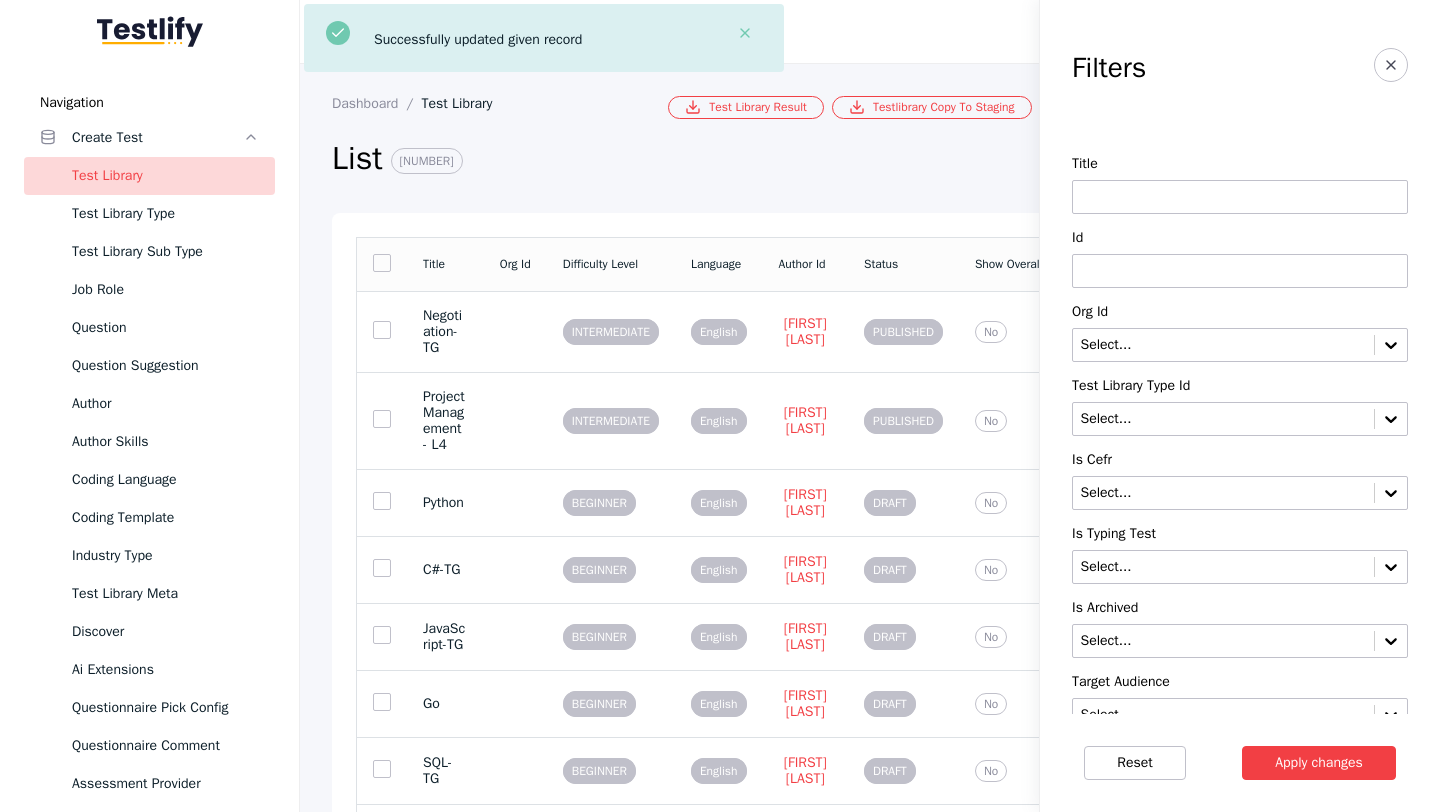 click at bounding box center (1240, 271) 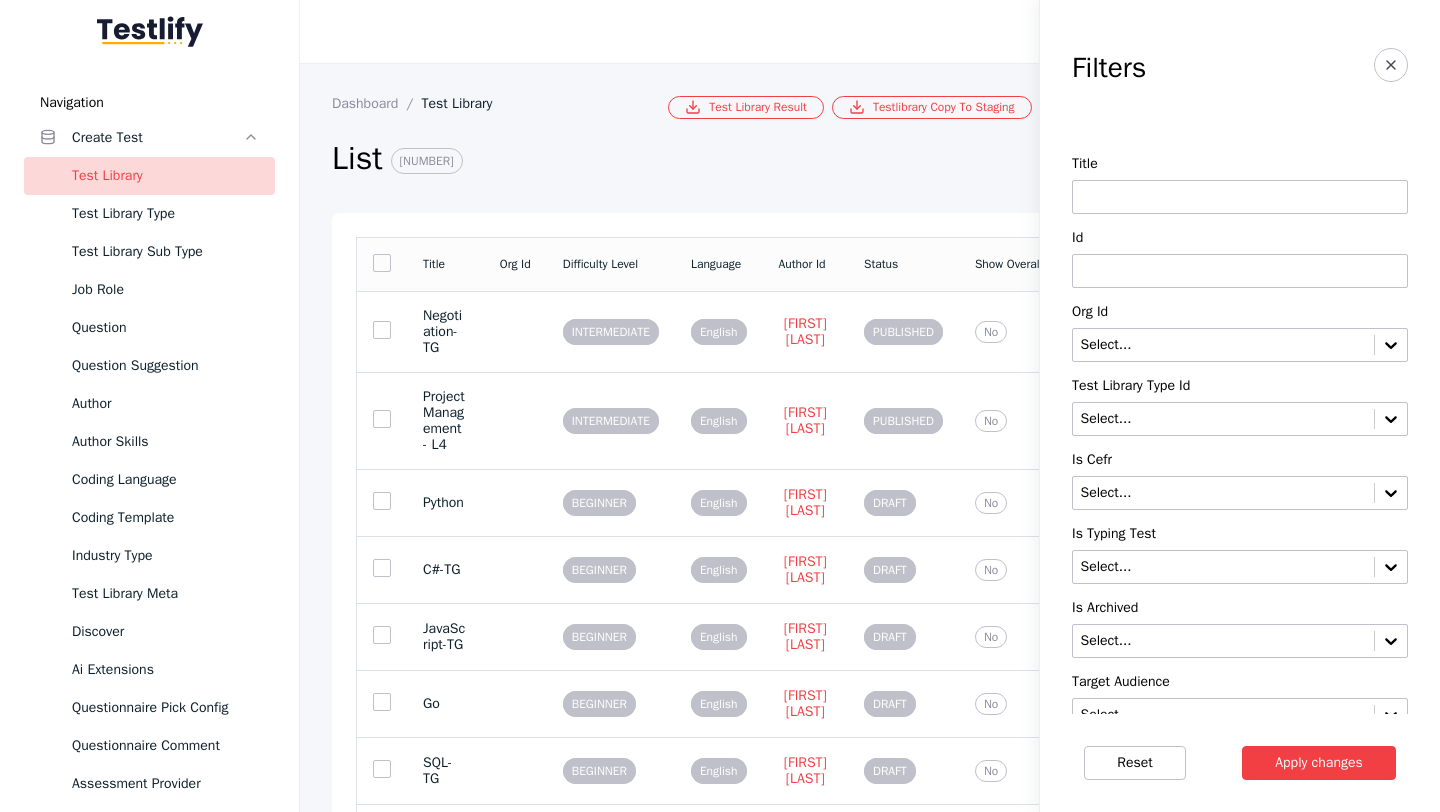 paste on "**********" 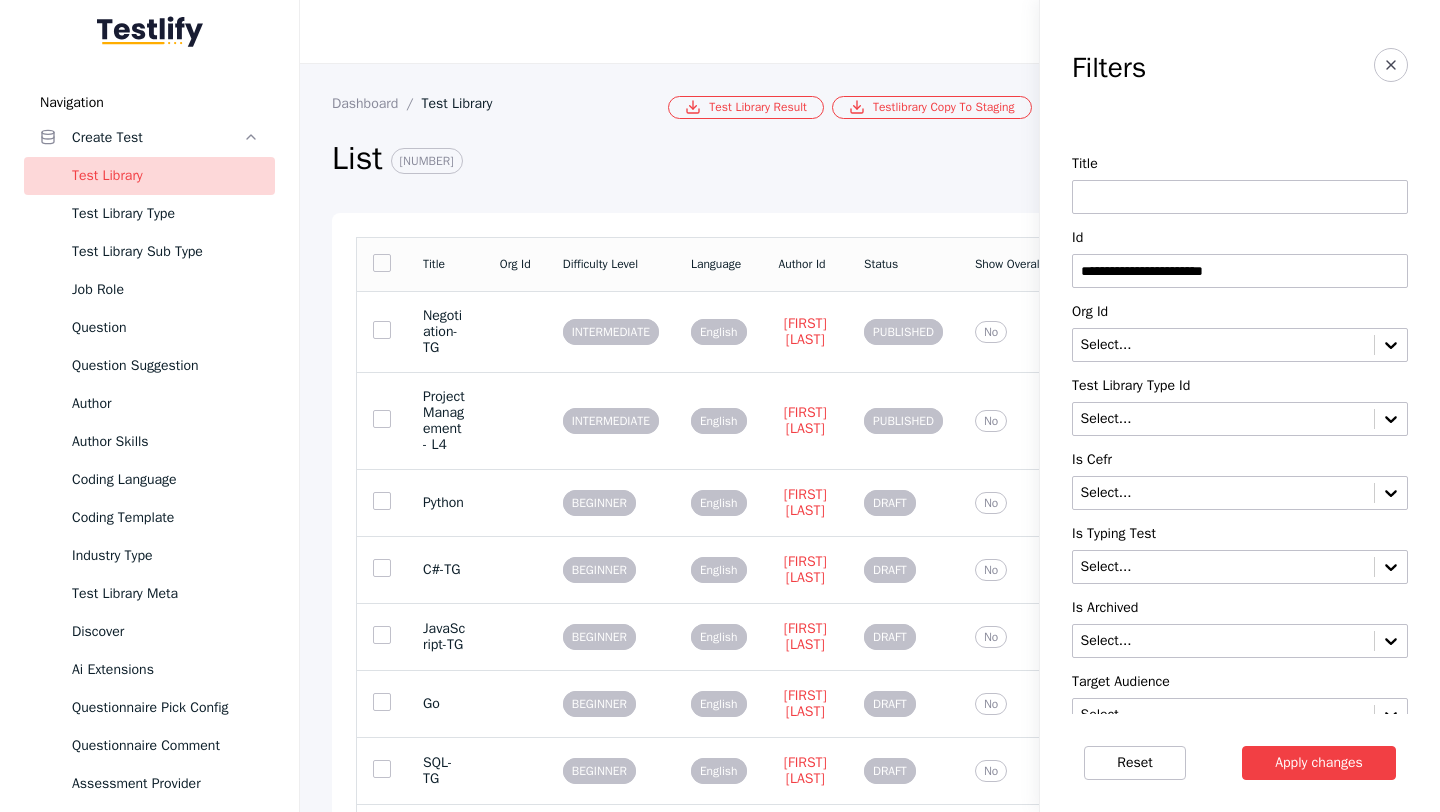 type on "**********" 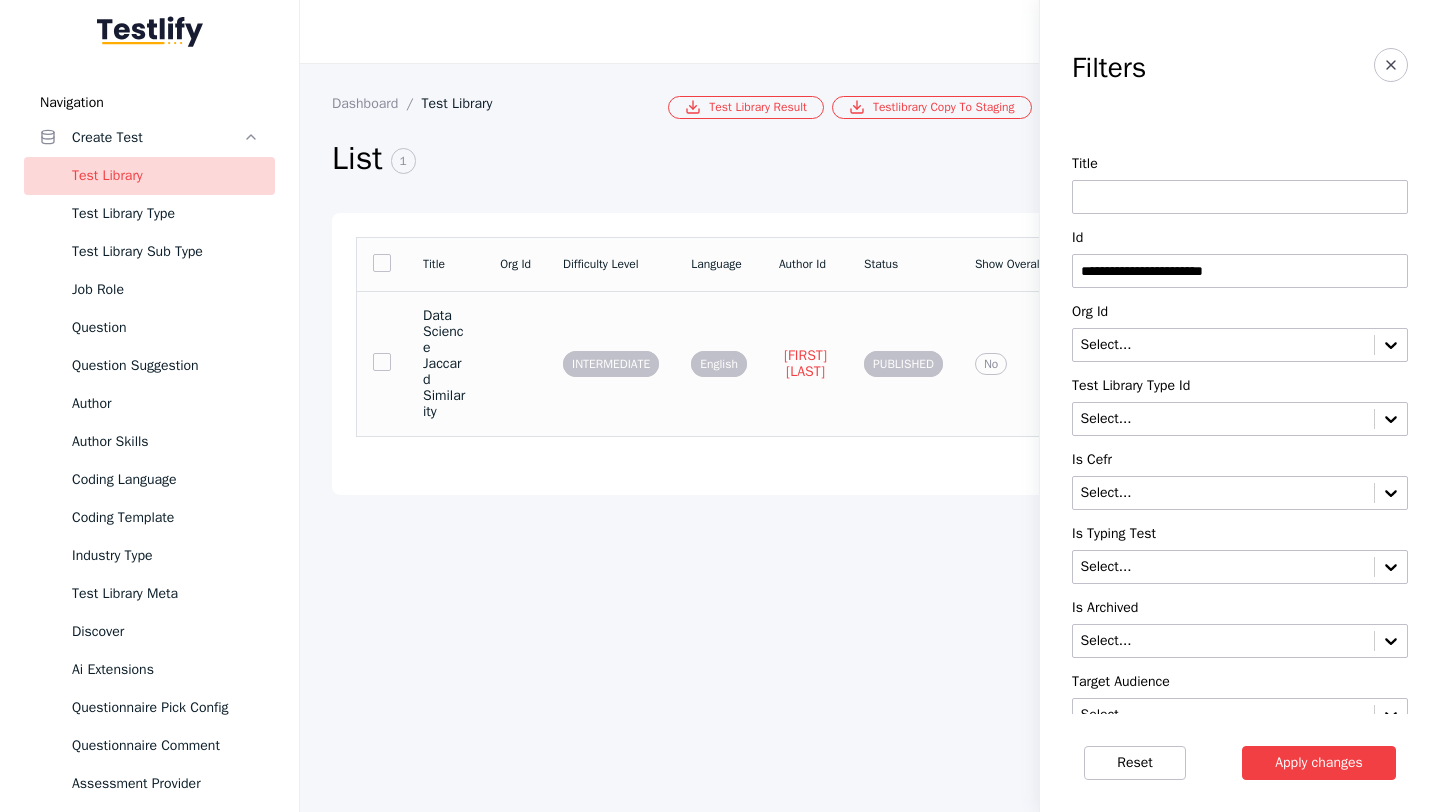click at bounding box center [515, 363] 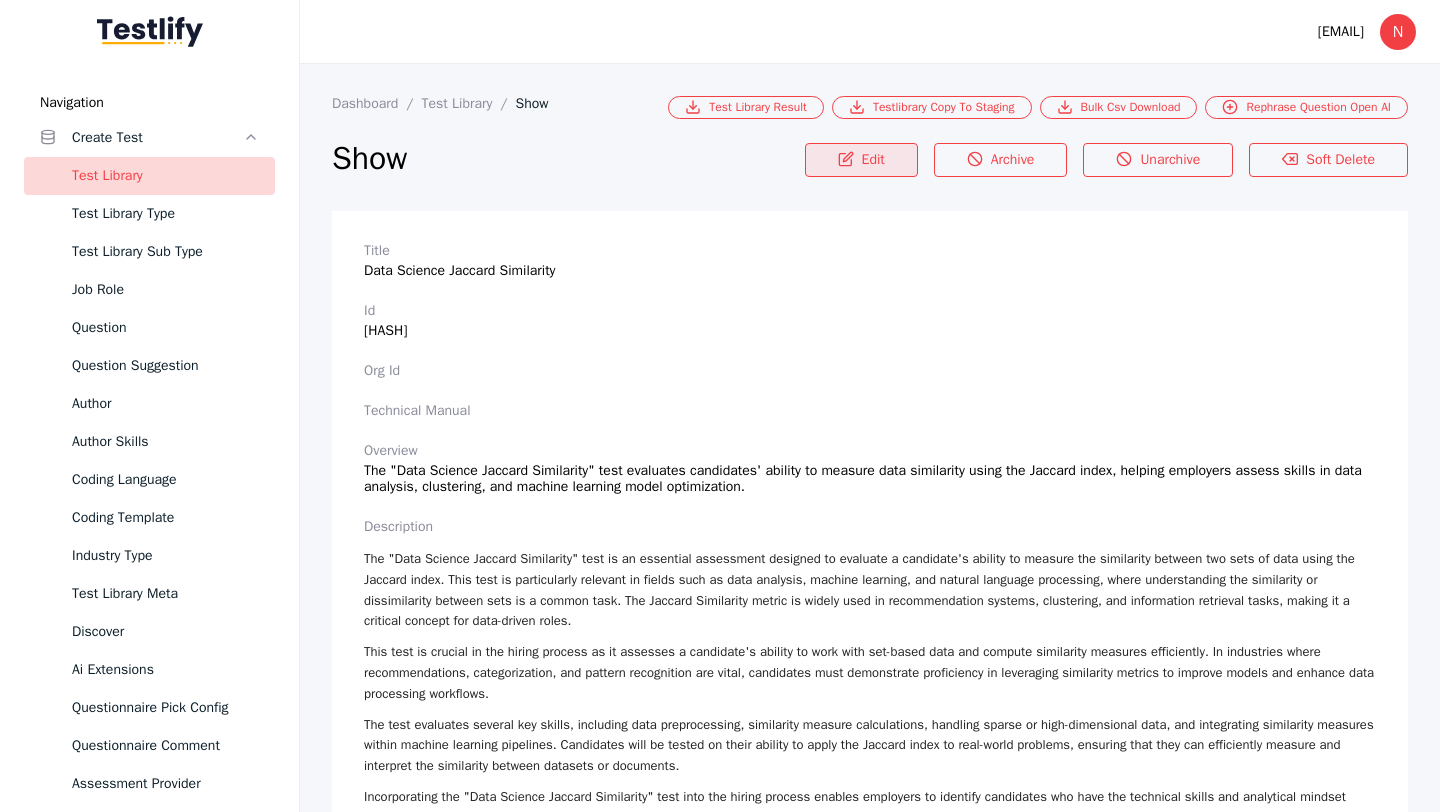 click on "Edit" at bounding box center (861, 160) 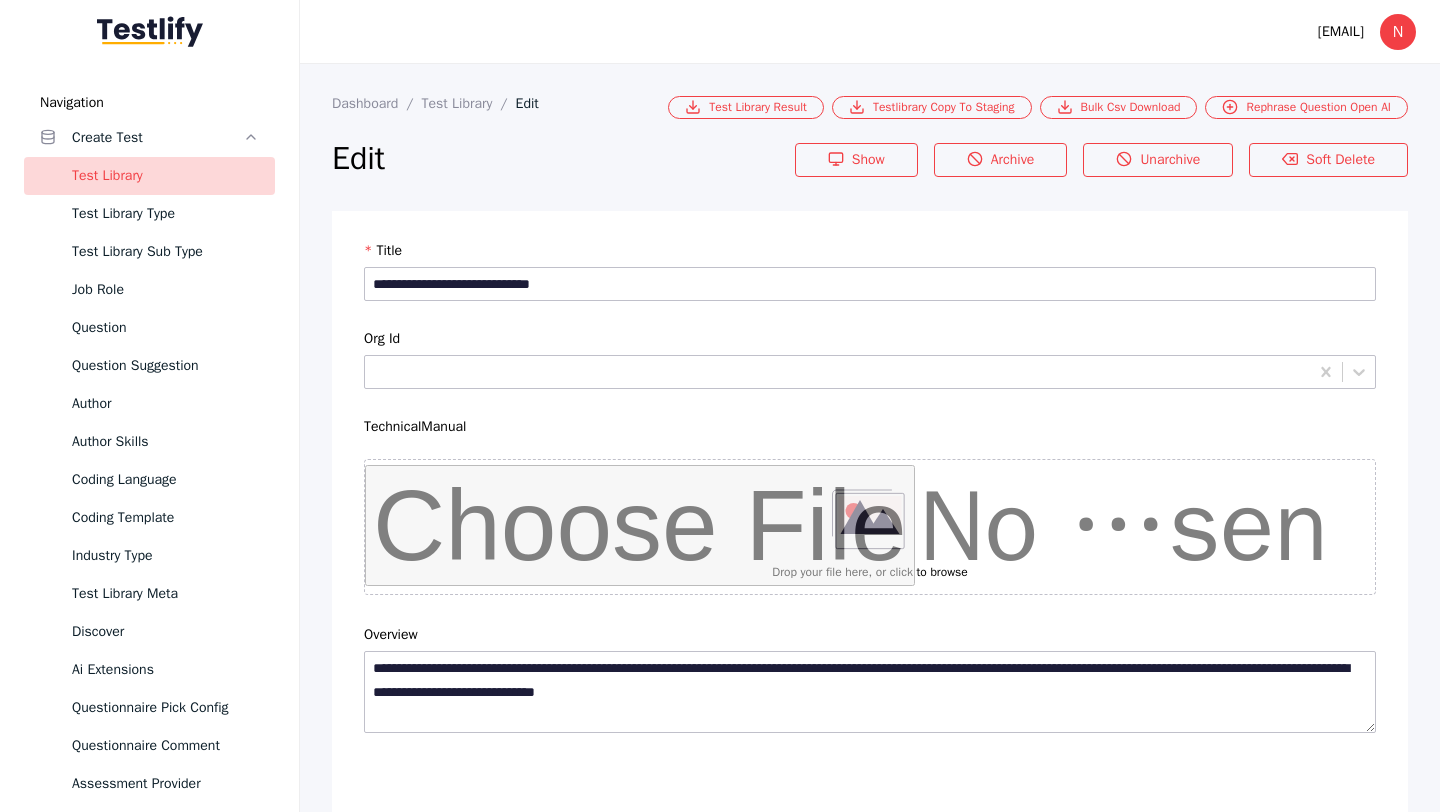 scroll, scrollTop: 4684, scrollLeft: 0, axis: vertical 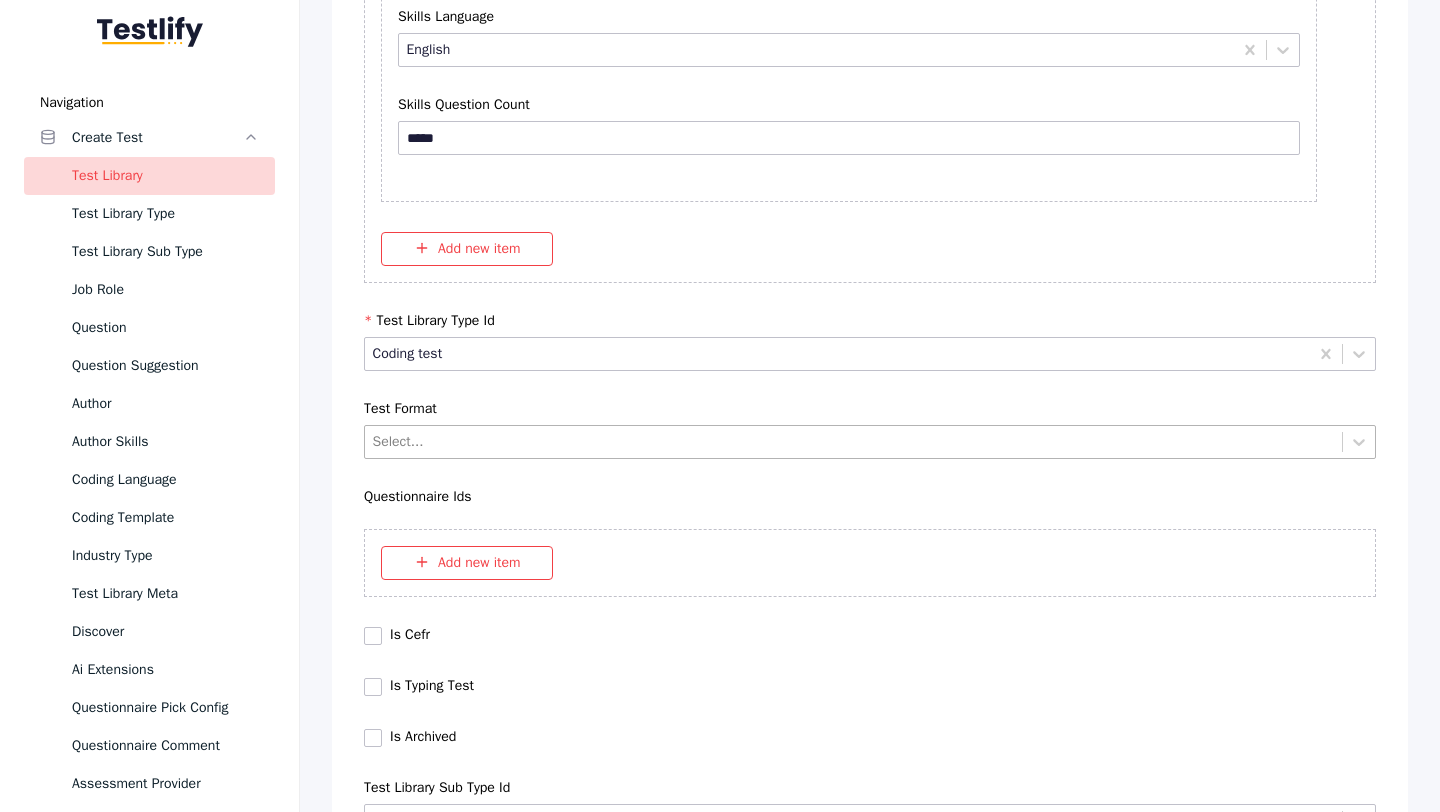 click at bounding box center [854, 441] 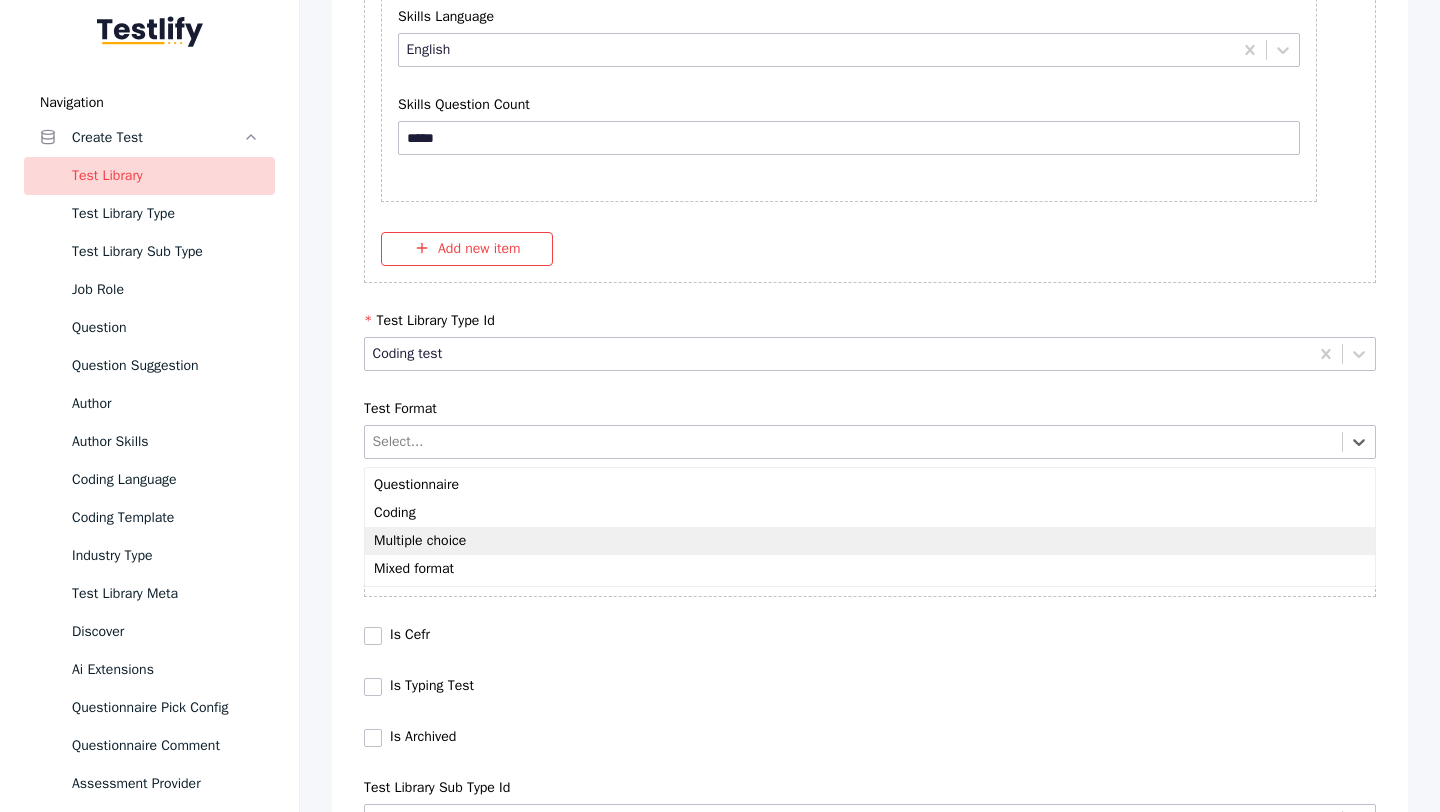 click on "Multiple choice" at bounding box center (870, 541) 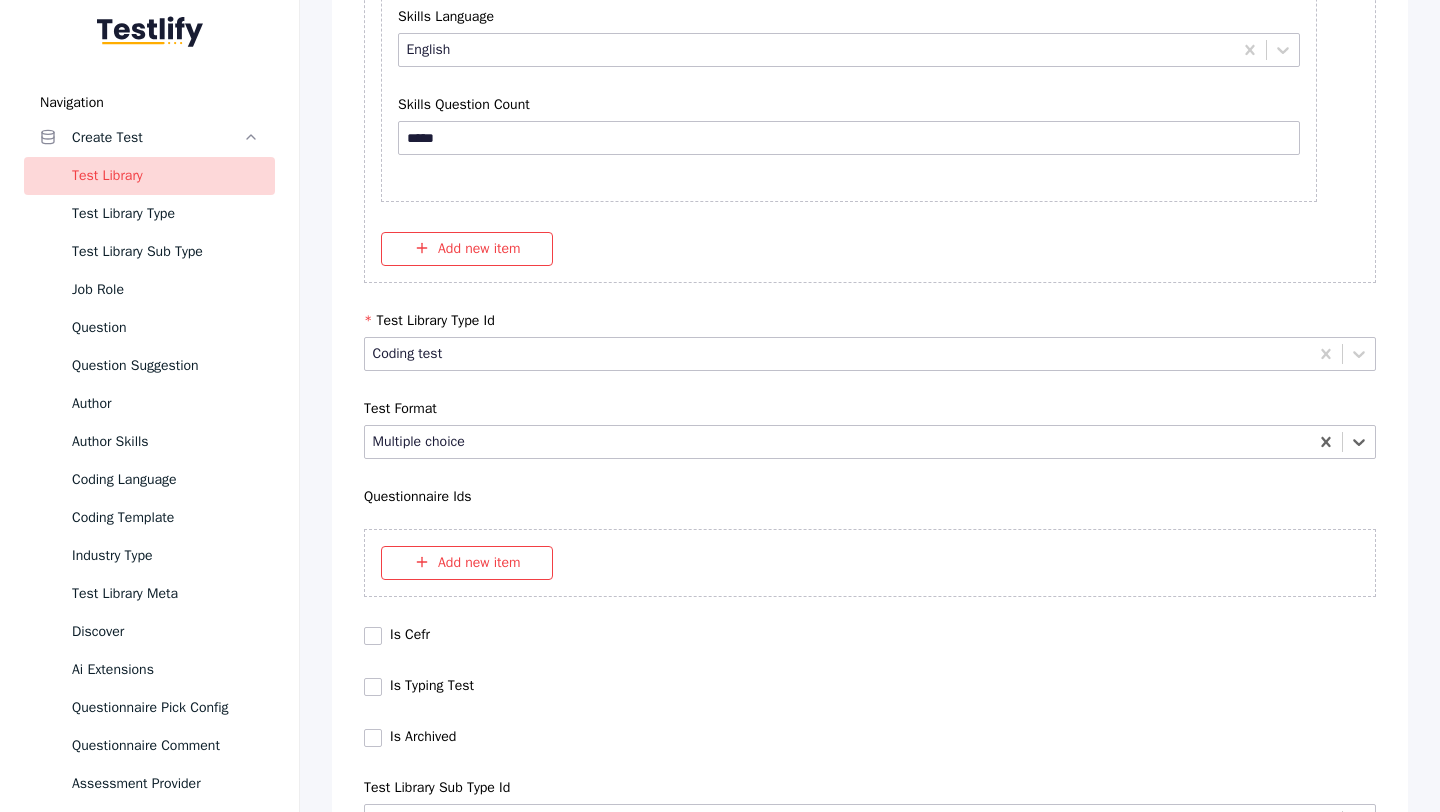 click on "Save" at bounding box center [870, 9179] 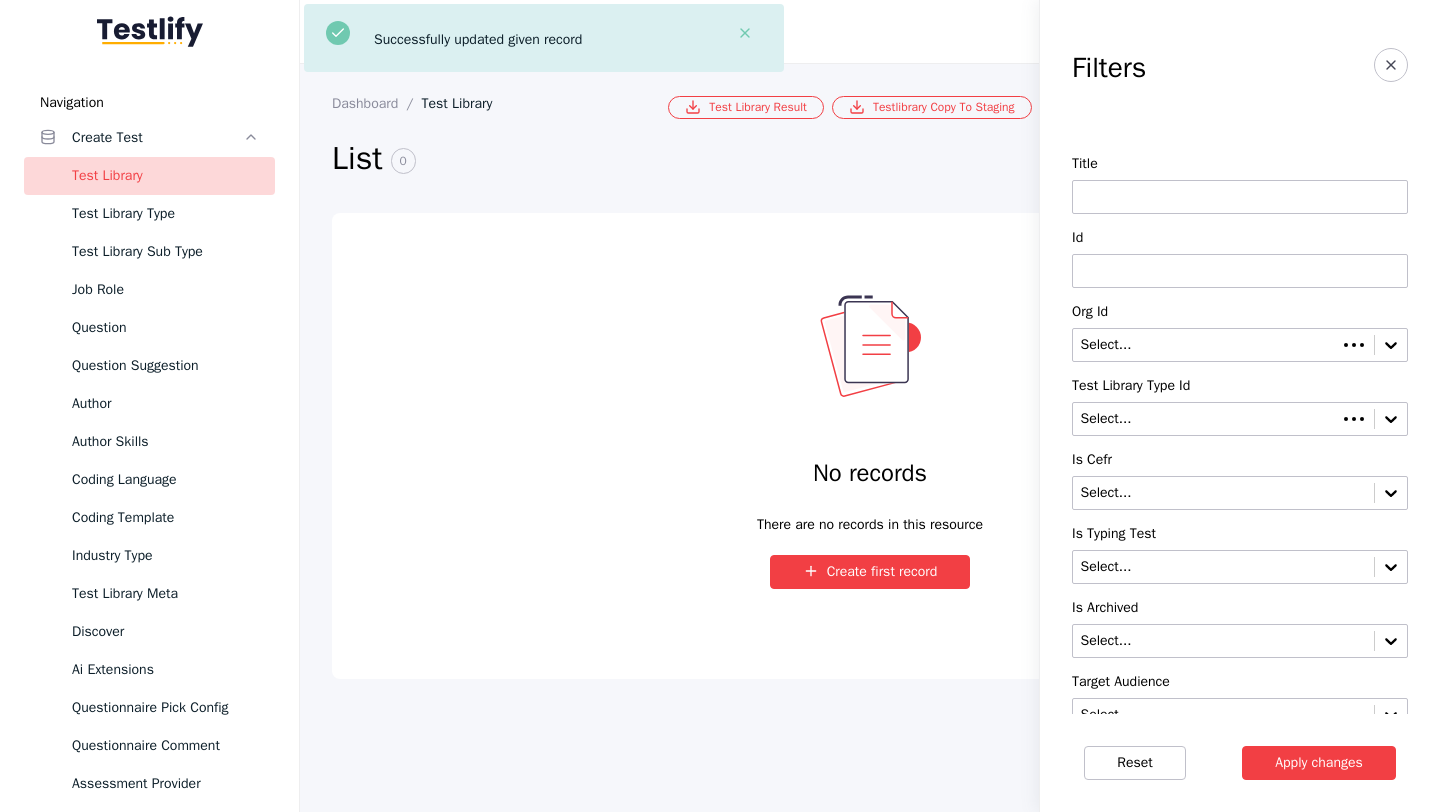 scroll, scrollTop: 0, scrollLeft: 0, axis: both 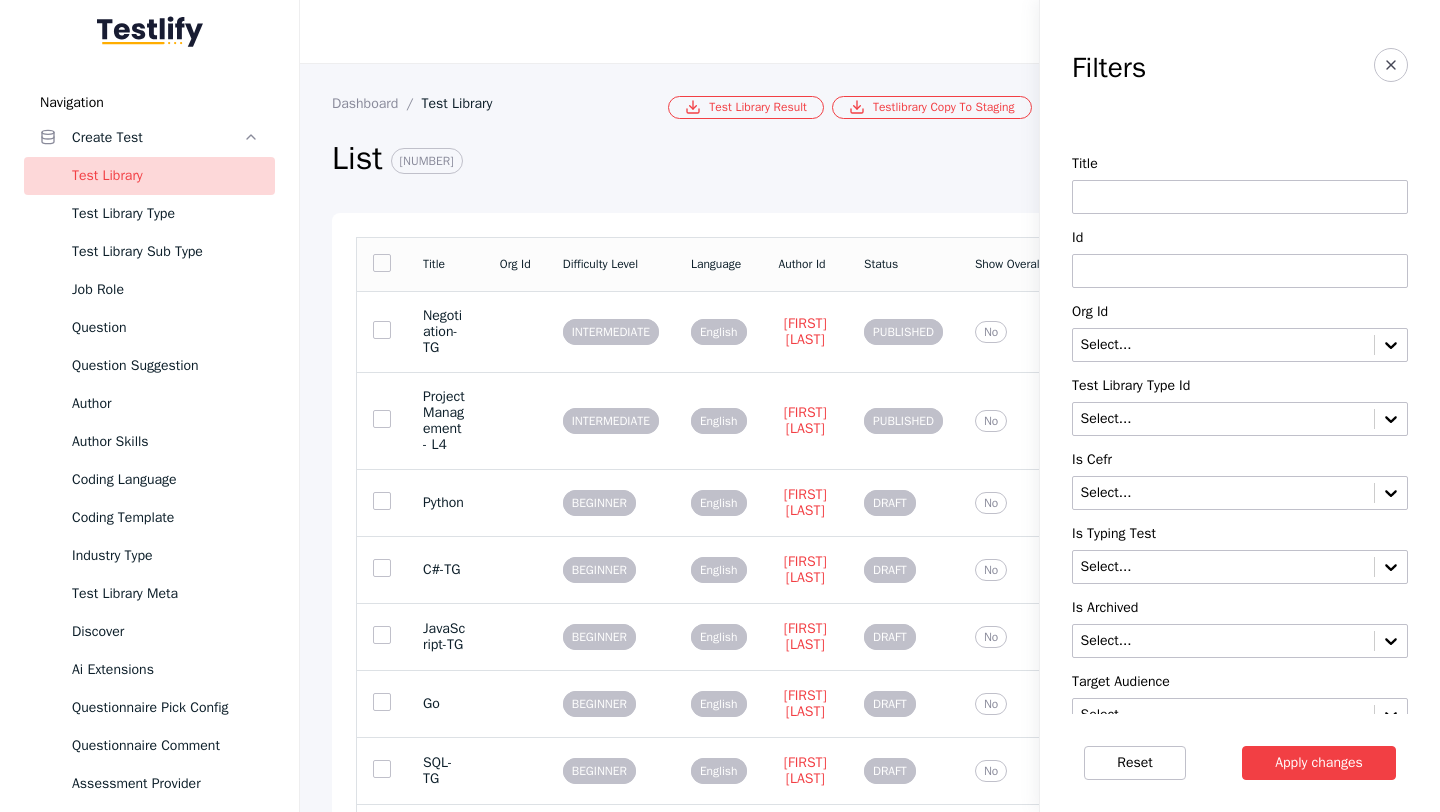 click at bounding box center [1240, 271] 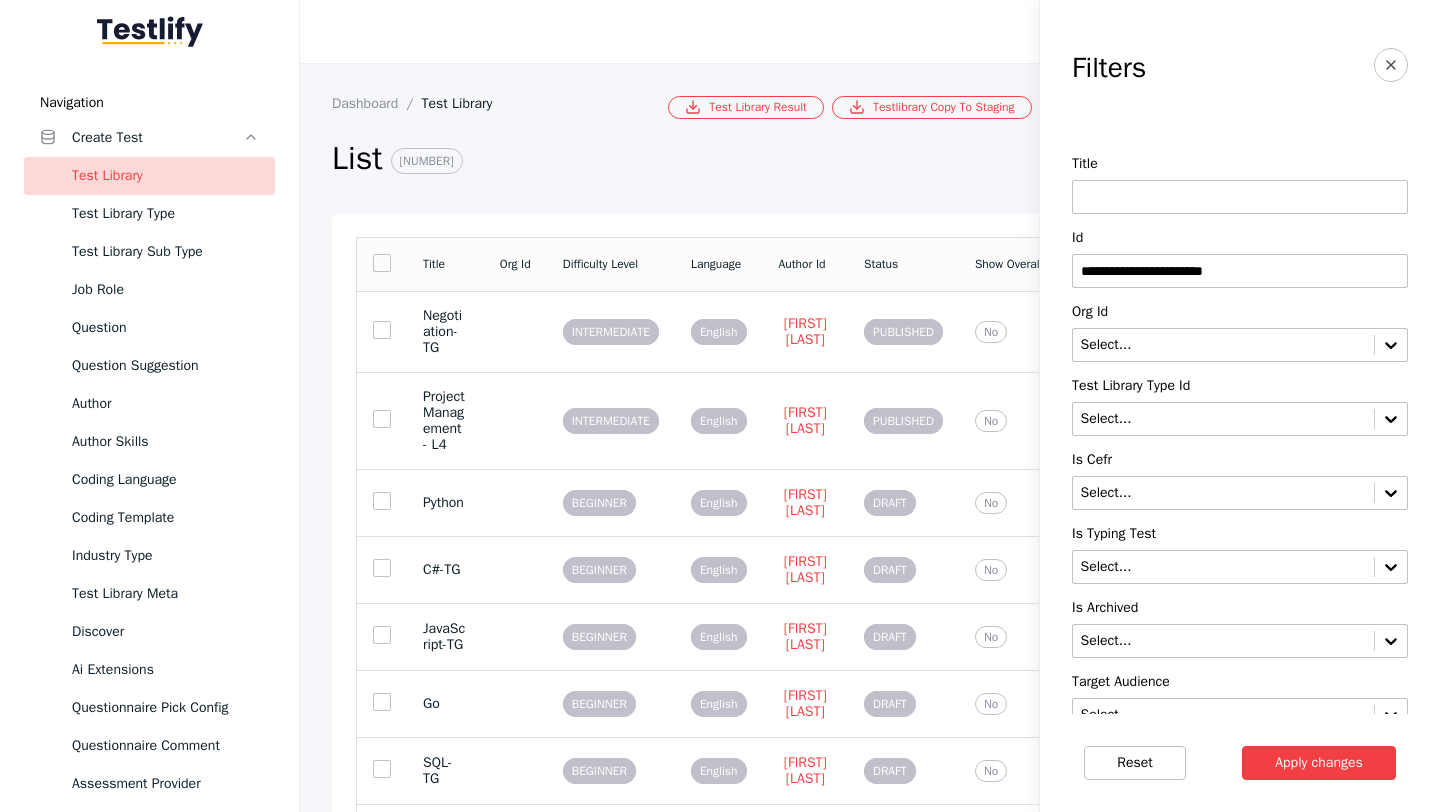 type on "**********" 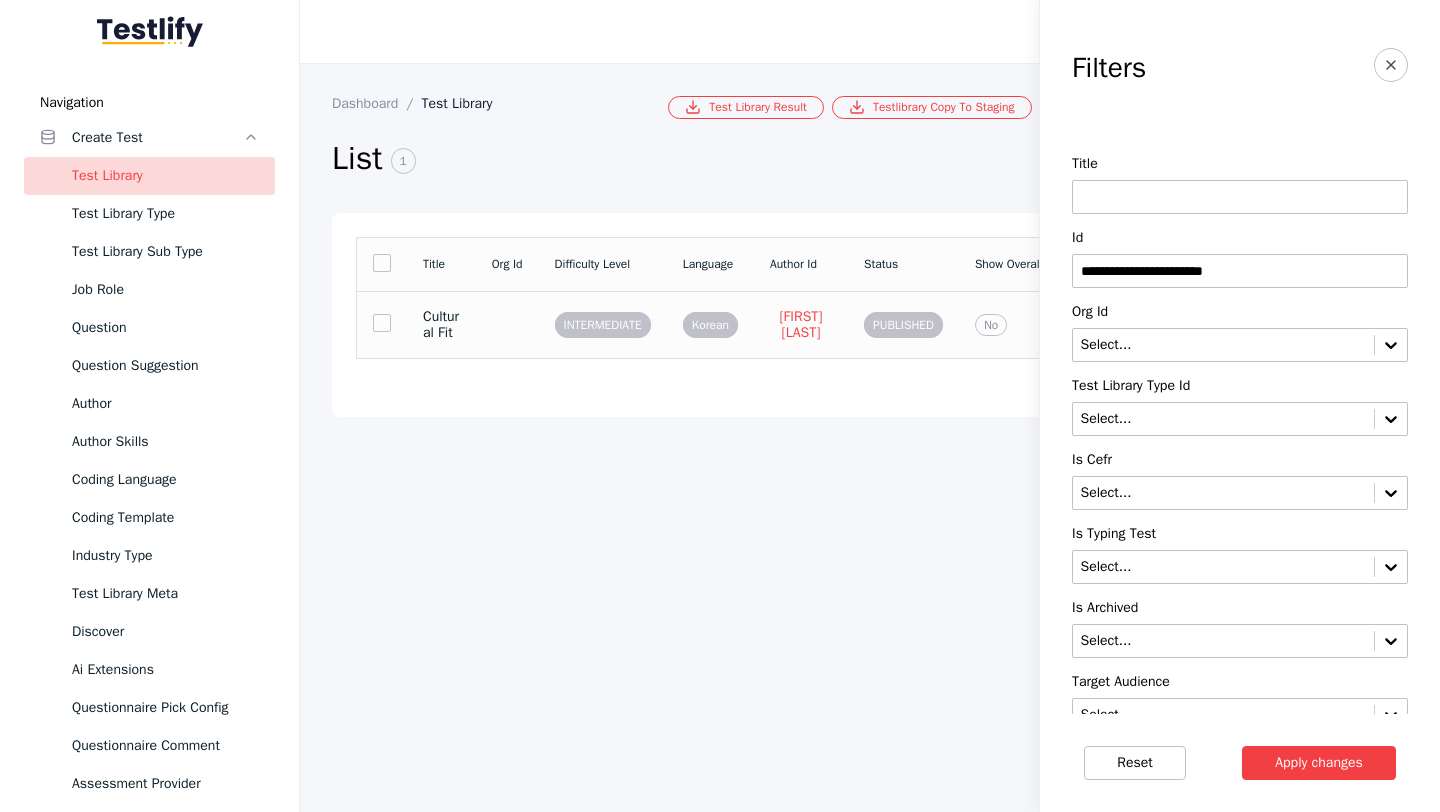 click on "Cultural Fit" at bounding box center (441, 325) 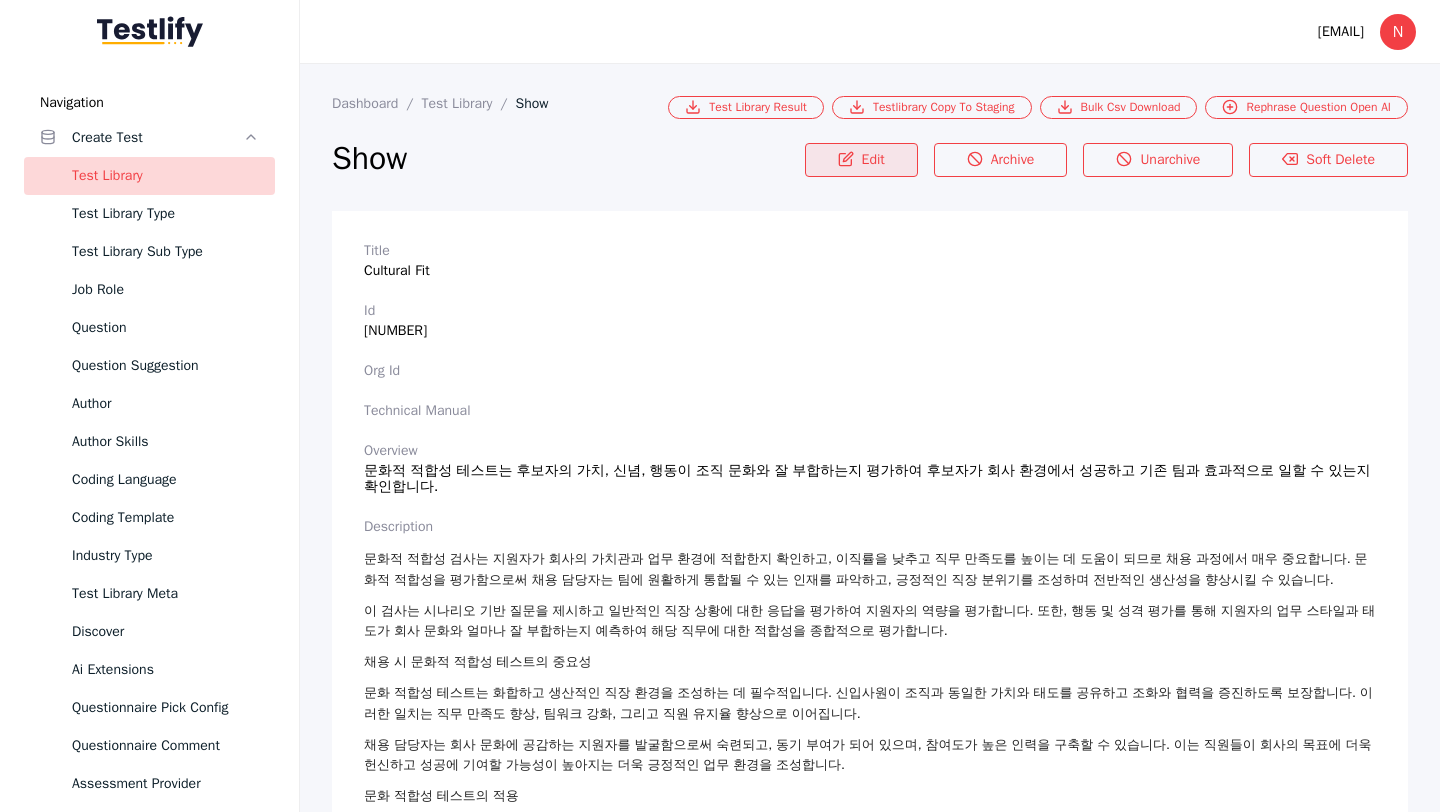 click on "Edit" at bounding box center [861, 160] 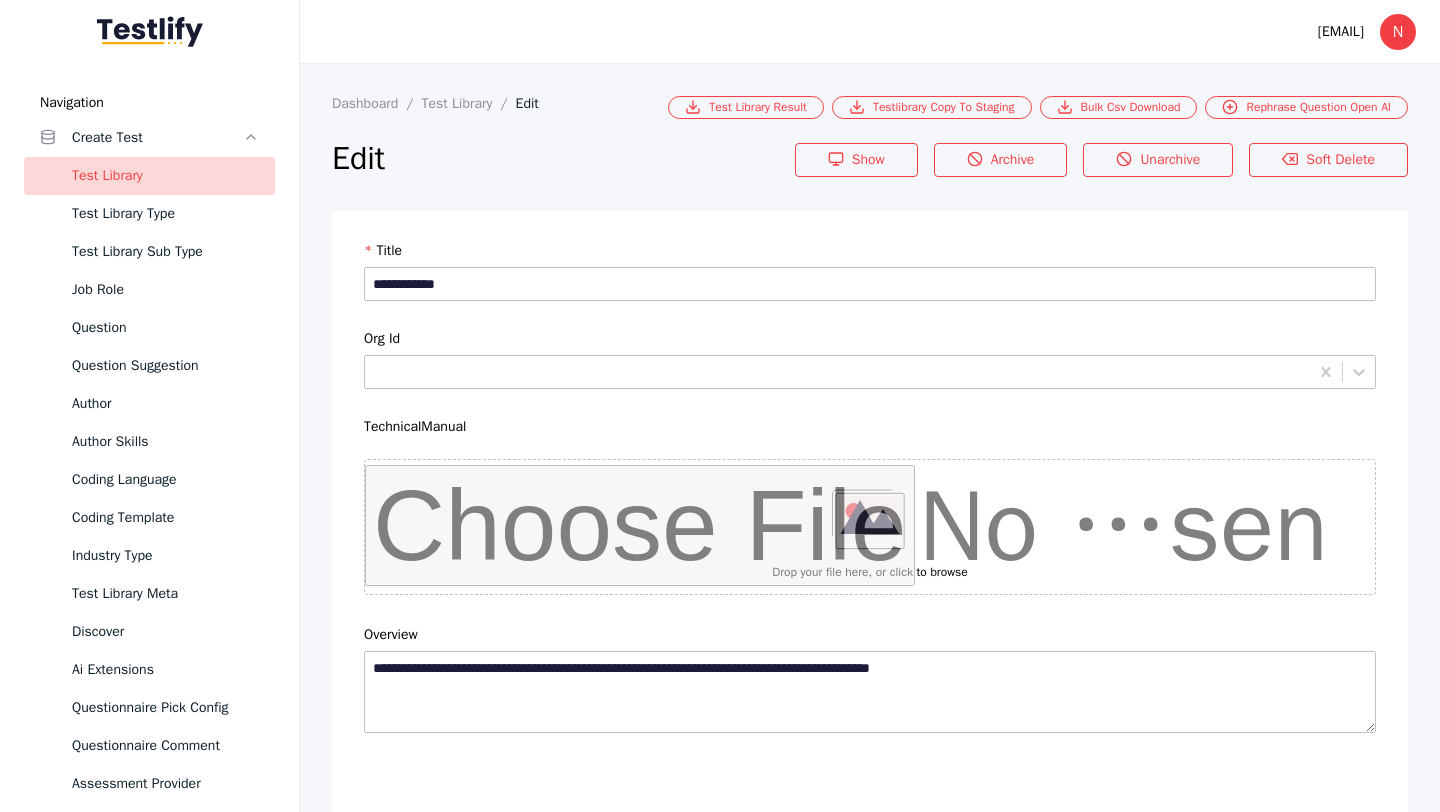 scroll, scrollTop: 12604, scrollLeft: 0, axis: vertical 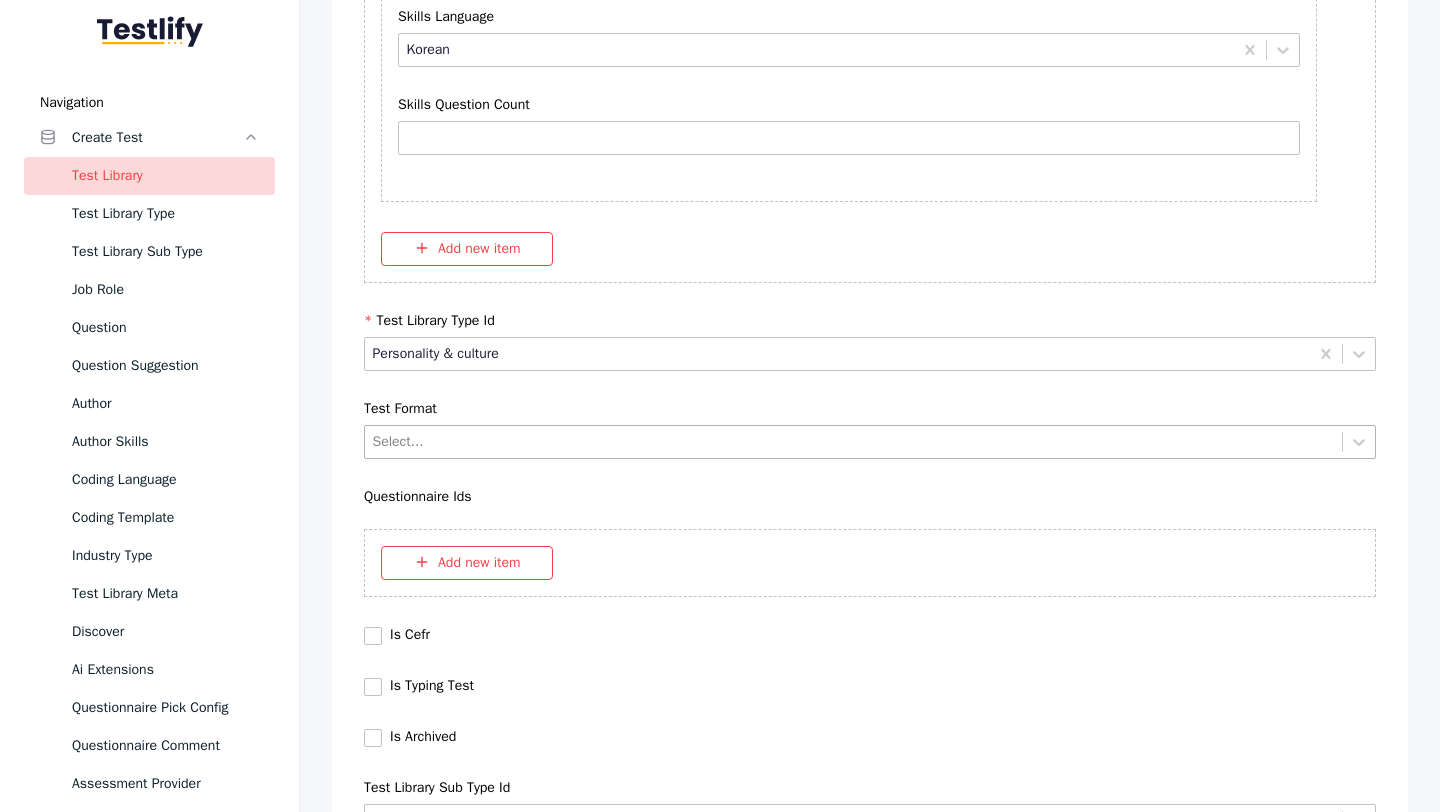 click at bounding box center [854, 441] 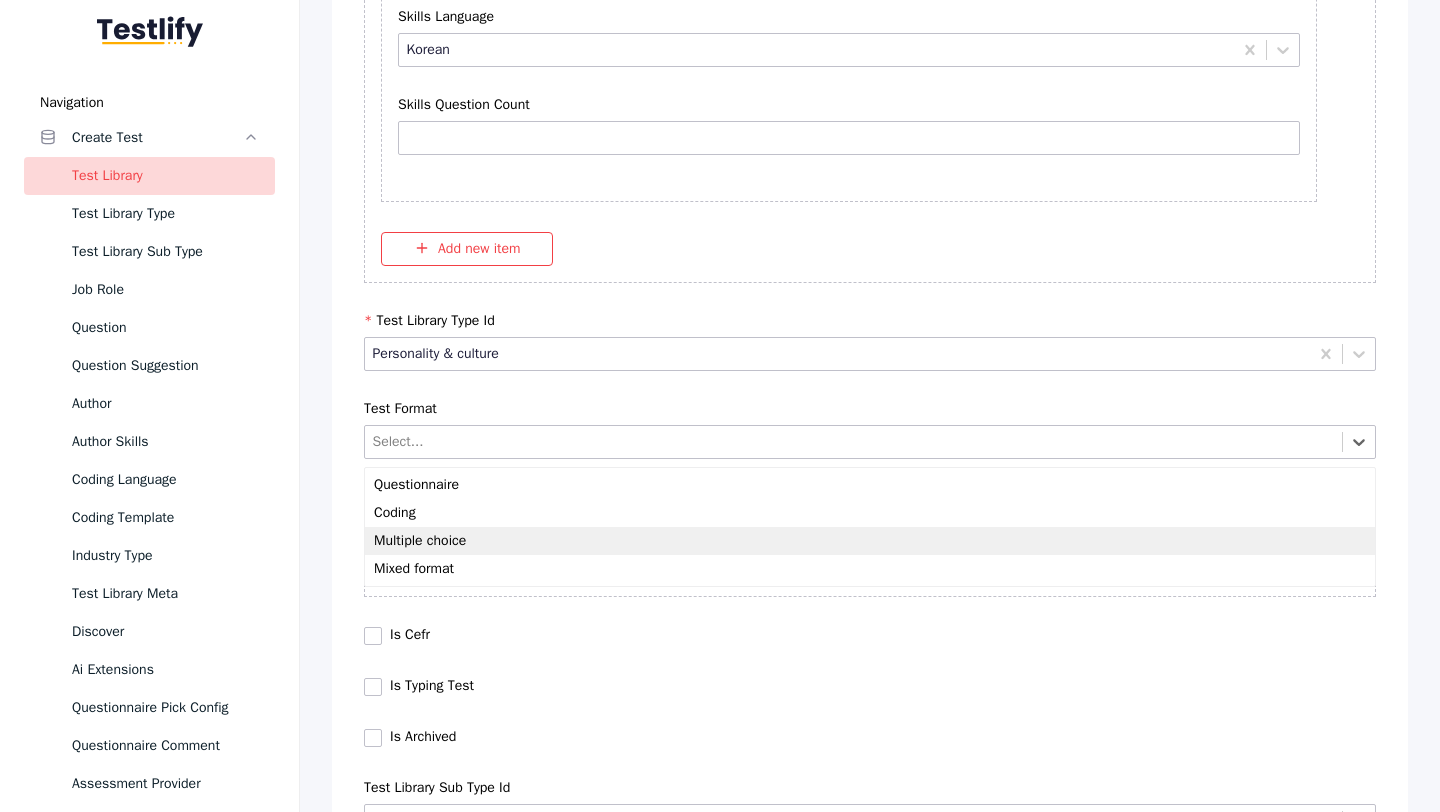 click on "Multiple choice" at bounding box center [870, 541] 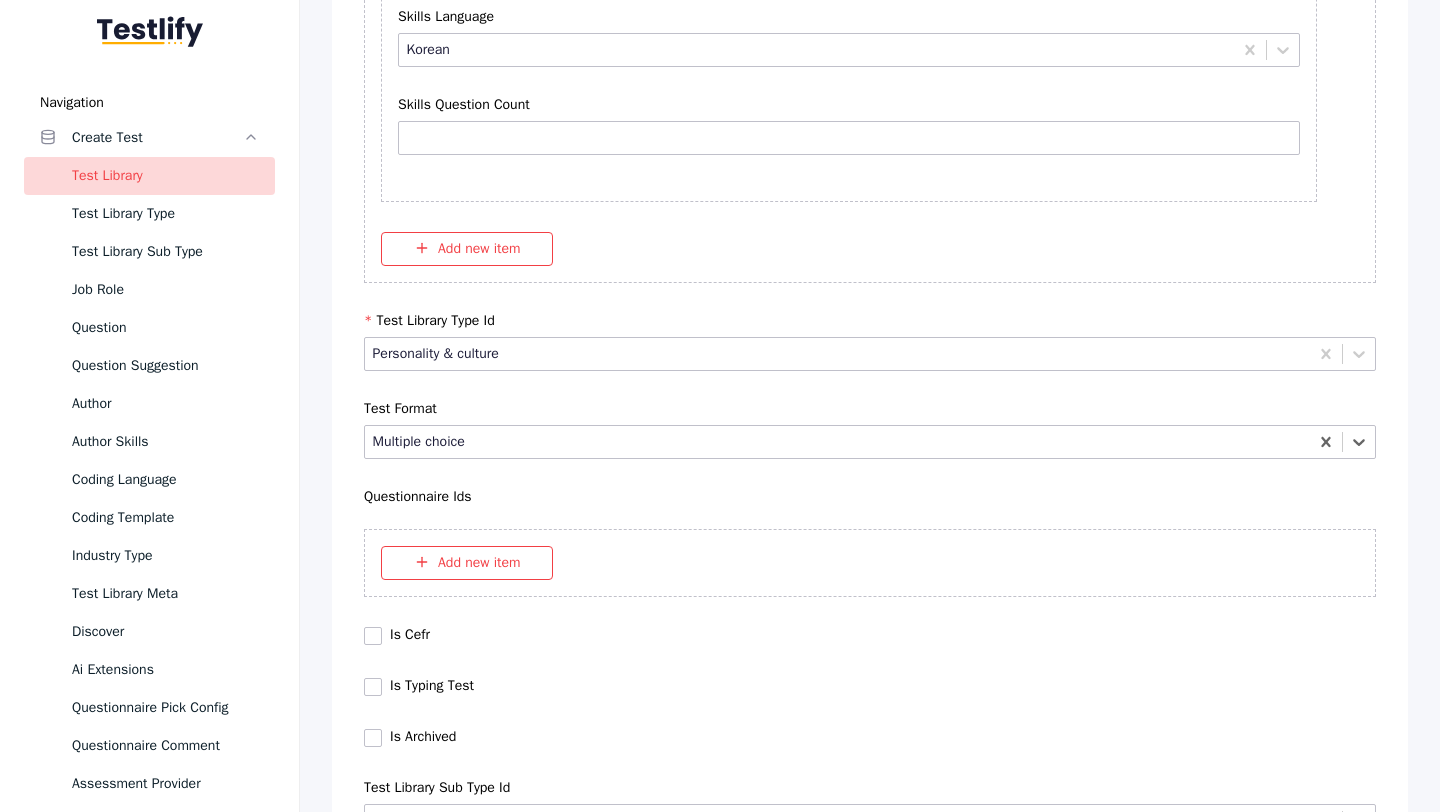 click on "Save" at bounding box center [870, 9091] 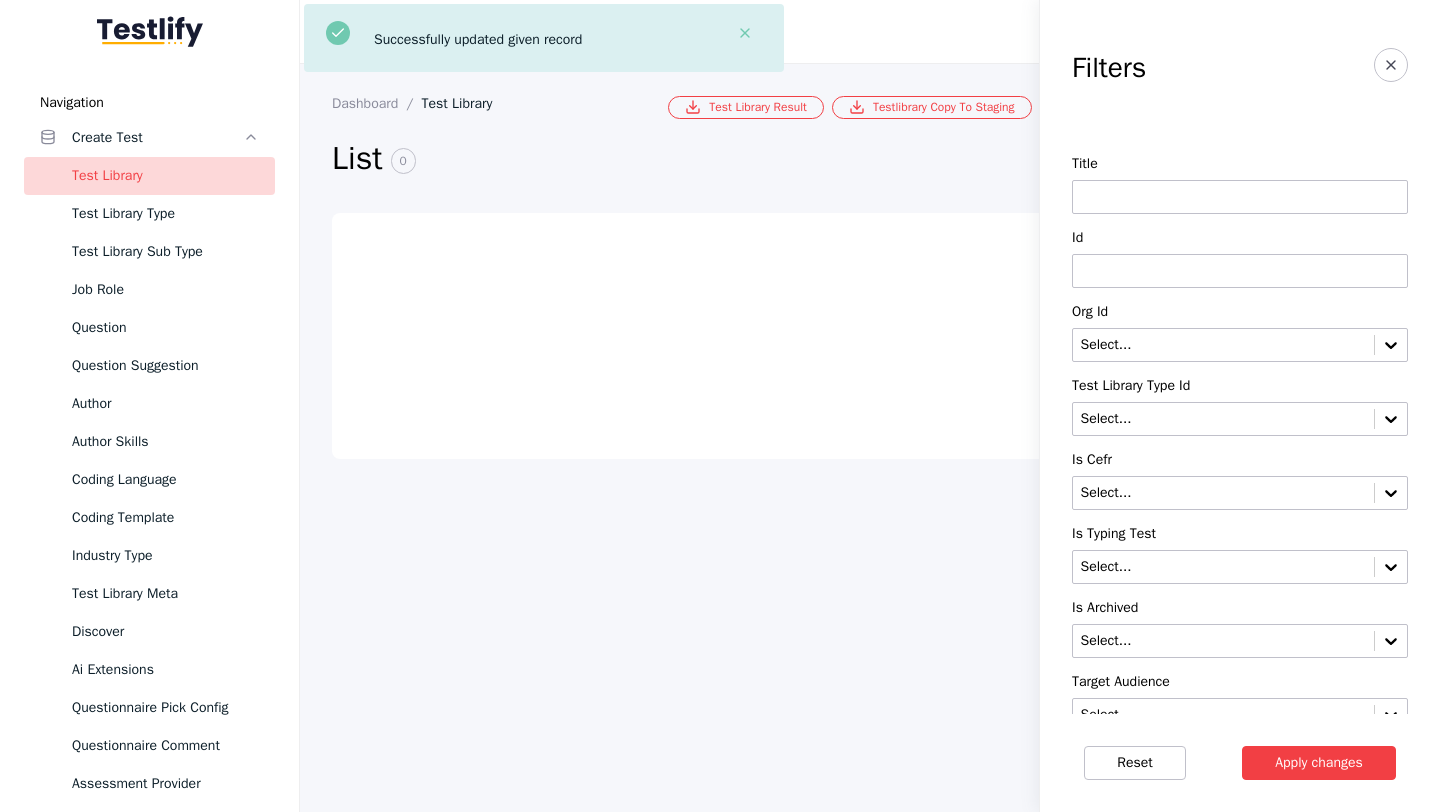 scroll, scrollTop: 0, scrollLeft: 0, axis: both 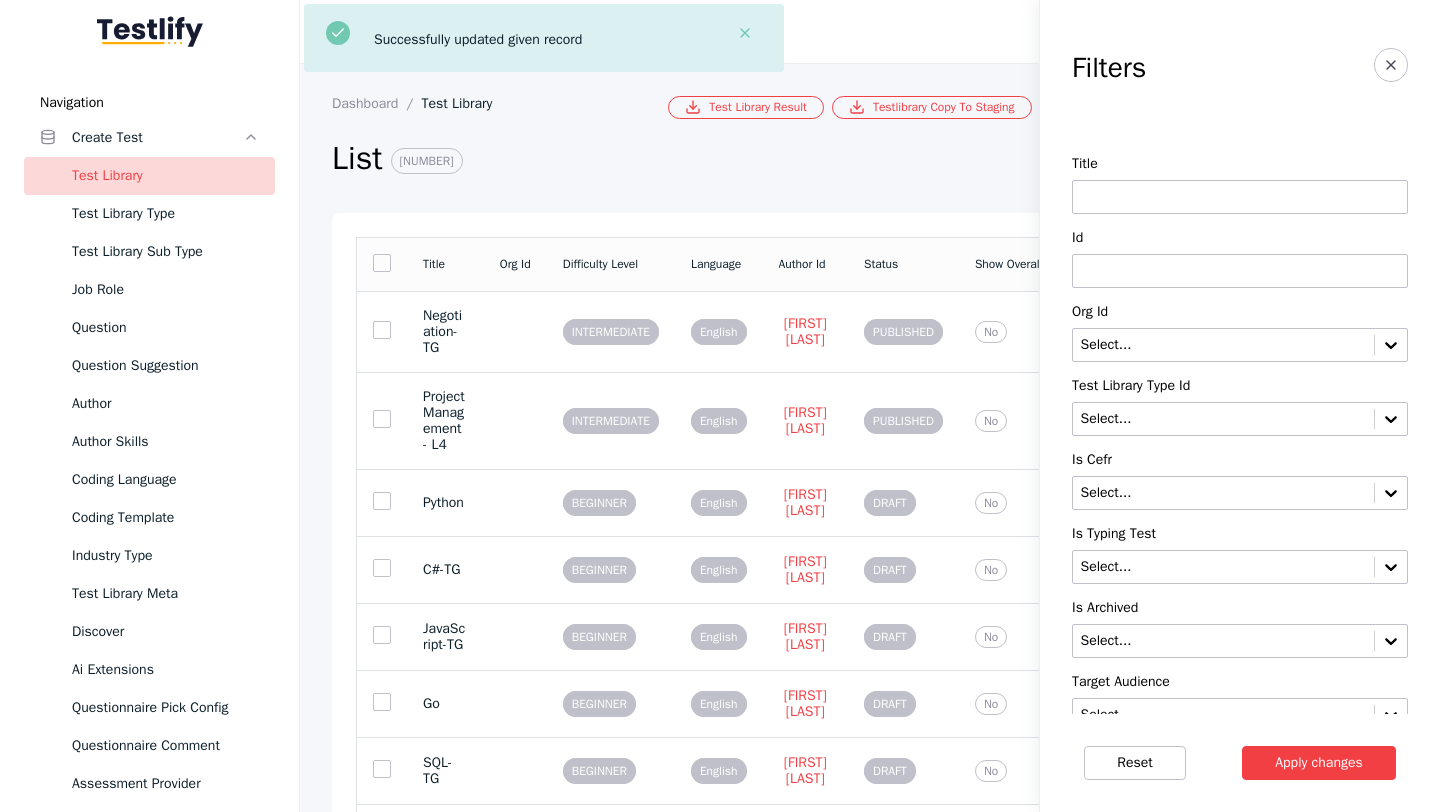 click at bounding box center [1240, 271] 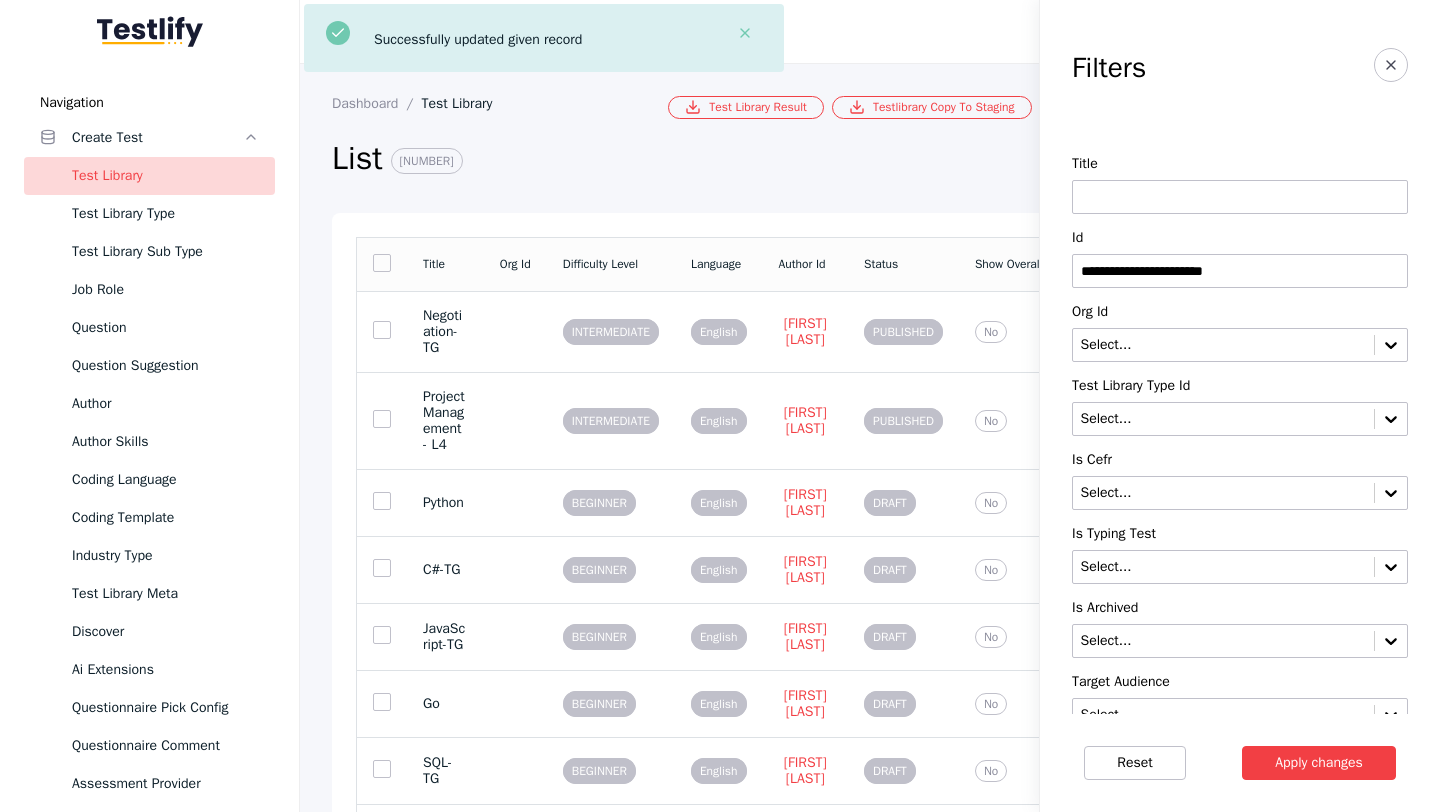 type on "**********" 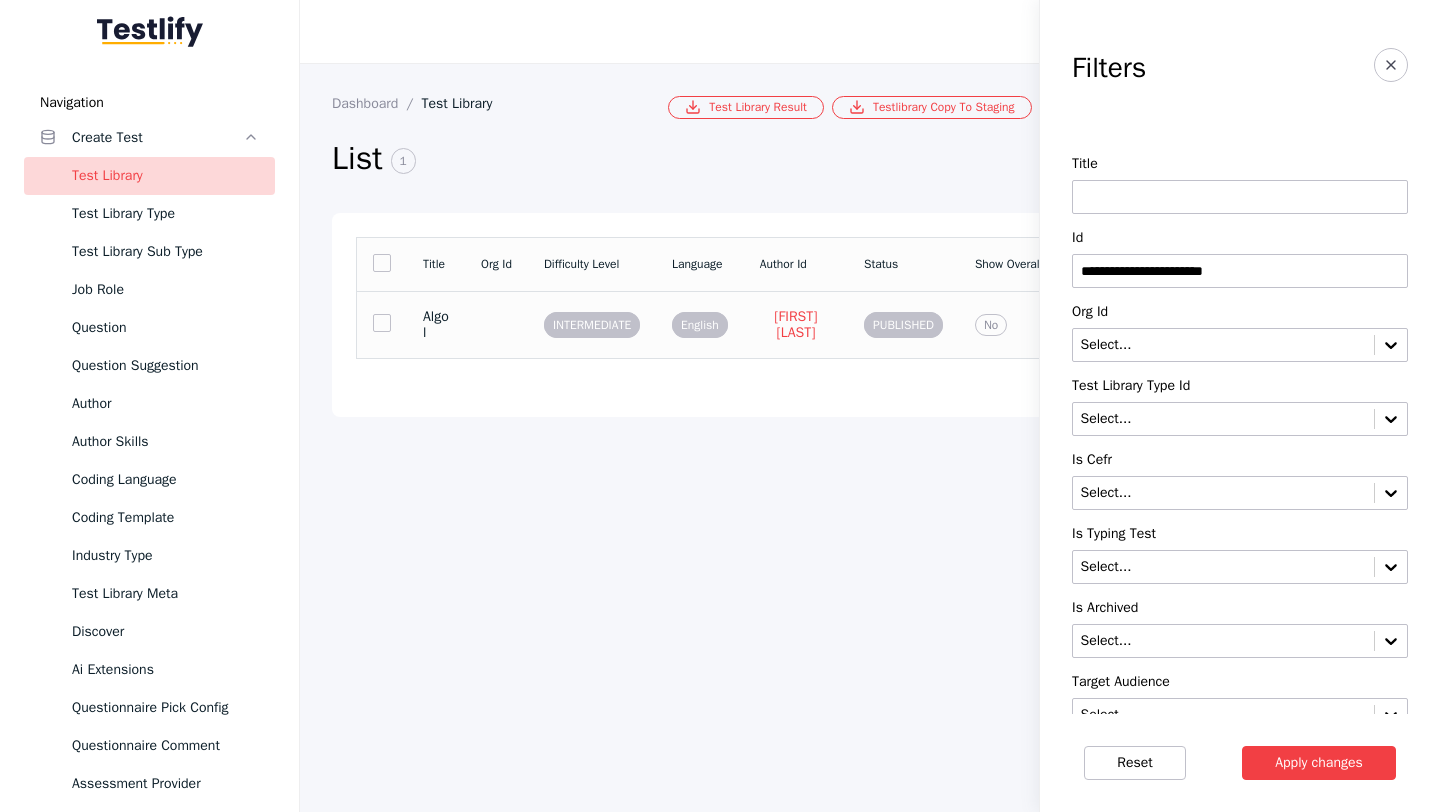 click on "Algol" at bounding box center [436, 325] 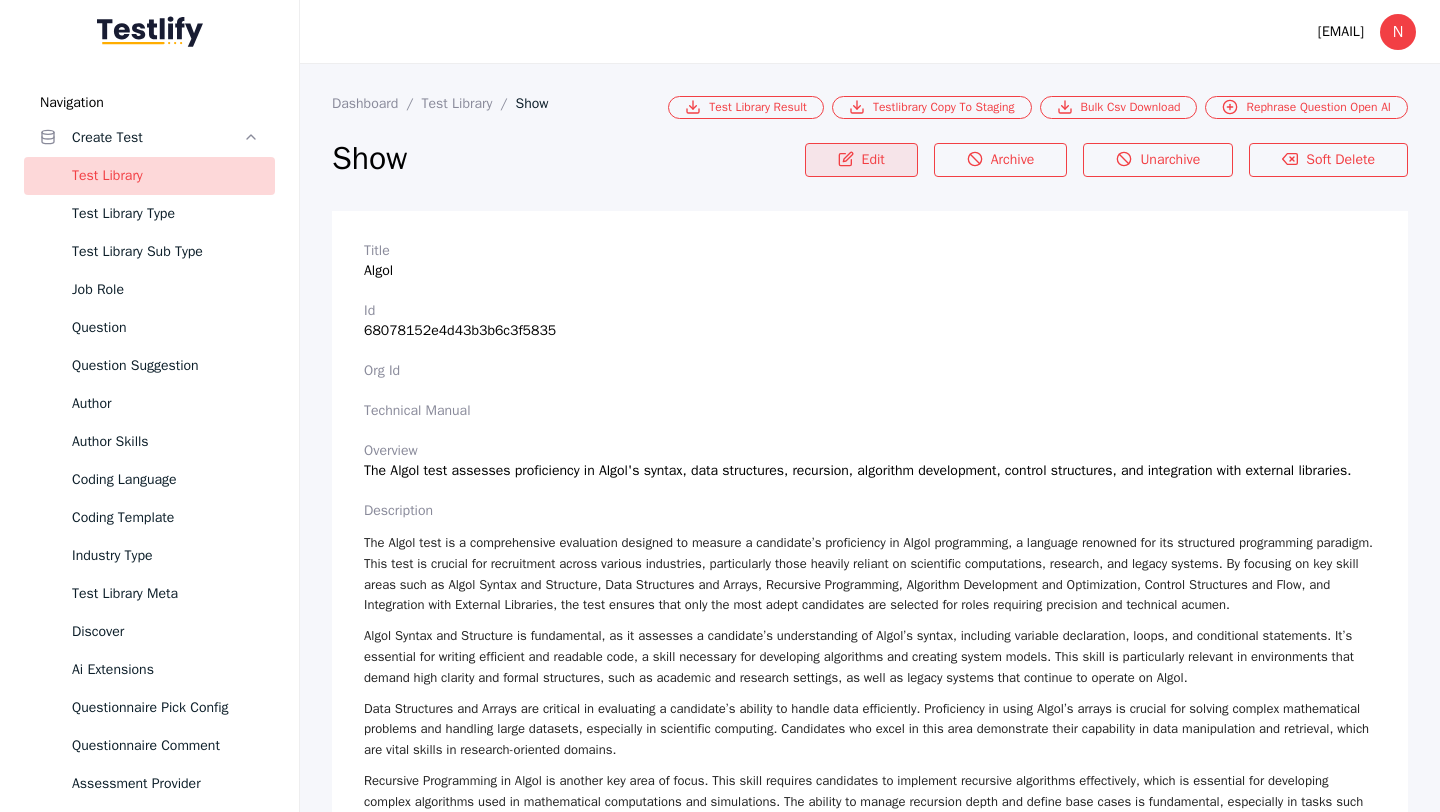 click on "Edit" at bounding box center (861, 160) 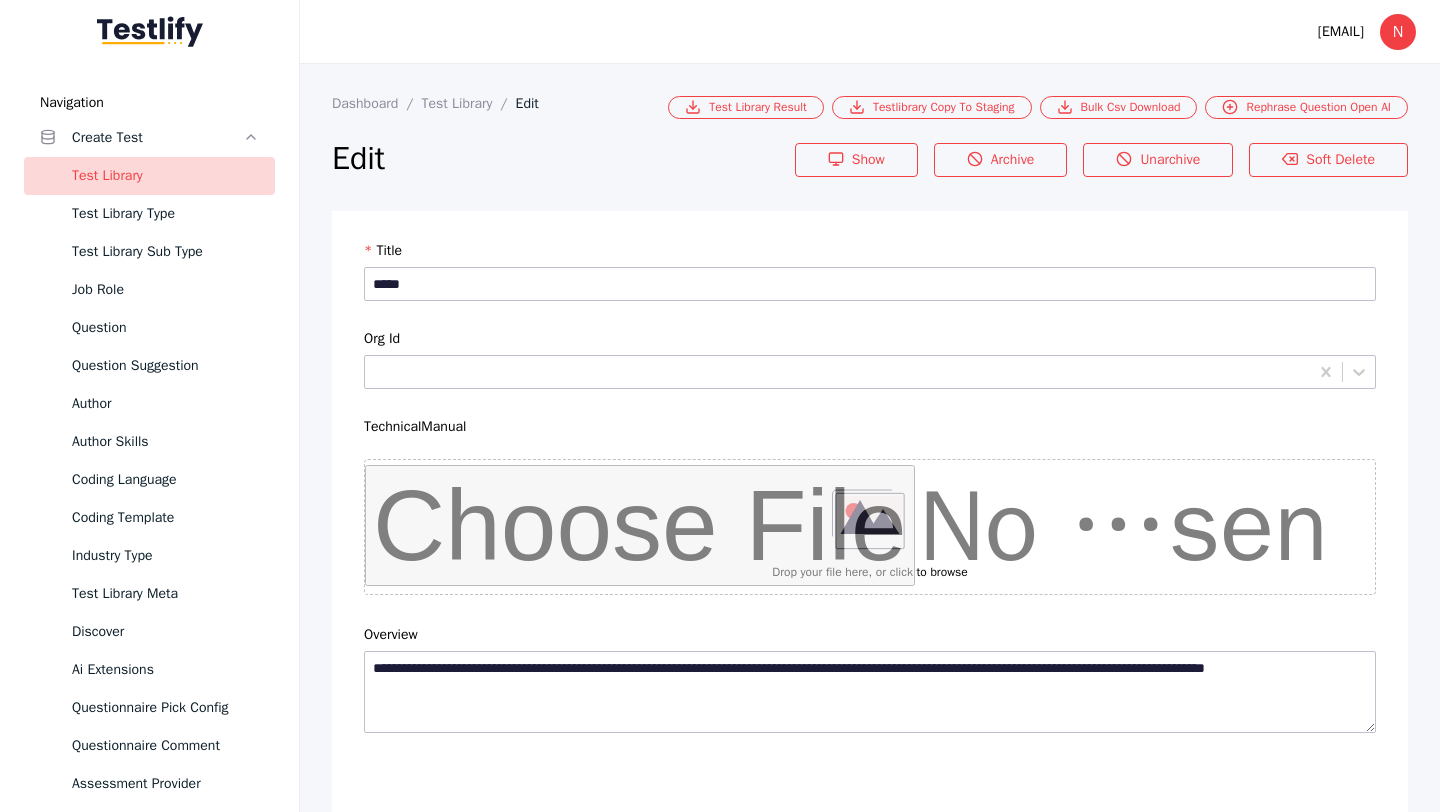 scroll, scrollTop: 4684, scrollLeft: 0, axis: vertical 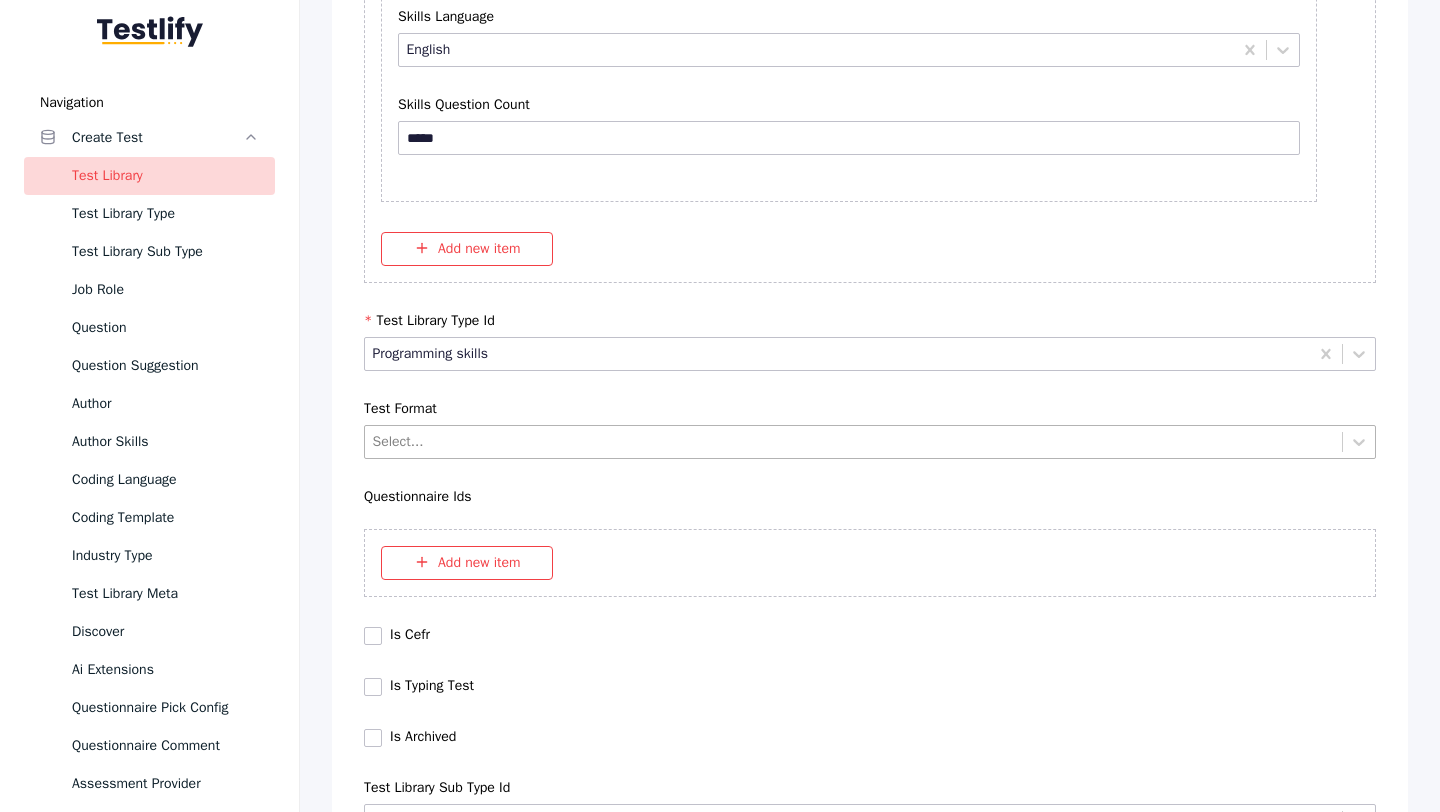 click at bounding box center [854, 441] 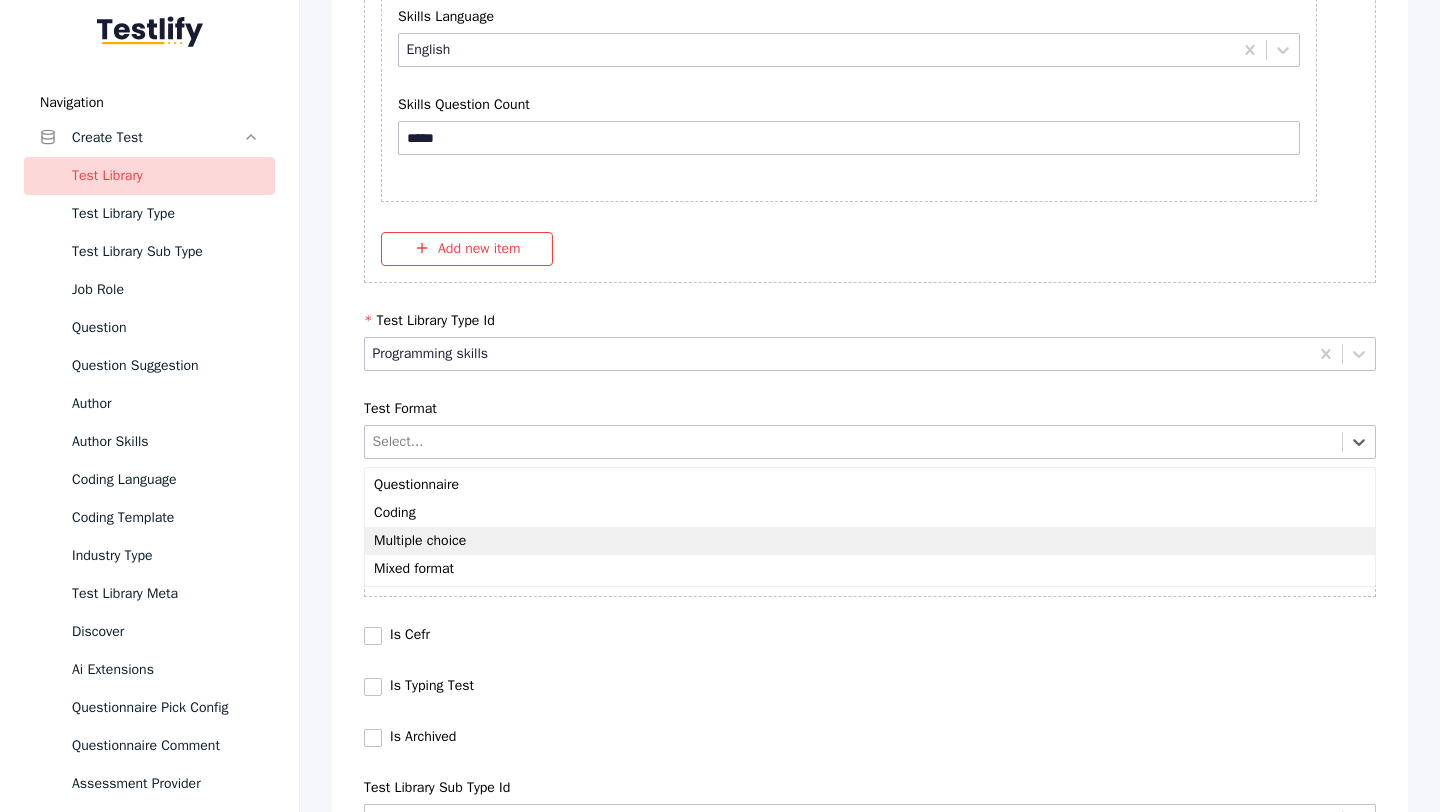 click on "Multiple choice" at bounding box center (870, 541) 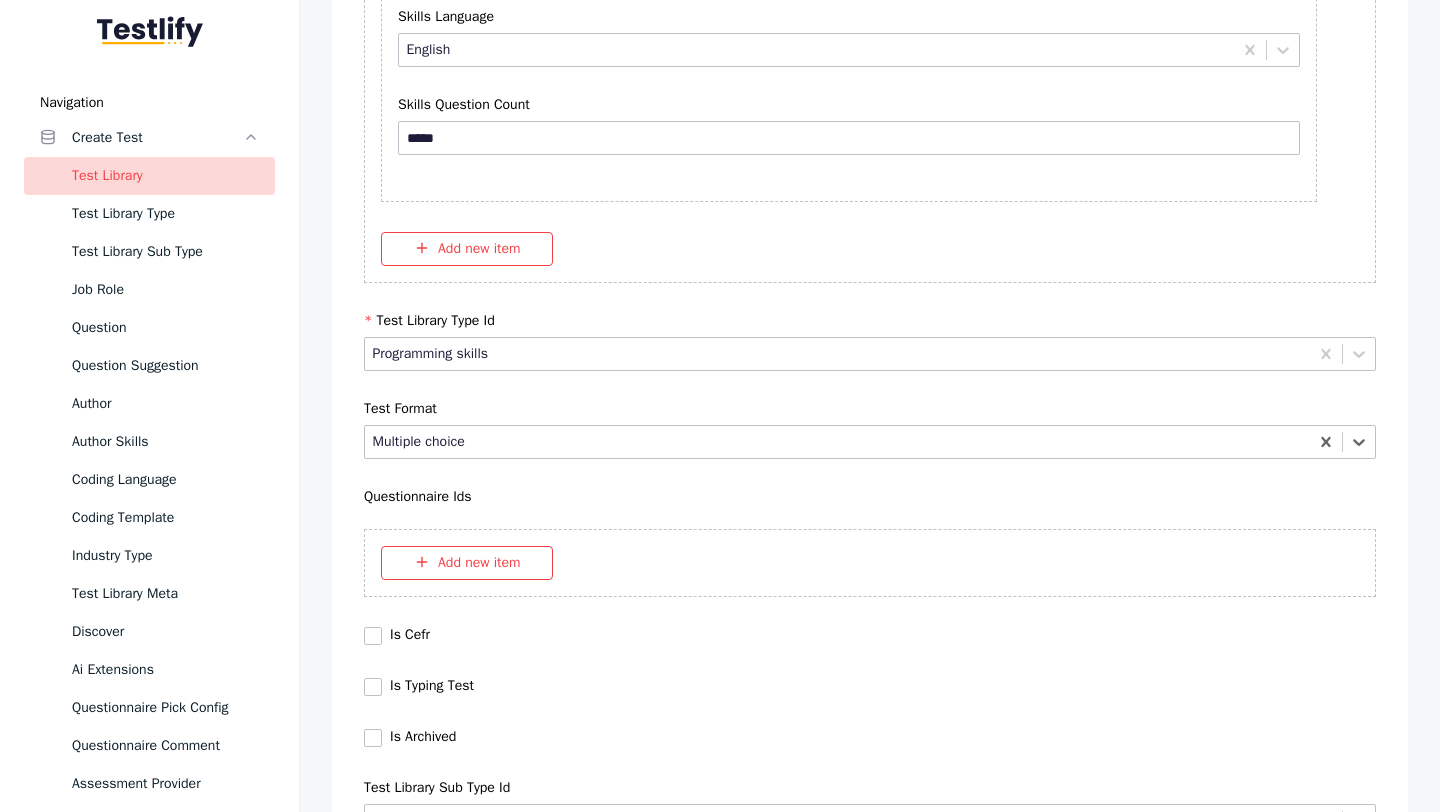 click on "Save" at bounding box center (870, 10279) 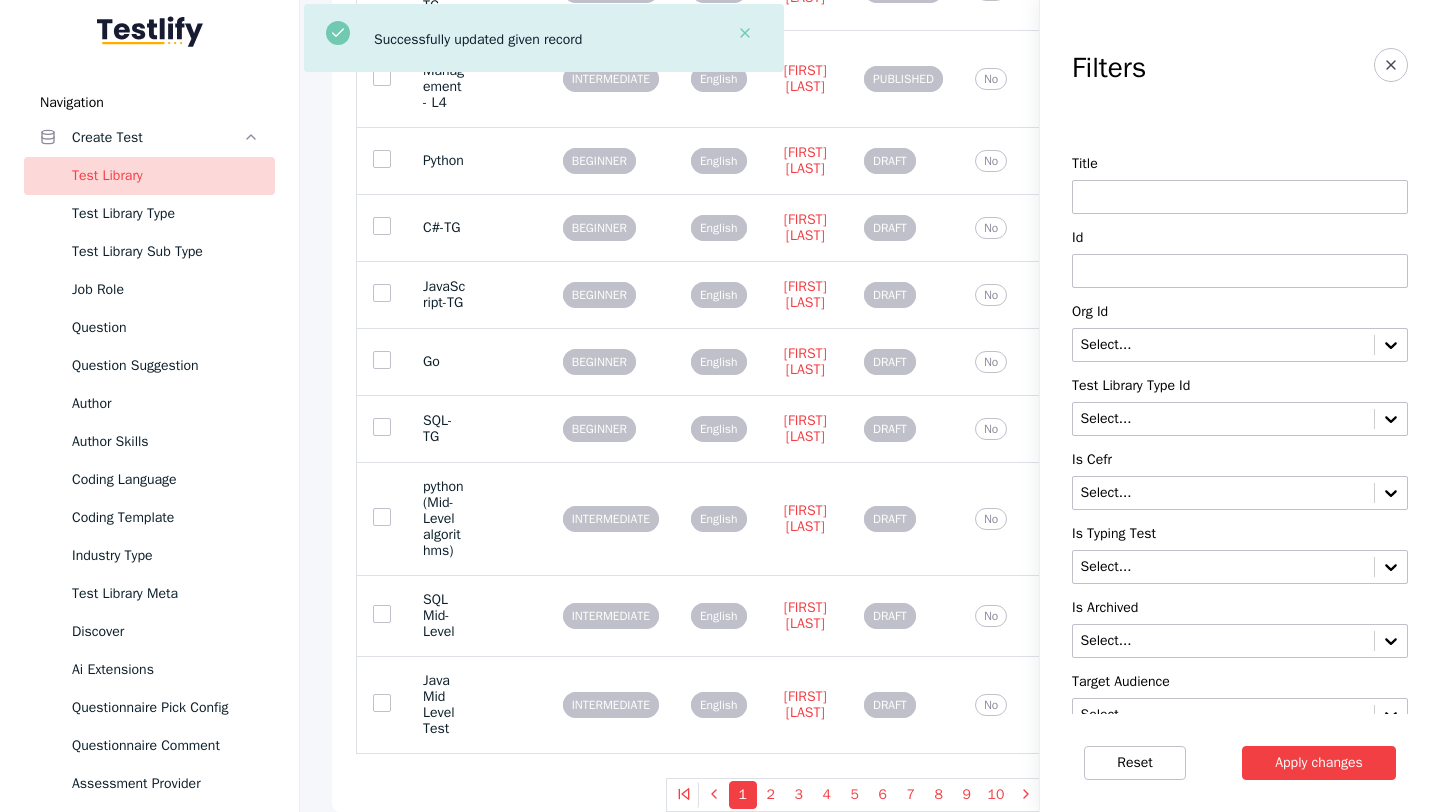 scroll, scrollTop: 0, scrollLeft: 0, axis: both 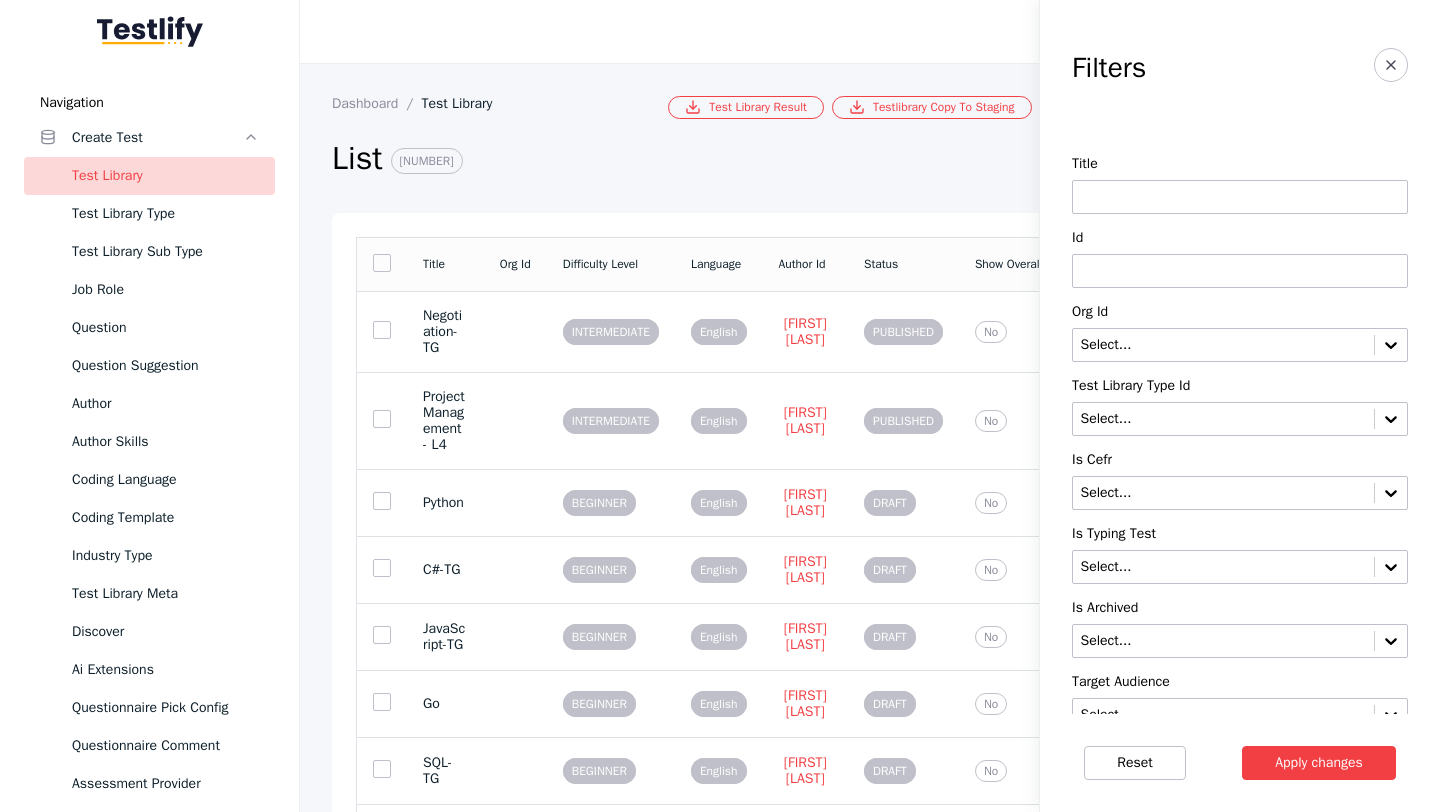 click at bounding box center (1240, 271) 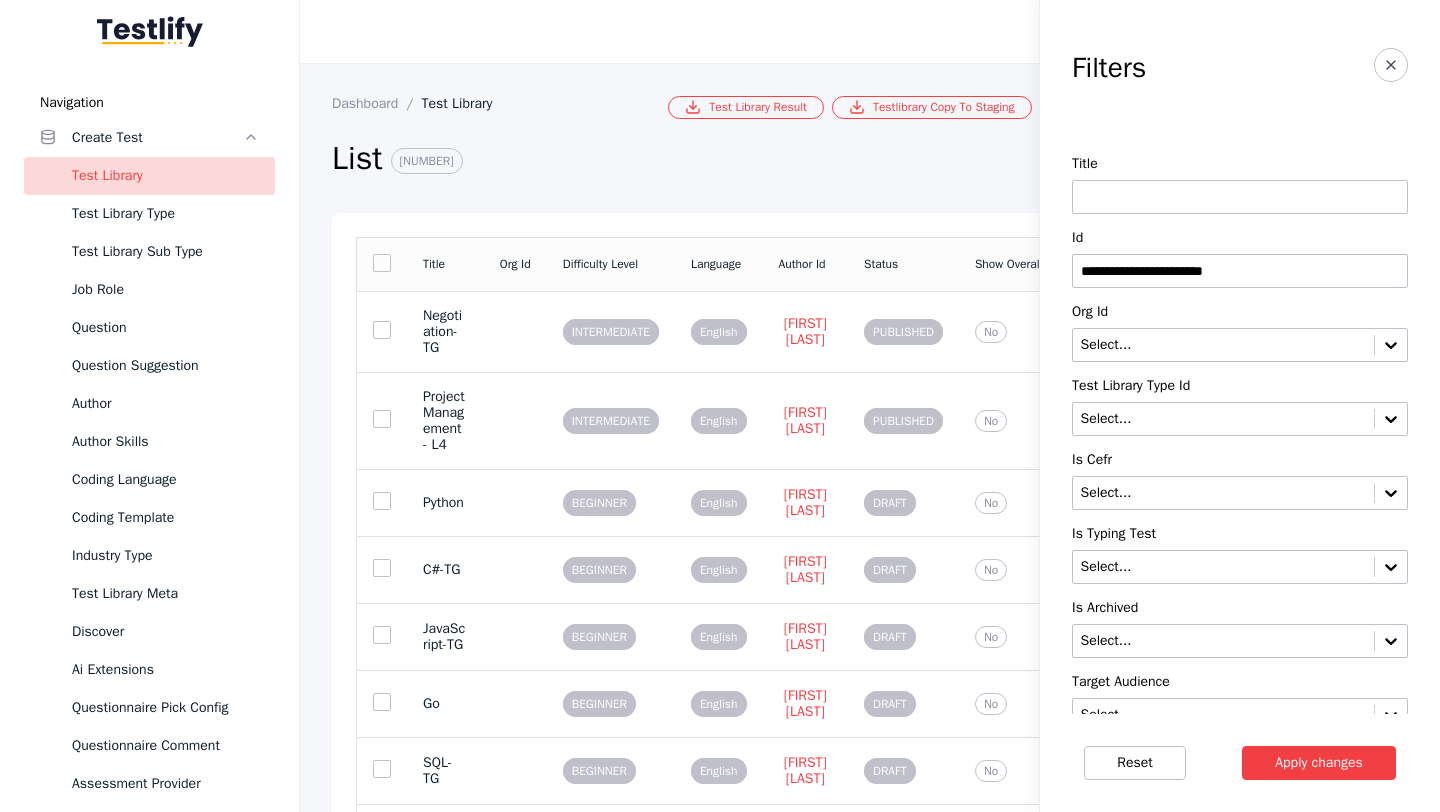 type on "**********" 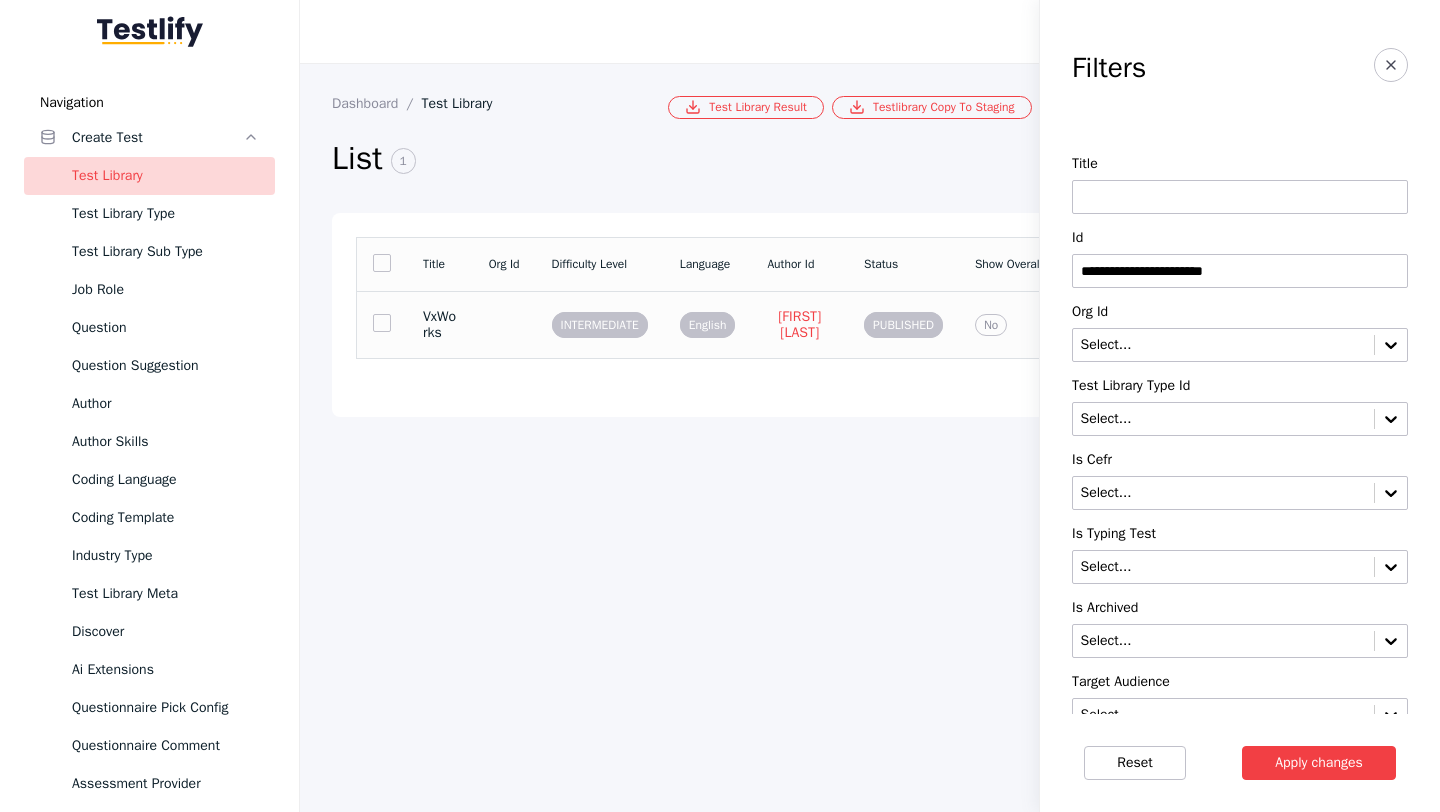 click on "VxWorks" at bounding box center (440, 324) 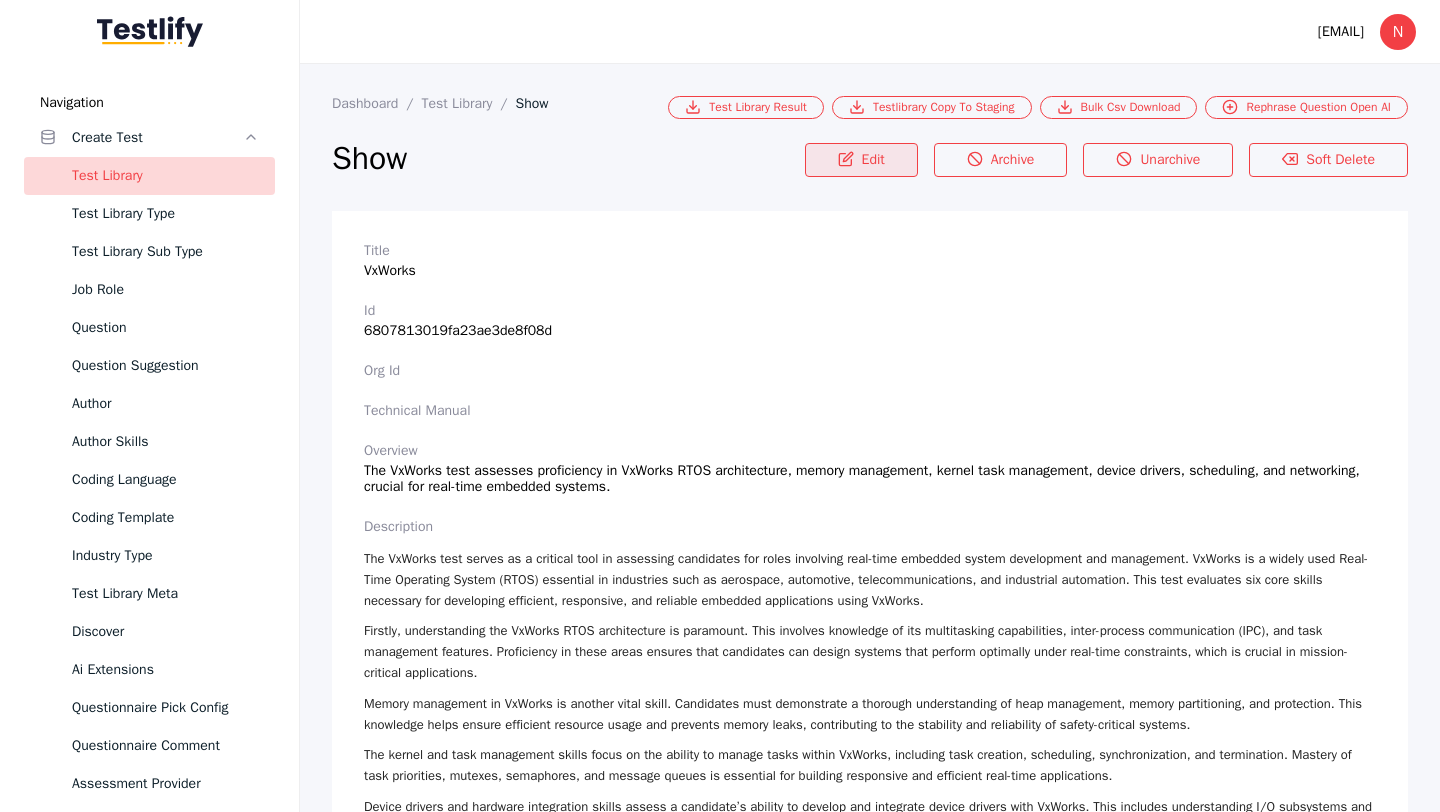 click on "Edit" at bounding box center [861, 160] 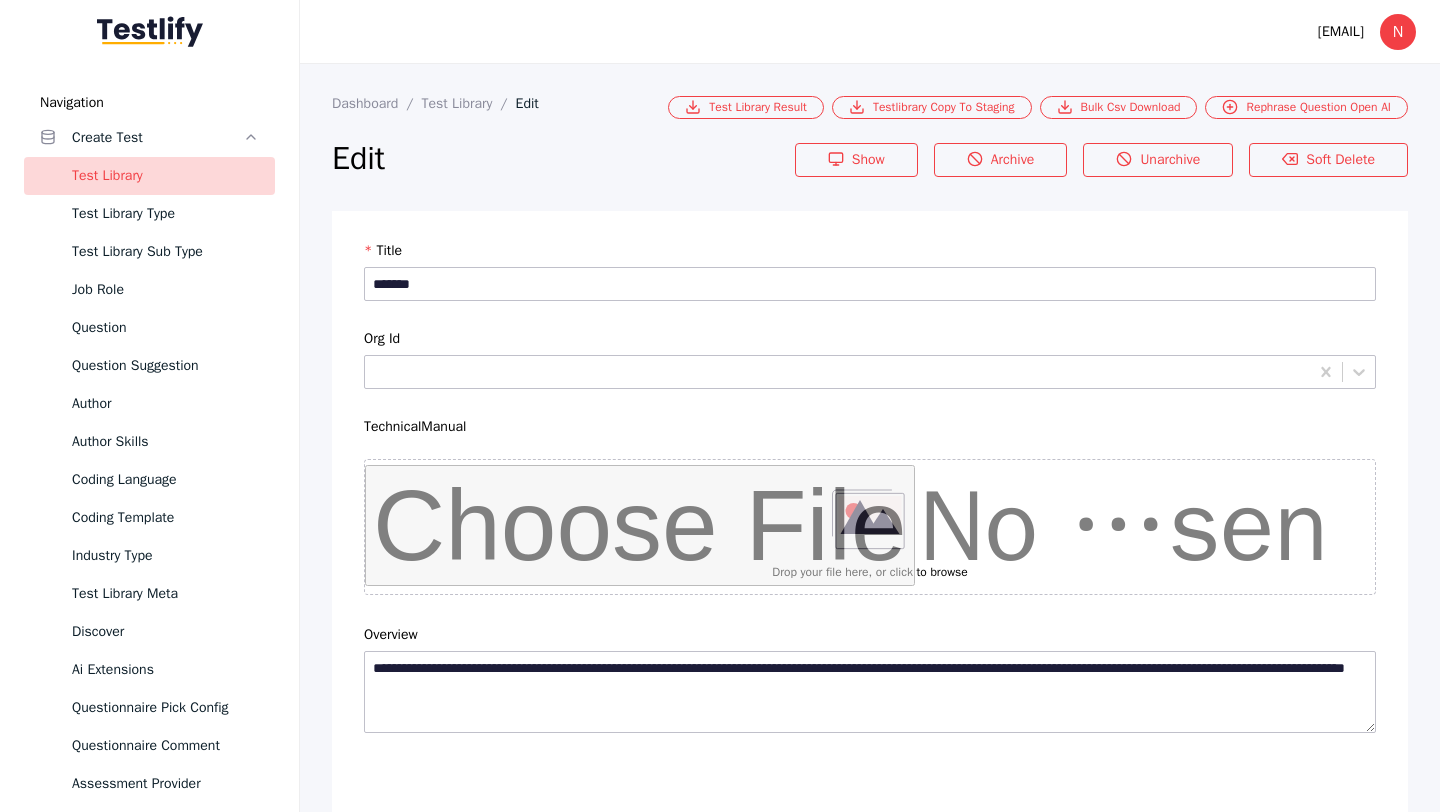 scroll, scrollTop: 4684, scrollLeft: 0, axis: vertical 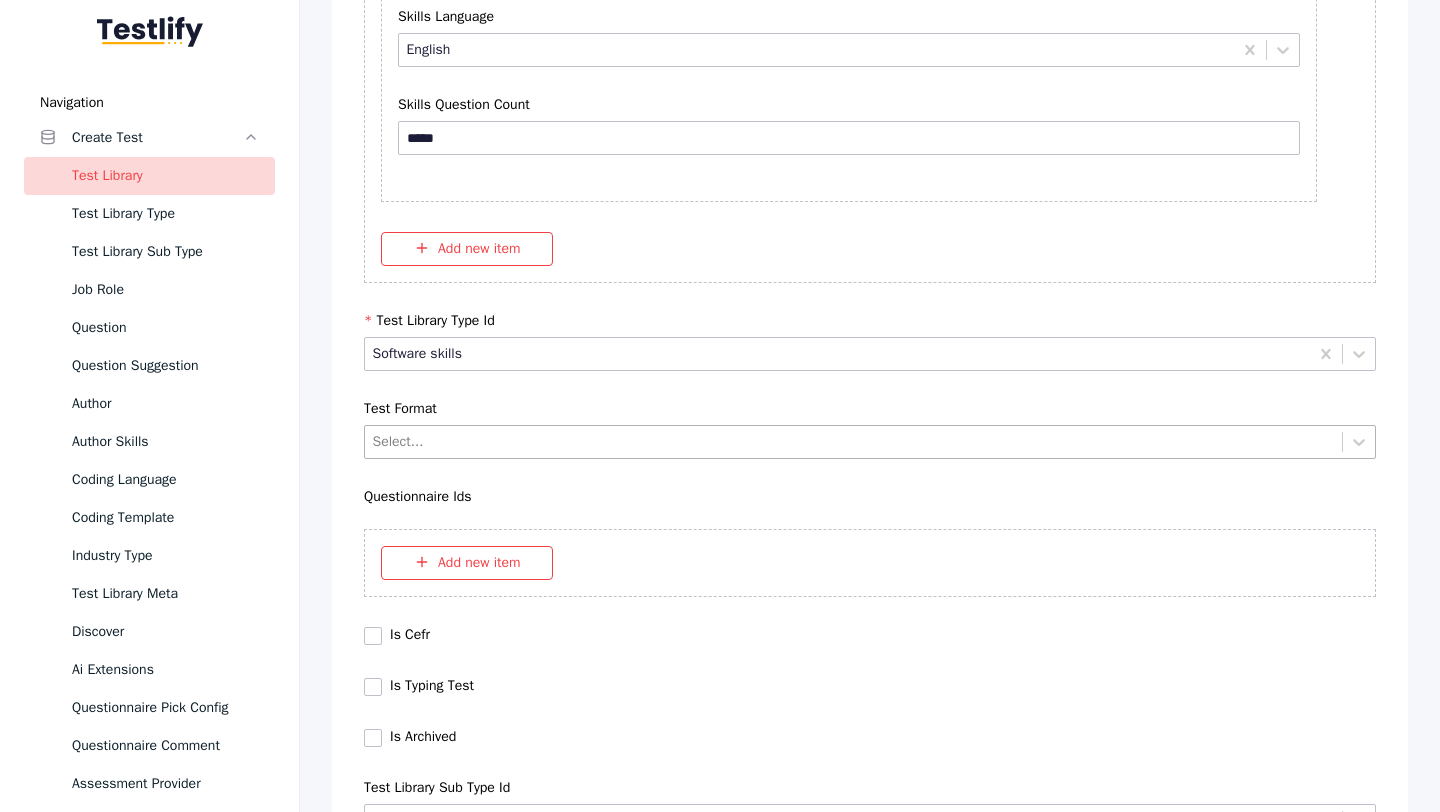 click at bounding box center [854, 441] 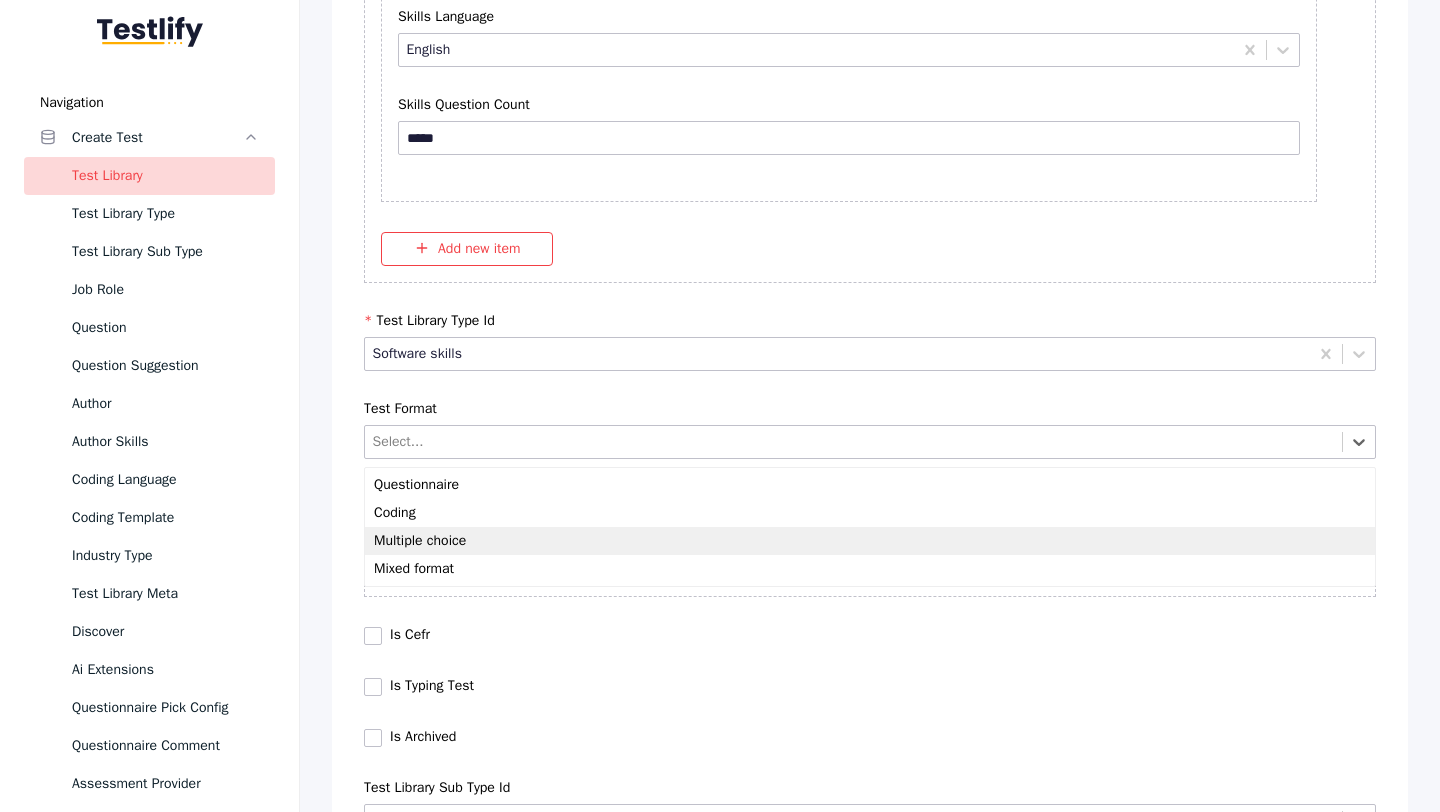 click on "Multiple choice" at bounding box center [870, 541] 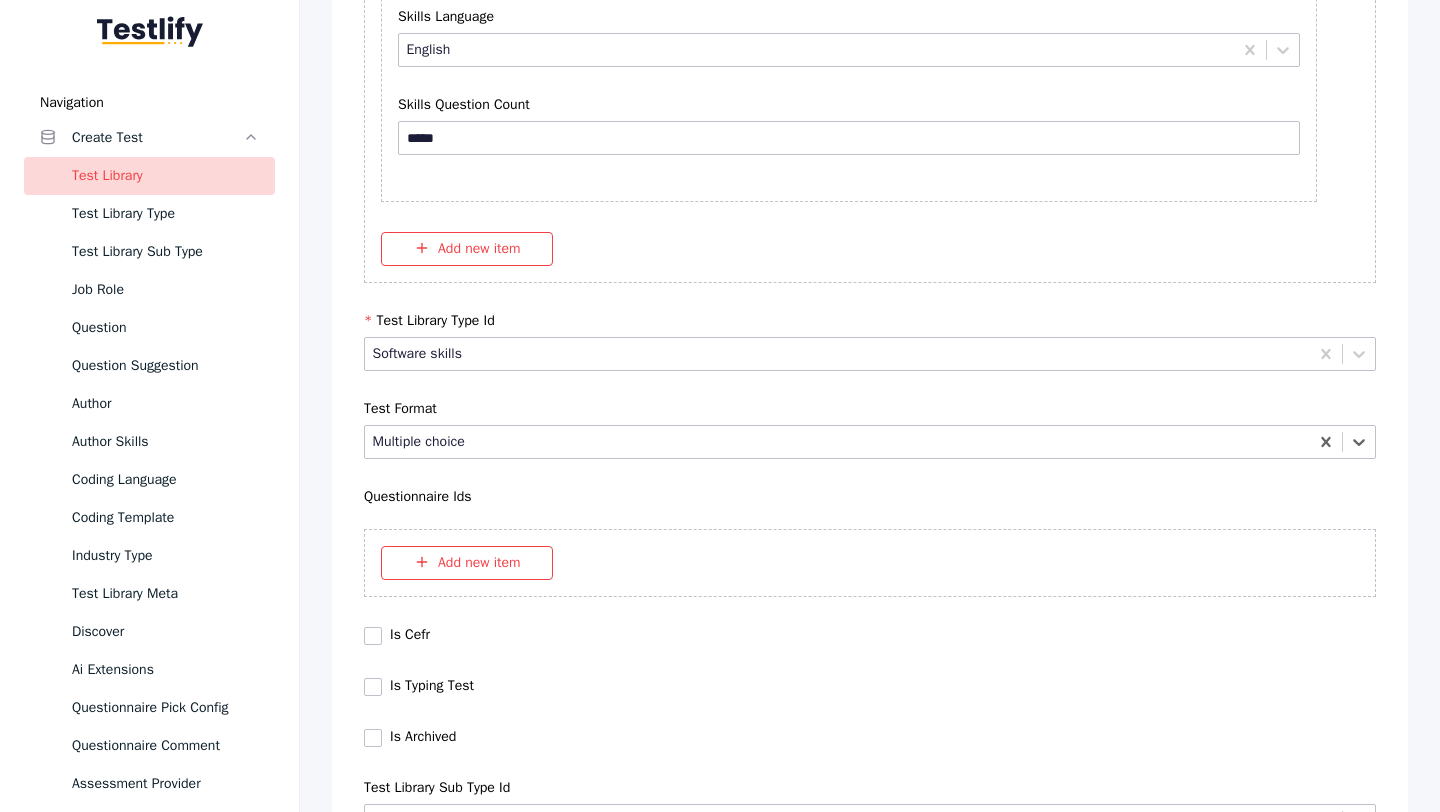 click on "Save" at bounding box center (870, 10279) 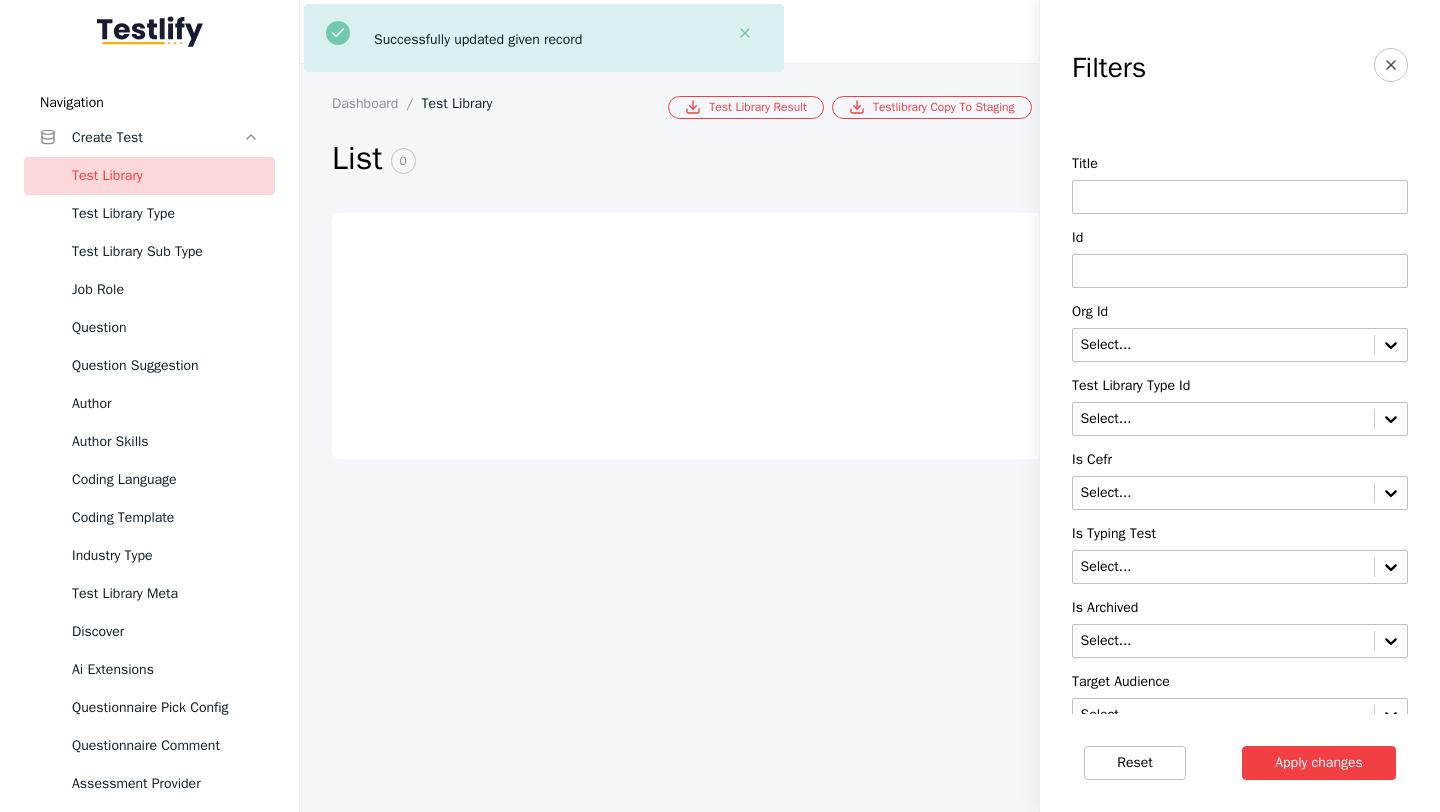 scroll, scrollTop: 0, scrollLeft: 0, axis: both 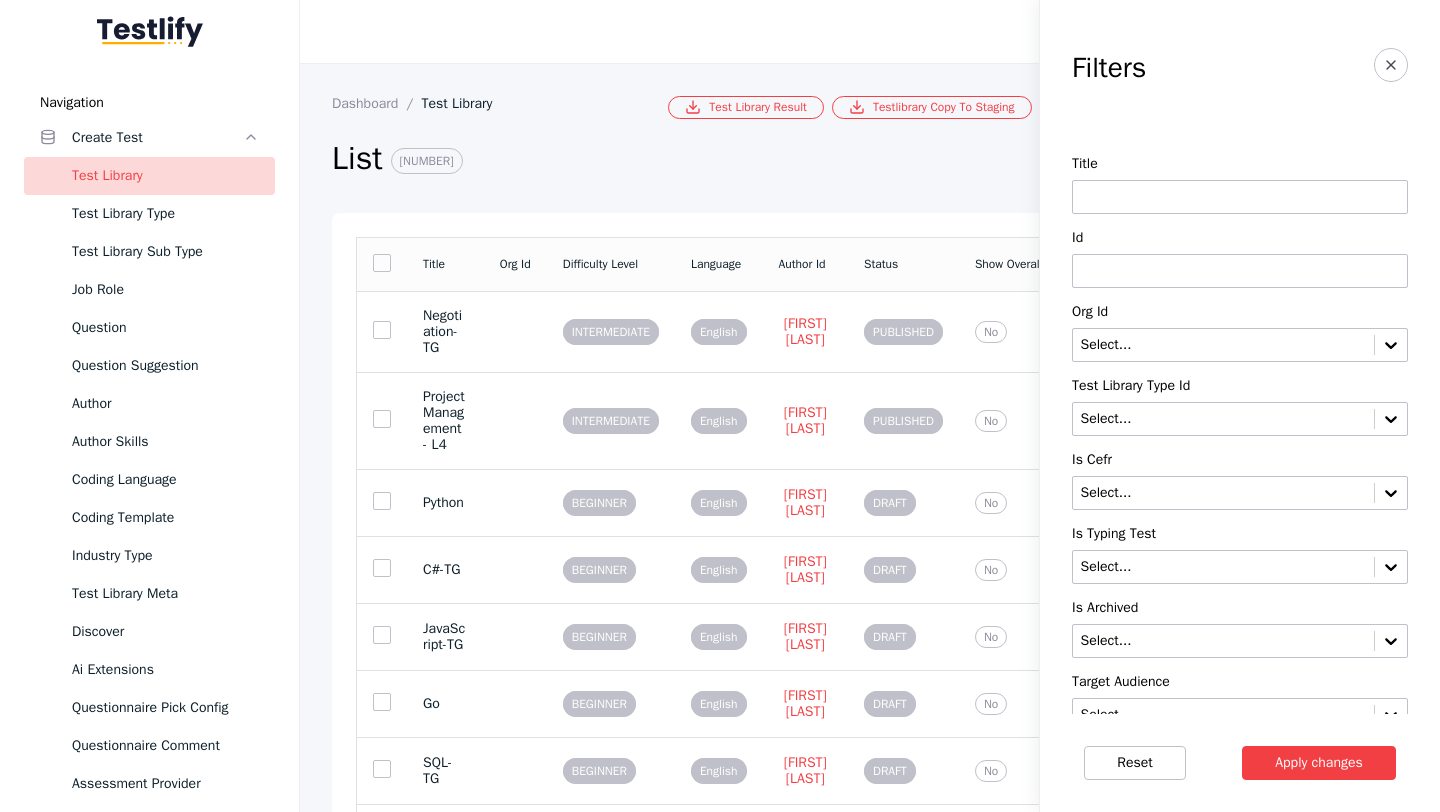 click at bounding box center (1240, 271) 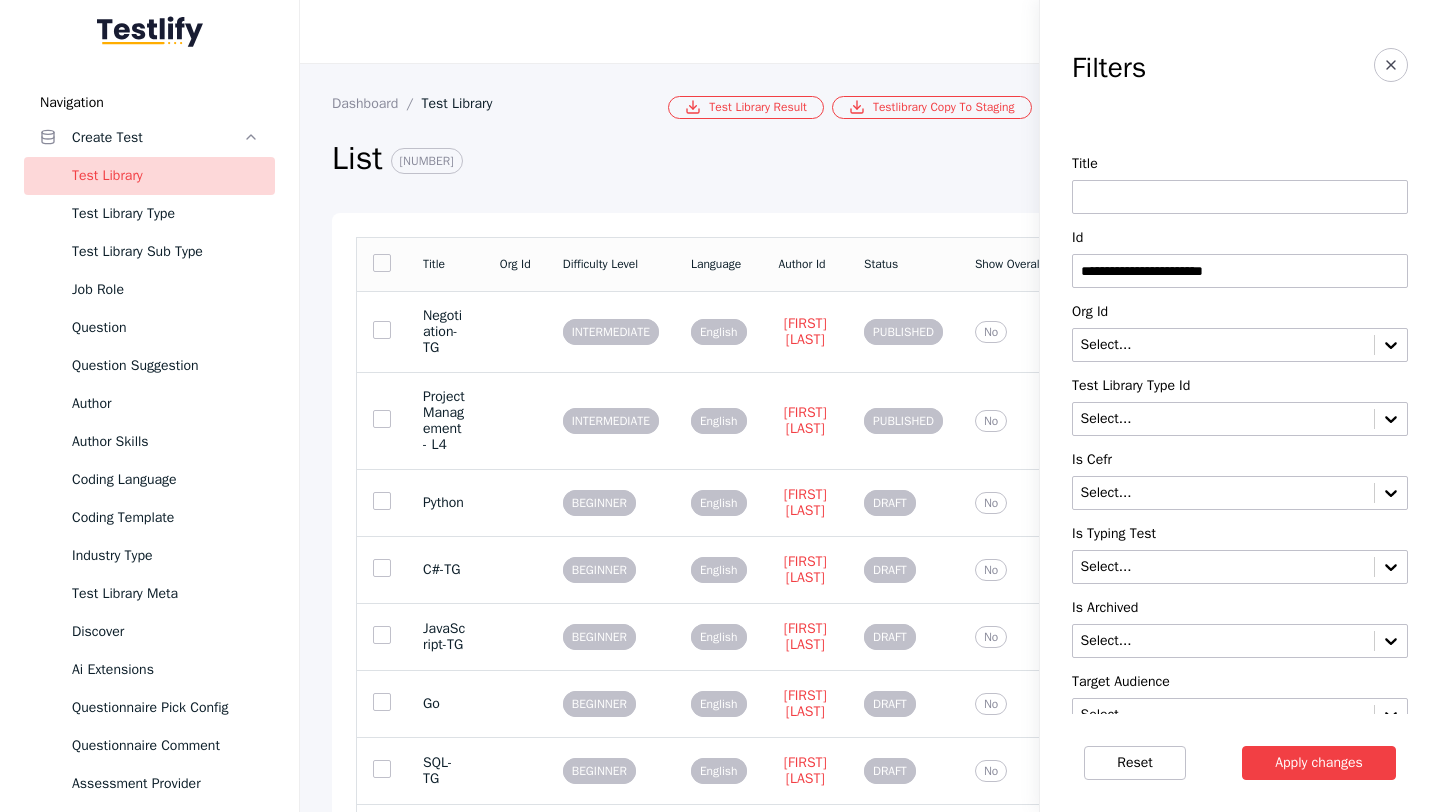 type on "**********" 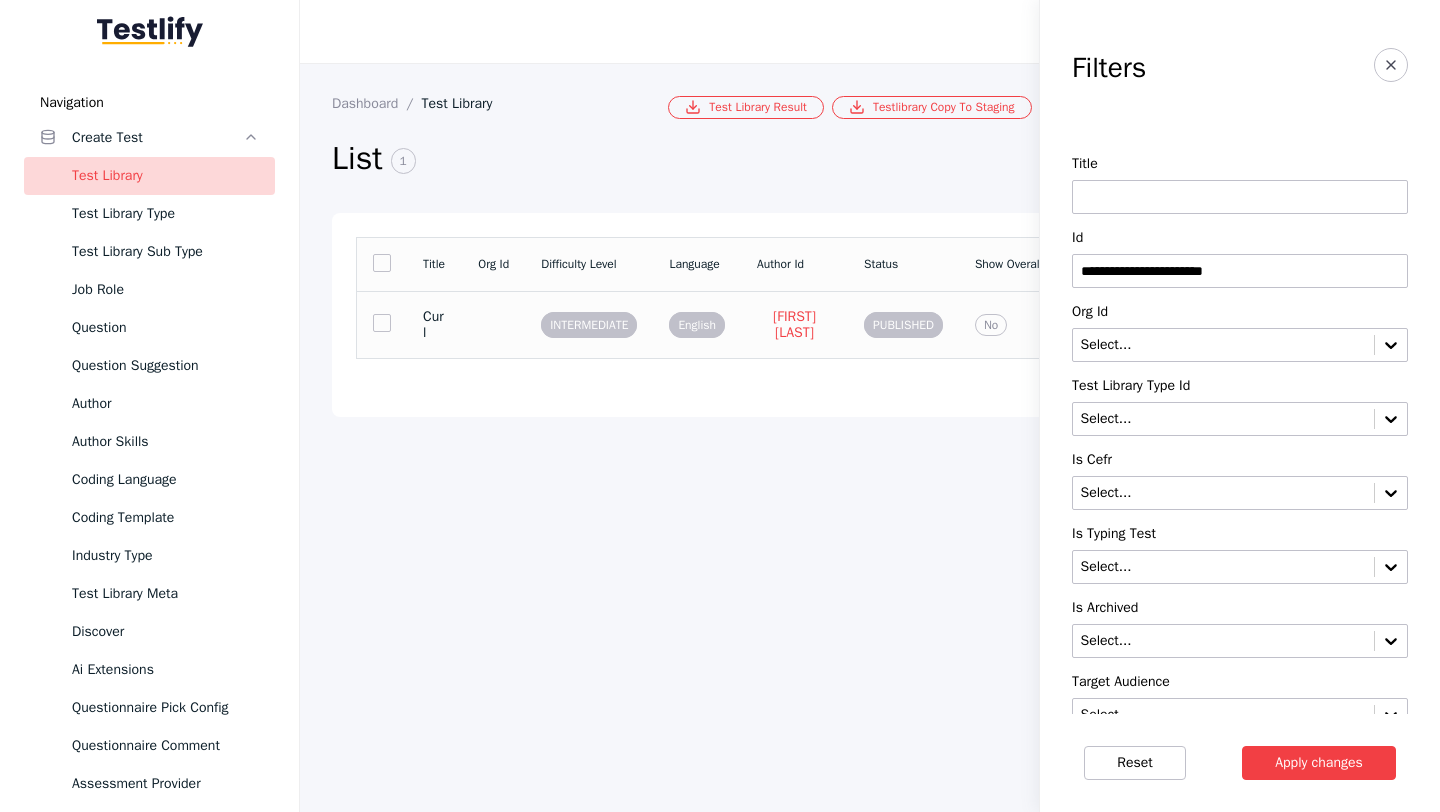 click at bounding box center (493, 324) 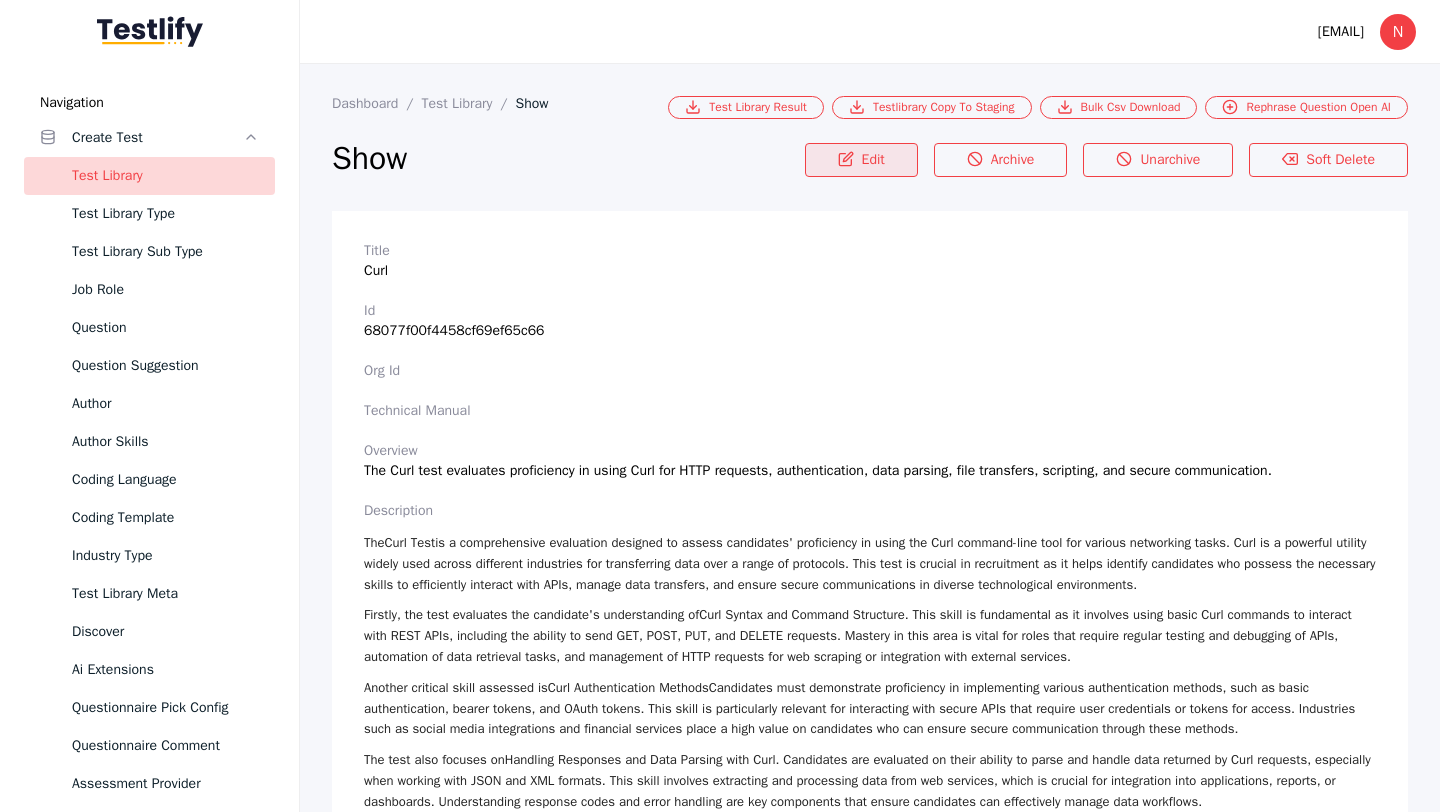 click on "Edit" at bounding box center (861, 160) 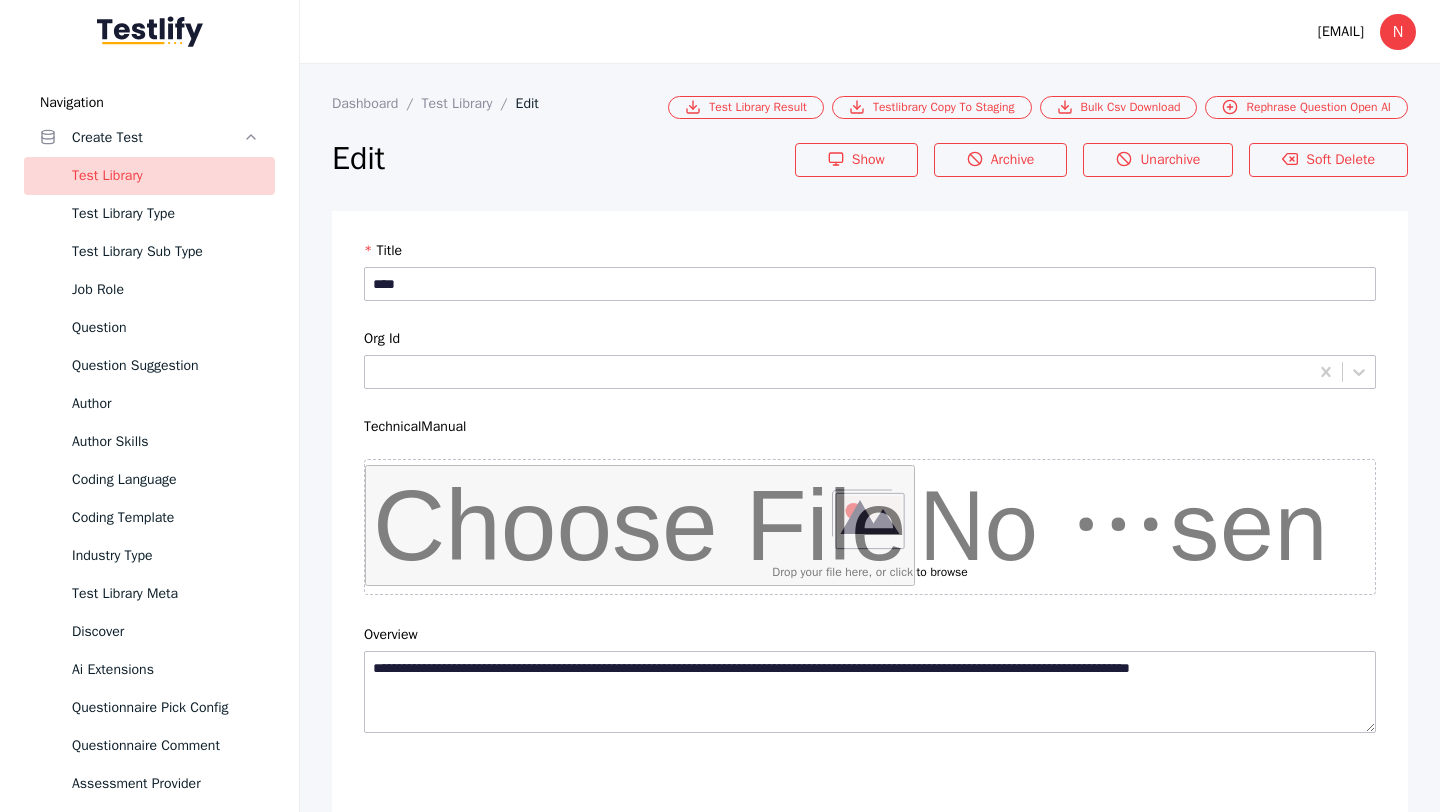 scroll, scrollTop: 4684, scrollLeft: 0, axis: vertical 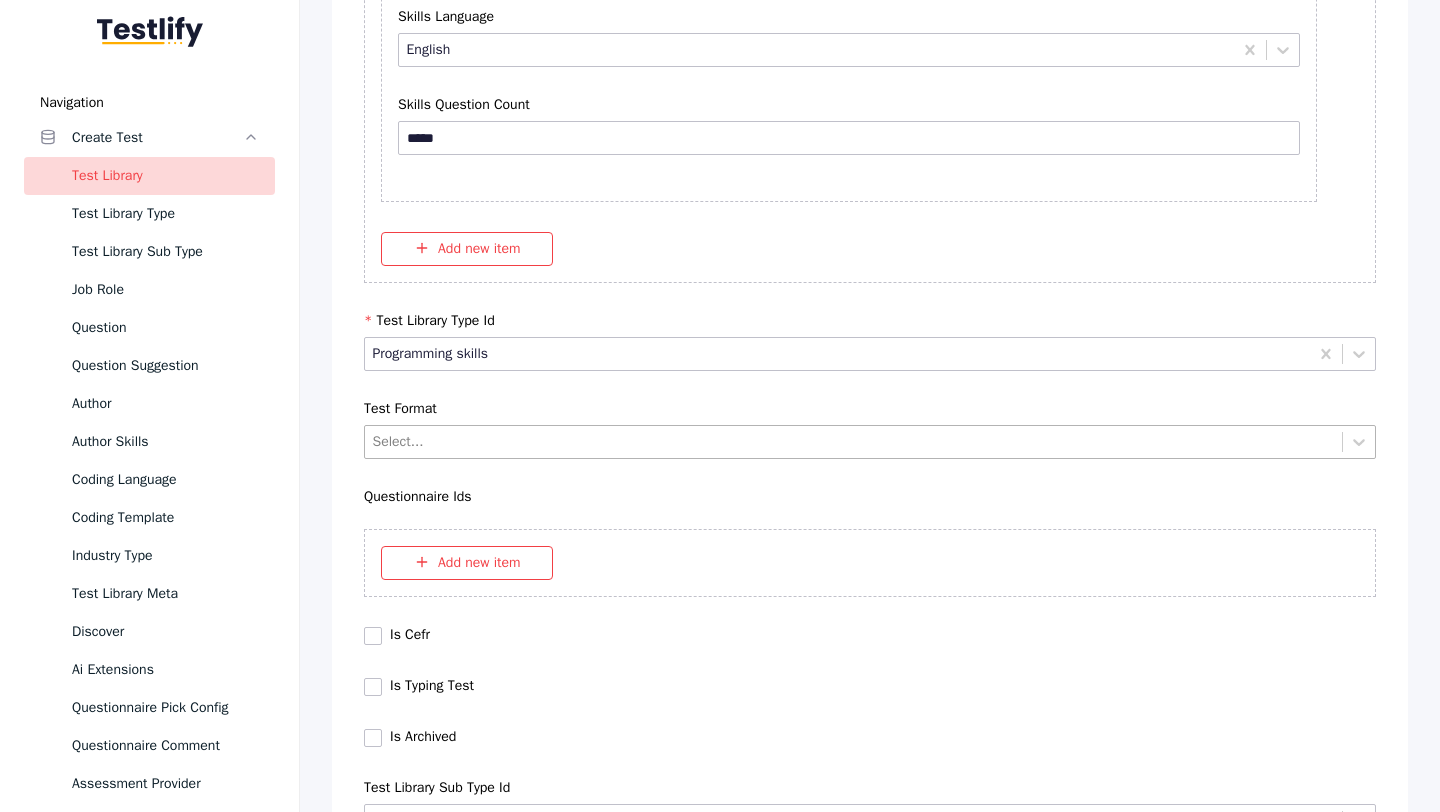 click at bounding box center (854, 441) 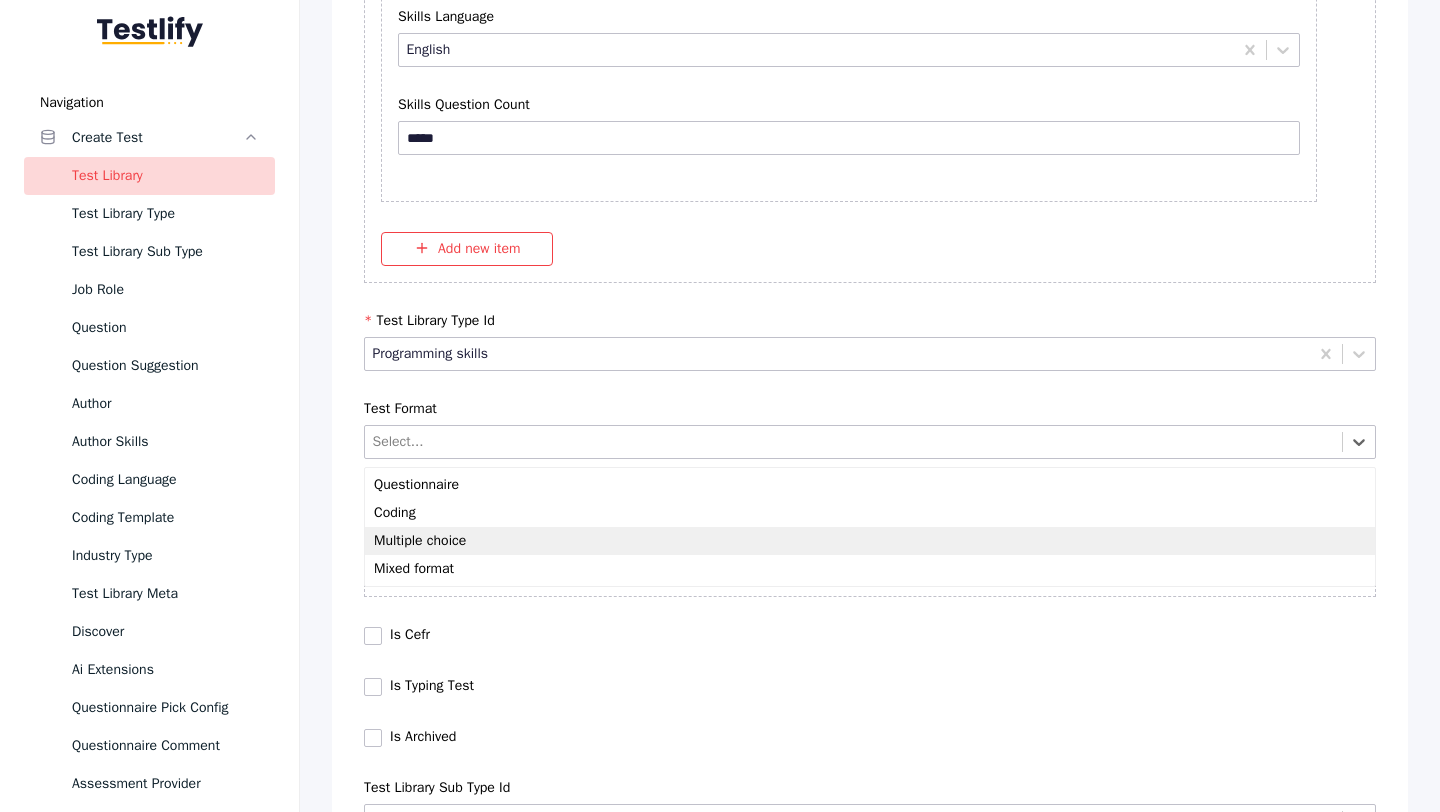 click on "Multiple choice" at bounding box center [870, 541] 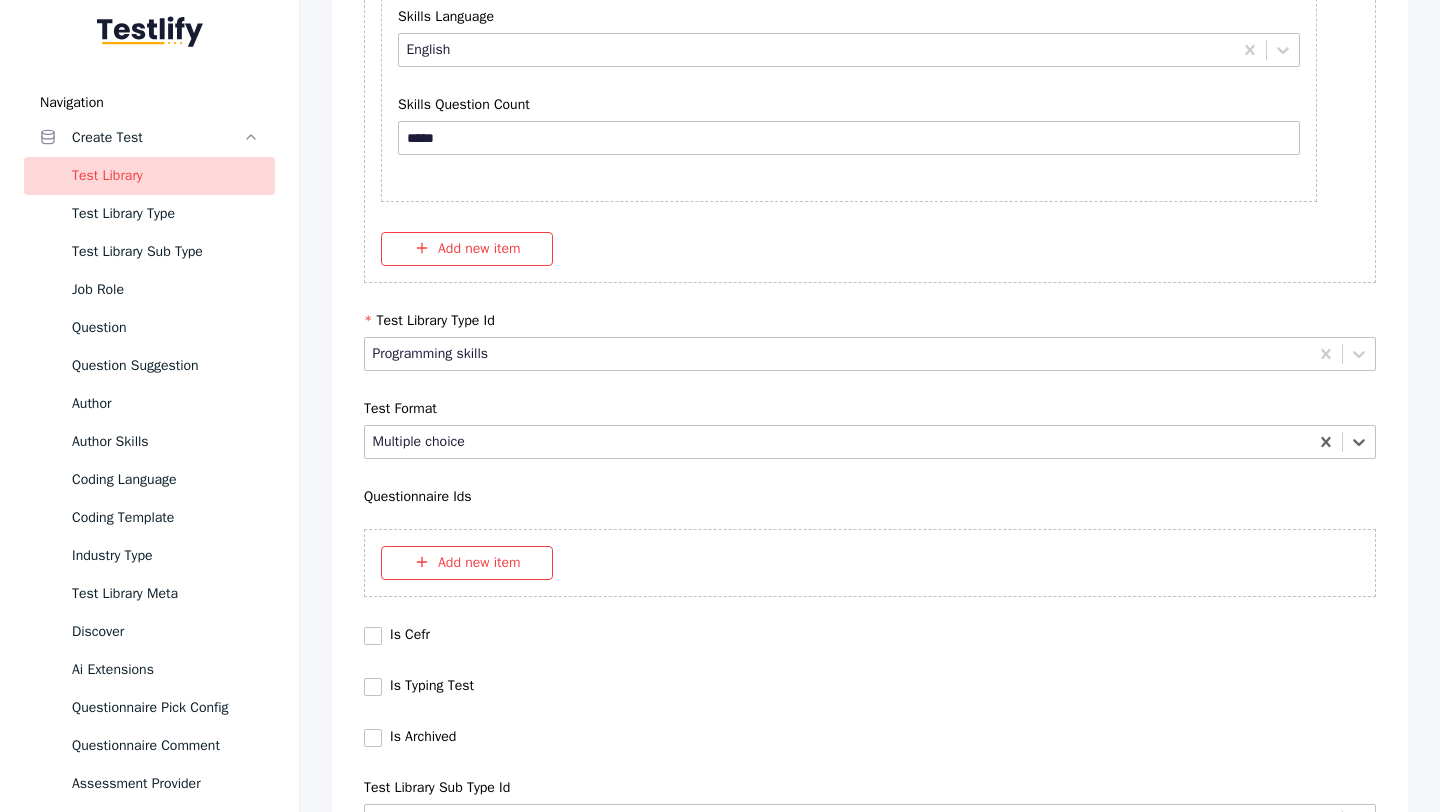 click on "Save" at bounding box center (870, 10279) 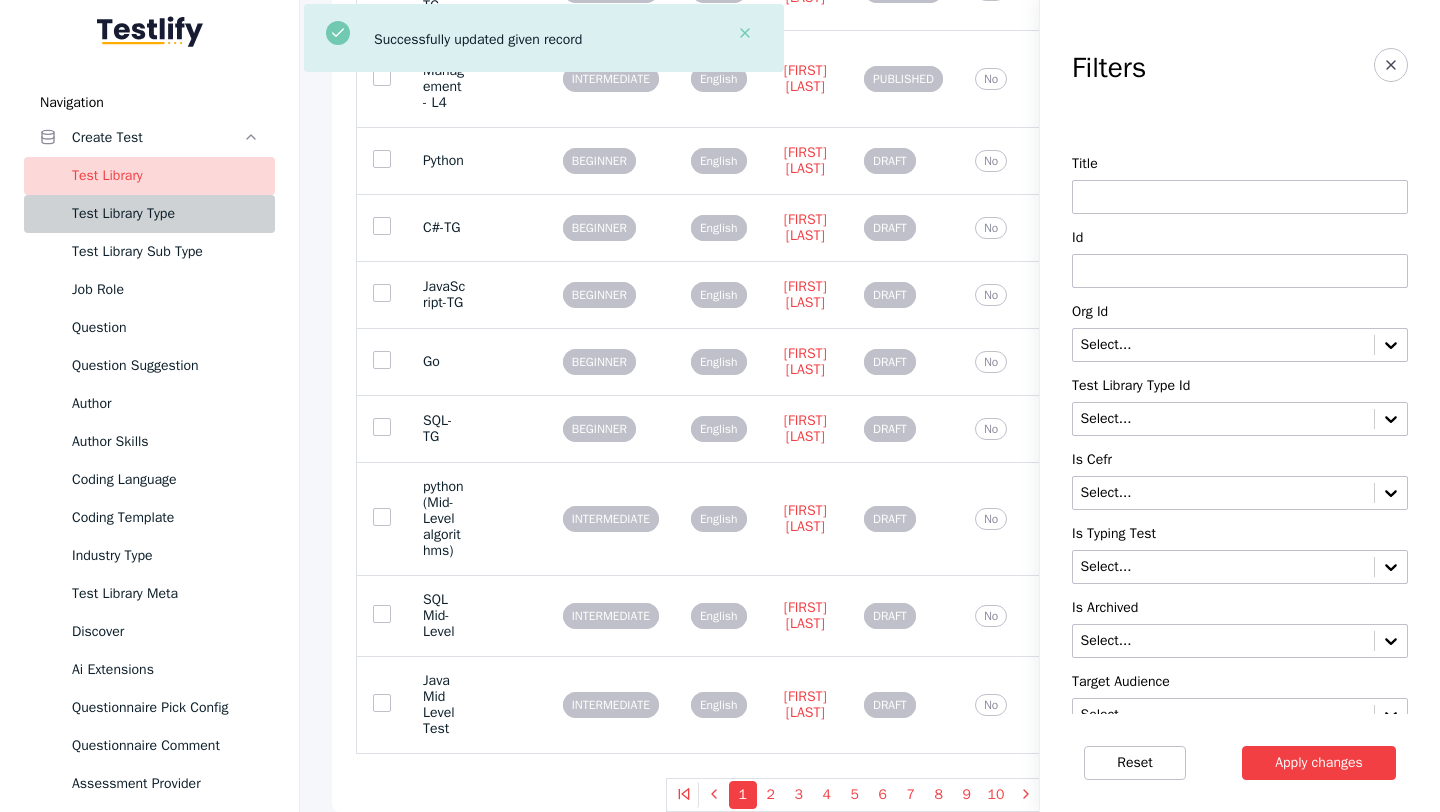 scroll, scrollTop: 0, scrollLeft: 0, axis: both 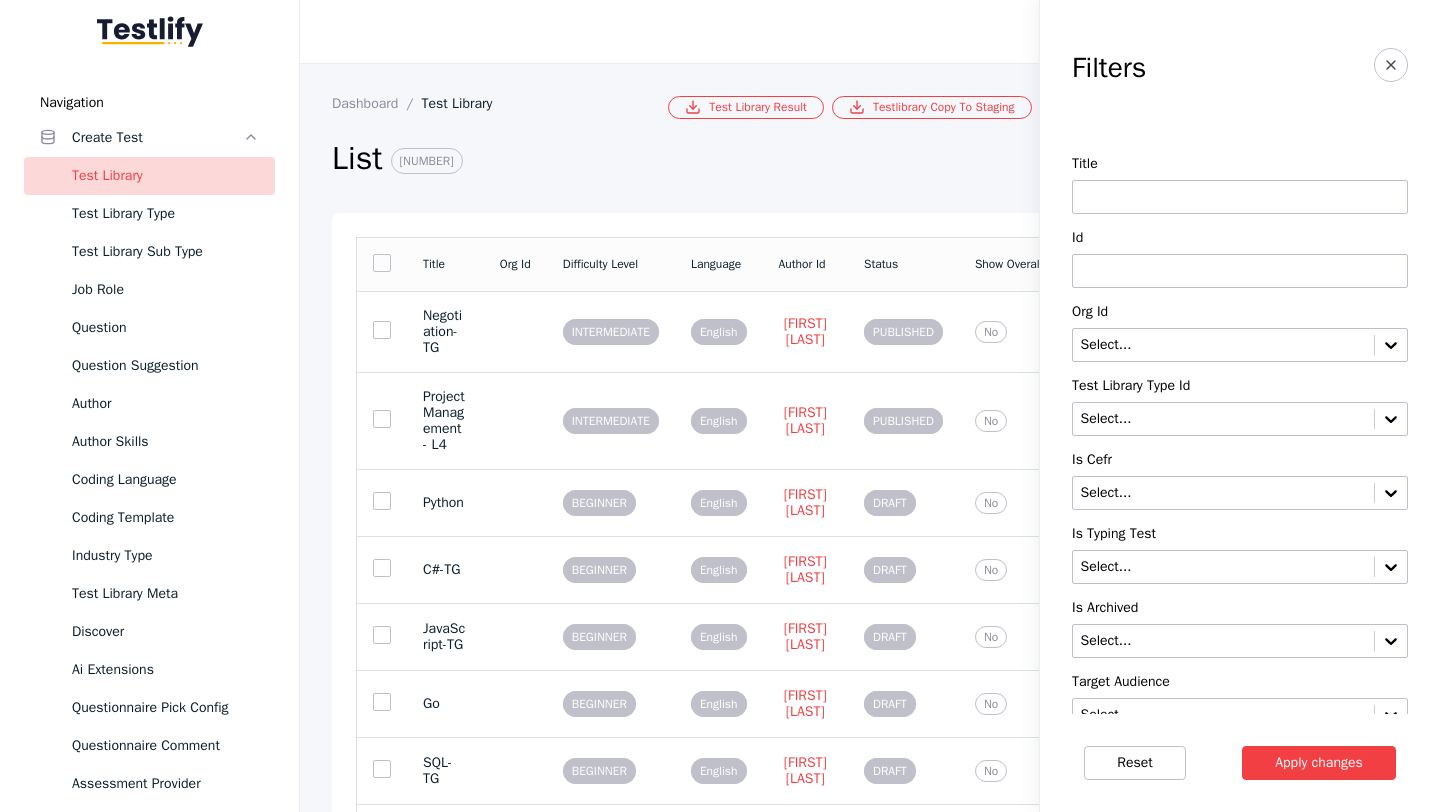 click at bounding box center (1240, 271) 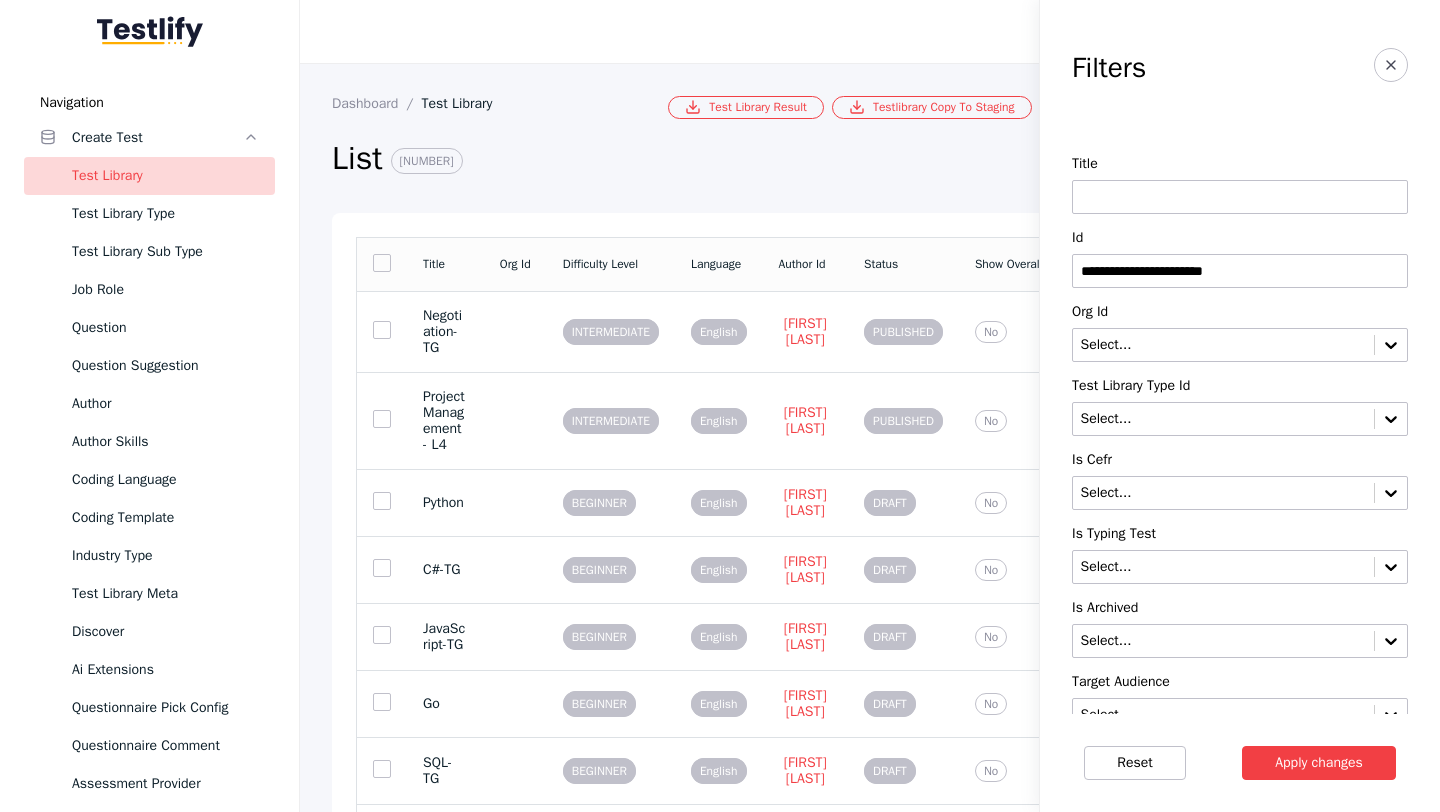 type on "**********" 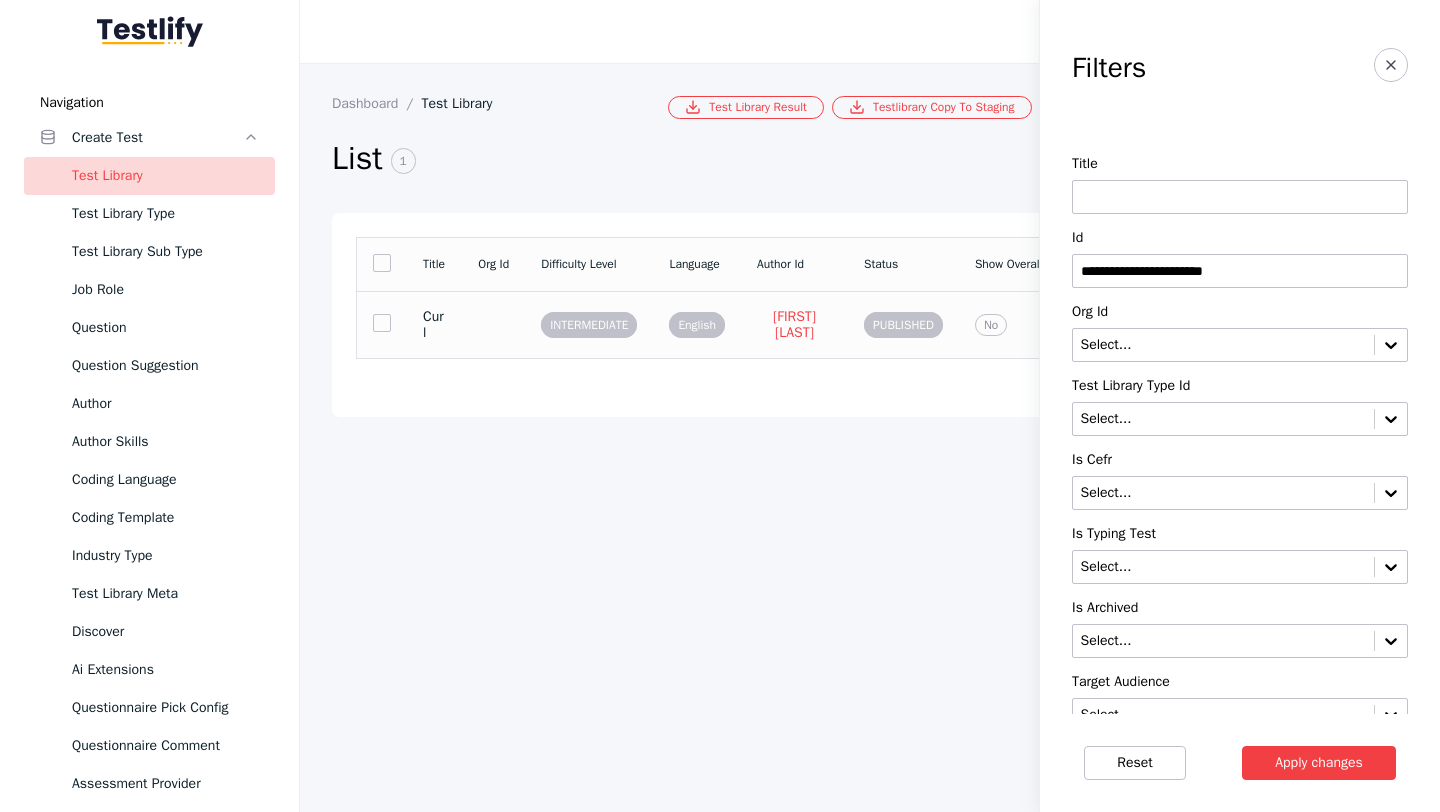 click at bounding box center [493, 324] 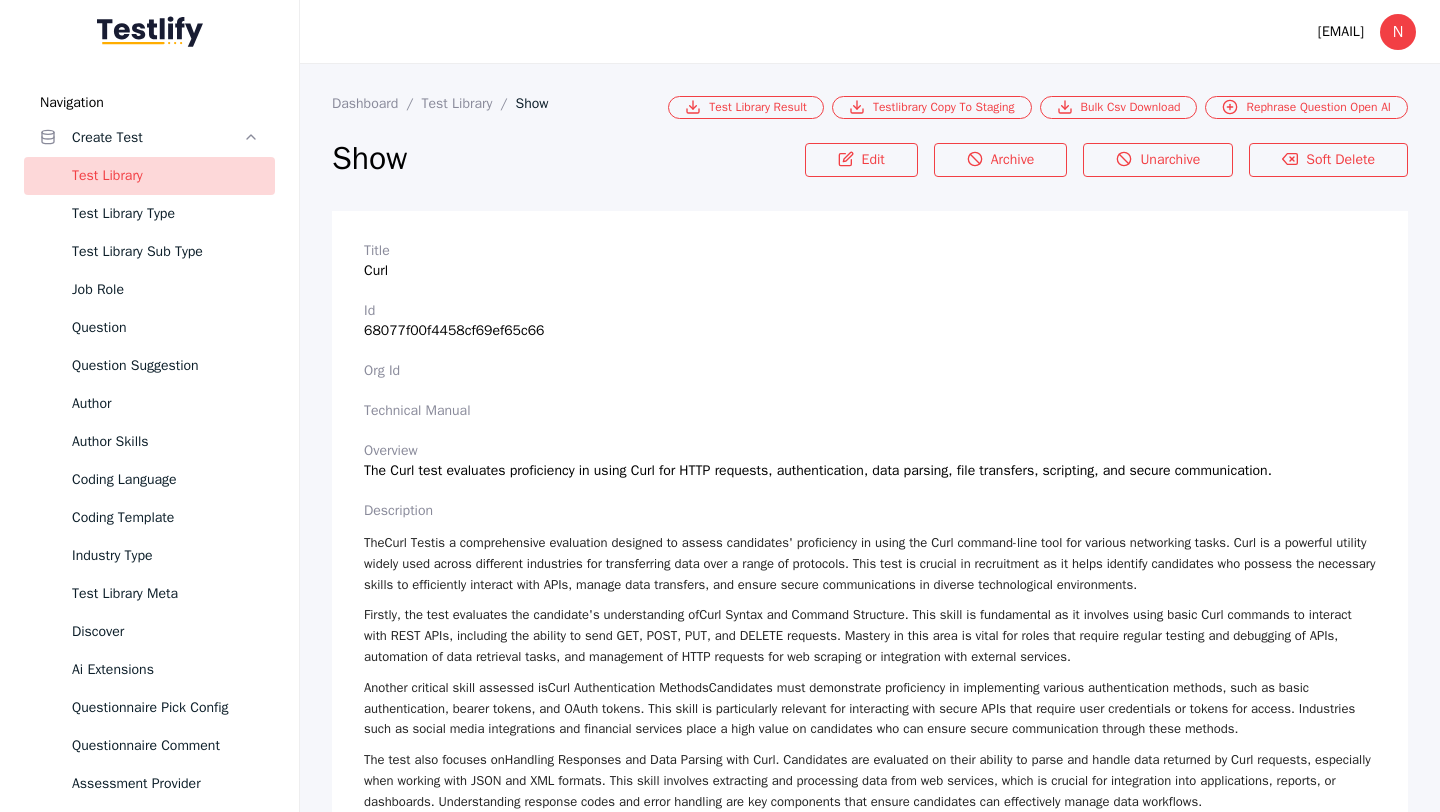 scroll, scrollTop: 3404, scrollLeft: 0, axis: vertical 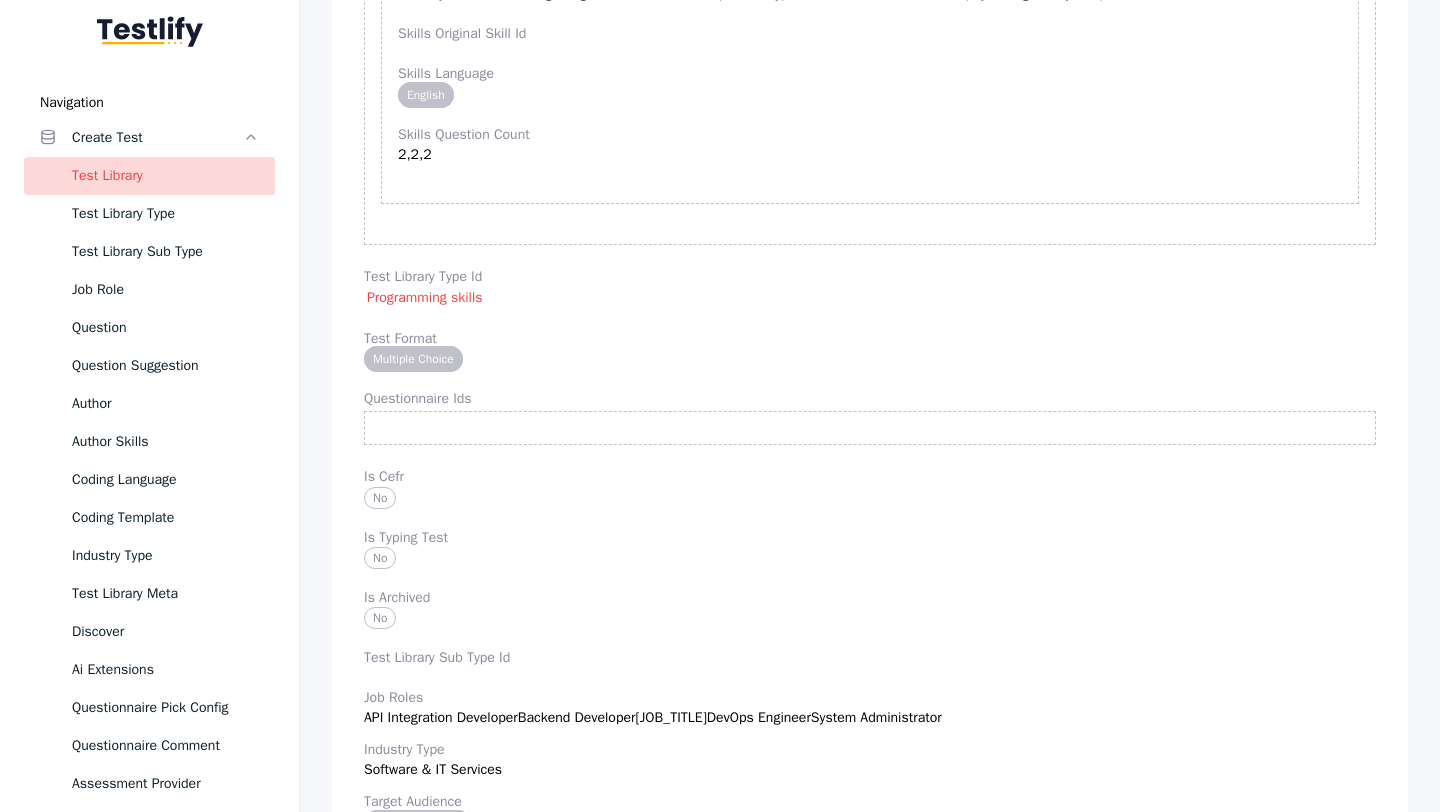 click on "Skills Description Curl SSL/TLS Encryption and Security Skills Extended Description This skill assesses the ability to use Curl for secure communication over SSL/TLS protocols. Key tasks include configuring Curl to handle secure connections, managing certificates, and troubleshooting SSL/TLS issues. Practical applications include connecting to secure web services, performing security audits, and integrating with services that require encrypted communication, such as payment gateways or private APIs. Skills Original Skill Id Skills Language English Skills Question Count [NUMBER],[NUMBER],[NUMBER]" at bounding box center (870, 30) 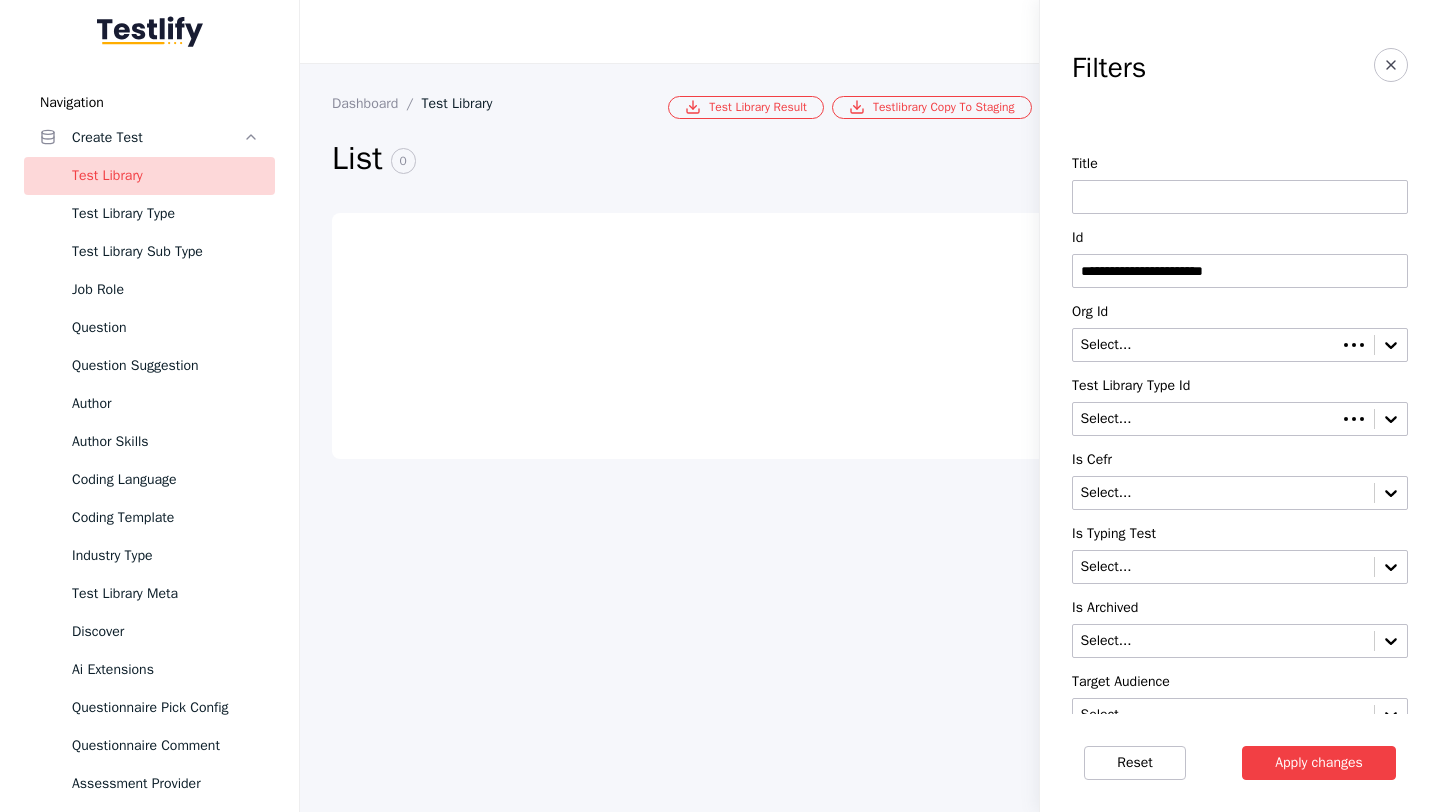 scroll, scrollTop: 0, scrollLeft: 0, axis: both 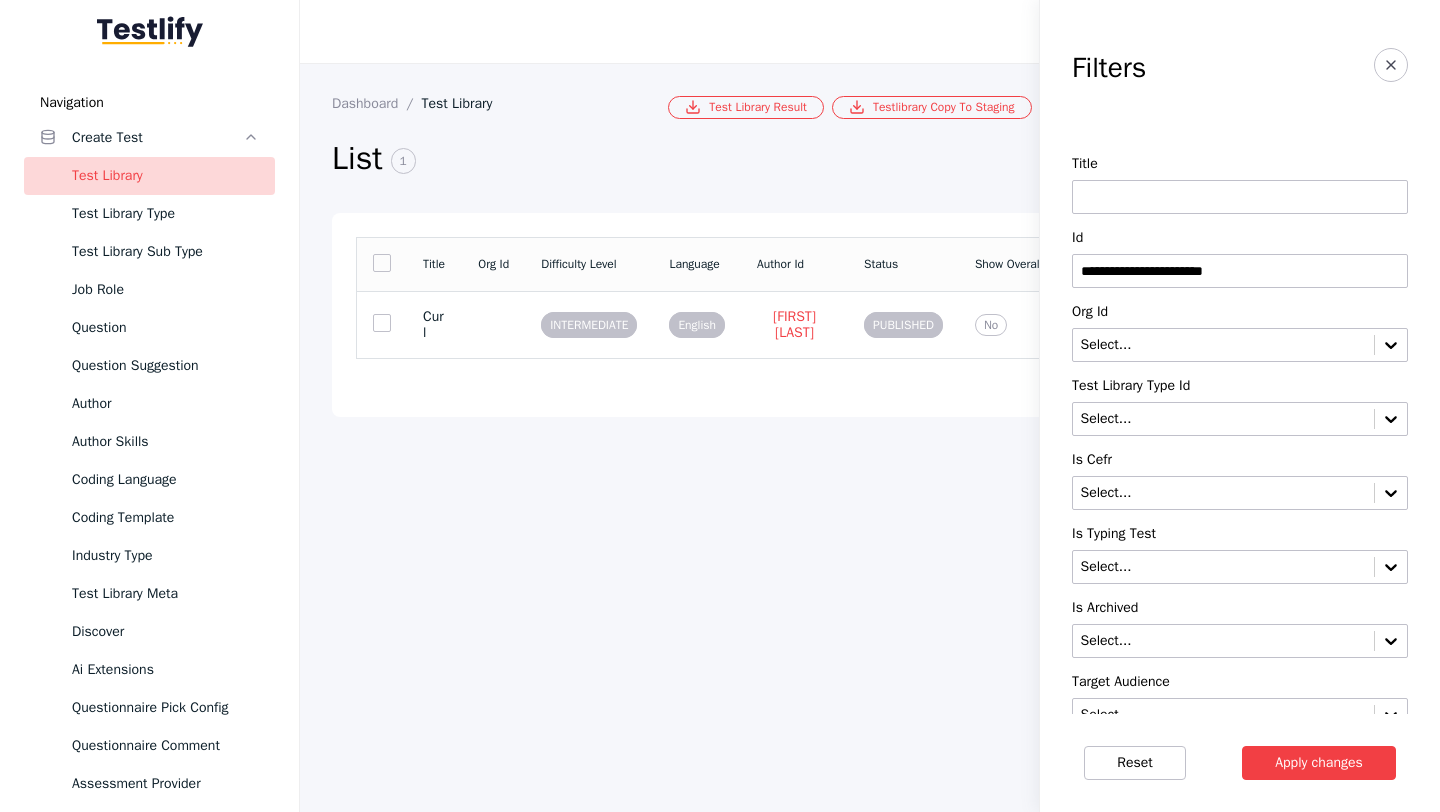 click on "**********" at bounding box center (1240, 271) 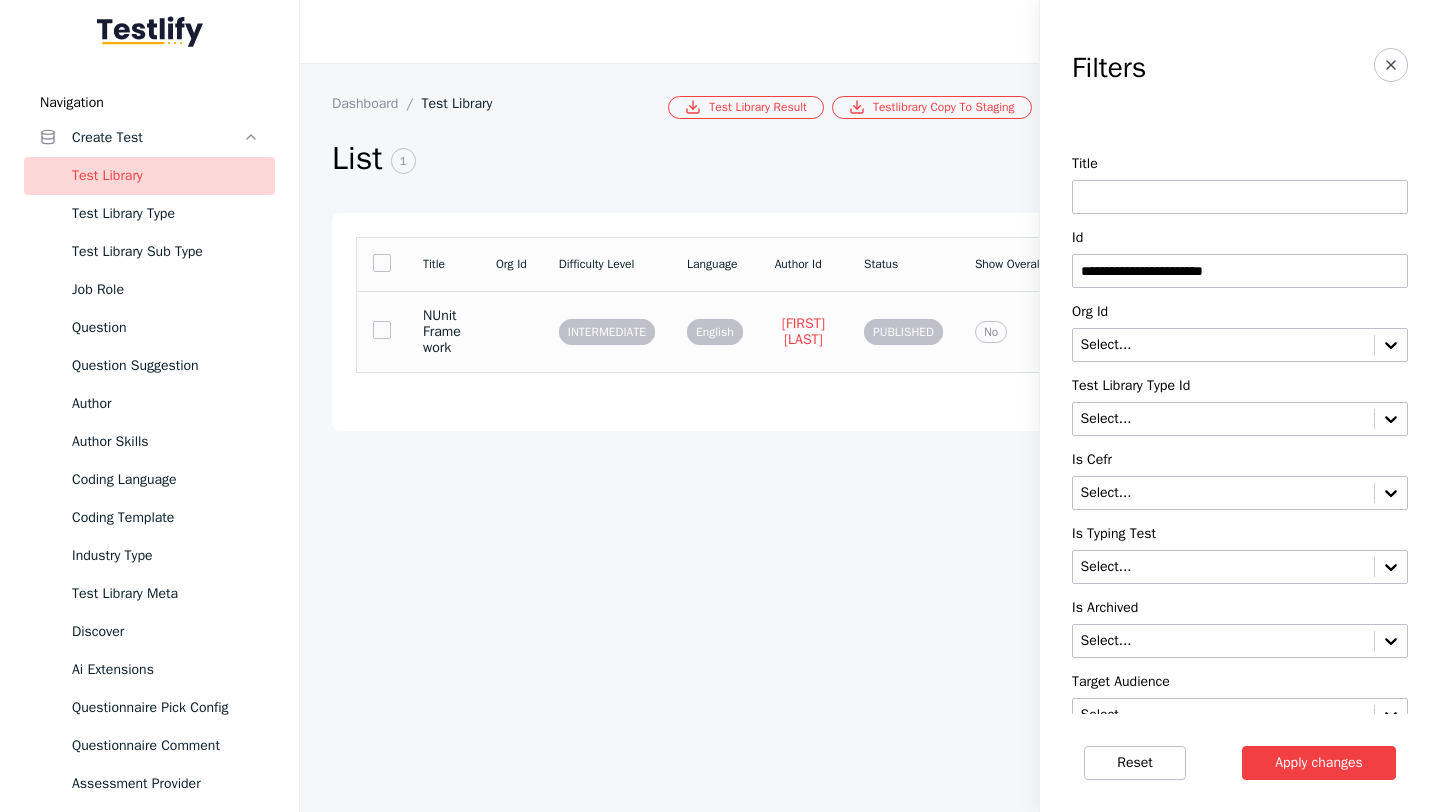 click on "NUnit Framework" at bounding box center (443, 332) 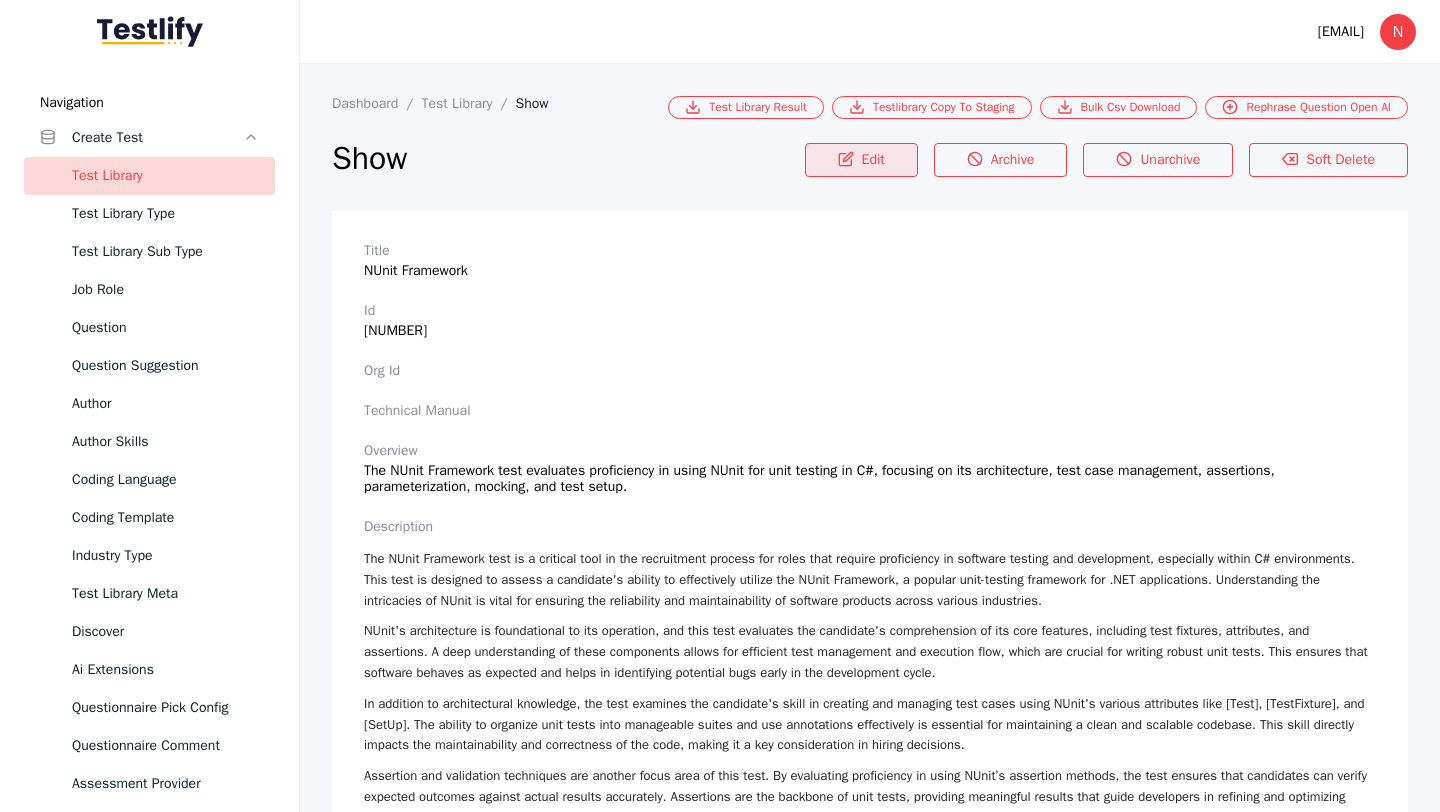 click on "Edit" at bounding box center [861, 160] 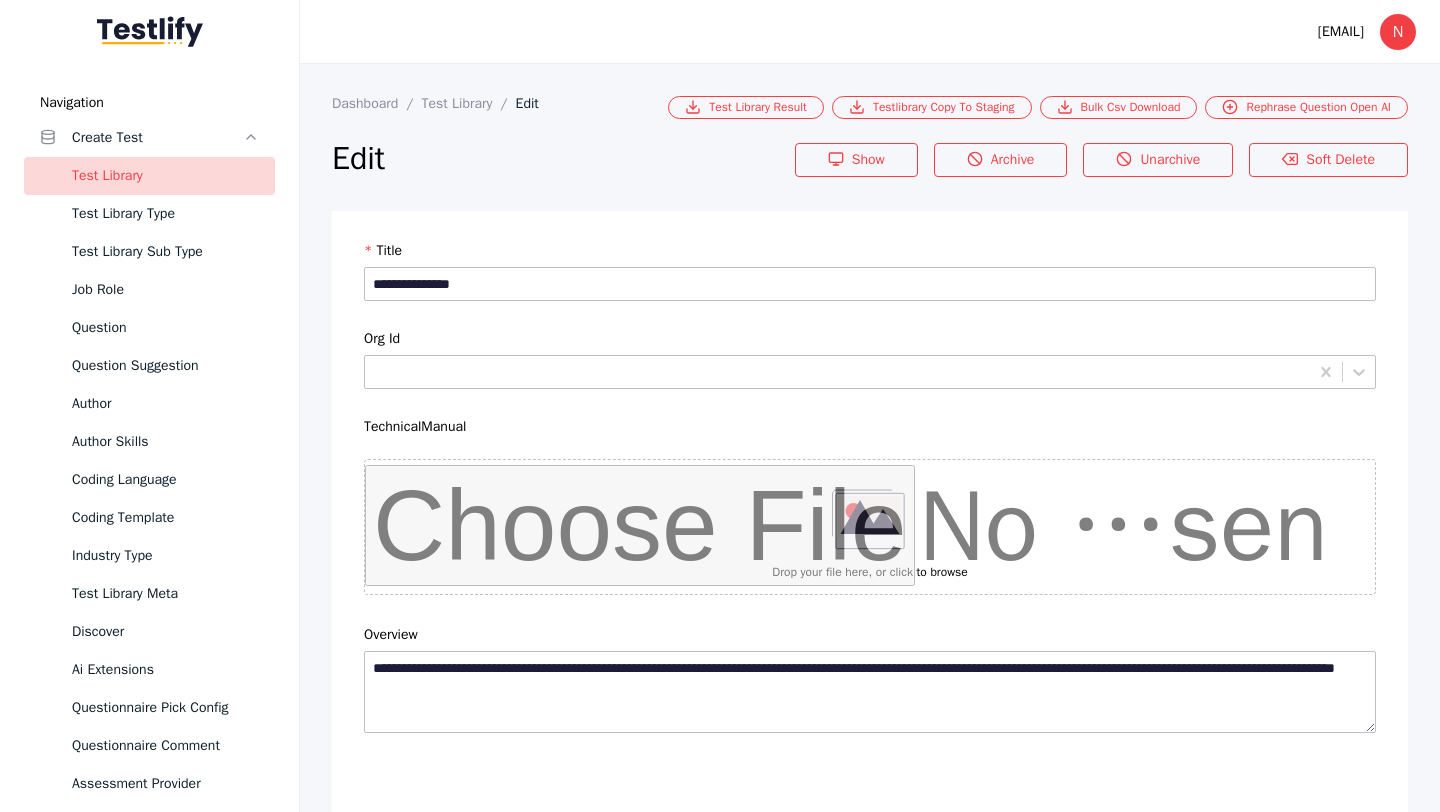 scroll, scrollTop: 4684, scrollLeft: 0, axis: vertical 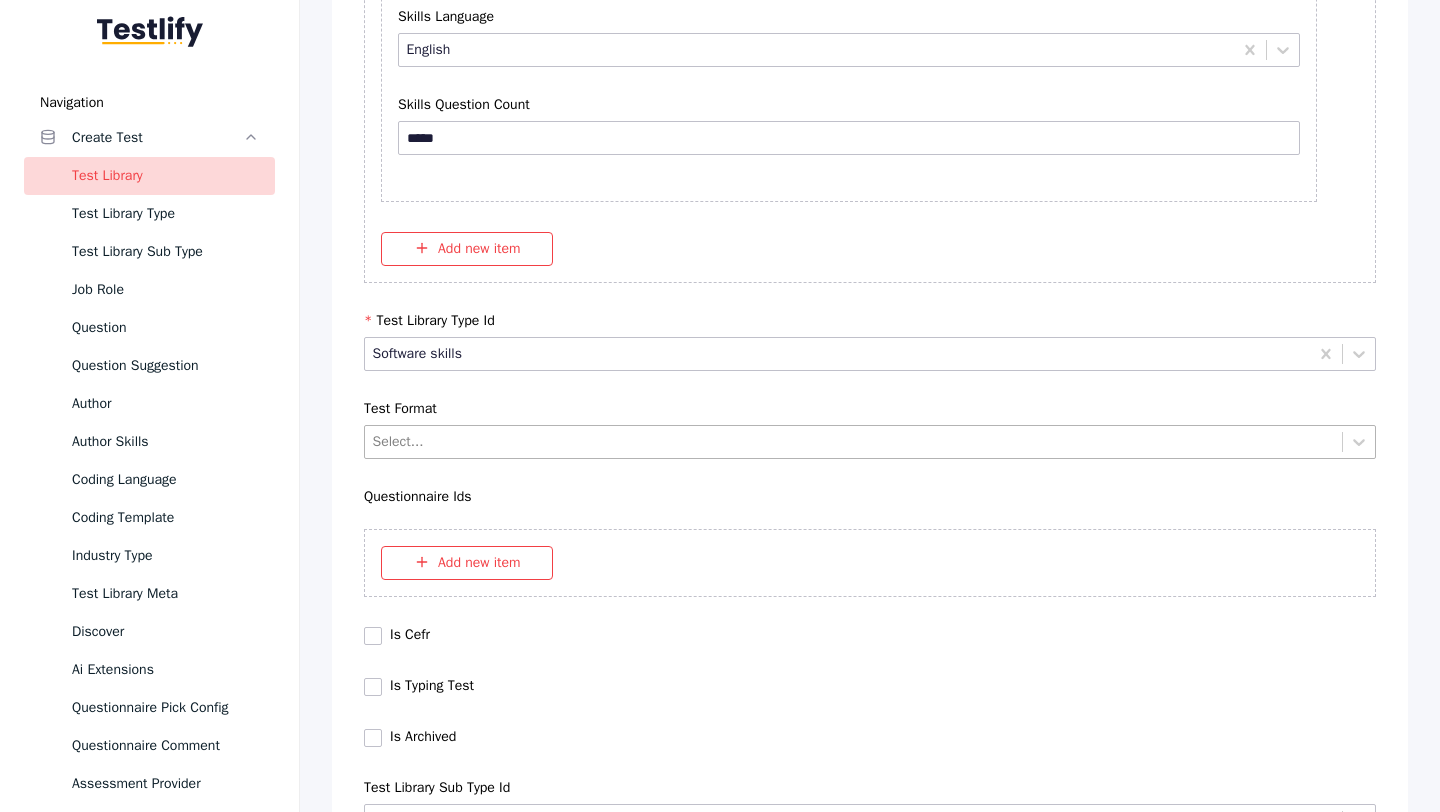click on "Select..." at bounding box center (853, 441) 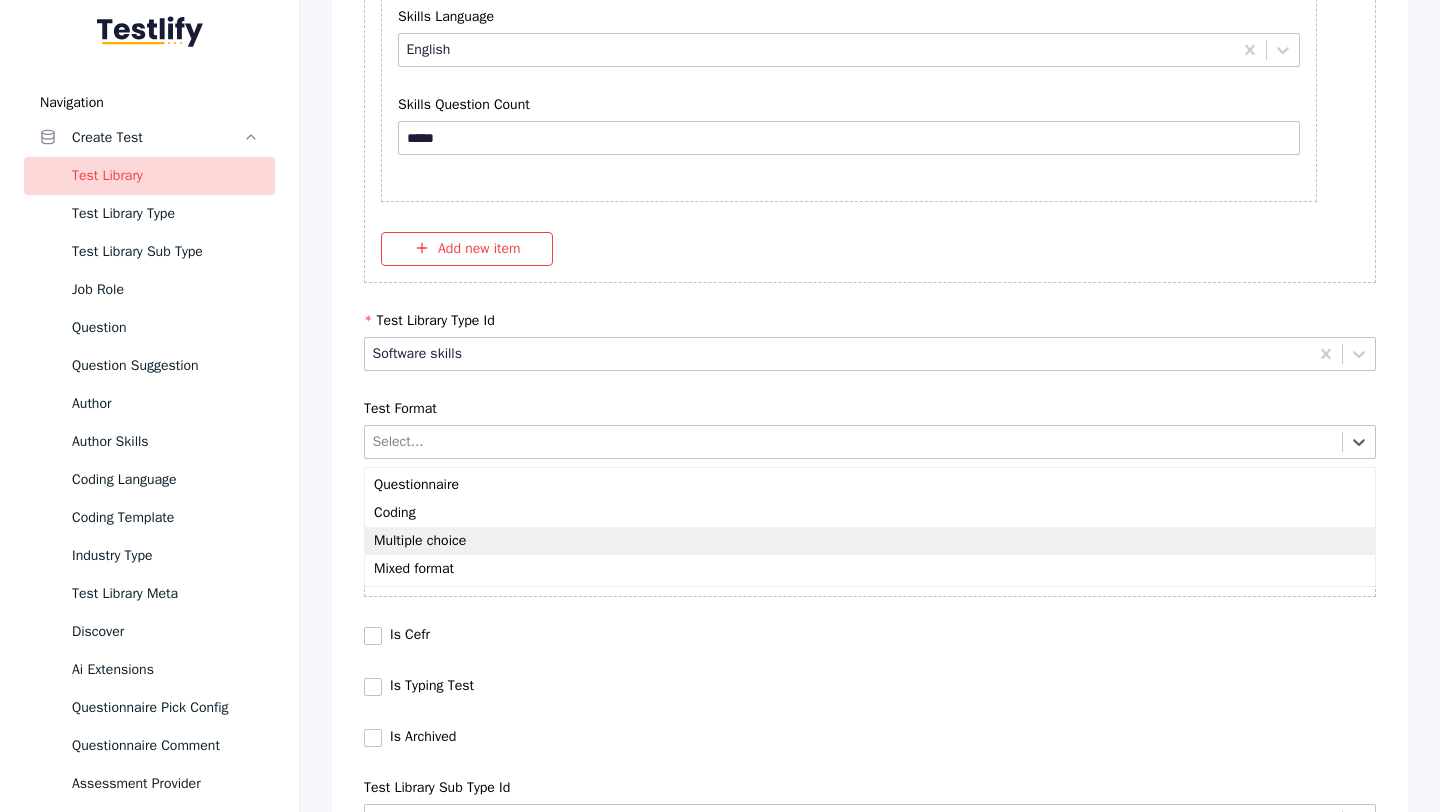 click on "Multiple choice" at bounding box center [870, 541] 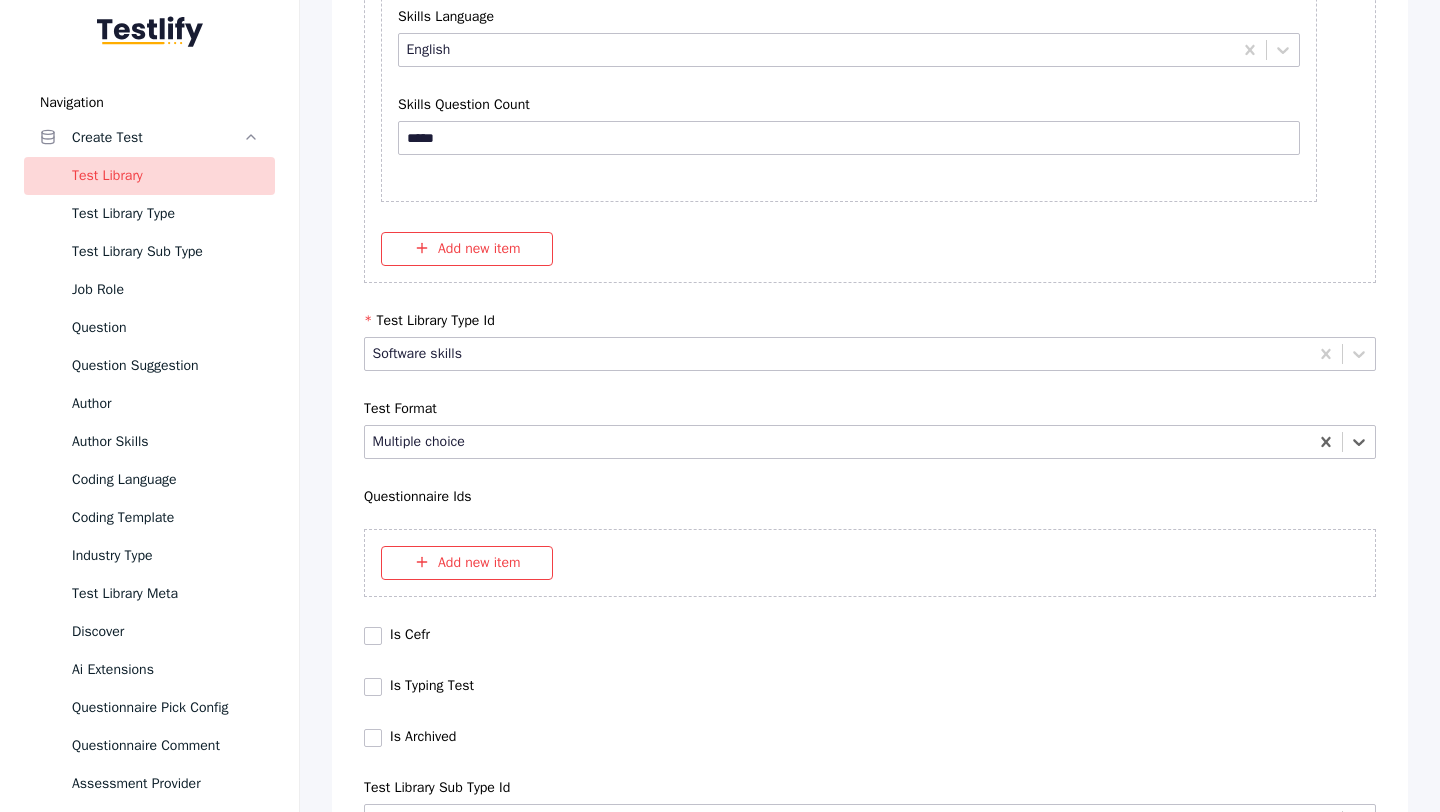 click on "Save" at bounding box center [870, 10279] 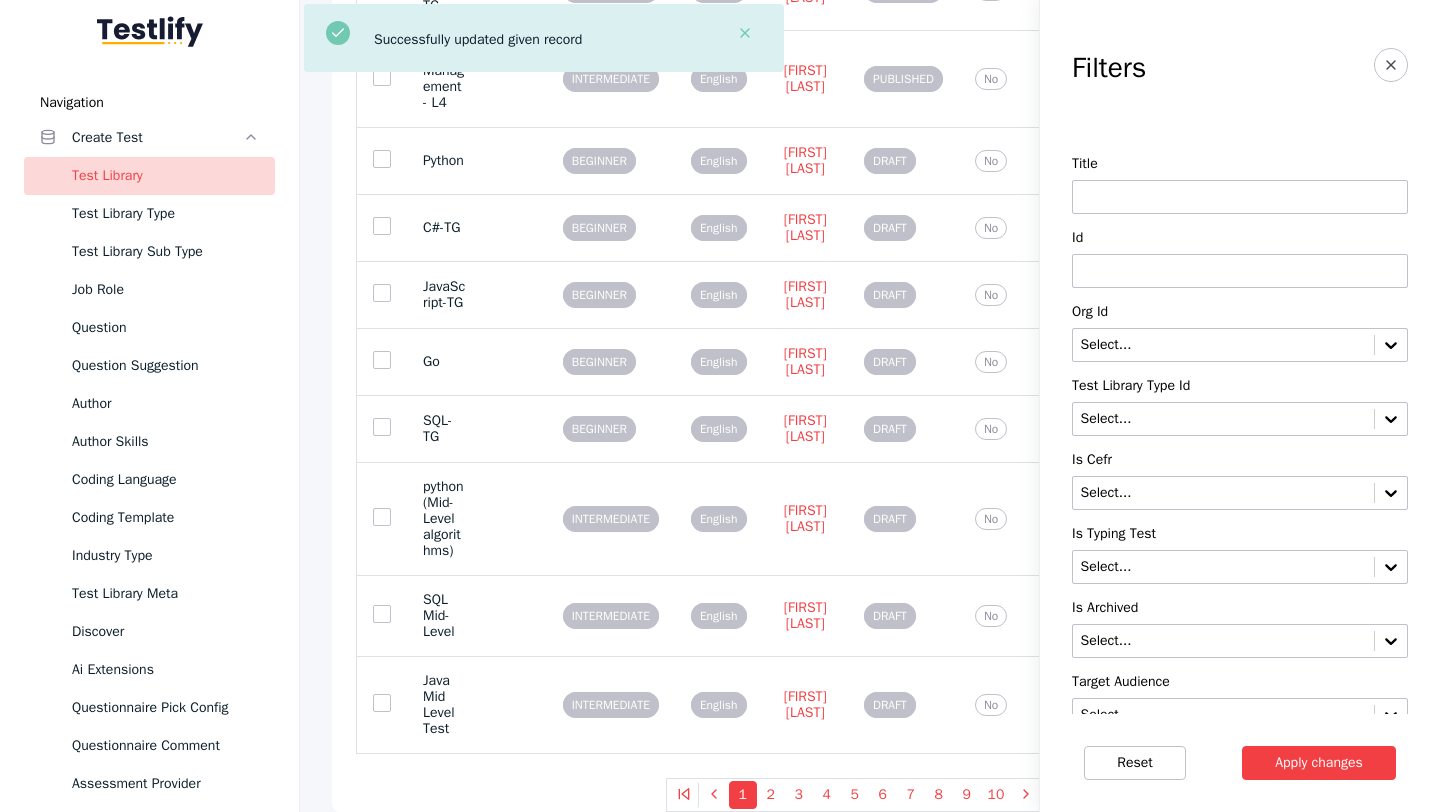 scroll, scrollTop: 0, scrollLeft: 0, axis: both 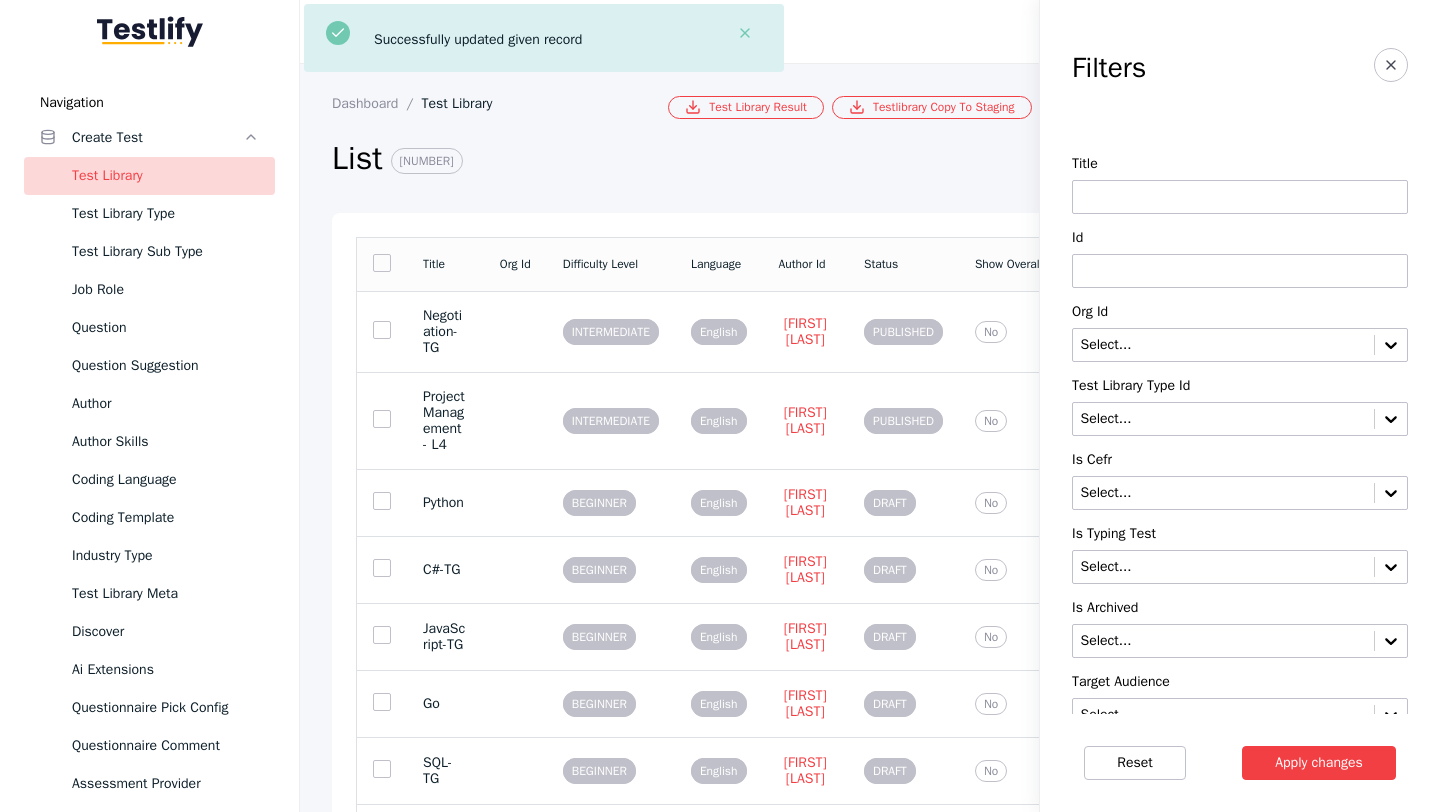 click at bounding box center (1240, 271) 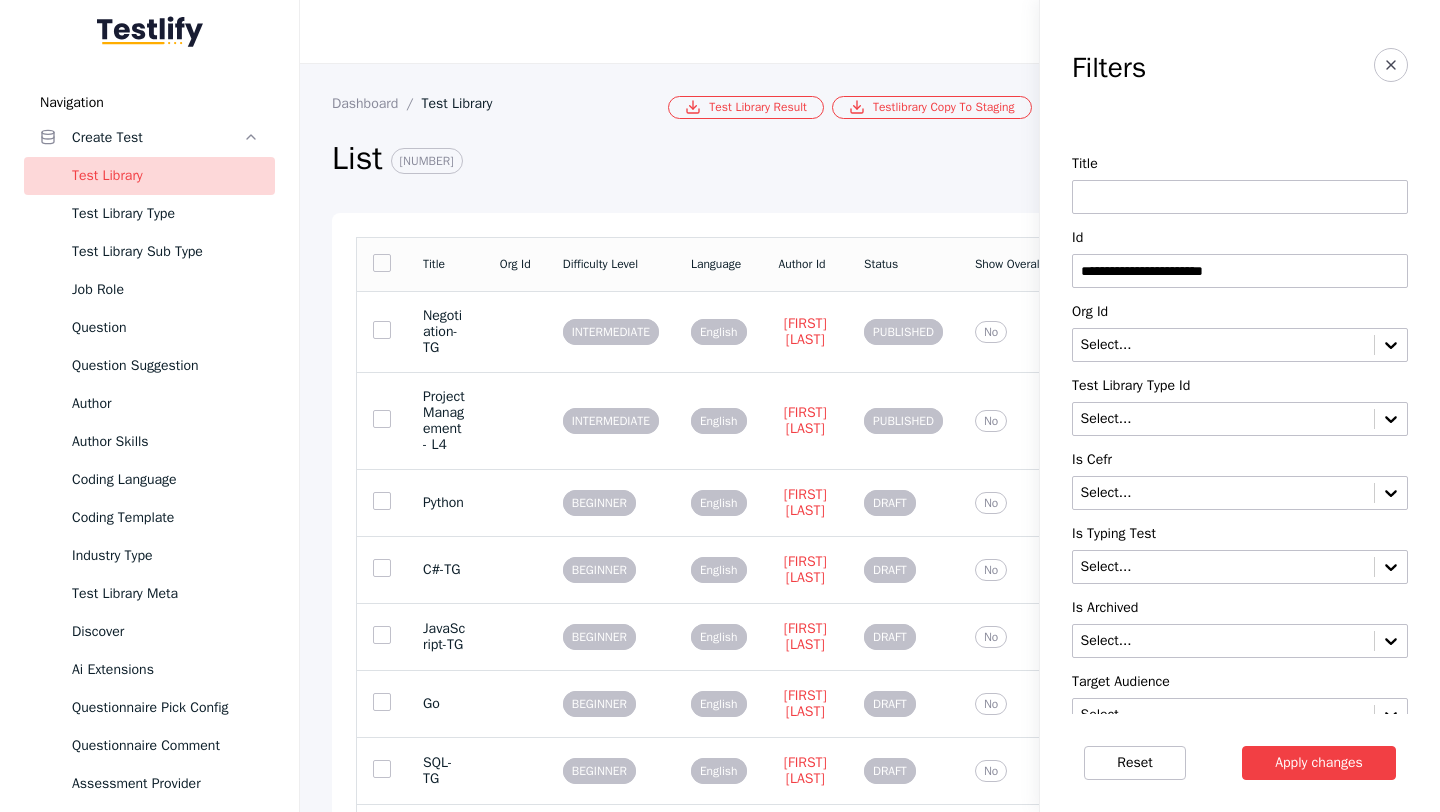 type on "**********" 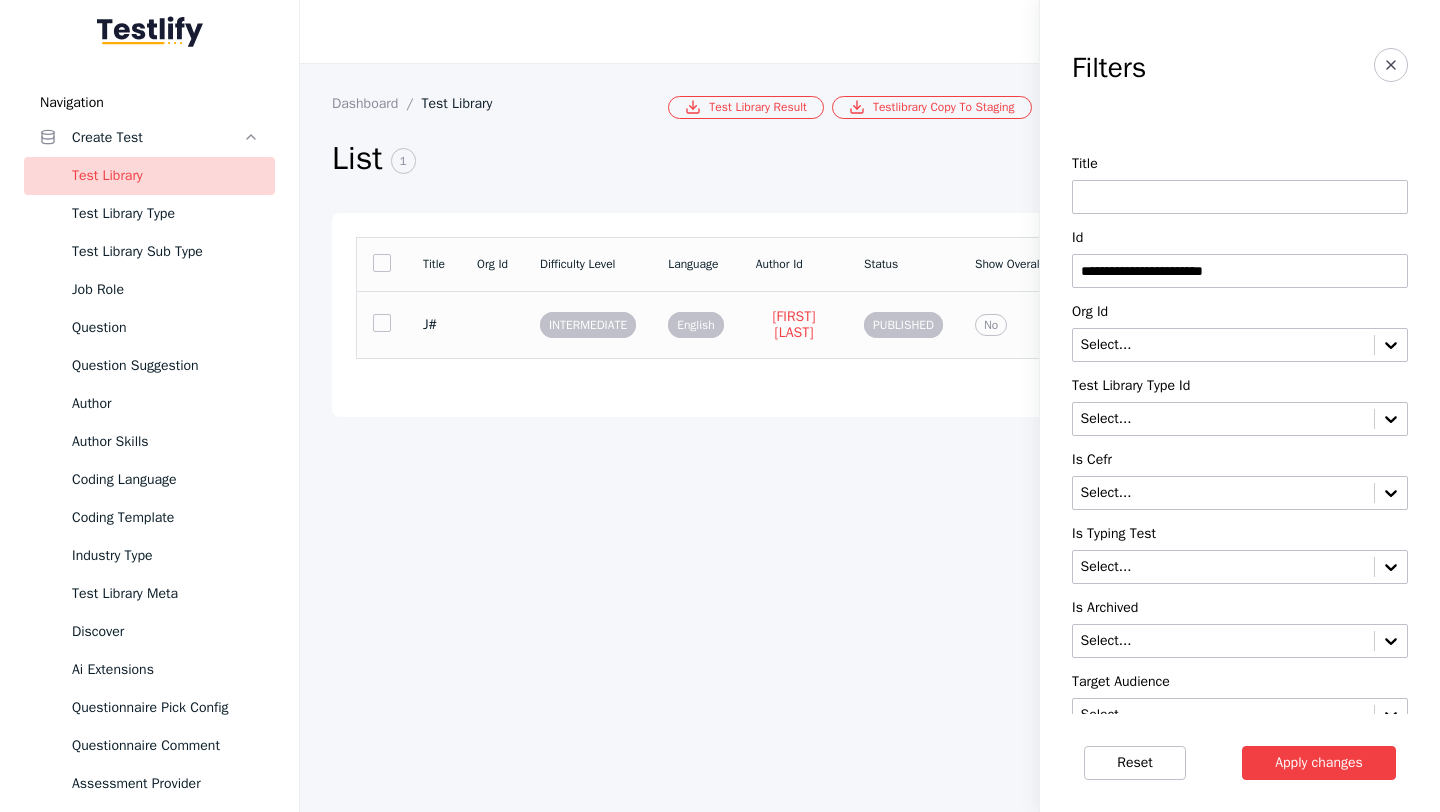 click on "J#" at bounding box center (434, 324) 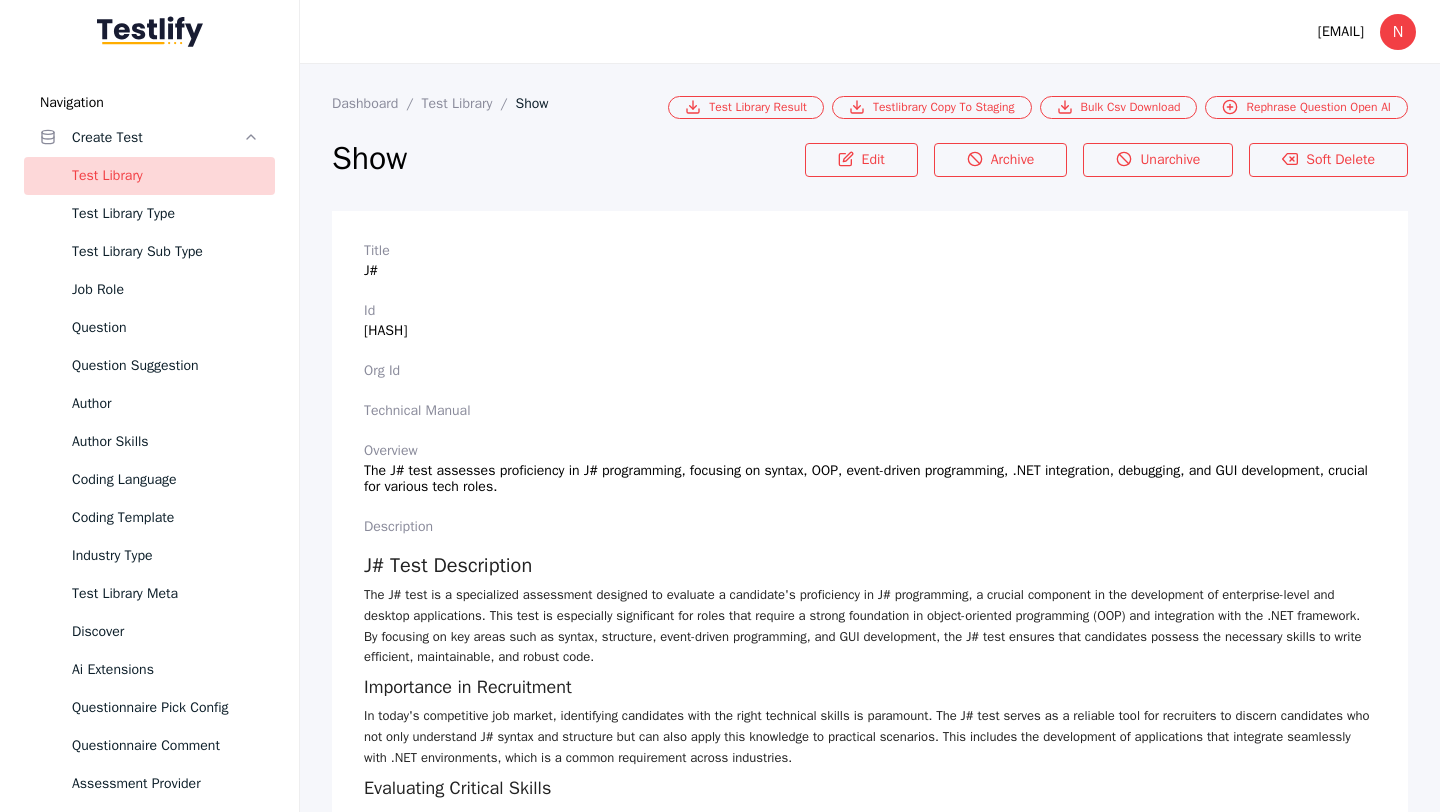 click on "Edit Archive Unarchive Soft Delete" at bounding box center (1106, 173) 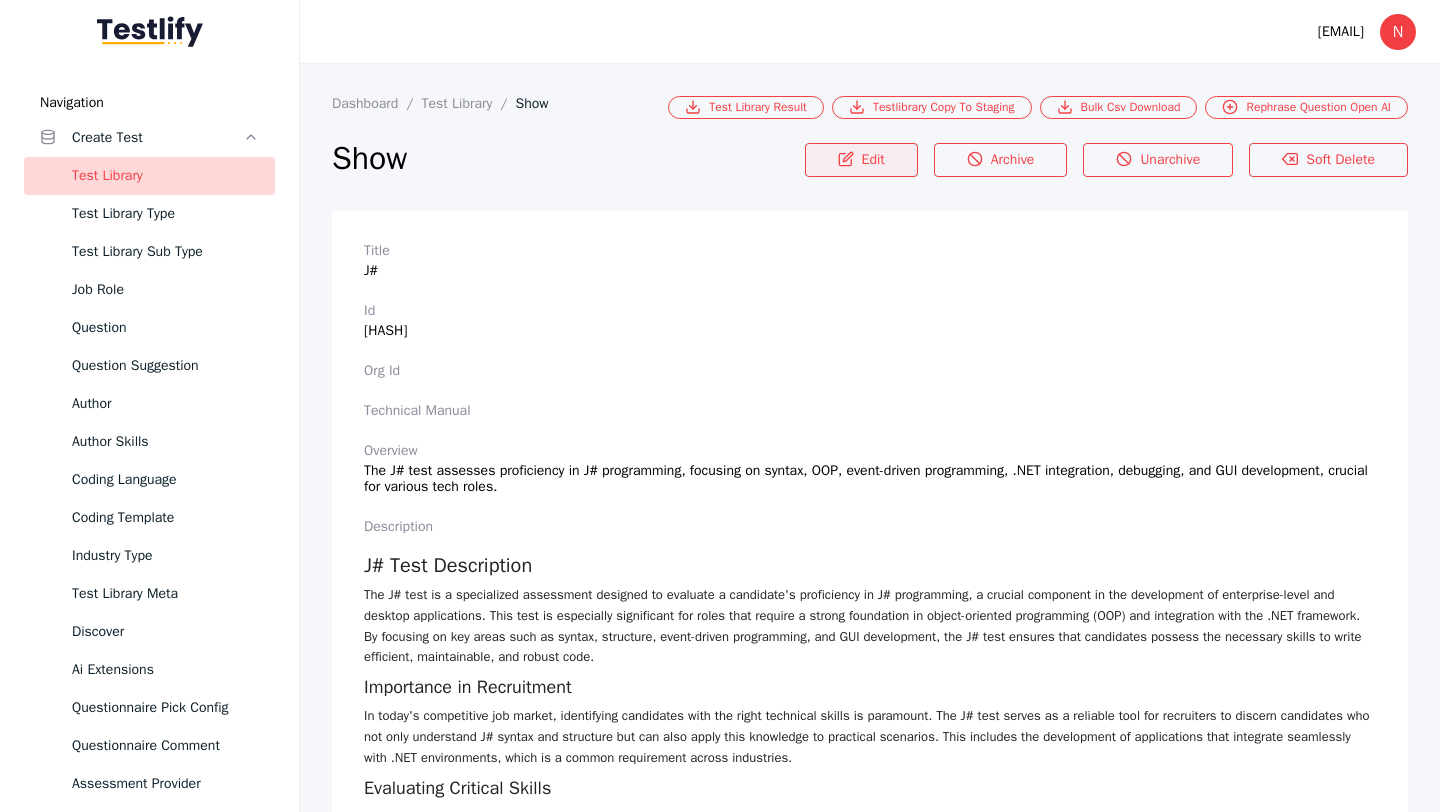click on "Edit" at bounding box center [861, 160] 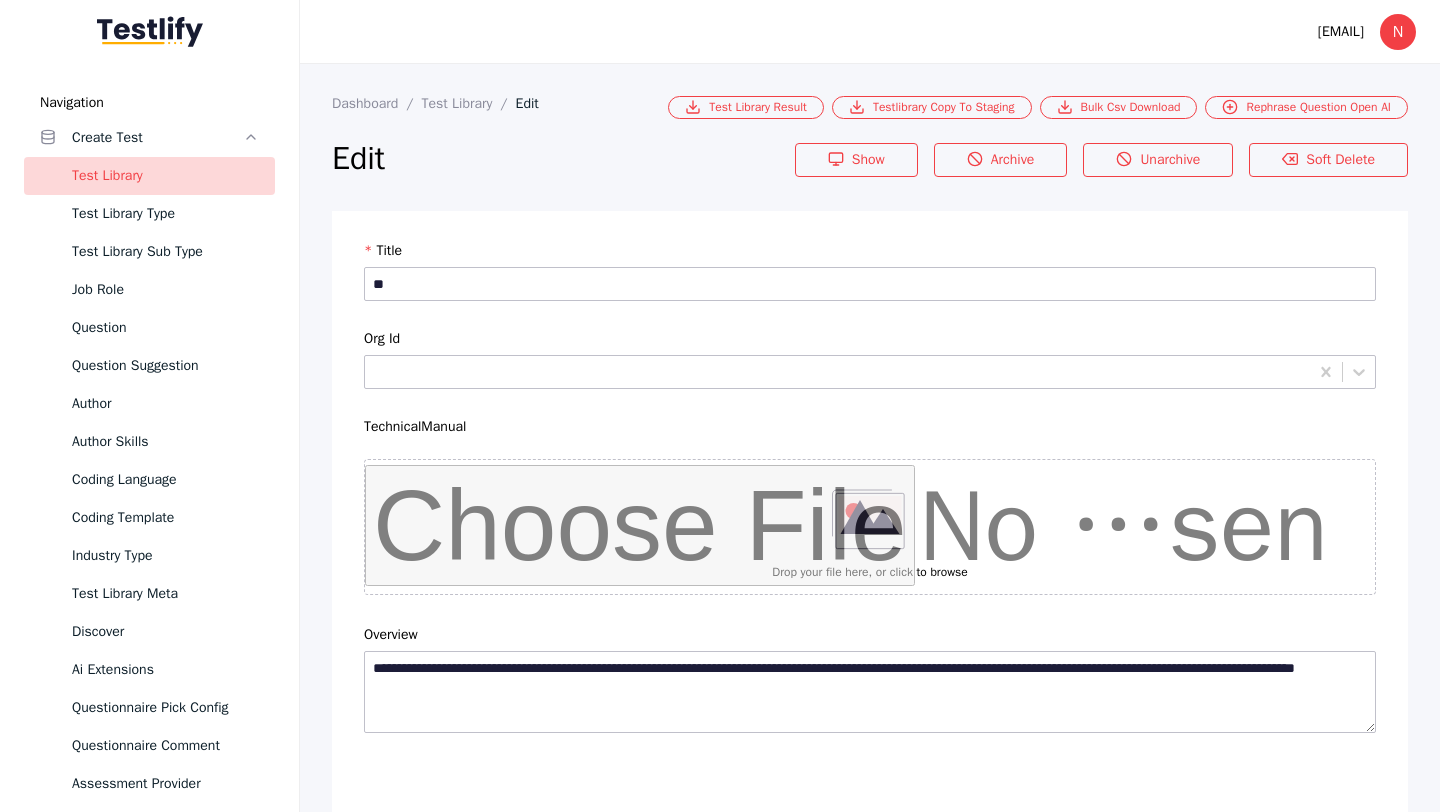scroll, scrollTop: 4684, scrollLeft: 0, axis: vertical 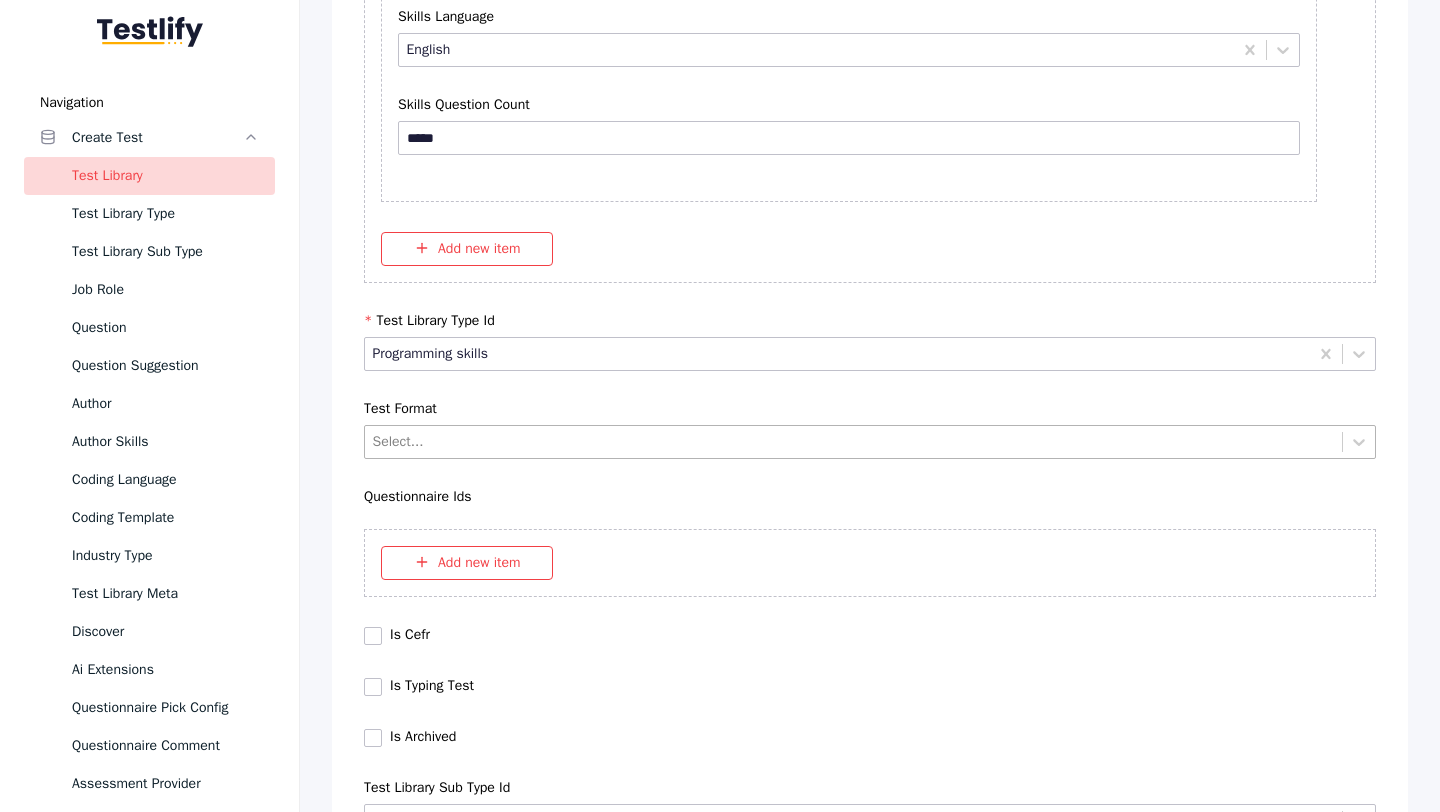 click at bounding box center (854, 441) 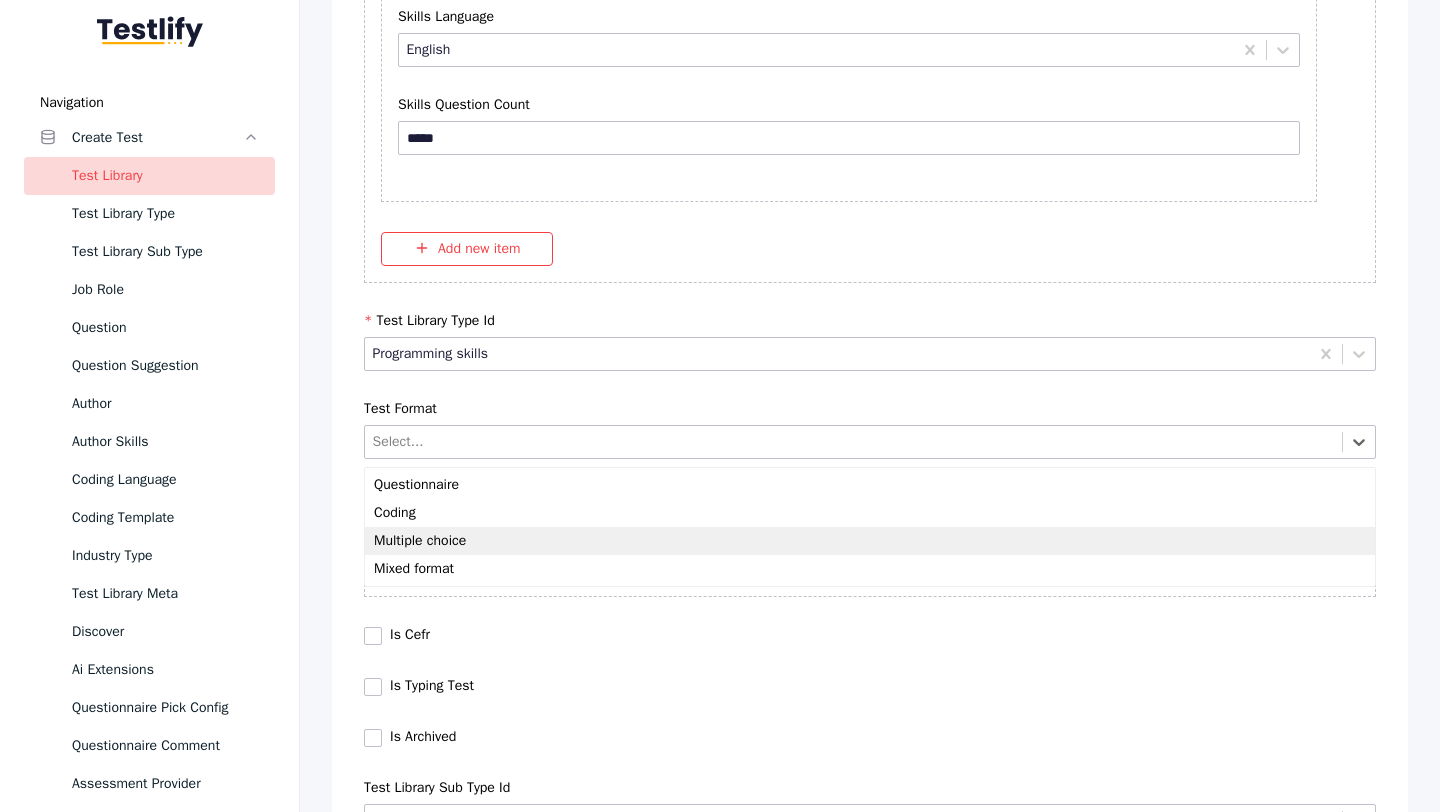 click on "Multiple choice" at bounding box center (870, 541) 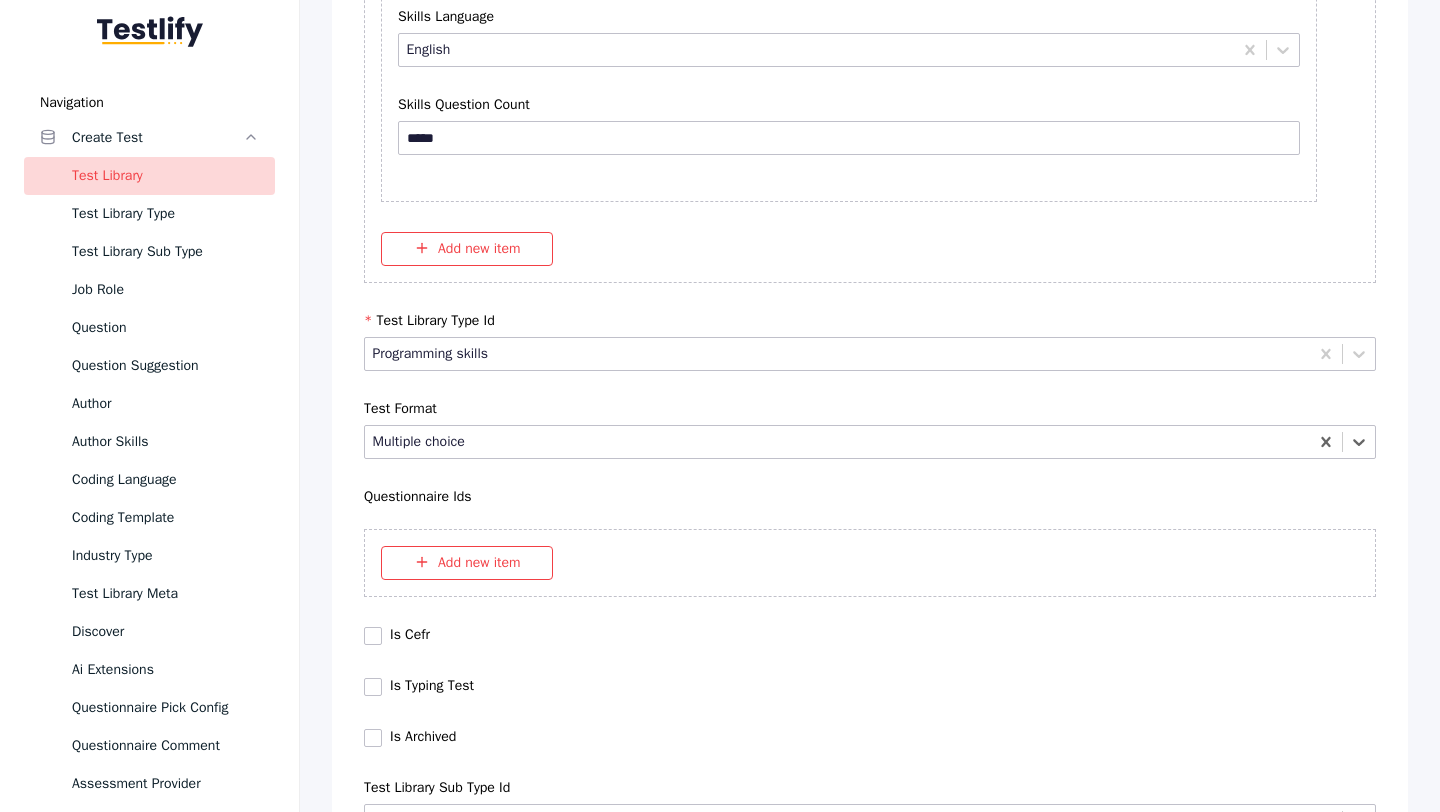 click on "Save" at bounding box center (870, 10279) 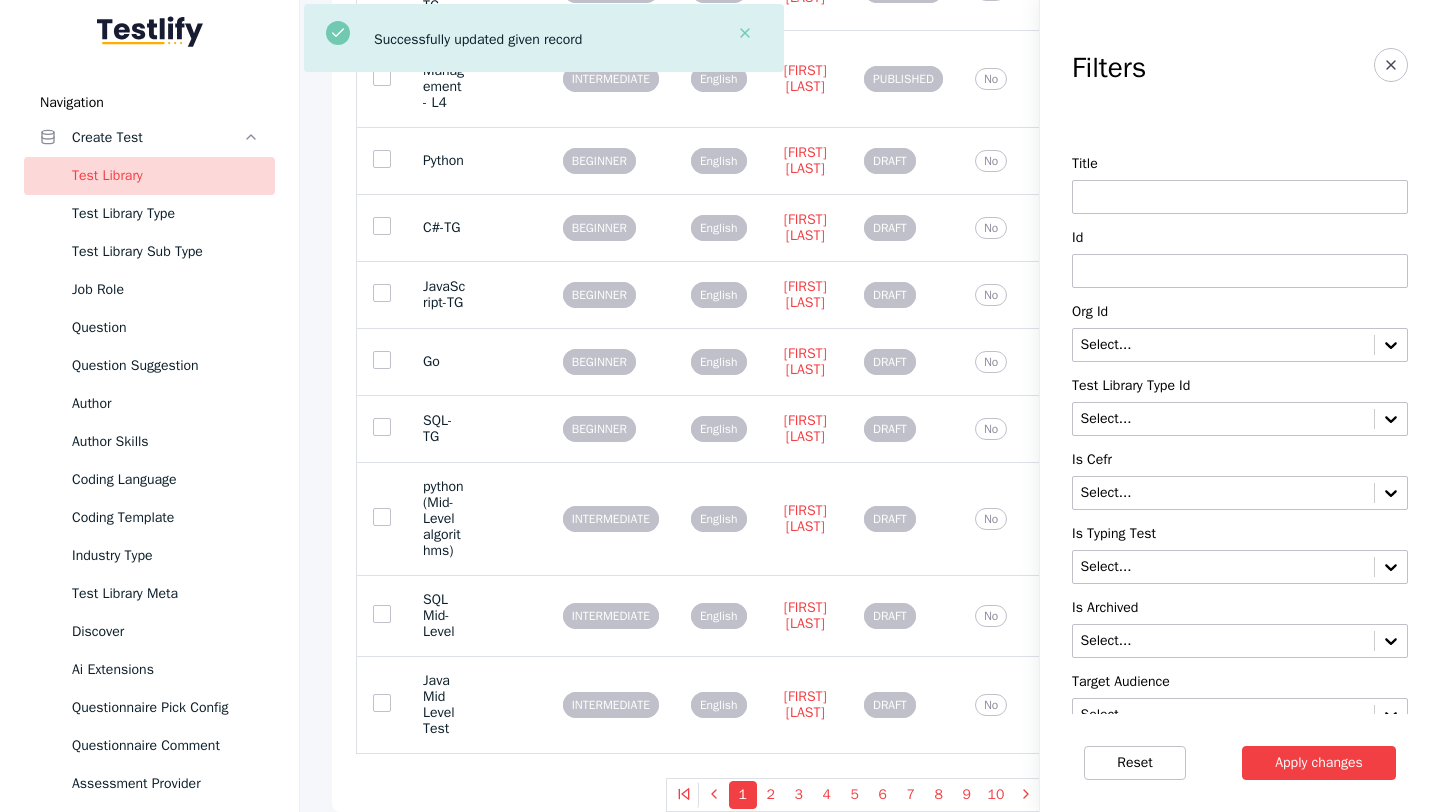 scroll, scrollTop: 0, scrollLeft: 0, axis: both 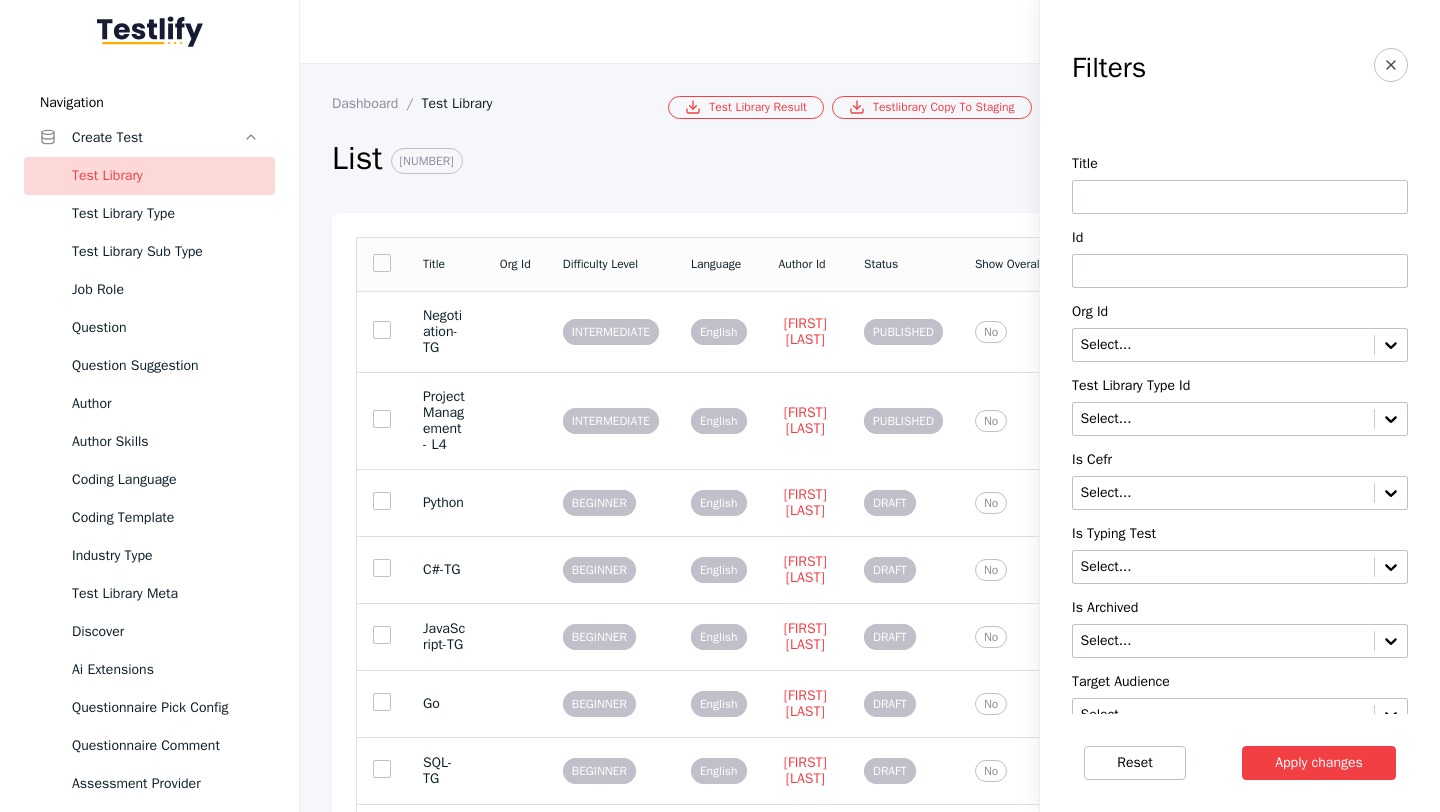 click at bounding box center (1240, 271) 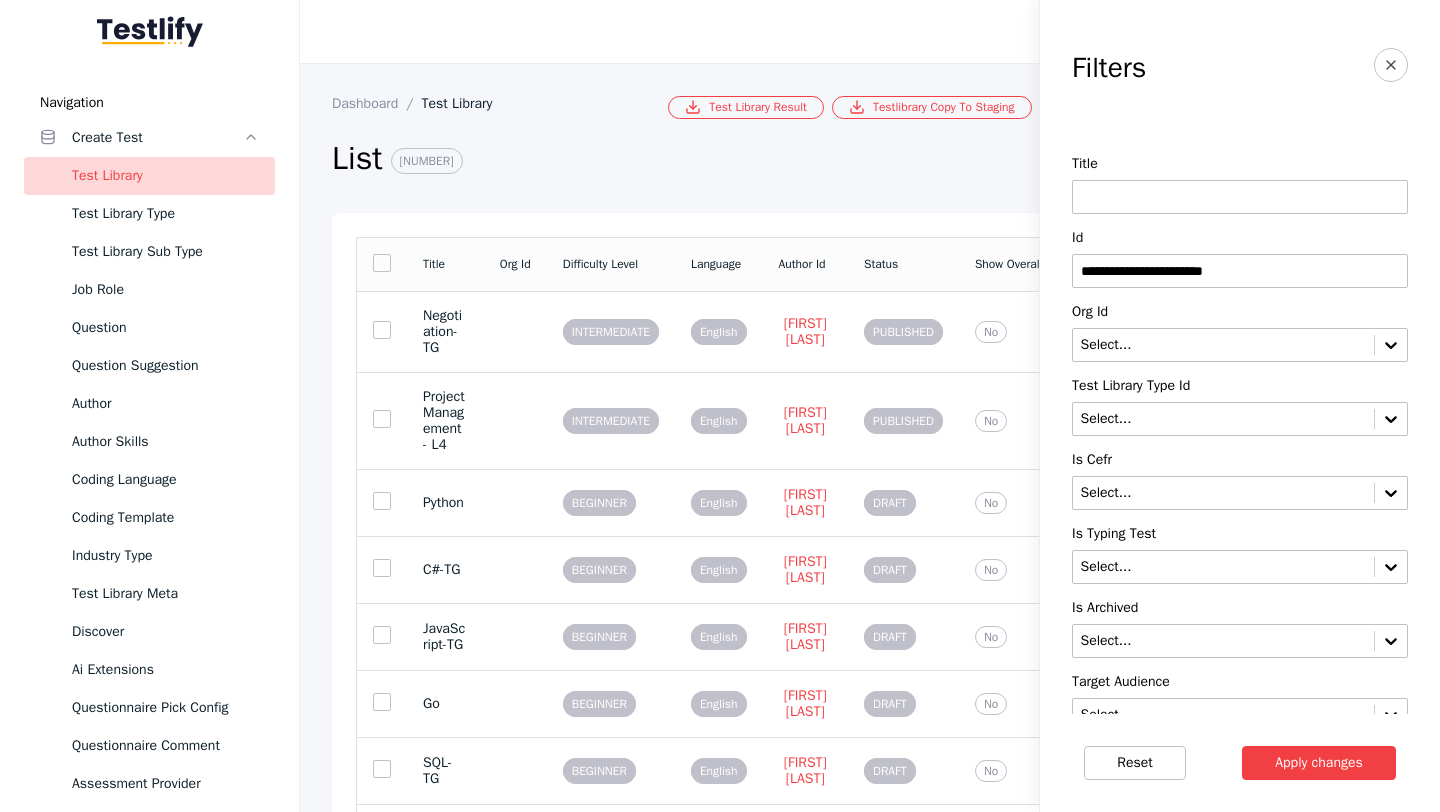 type on "**********" 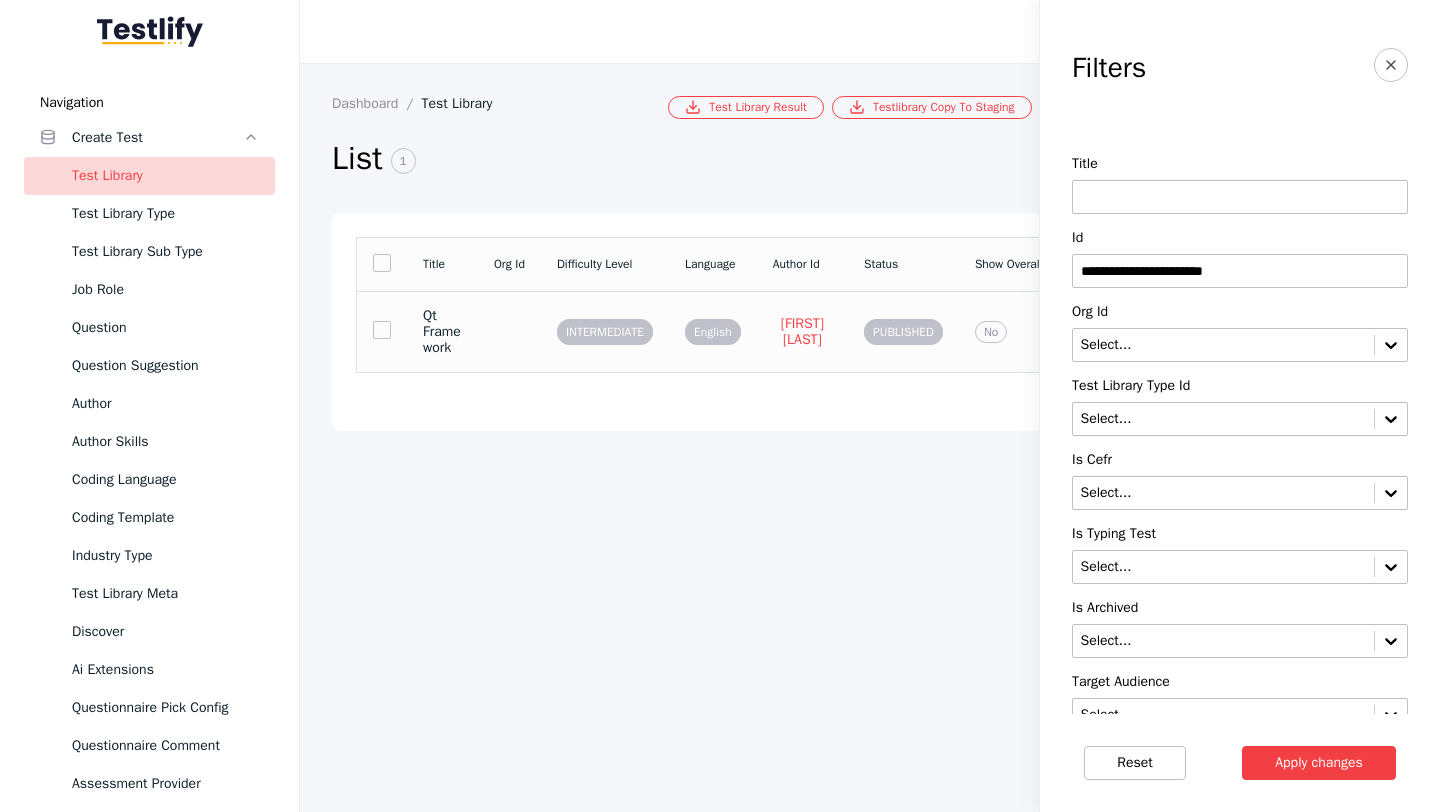 click on "Qt Framework" at bounding box center (442, 332) 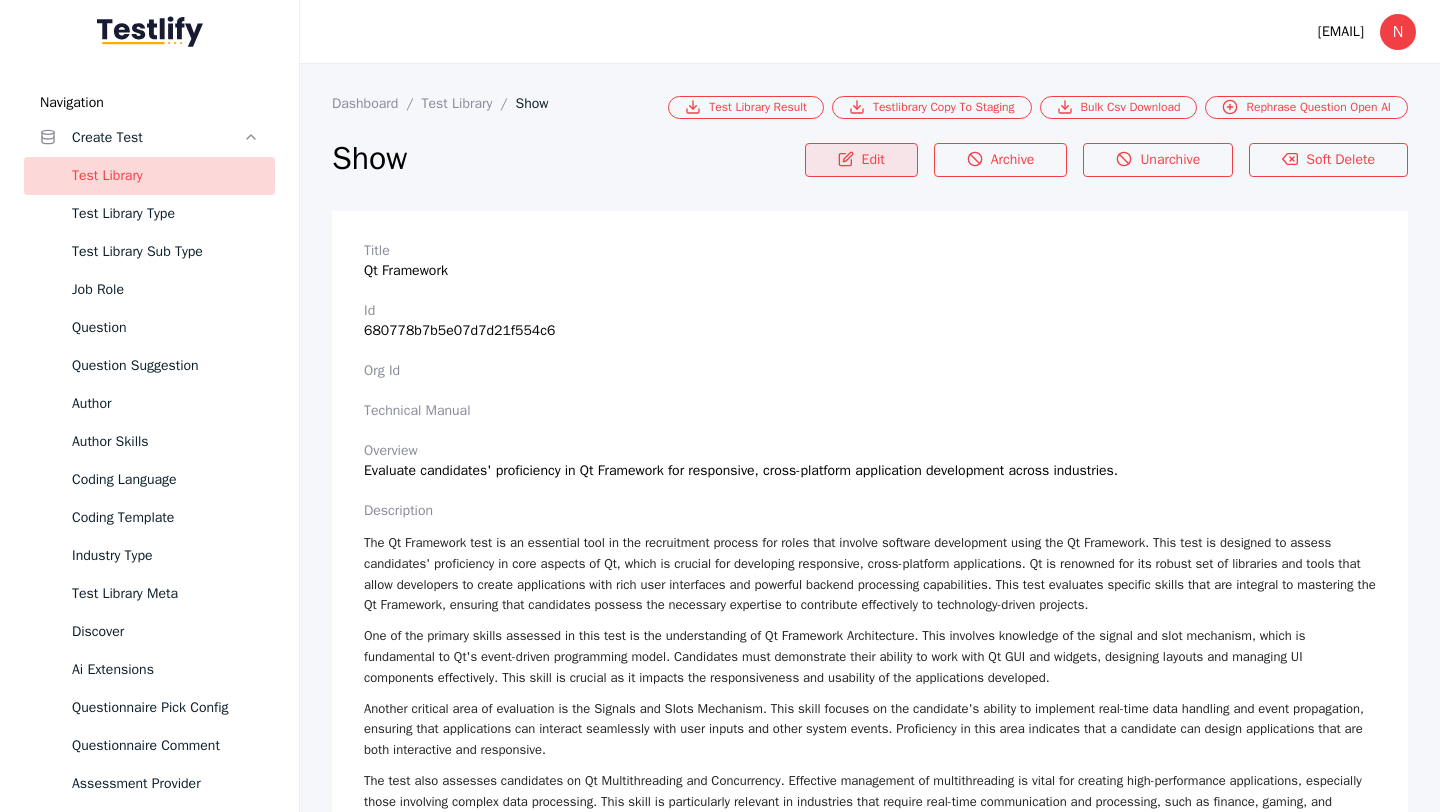 click on "Edit" at bounding box center [861, 160] 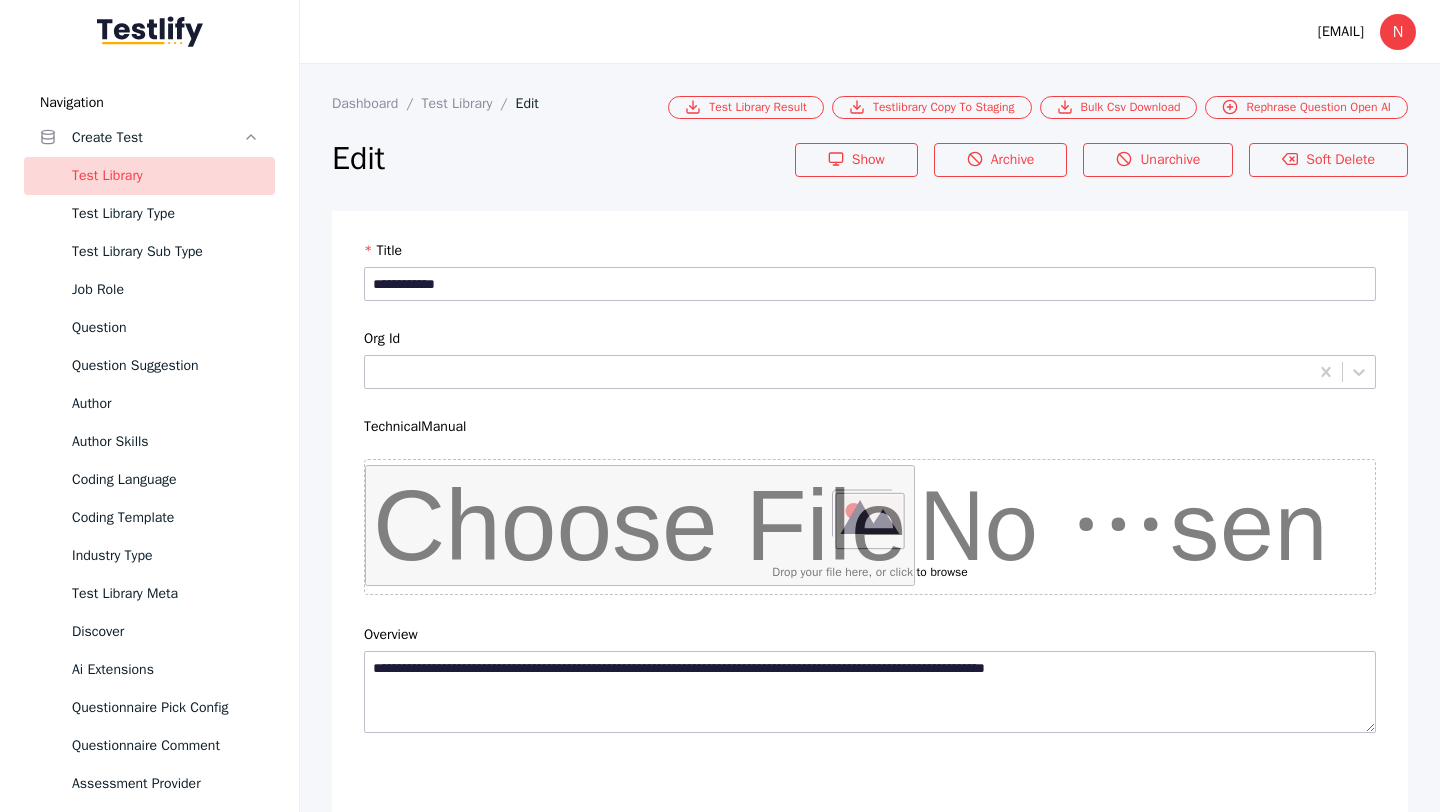 scroll, scrollTop: 4684, scrollLeft: 0, axis: vertical 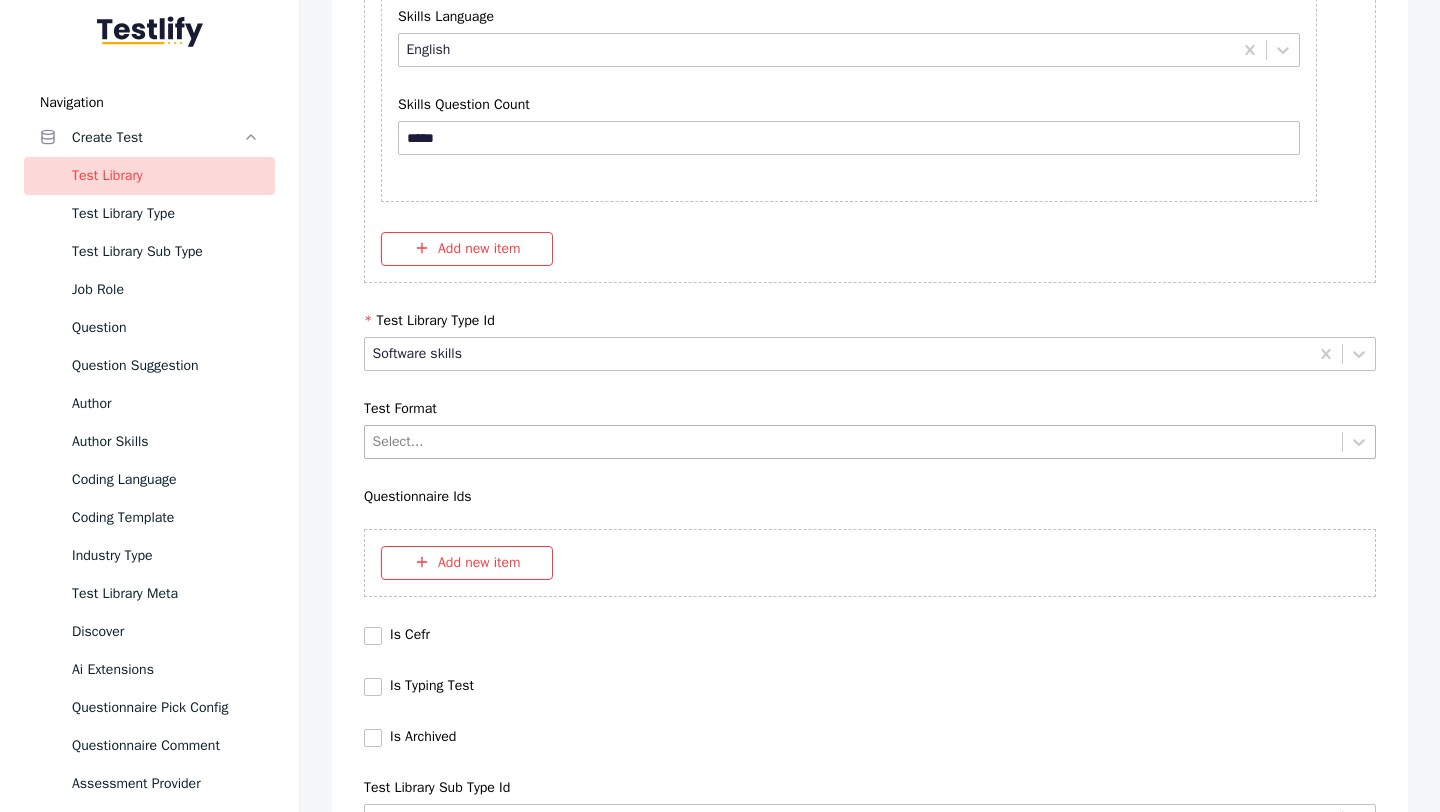 click at bounding box center [854, 441] 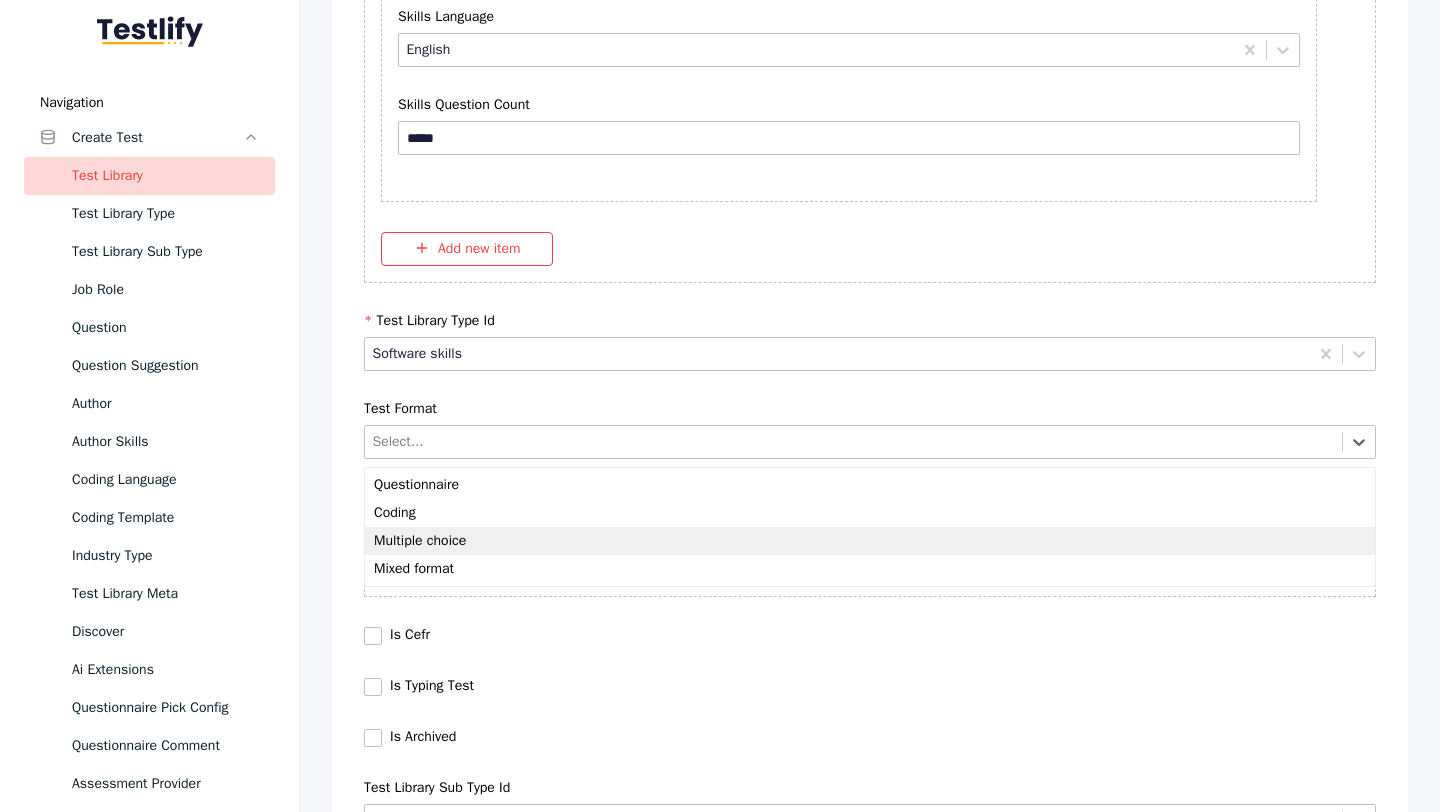 click on "Multiple choice" at bounding box center (870, 541) 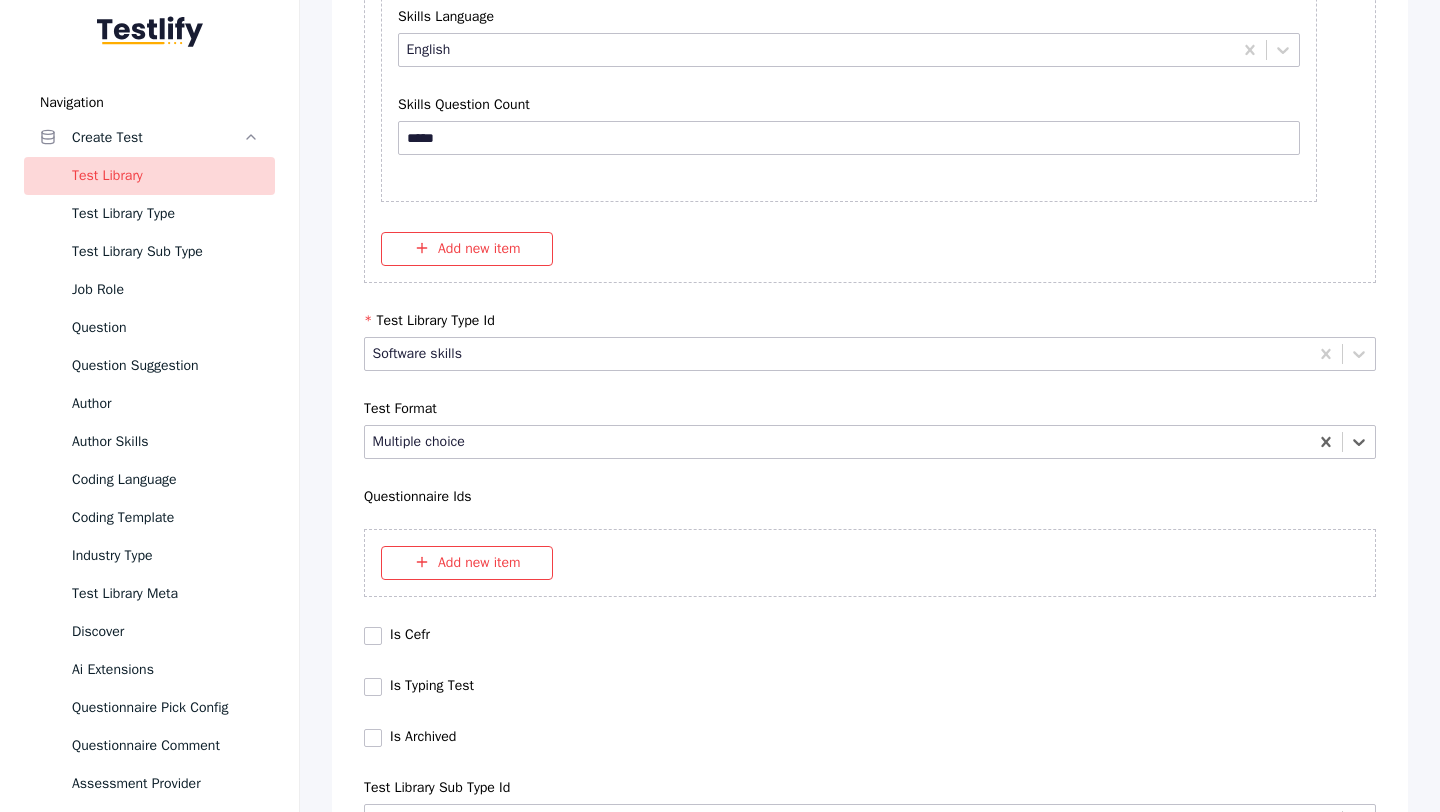 click on "Save" at bounding box center [870, 10279] 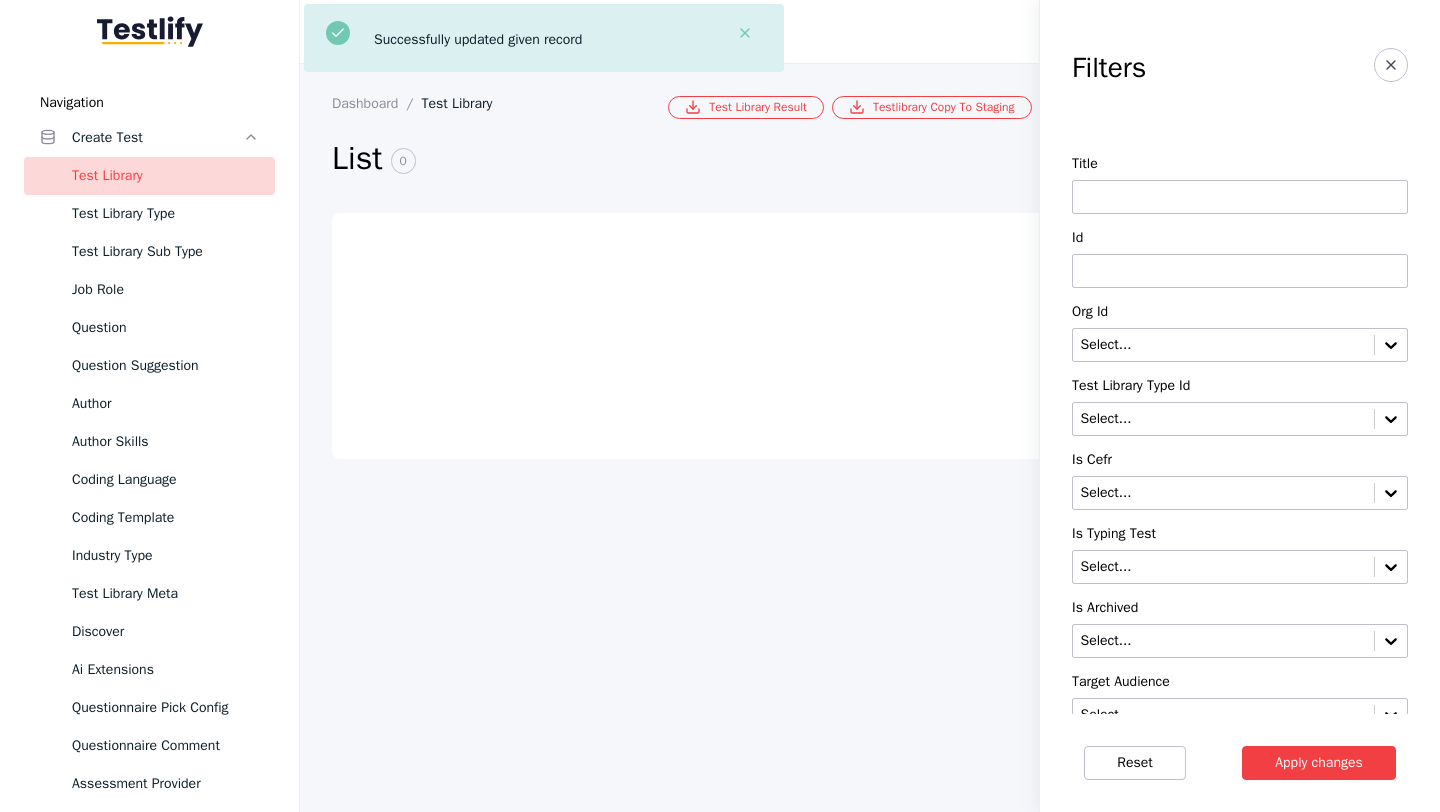 scroll, scrollTop: 0, scrollLeft: 0, axis: both 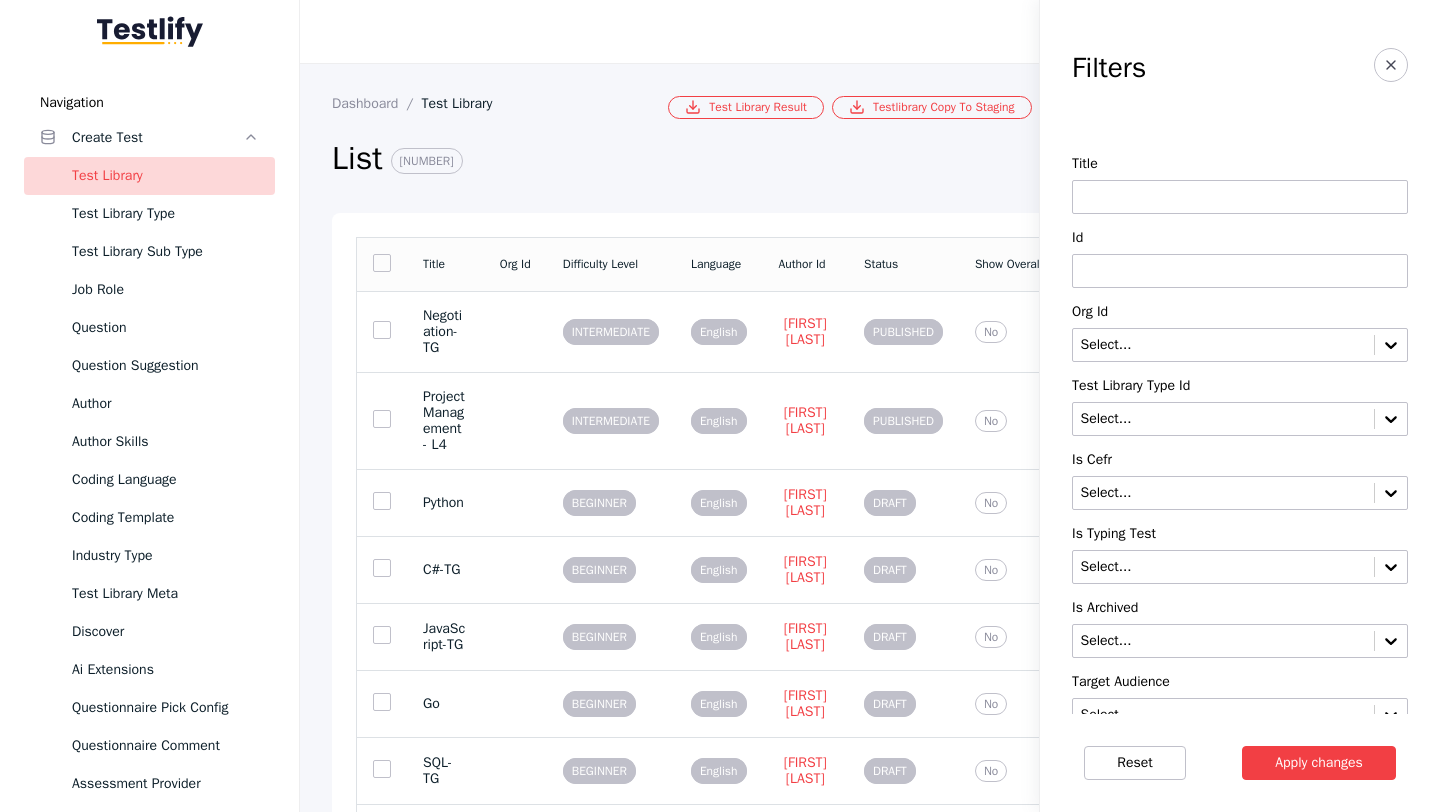 click at bounding box center [1240, 271] 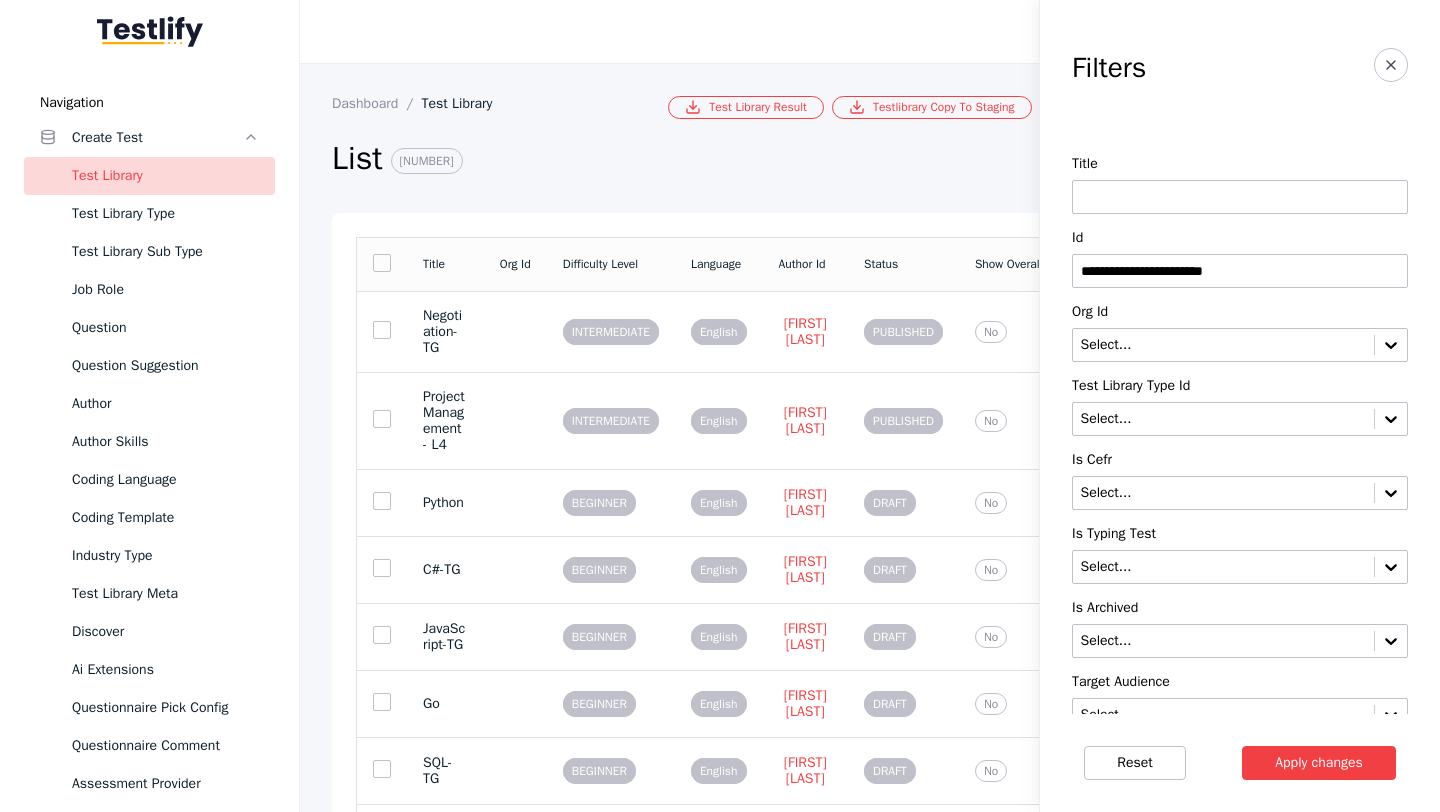 type on "**********" 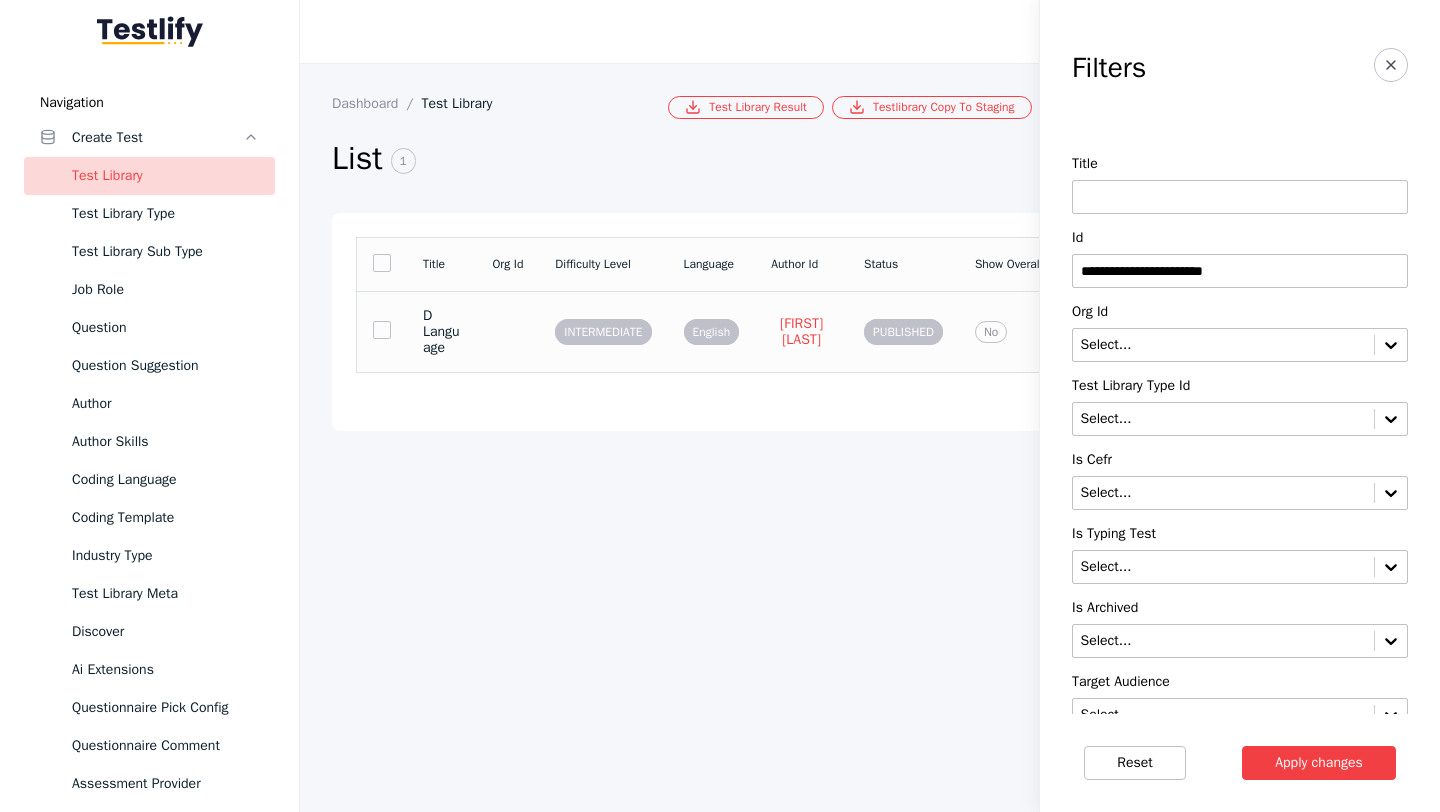 click on "D Language" at bounding box center (441, 331) 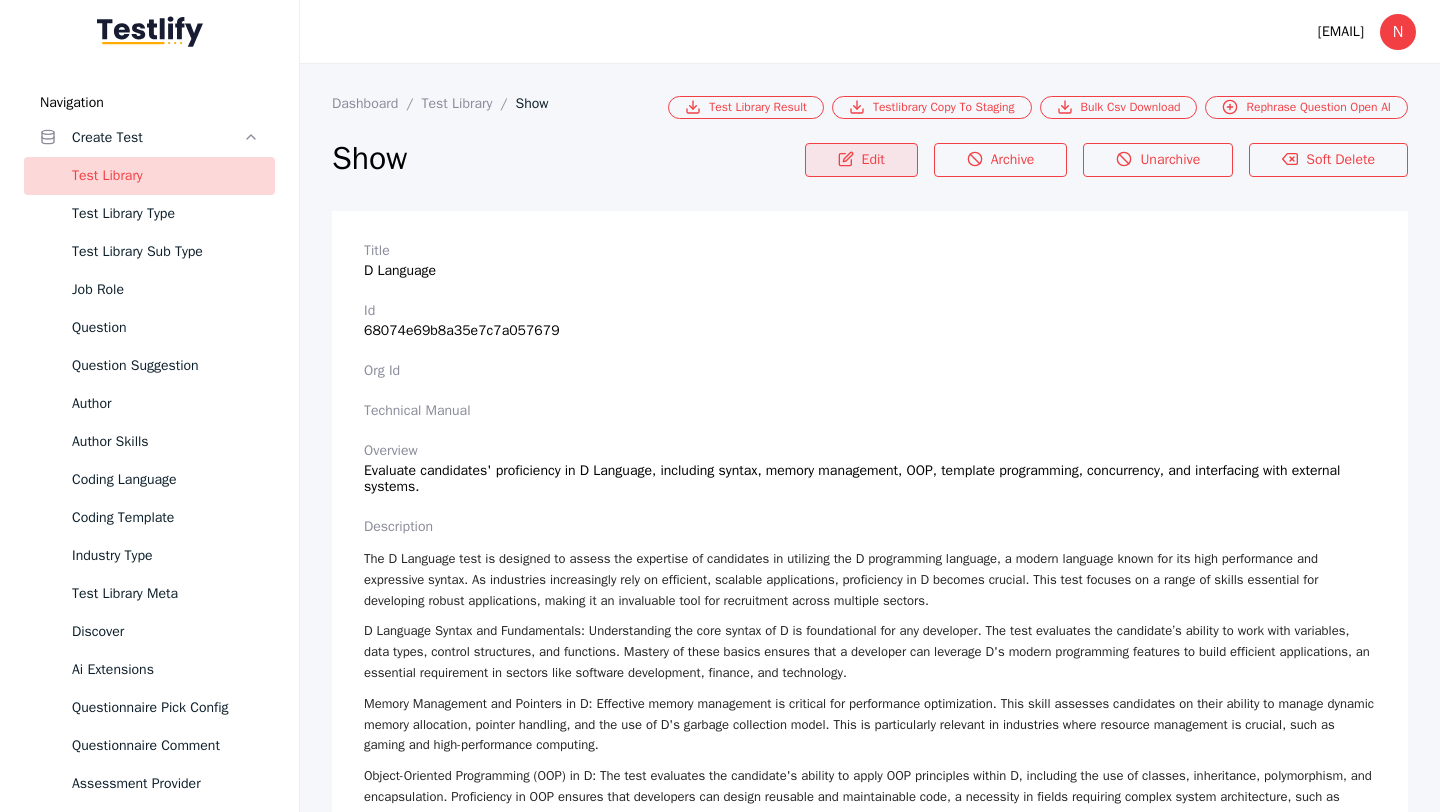 click on "Edit" at bounding box center (861, 160) 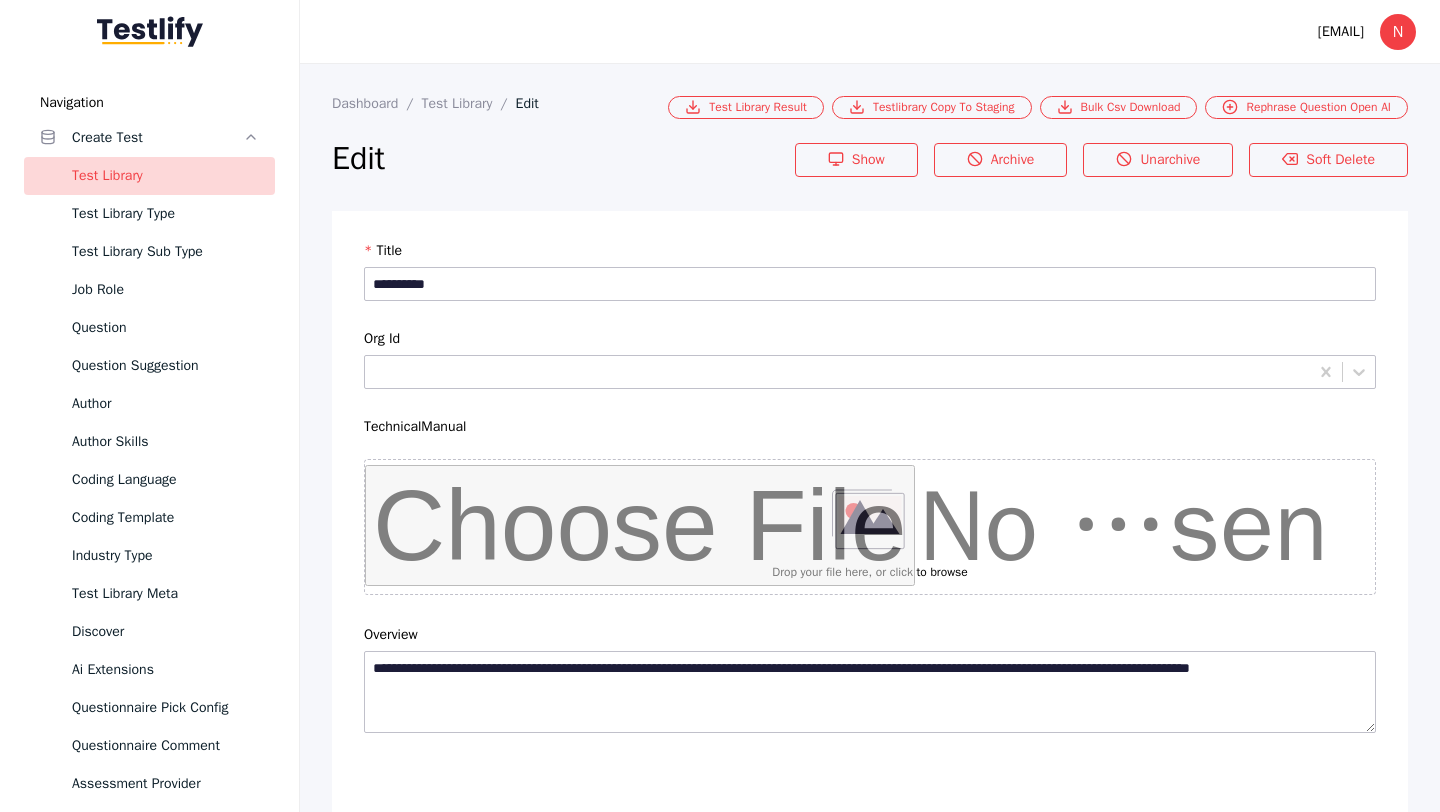scroll, scrollTop: 4684, scrollLeft: 0, axis: vertical 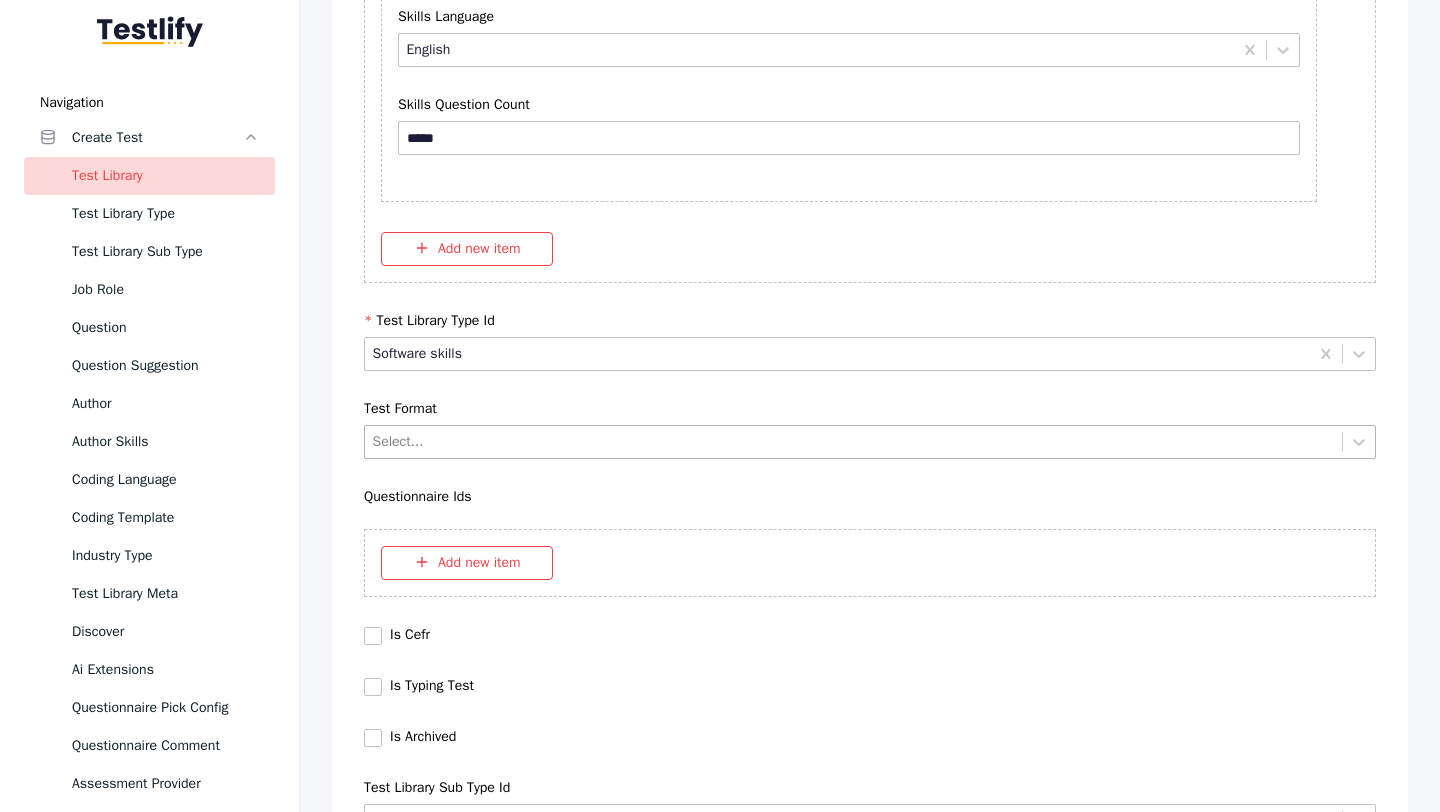 click on "Select..." at bounding box center (853, 441) 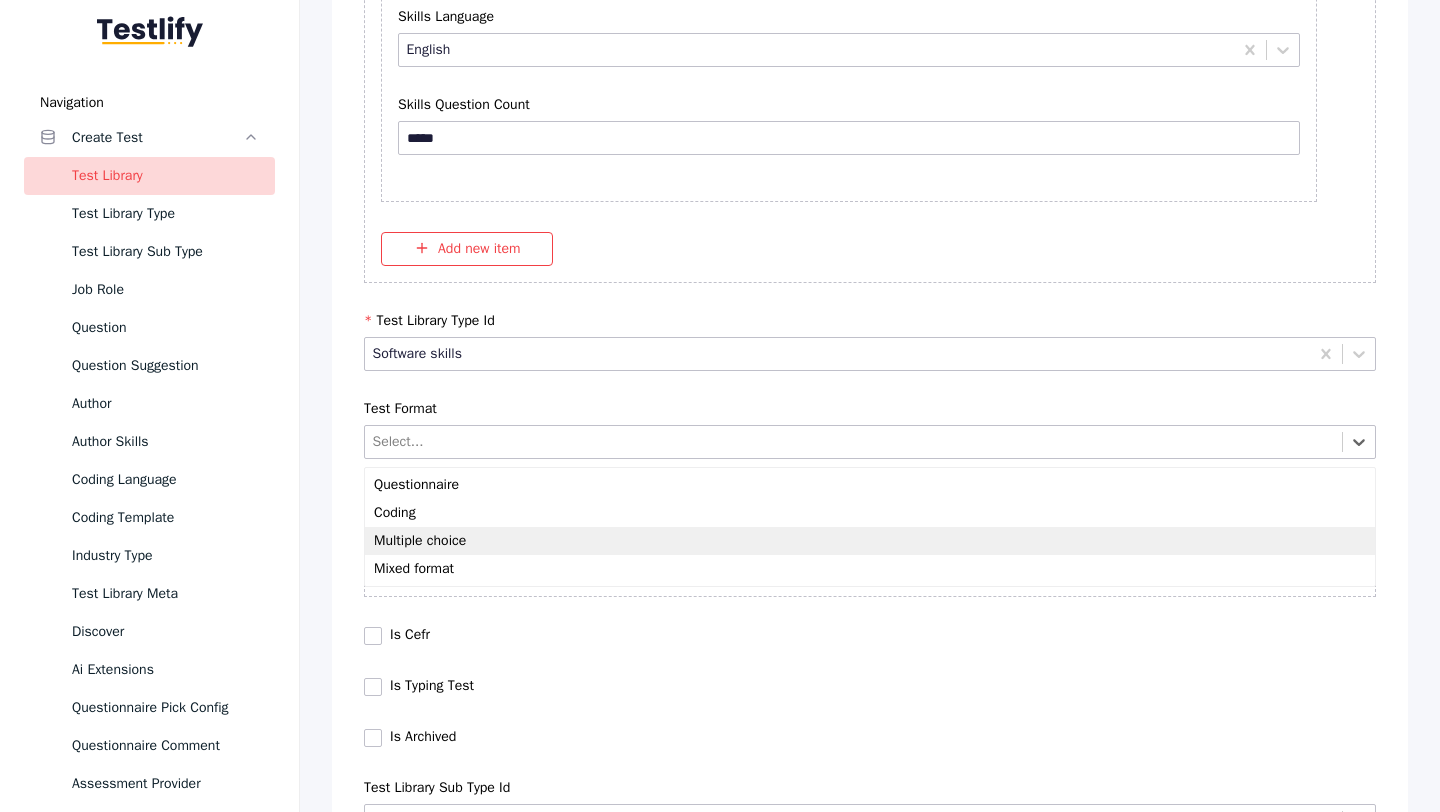 click on "Multiple choice" at bounding box center (870, 541) 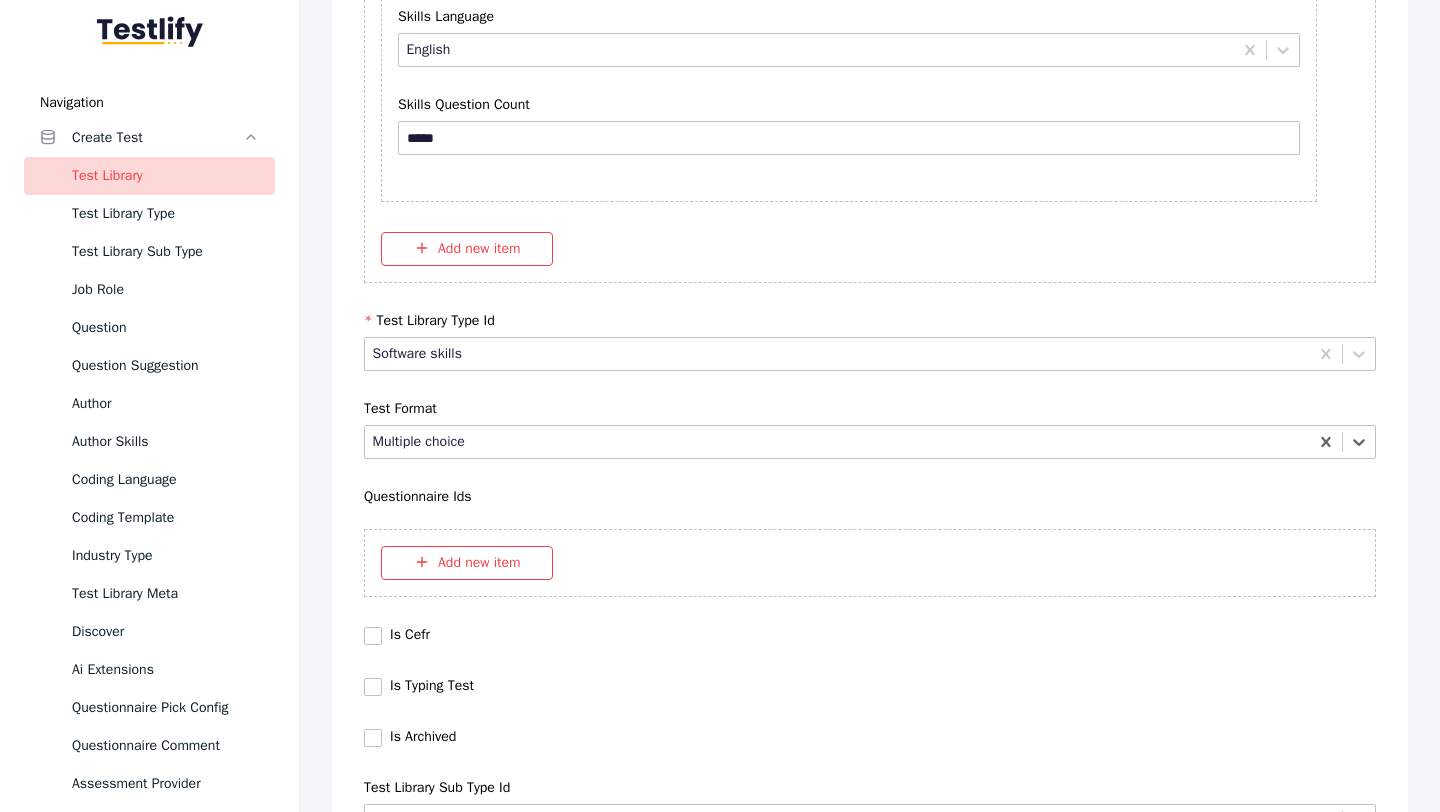 click on "Save" at bounding box center [870, 10279] 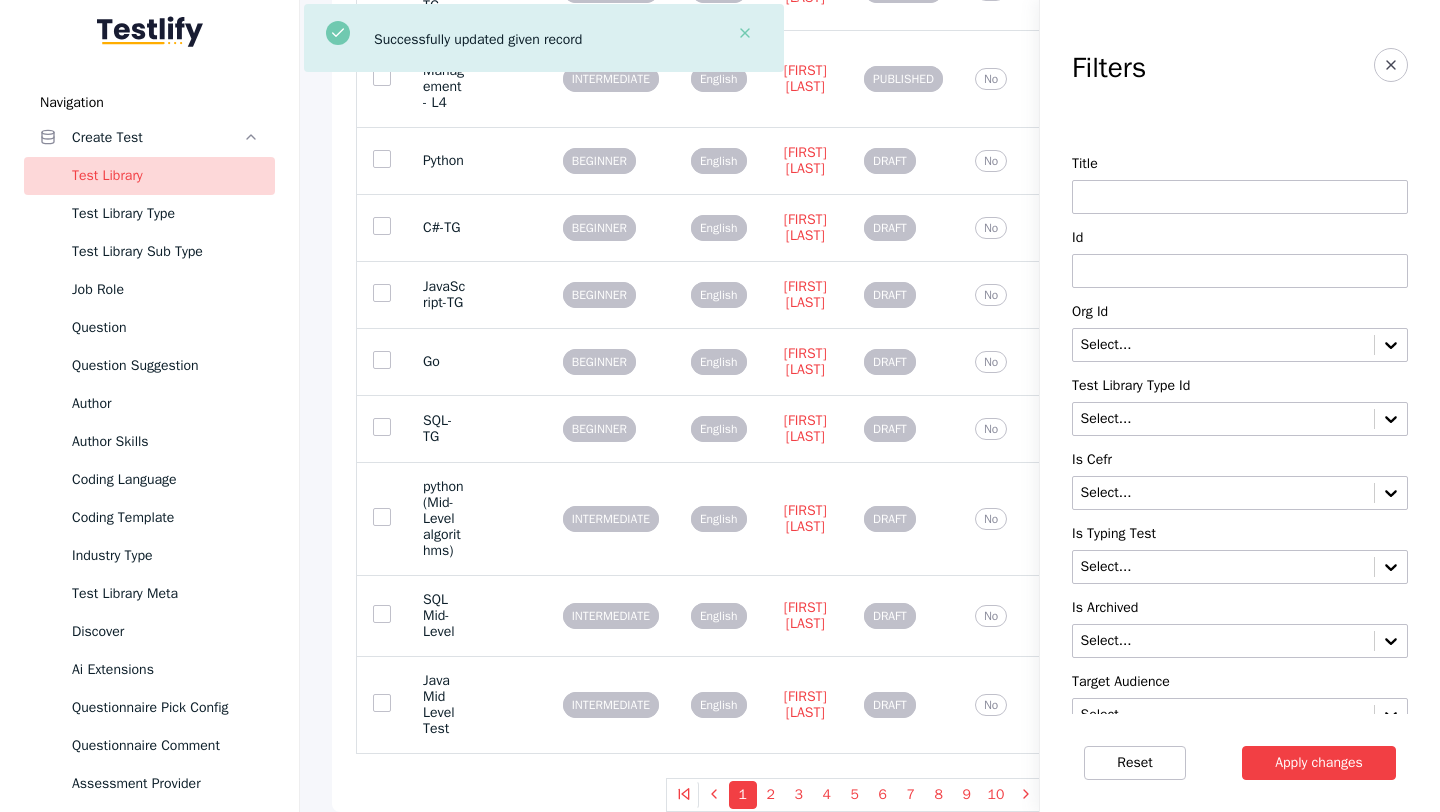 scroll, scrollTop: 0, scrollLeft: 0, axis: both 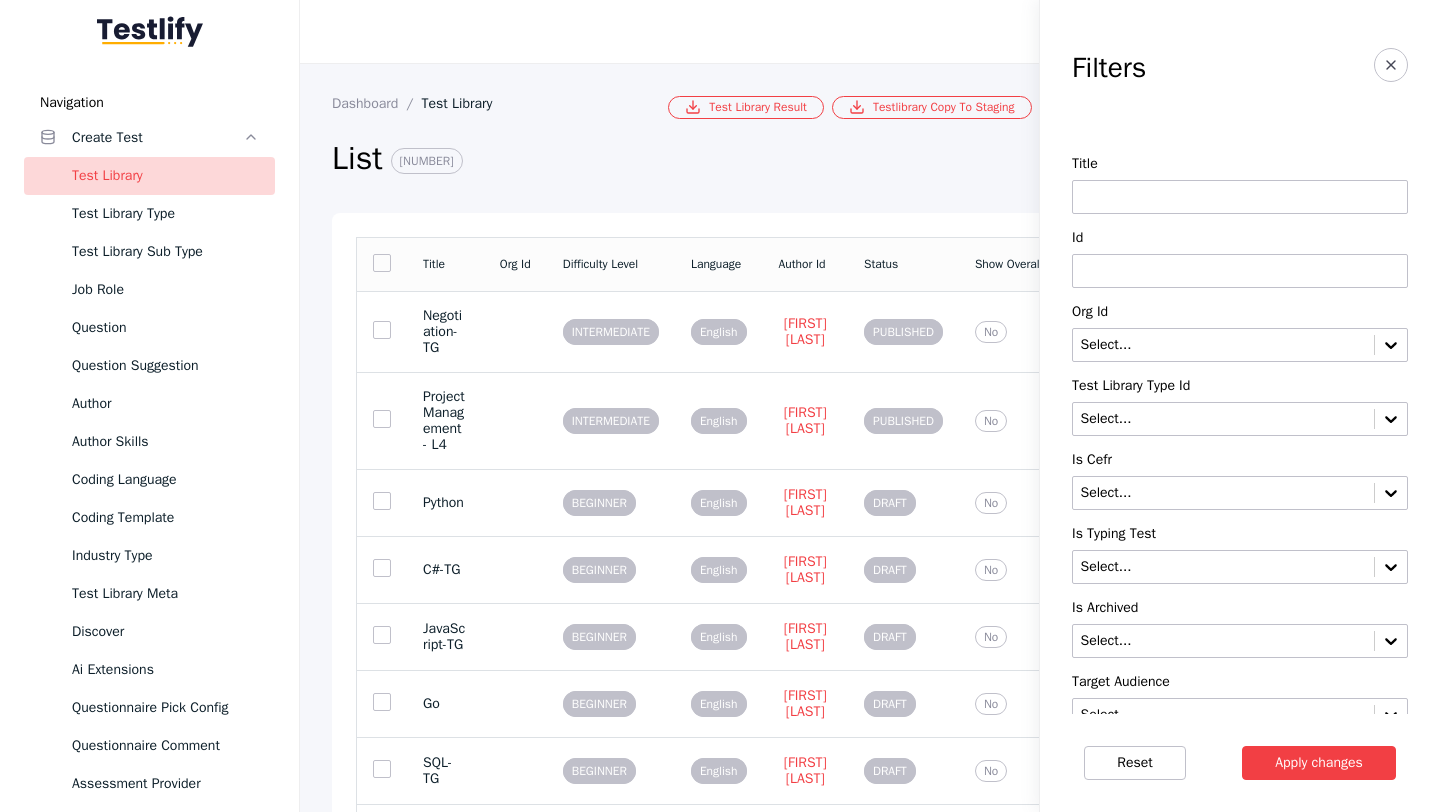 click at bounding box center (1240, 197) 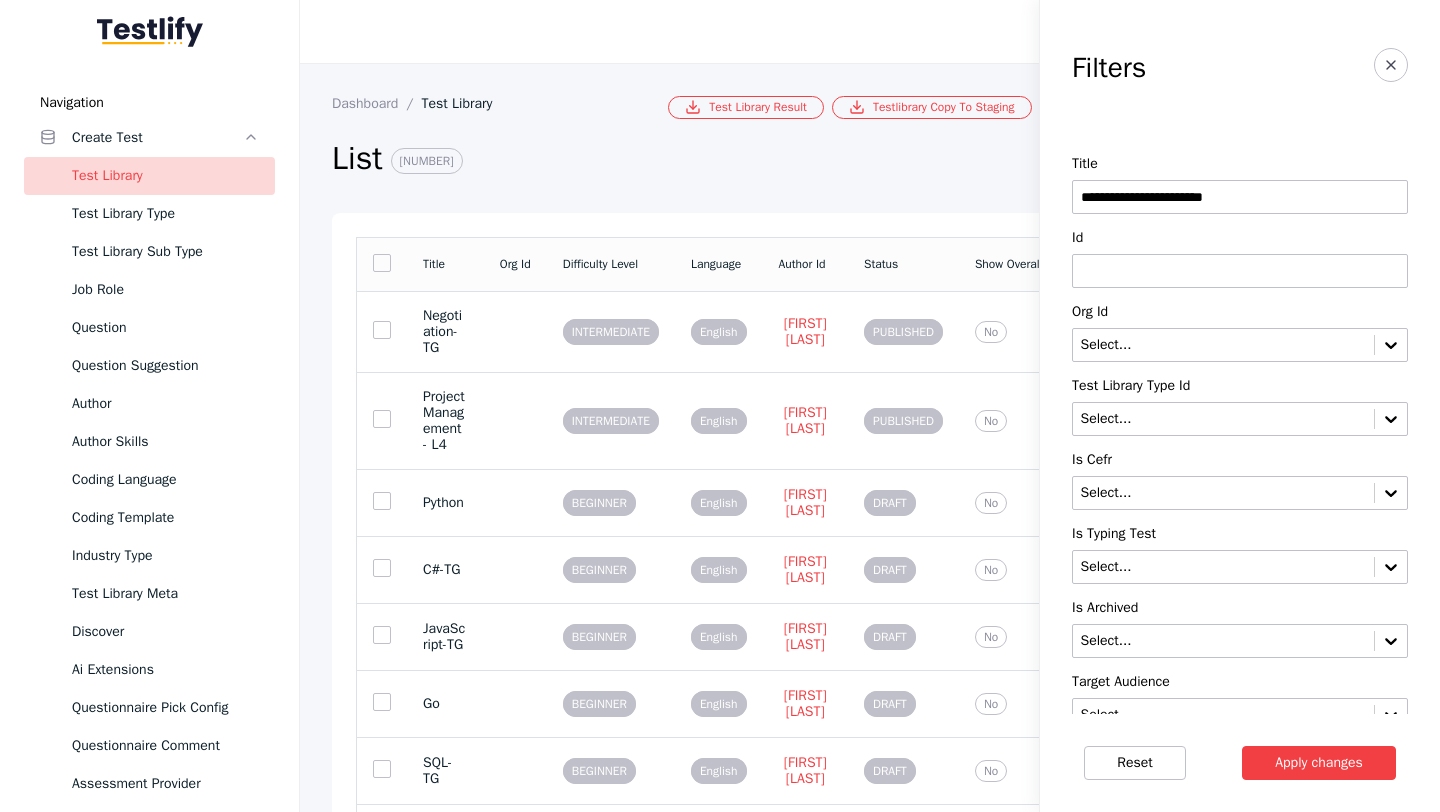 type on "**********" 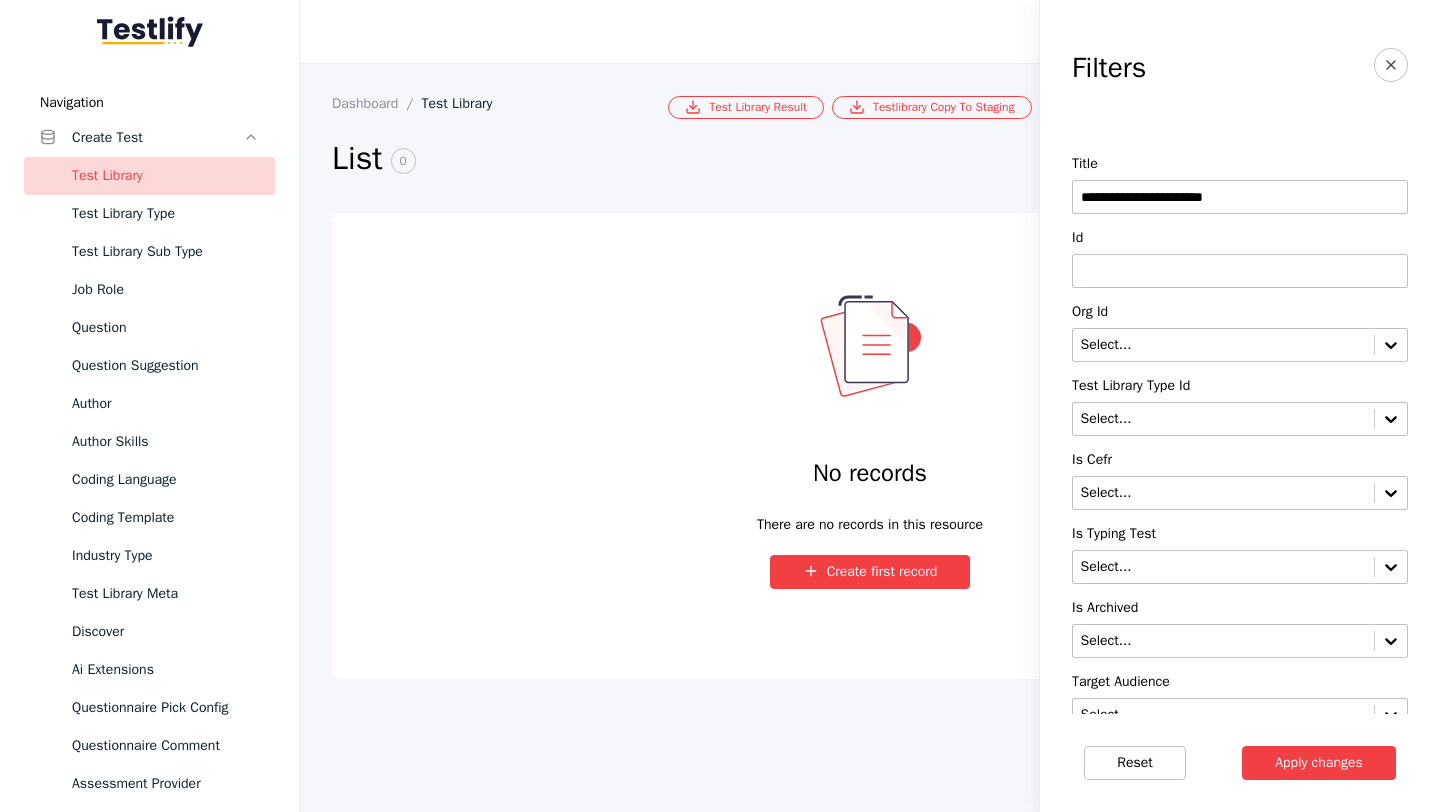 click on "**********" at bounding box center (1240, 197) 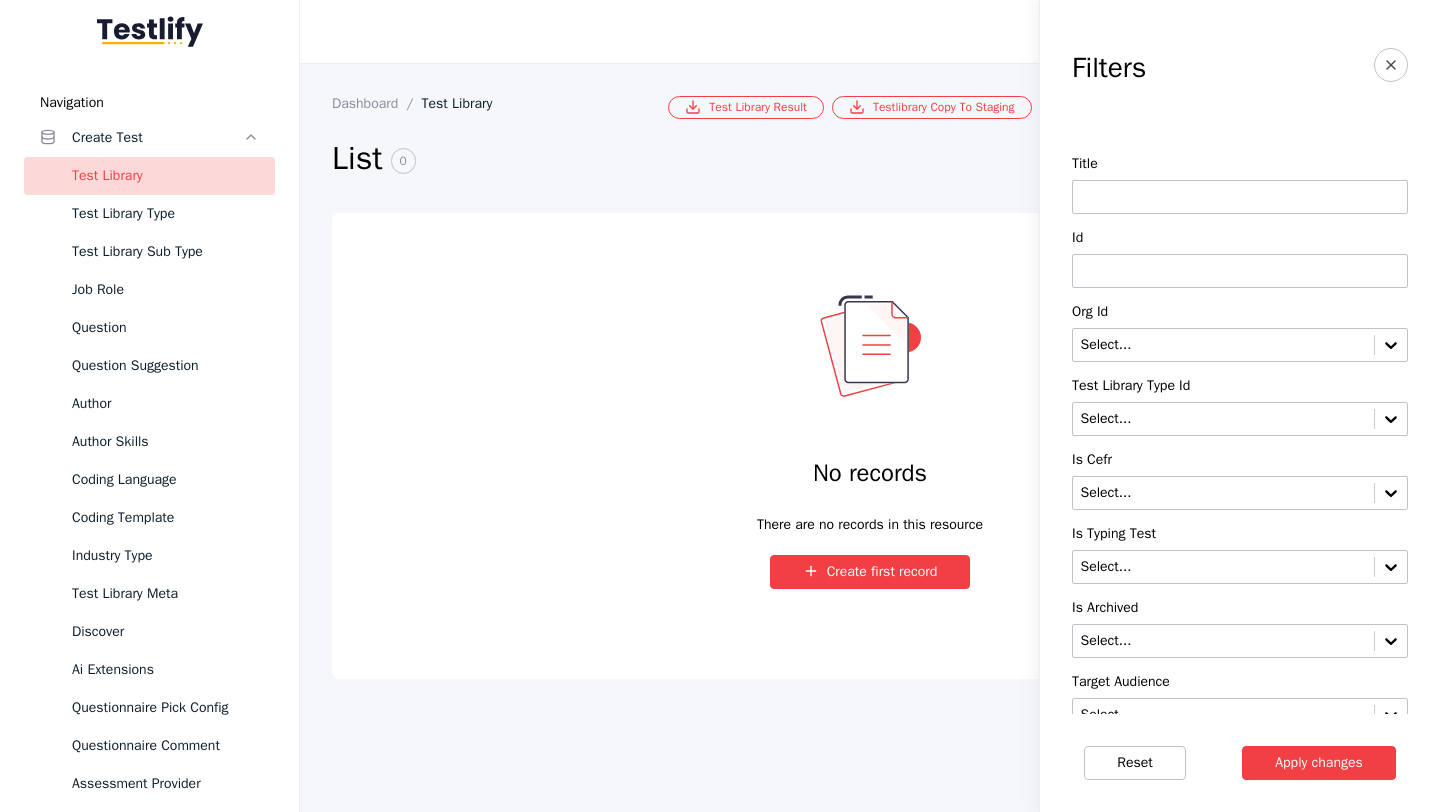 type 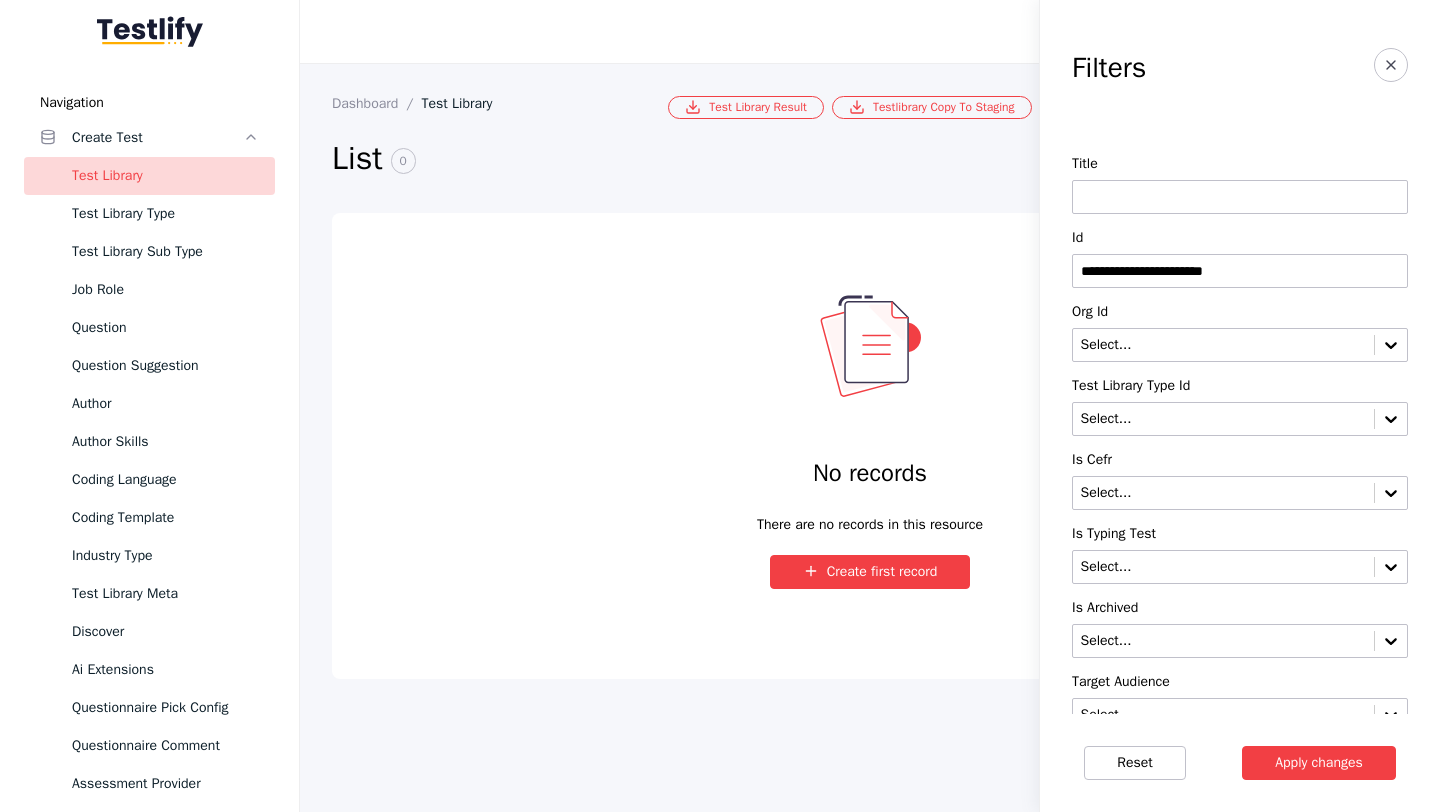 type on "**********" 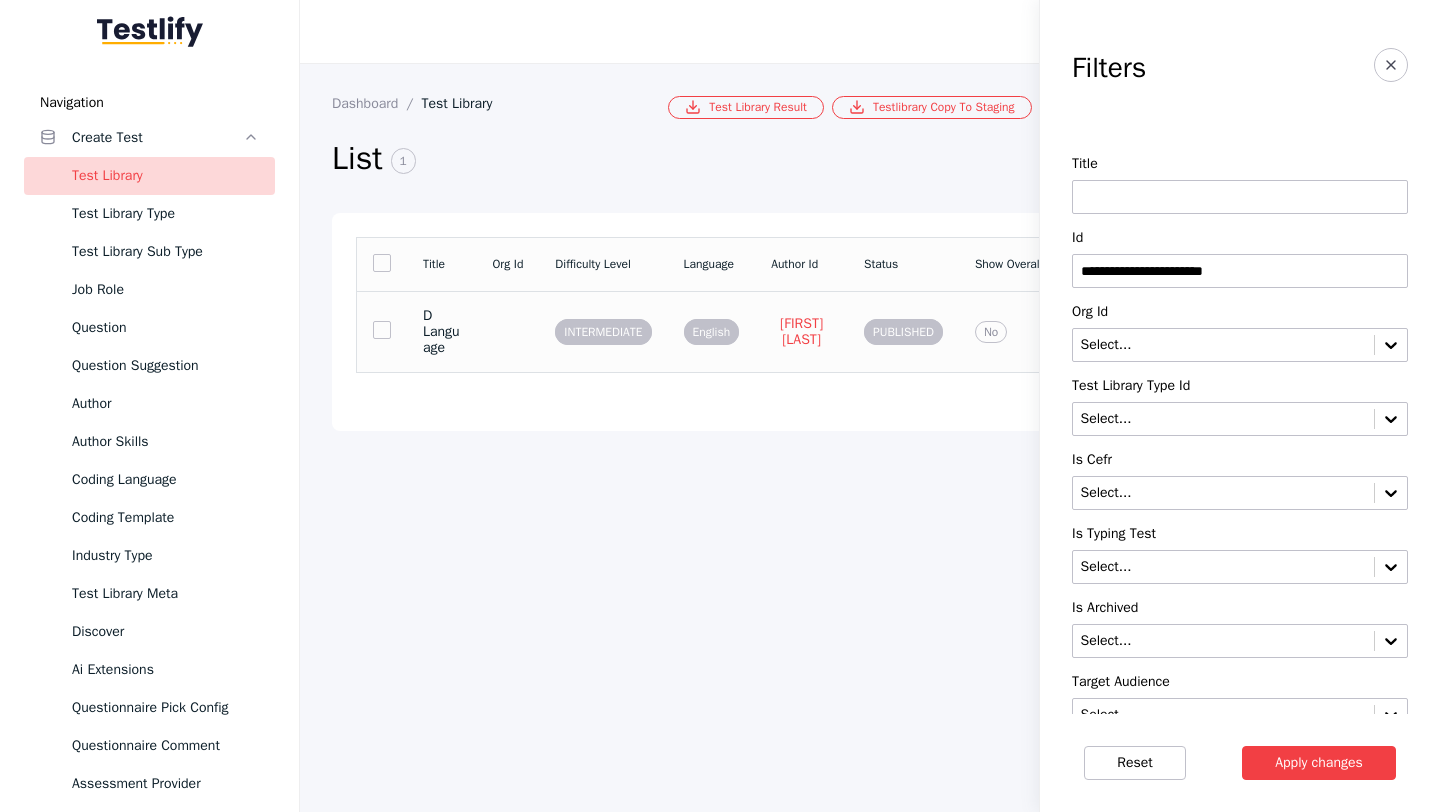 click on "D Language" at bounding box center (441, 332) 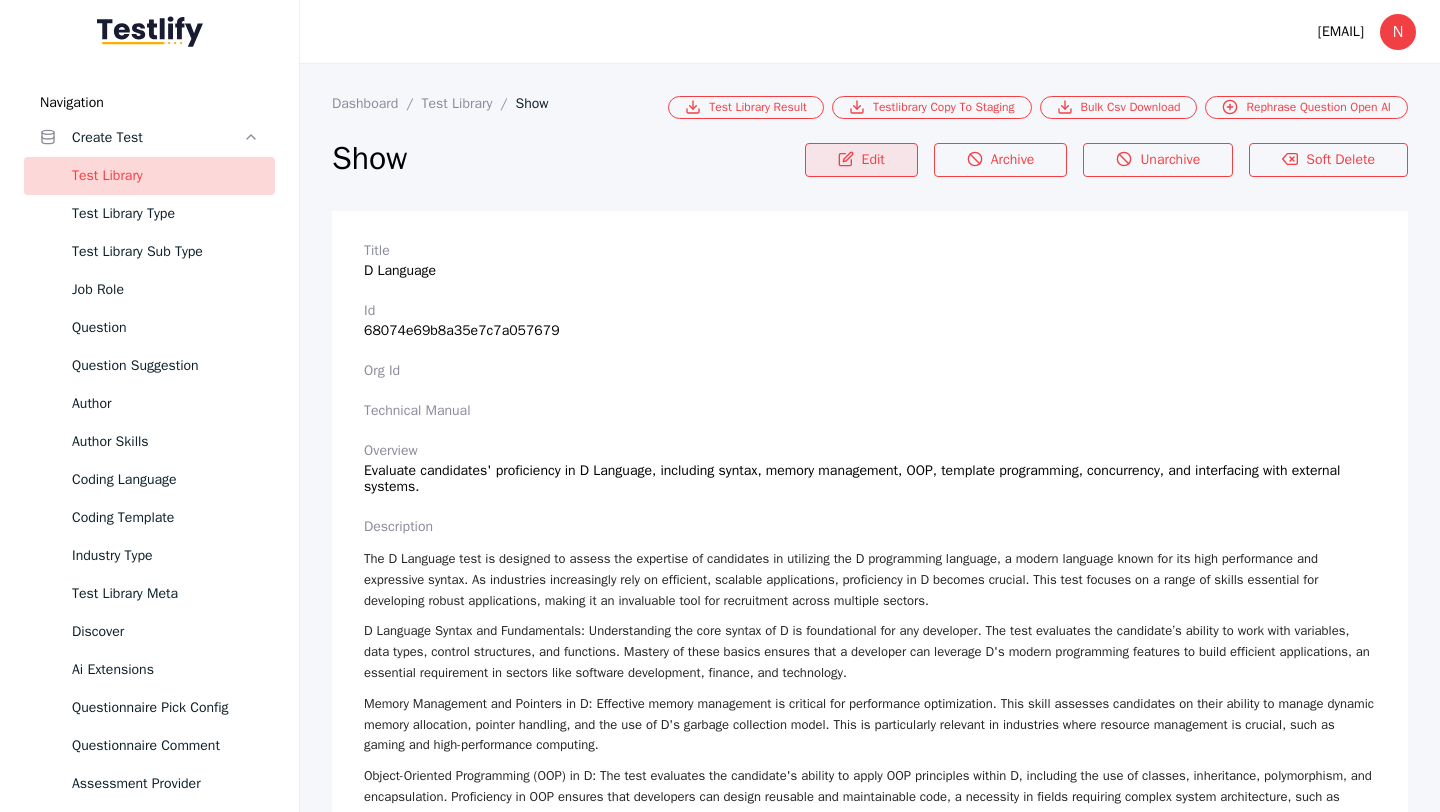 click on "Edit" at bounding box center (861, 160) 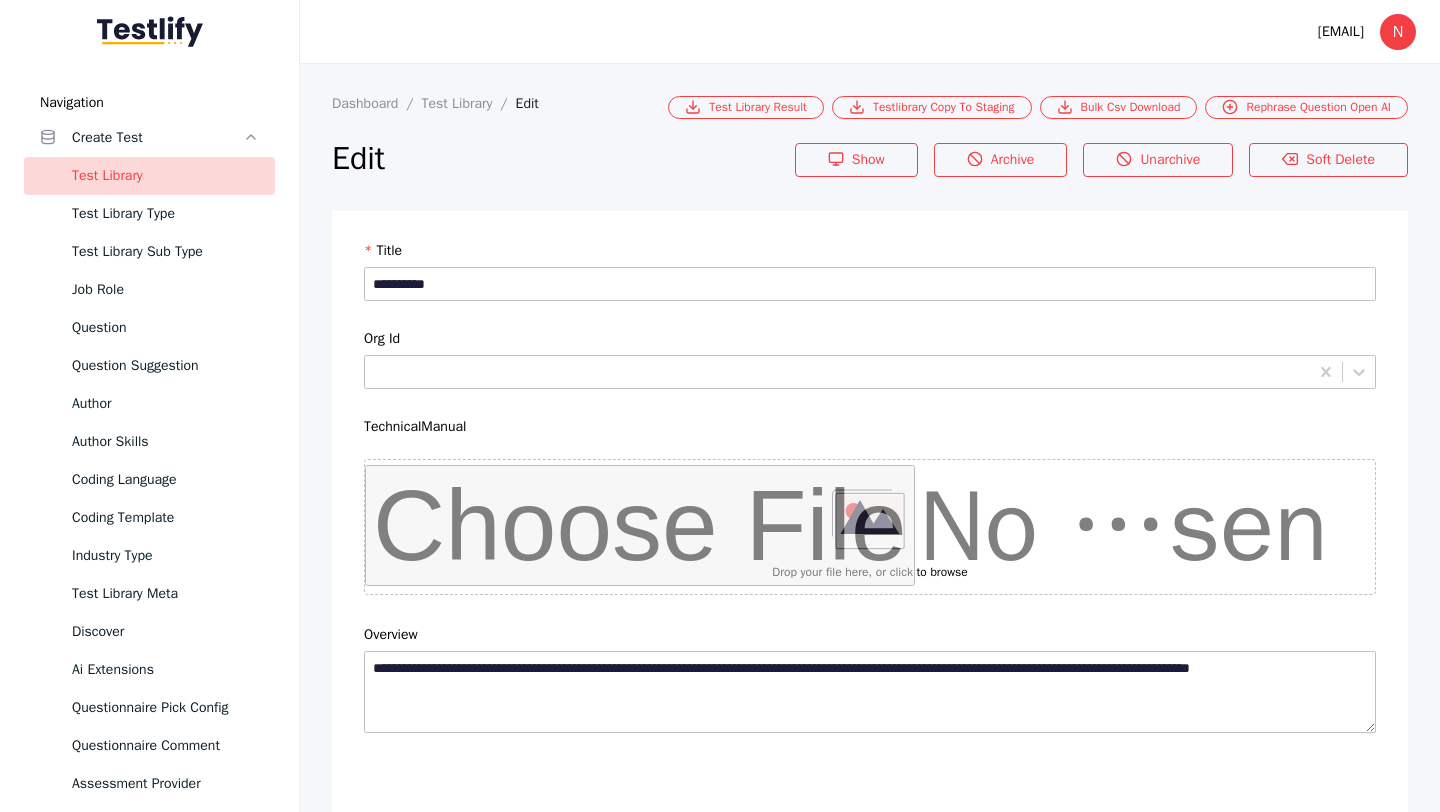scroll, scrollTop: 4684, scrollLeft: 0, axis: vertical 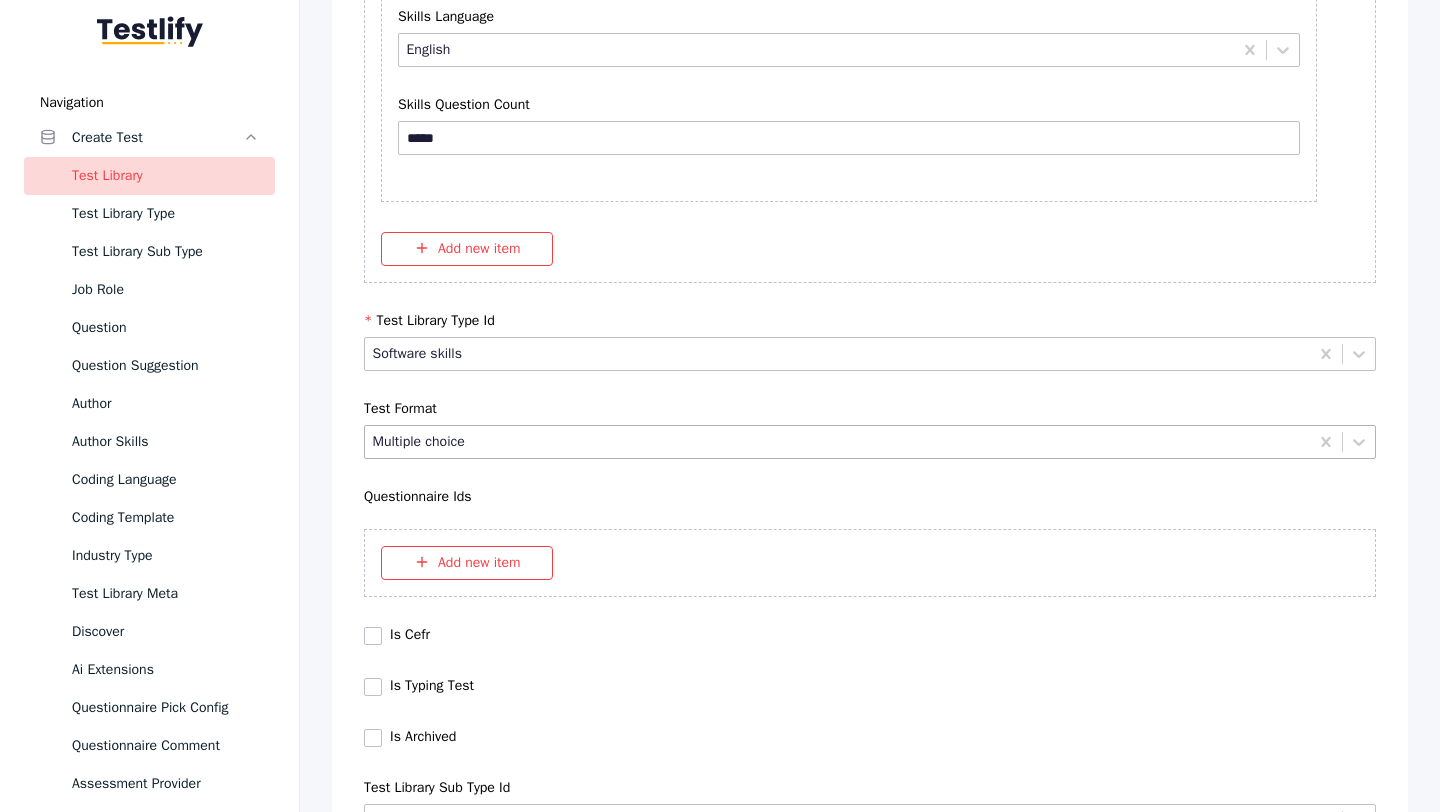 click at bounding box center (838, 441) 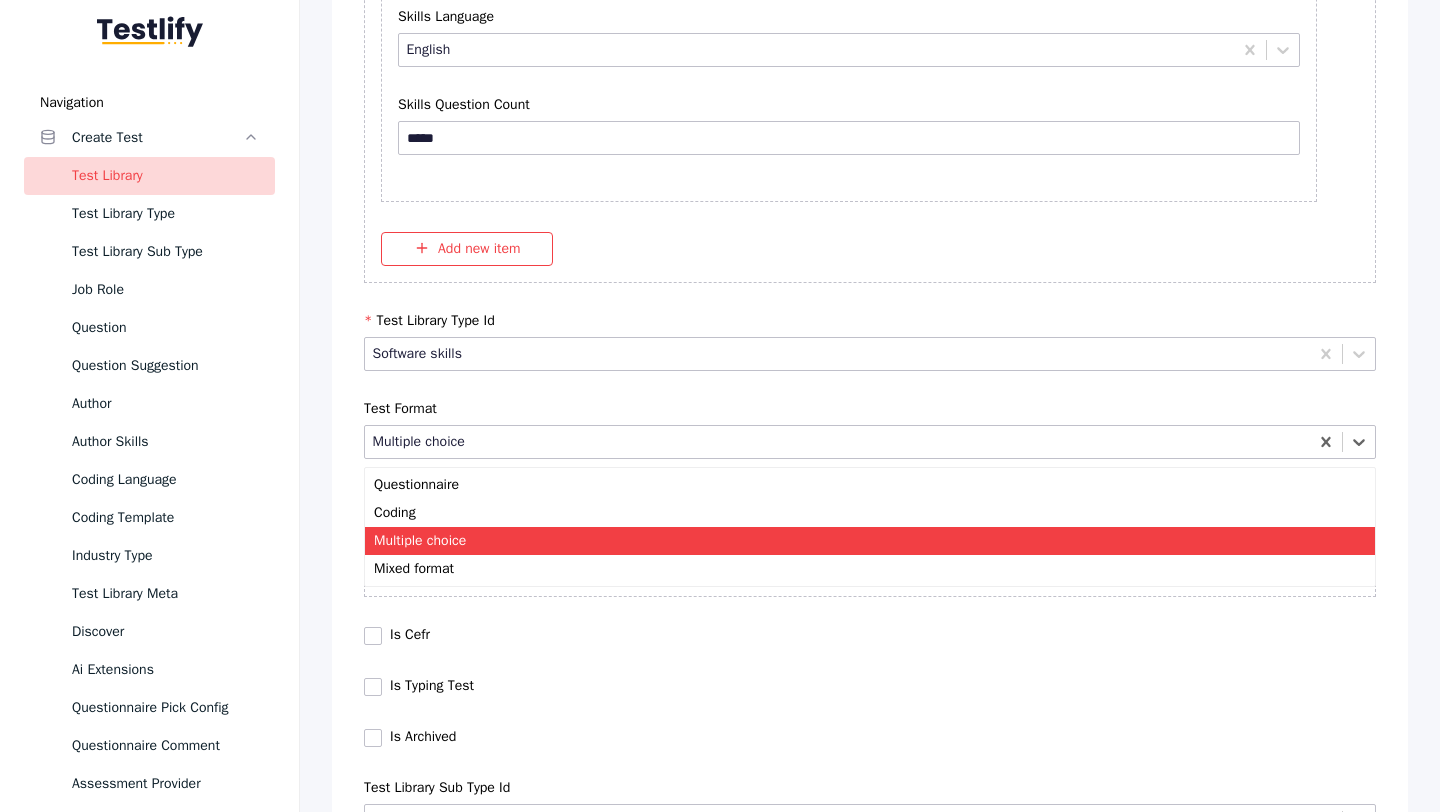 click on "Multiple choice" at bounding box center [870, 541] 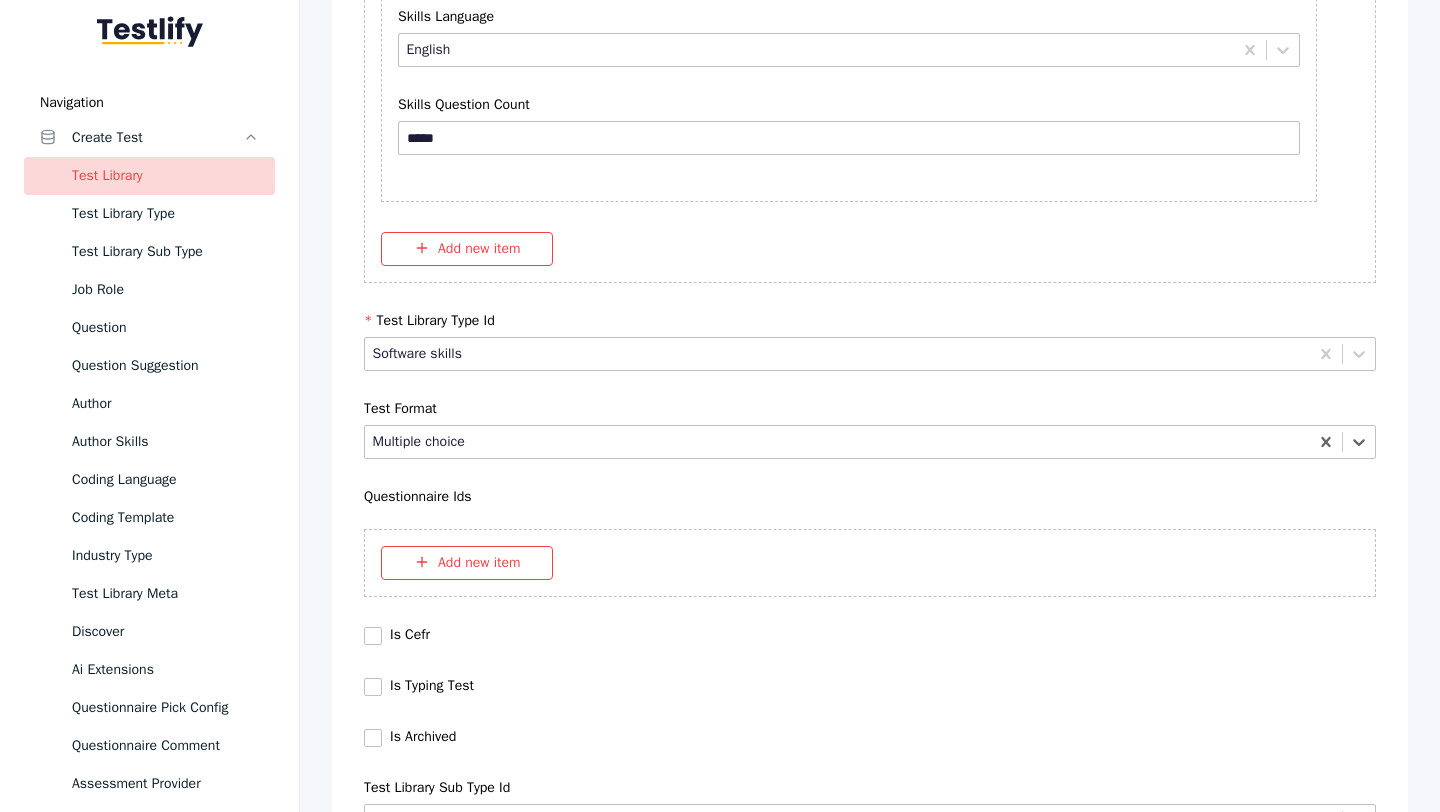 click on "Save" at bounding box center (870, 10279) 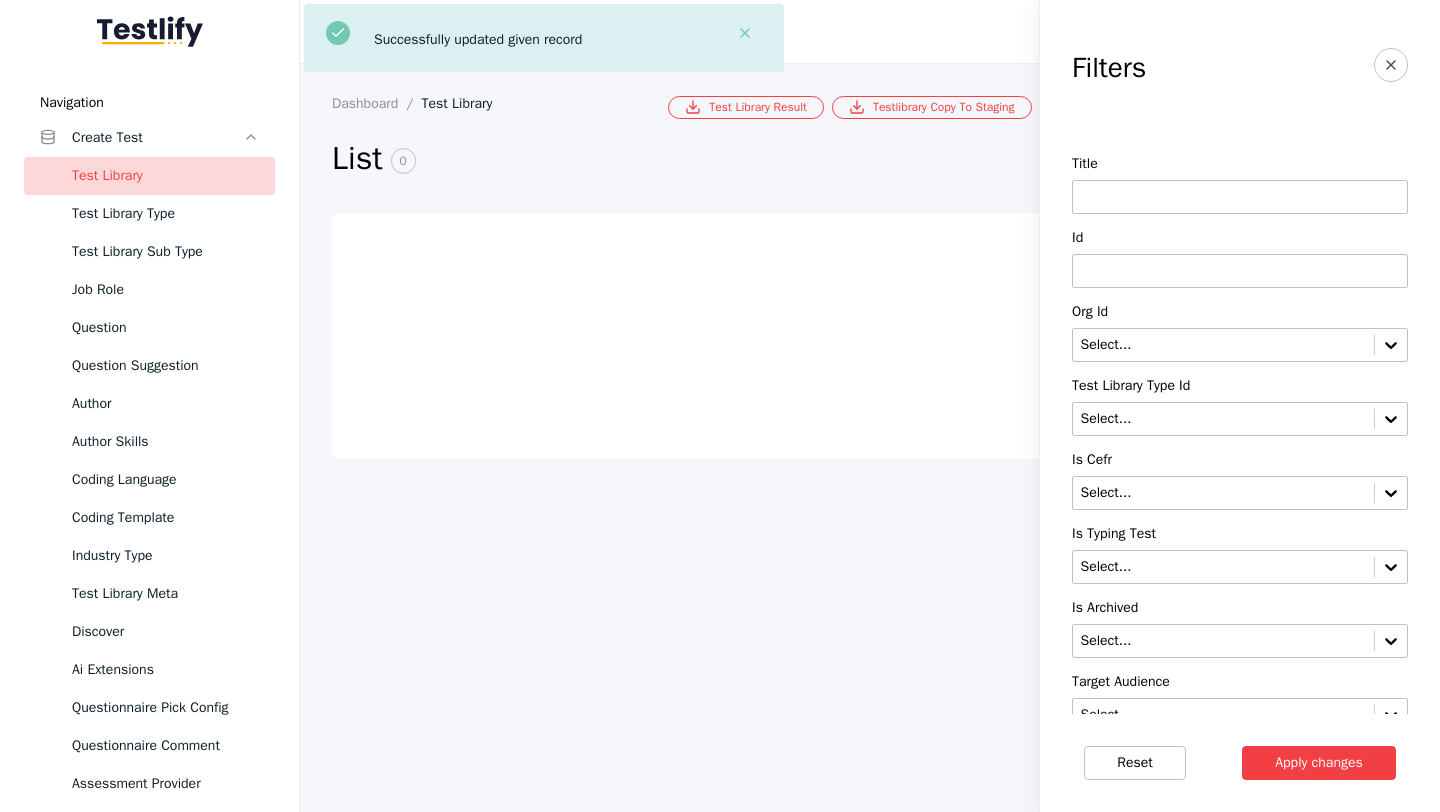 scroll, scrollTop: 0, scrollLeft: 0, axis: both 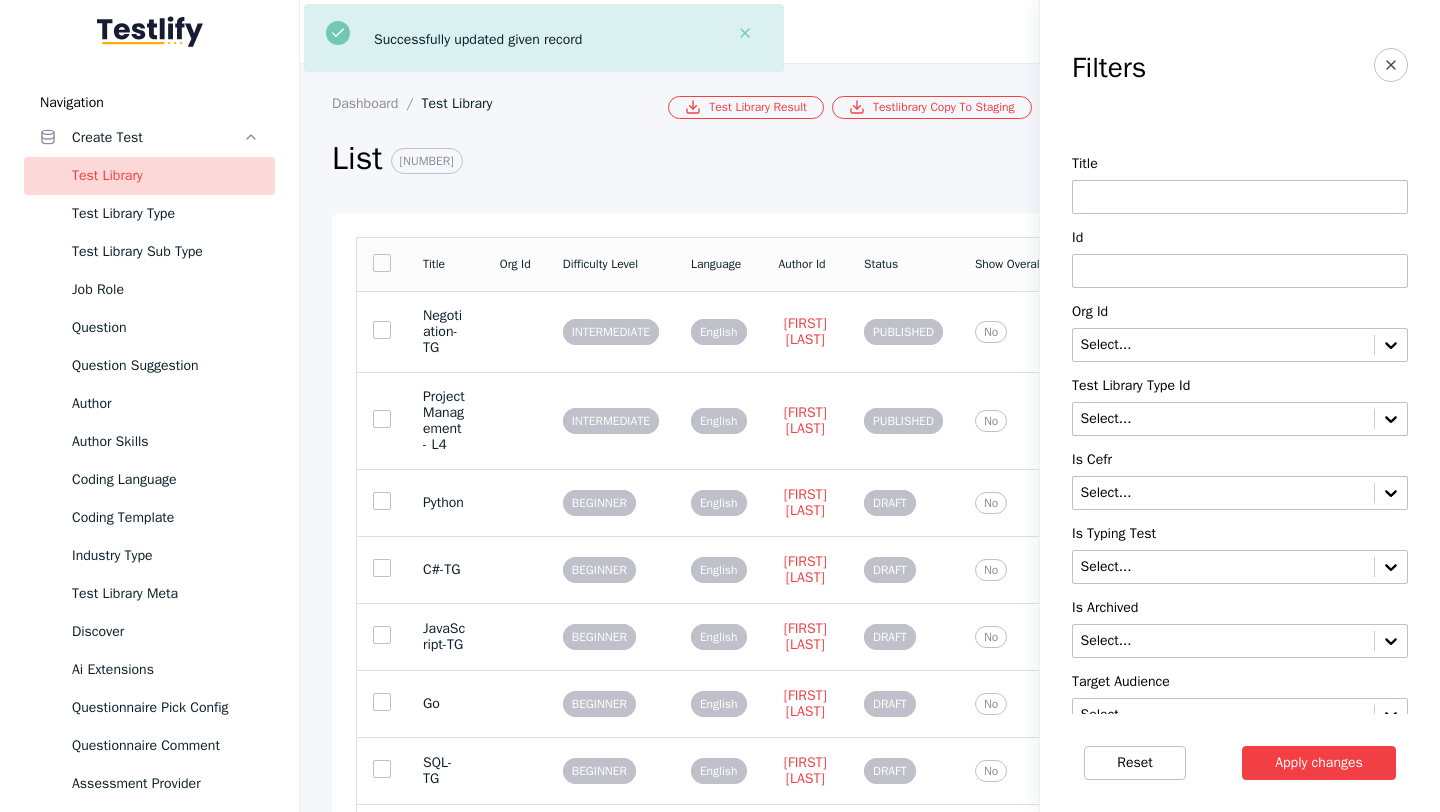 click at bounding box center [1240, 271] 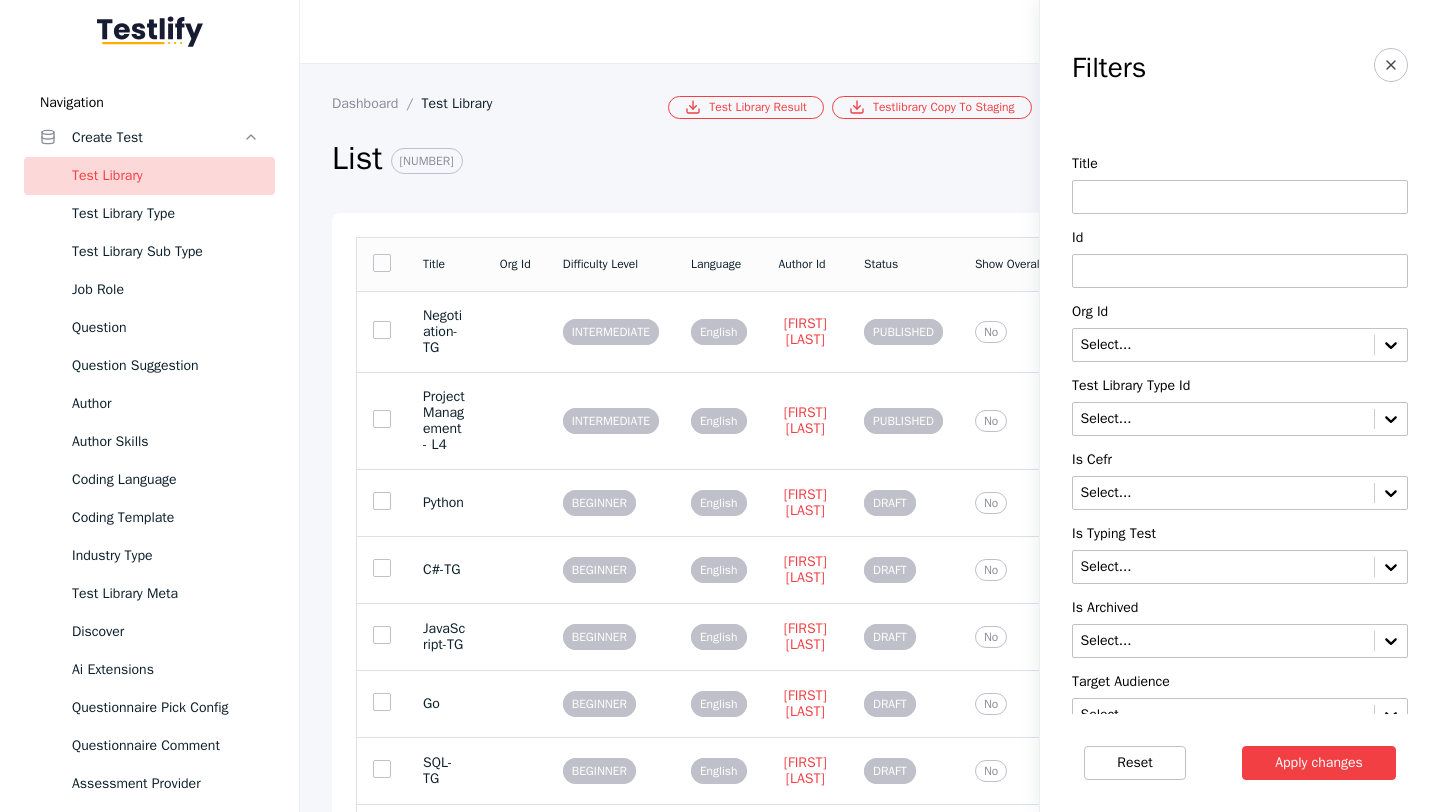 paste on "**********" 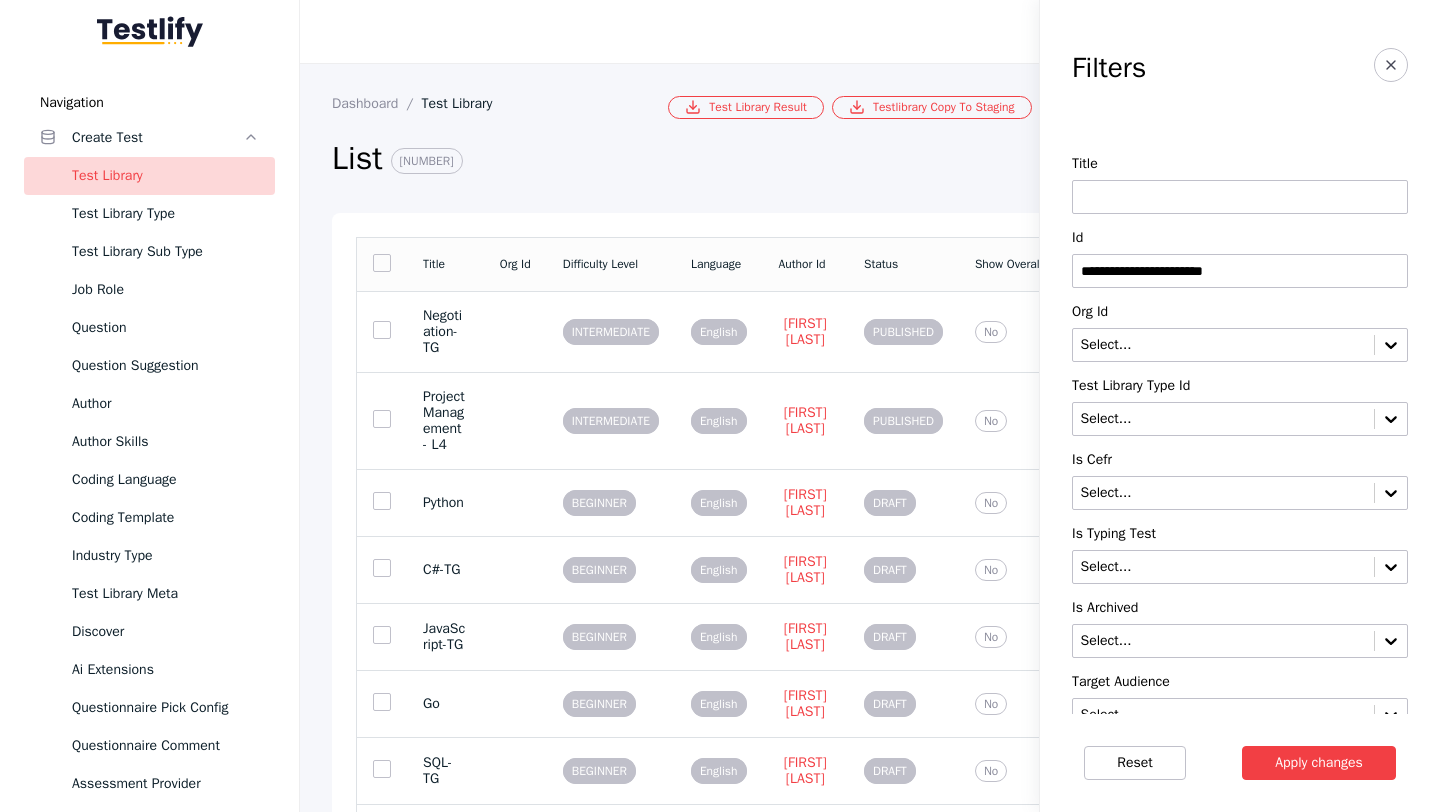 type on "**********" 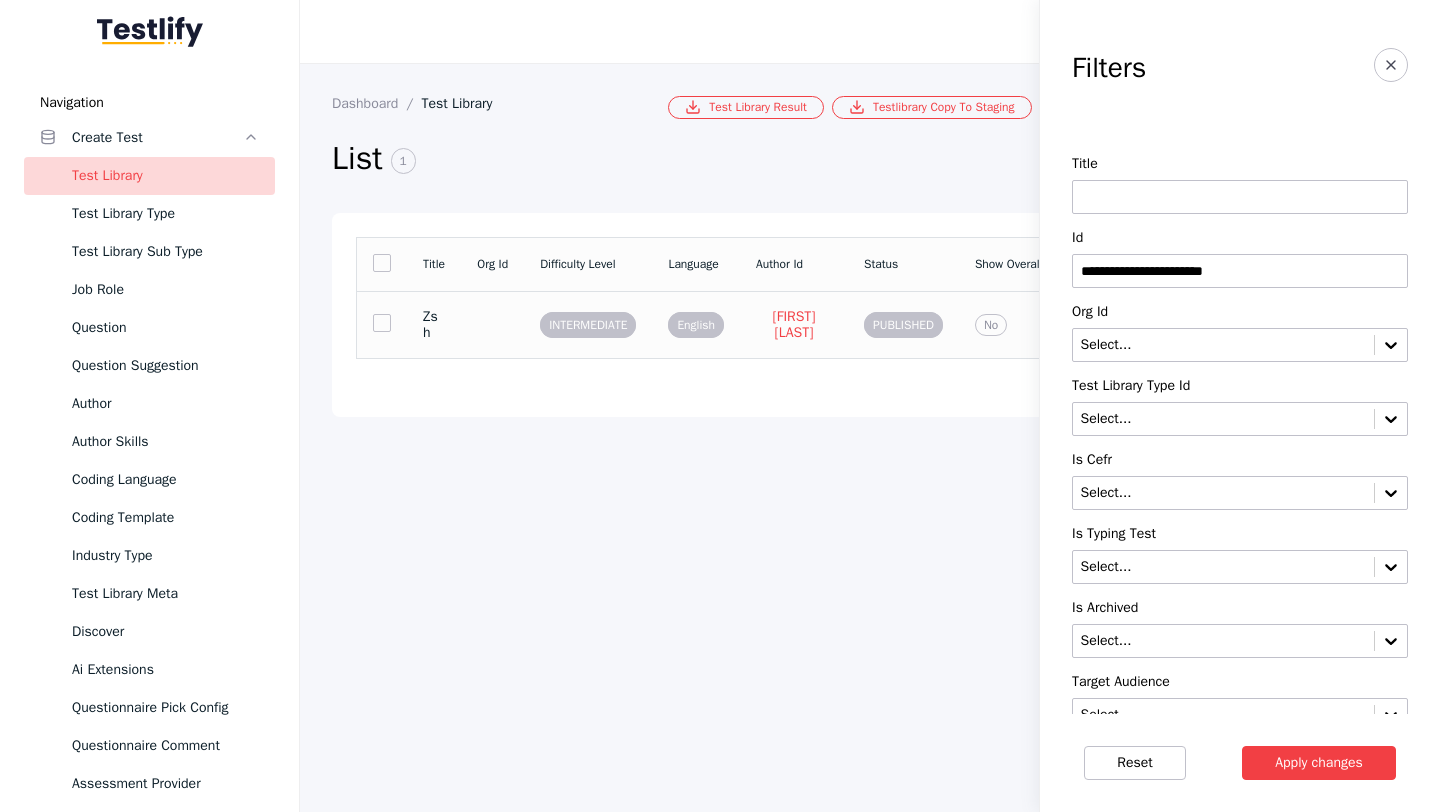 click on "Zsh" at bounding box center [434, 324] 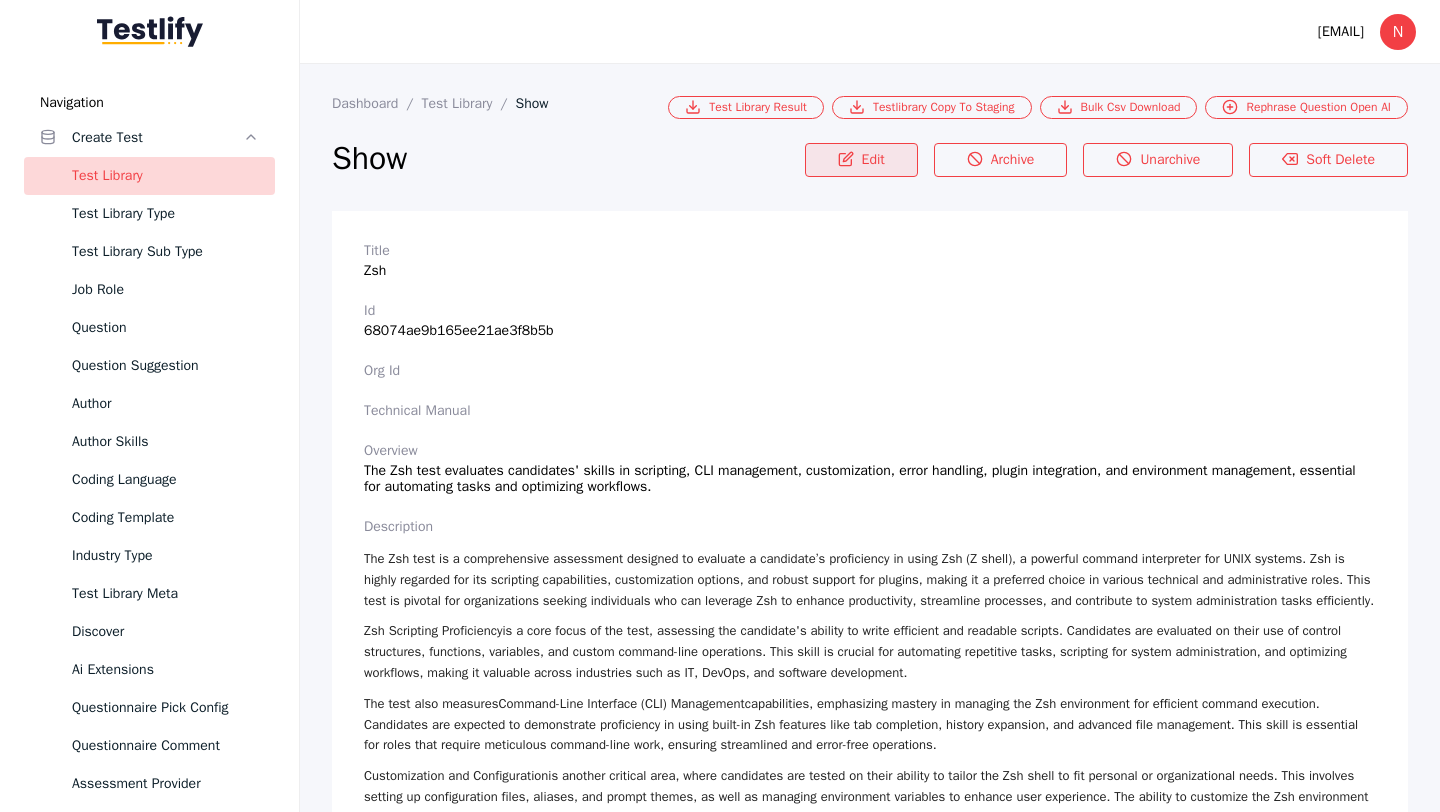click on "Edit" at bounding box center (861, 160) 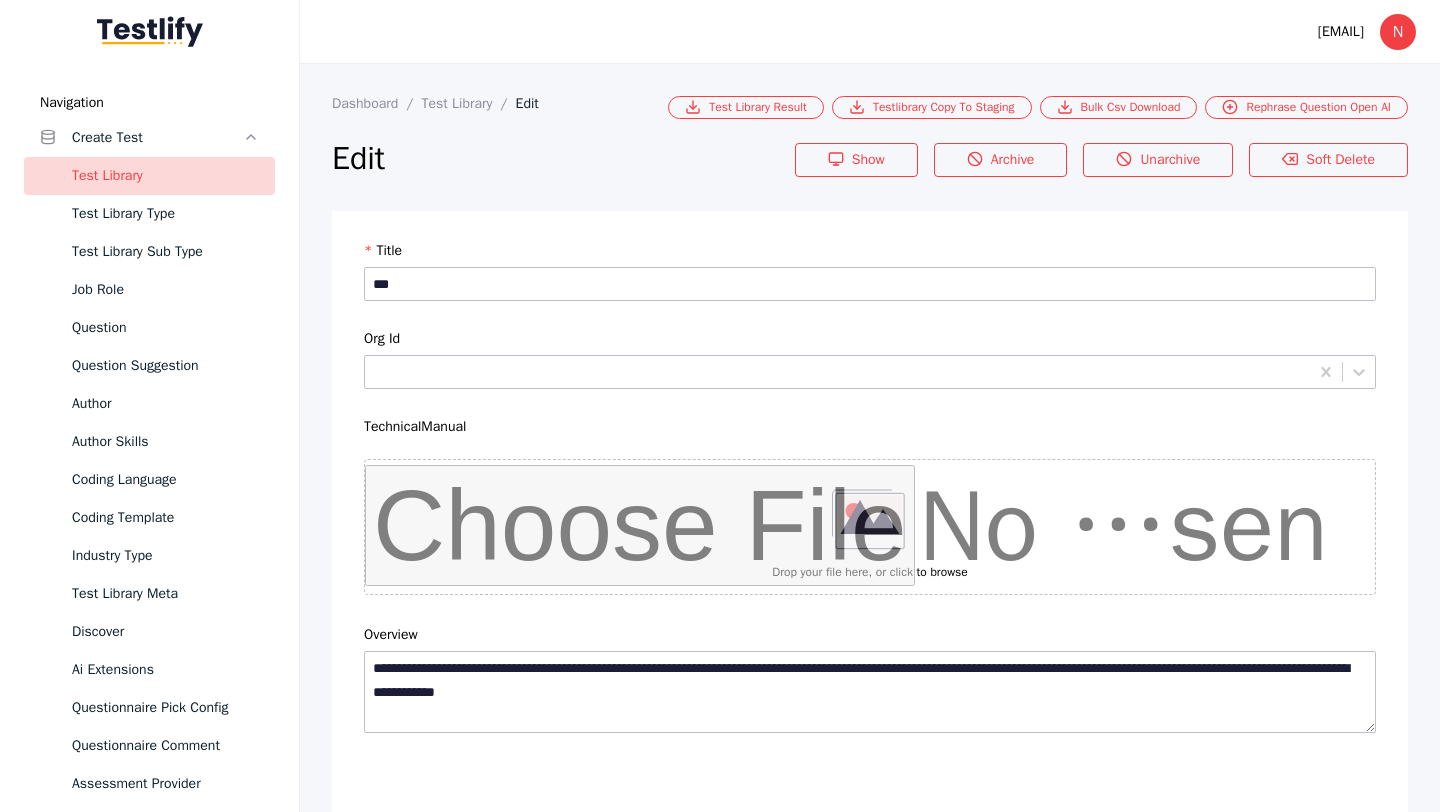 scroll, scrollTop: 4684, scrollLeft: 0, axis: vertical 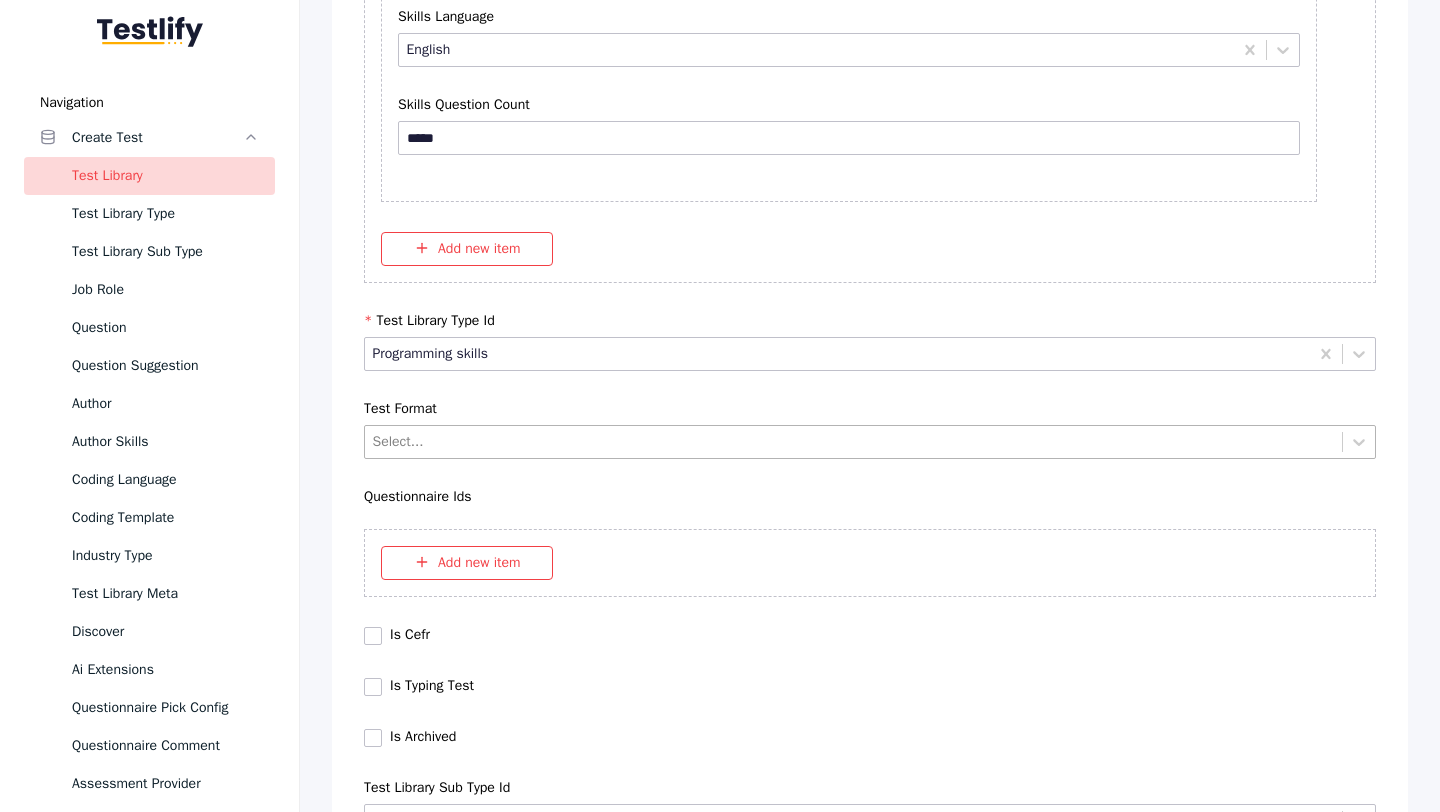 click at bounding box center (854, 441) 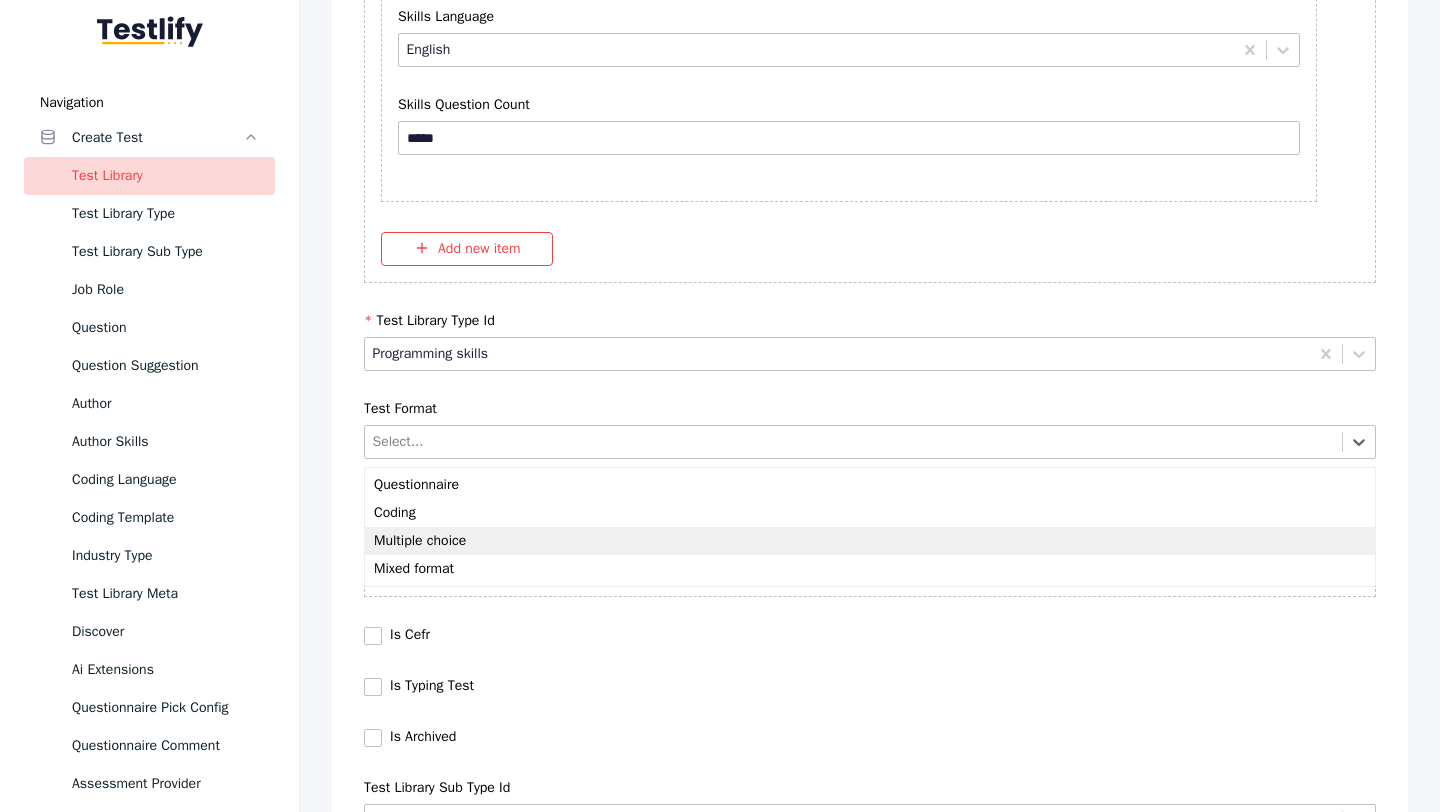 click on "Multiple choice" at bounding box center [870, 541] 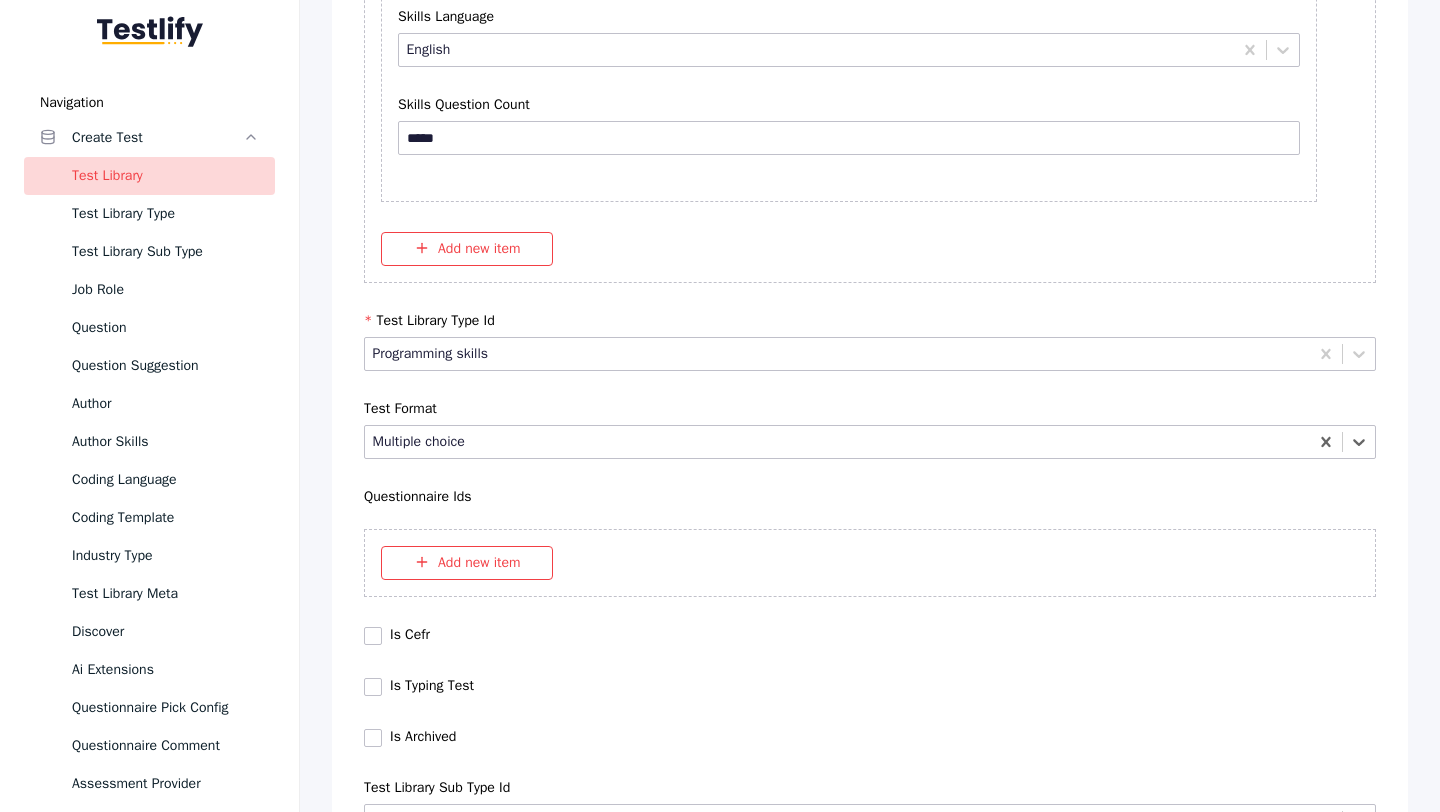 click on "Save" at bounding box center [870, 10279] 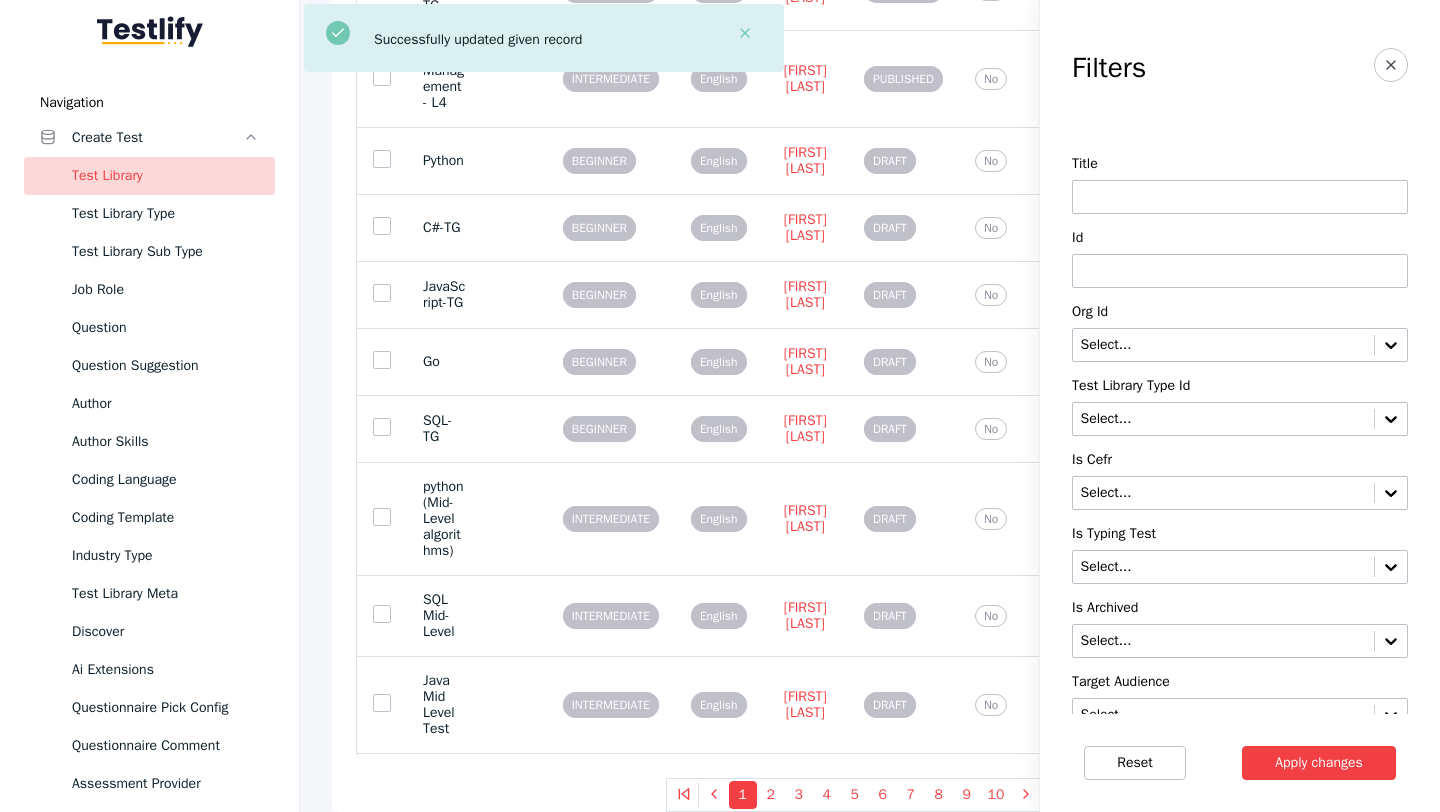scroll, scrollTop: 0, scrollLeft: 0, axis: both 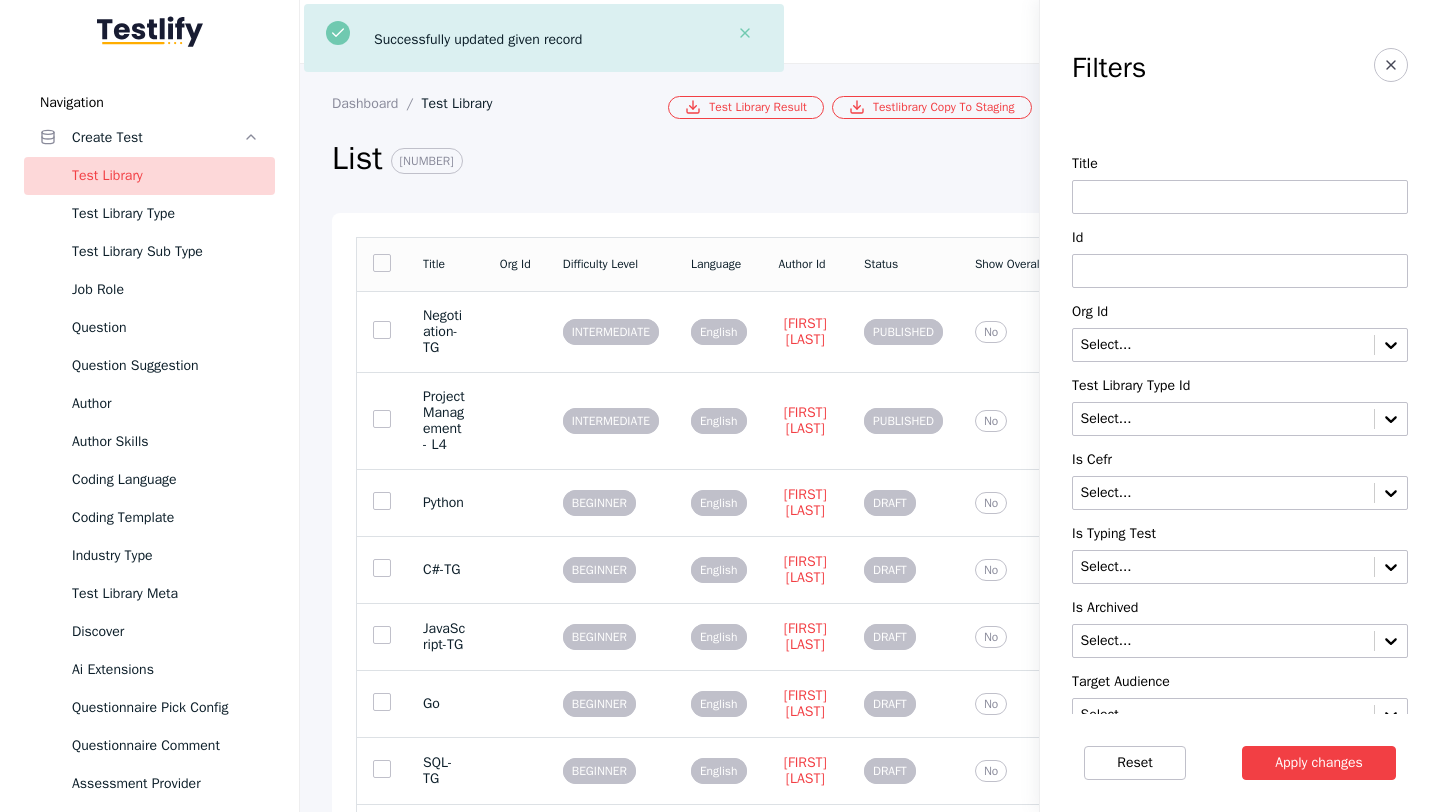 click at bounding box center (1240, 271) 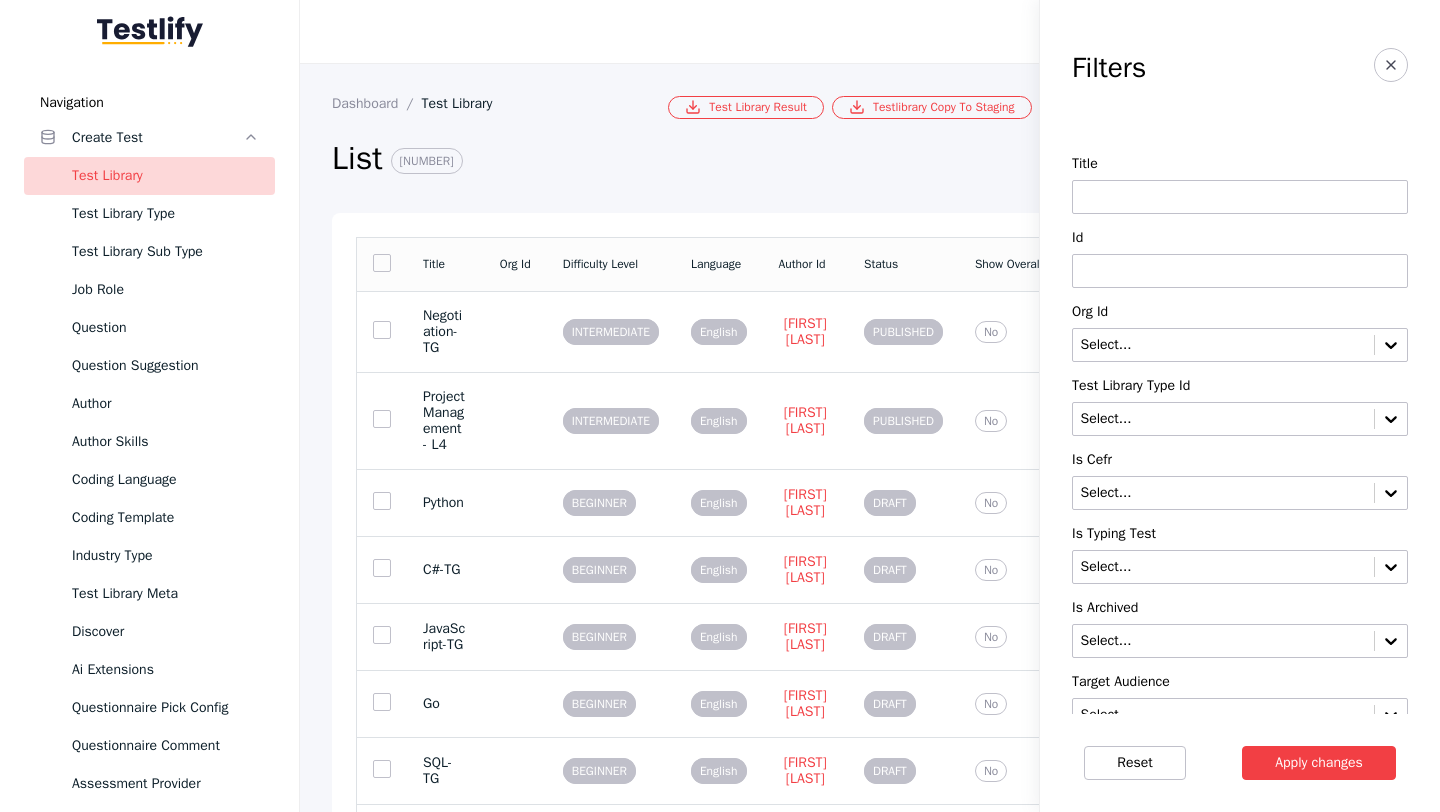 paste on "**********" 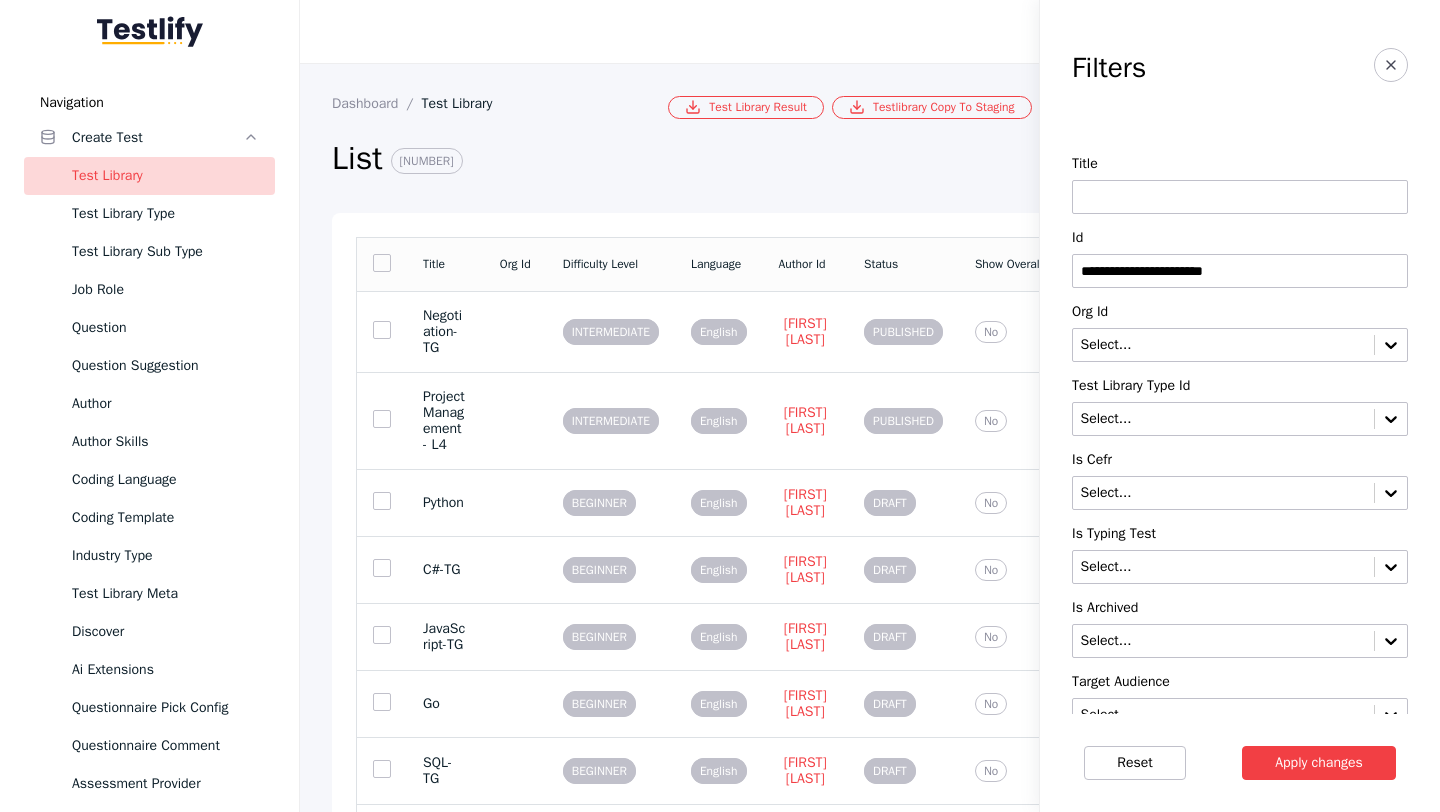 type on "**********" 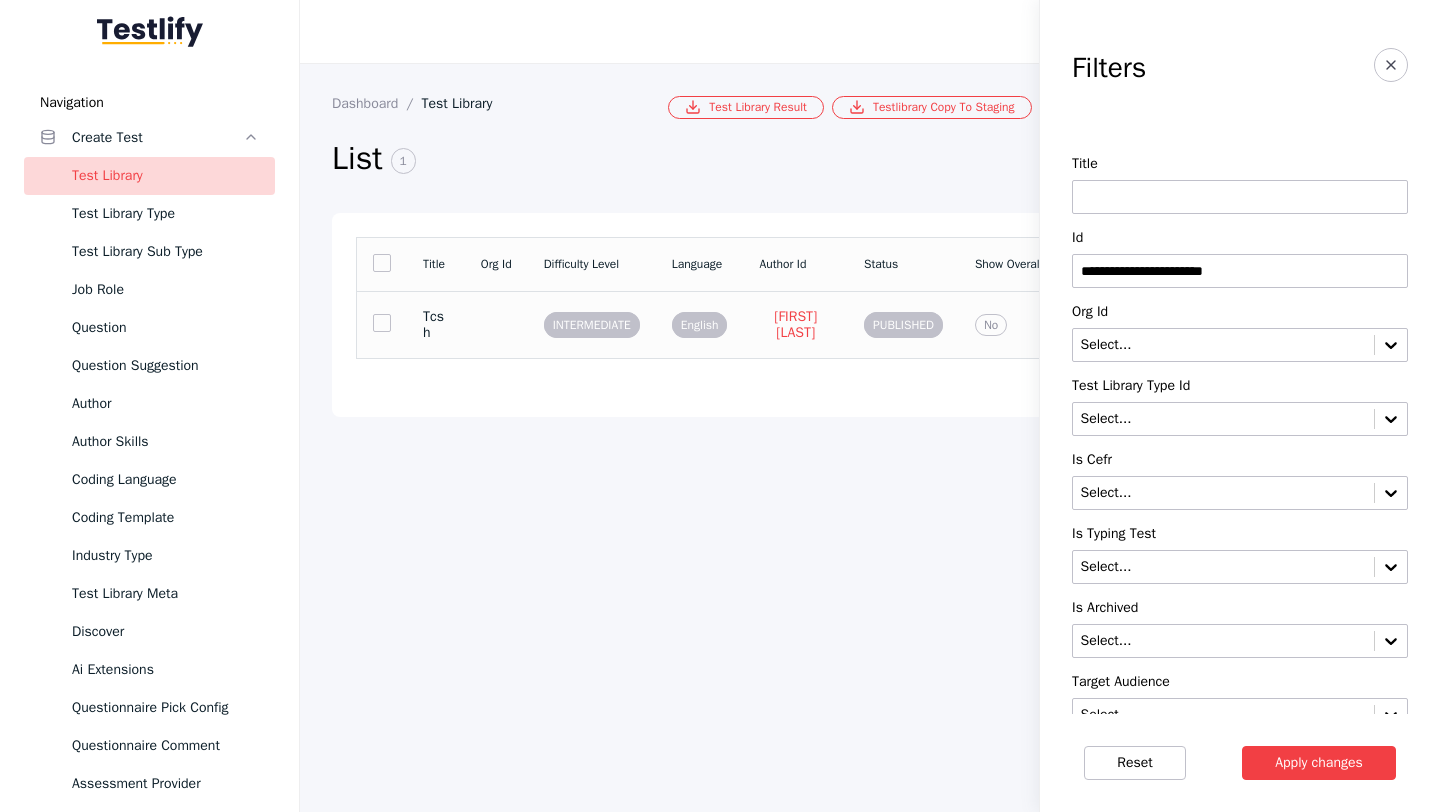 click at bounding box center (496, 324) 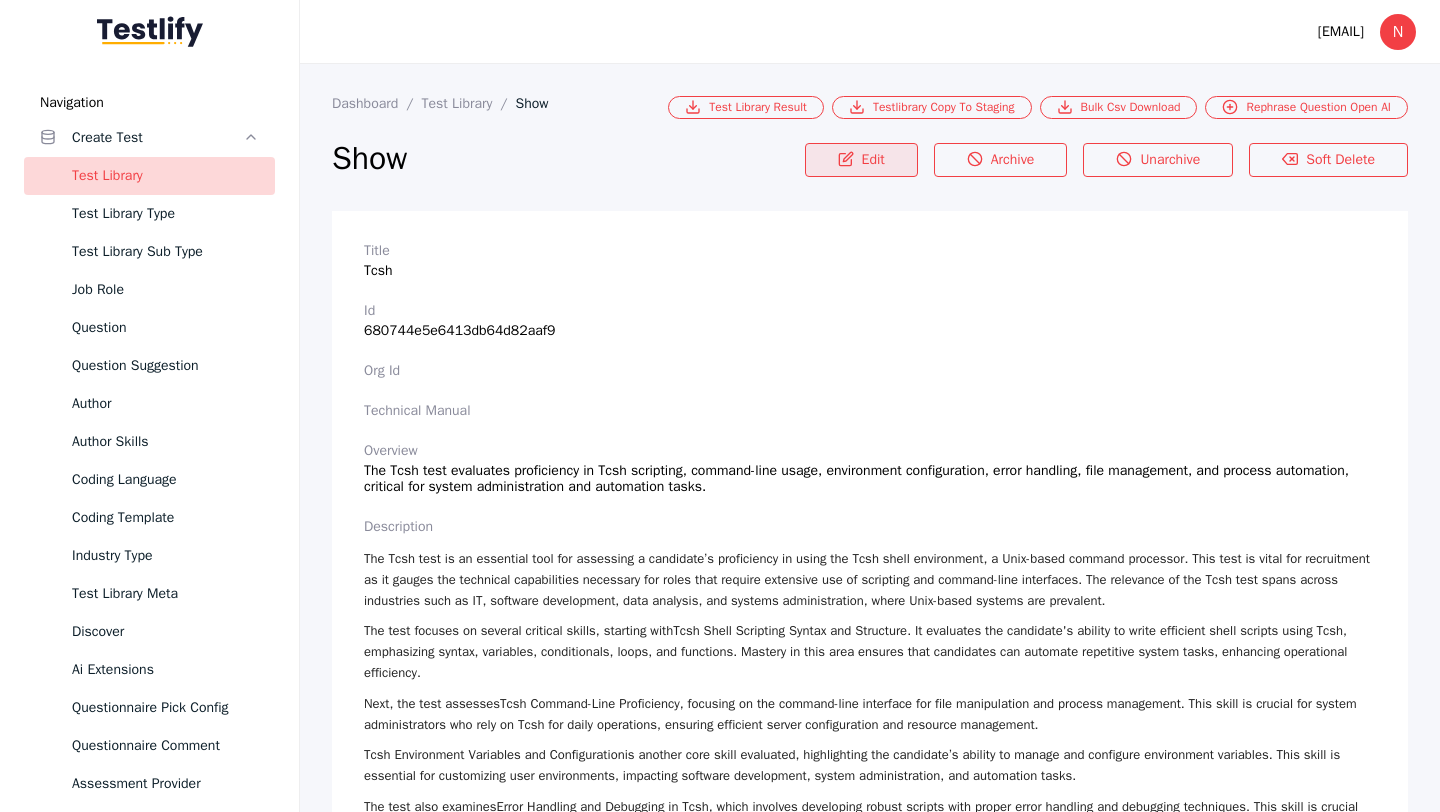click on "Edit" at bounding box center (861, 160) 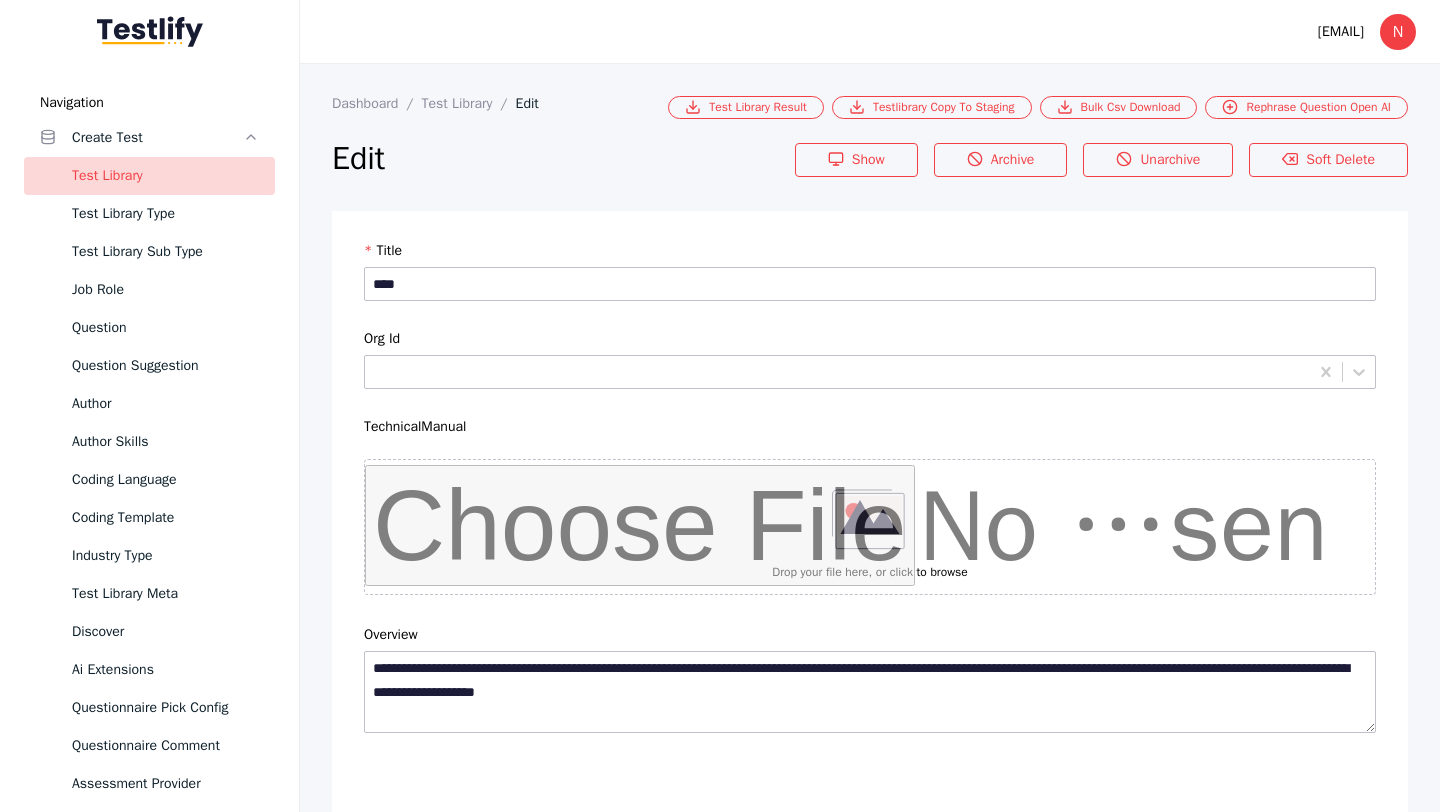 scroll, scrollTop: 4684, scrollLeft: 0, axis: vertical 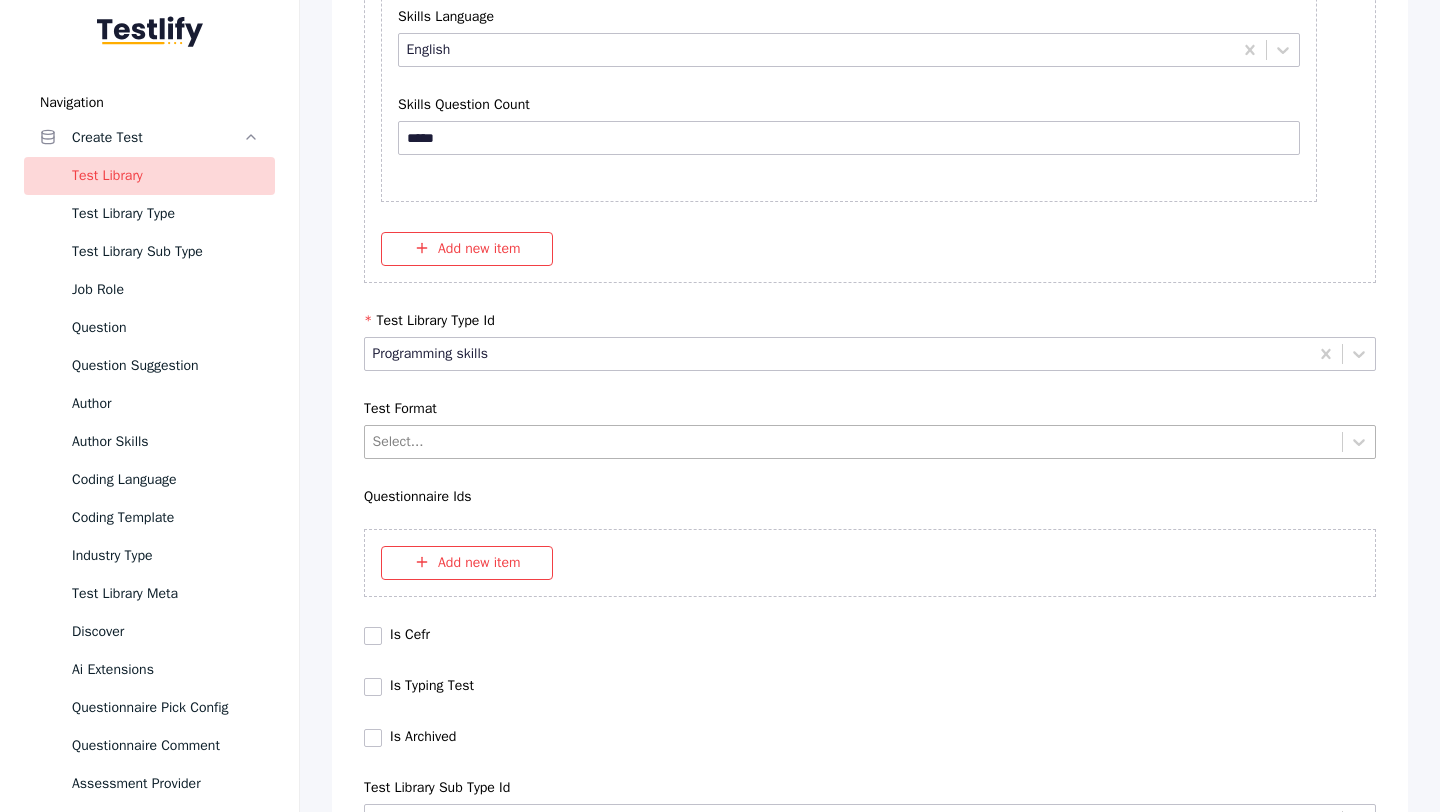 click on "Select..." at bounding box center [870, 442] 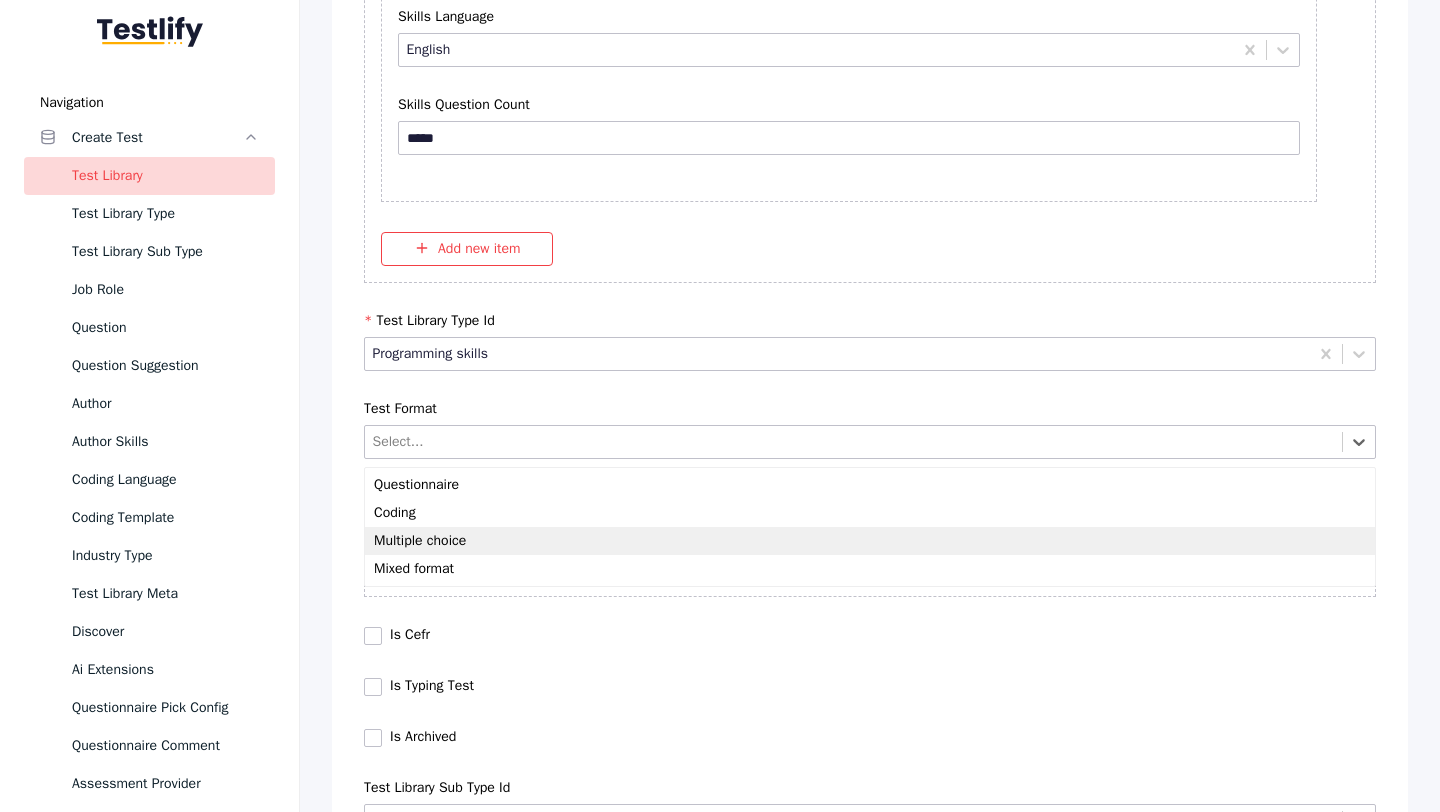 click on "Multiple choice" at bounding box center [870, 541] 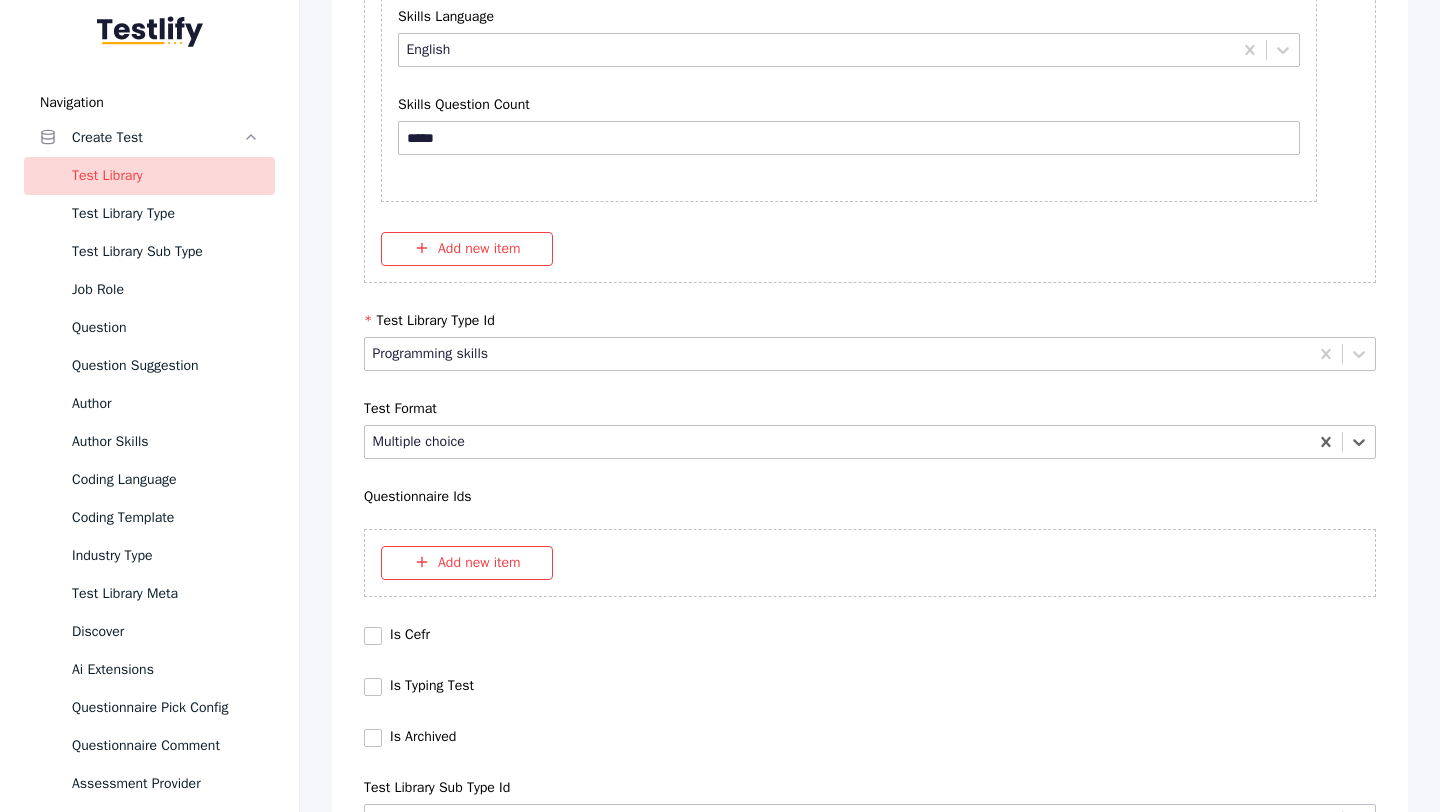 click on "Save" at bounding box center (870, 10279) 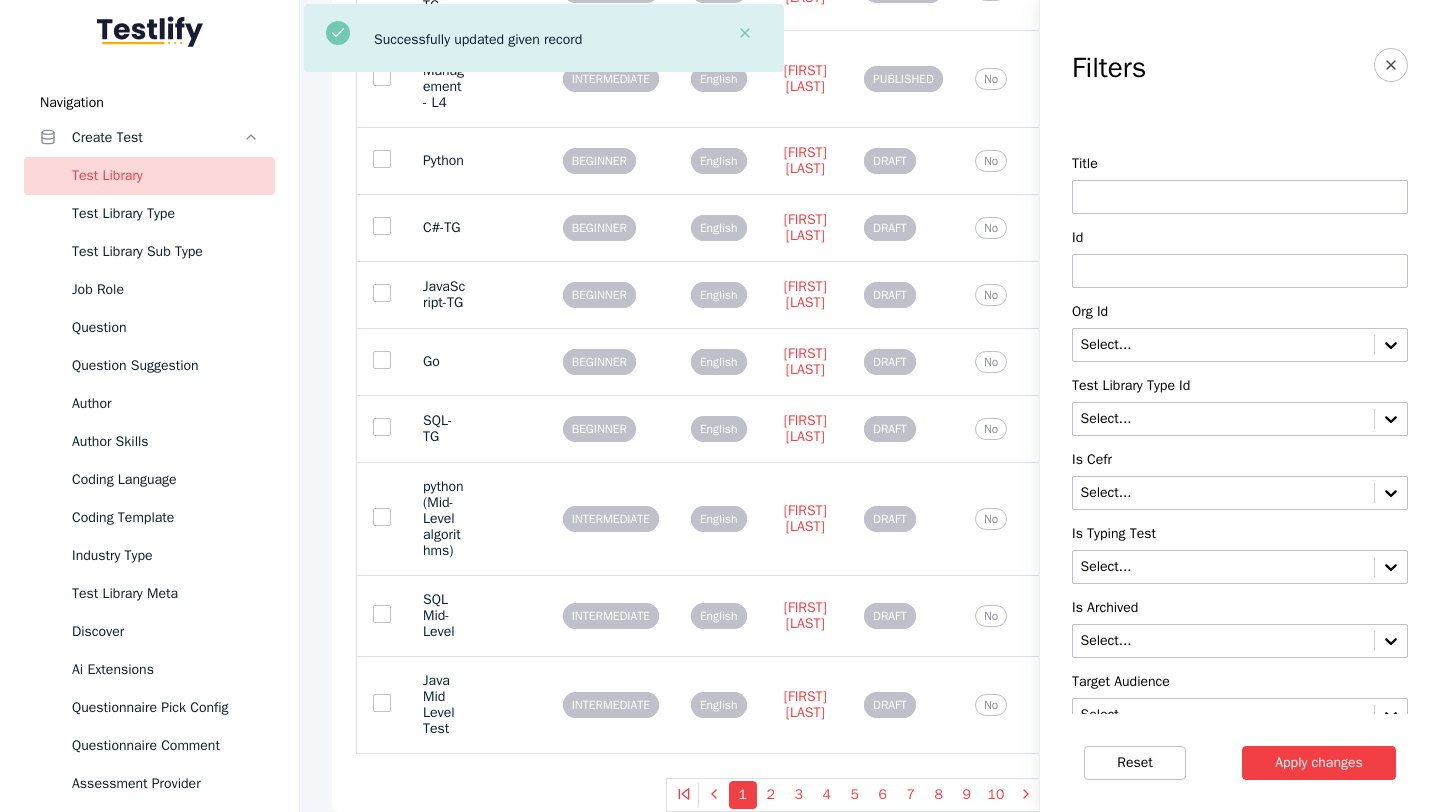scroll, scrollTop: 0, scrollLeft: 0, axis: both 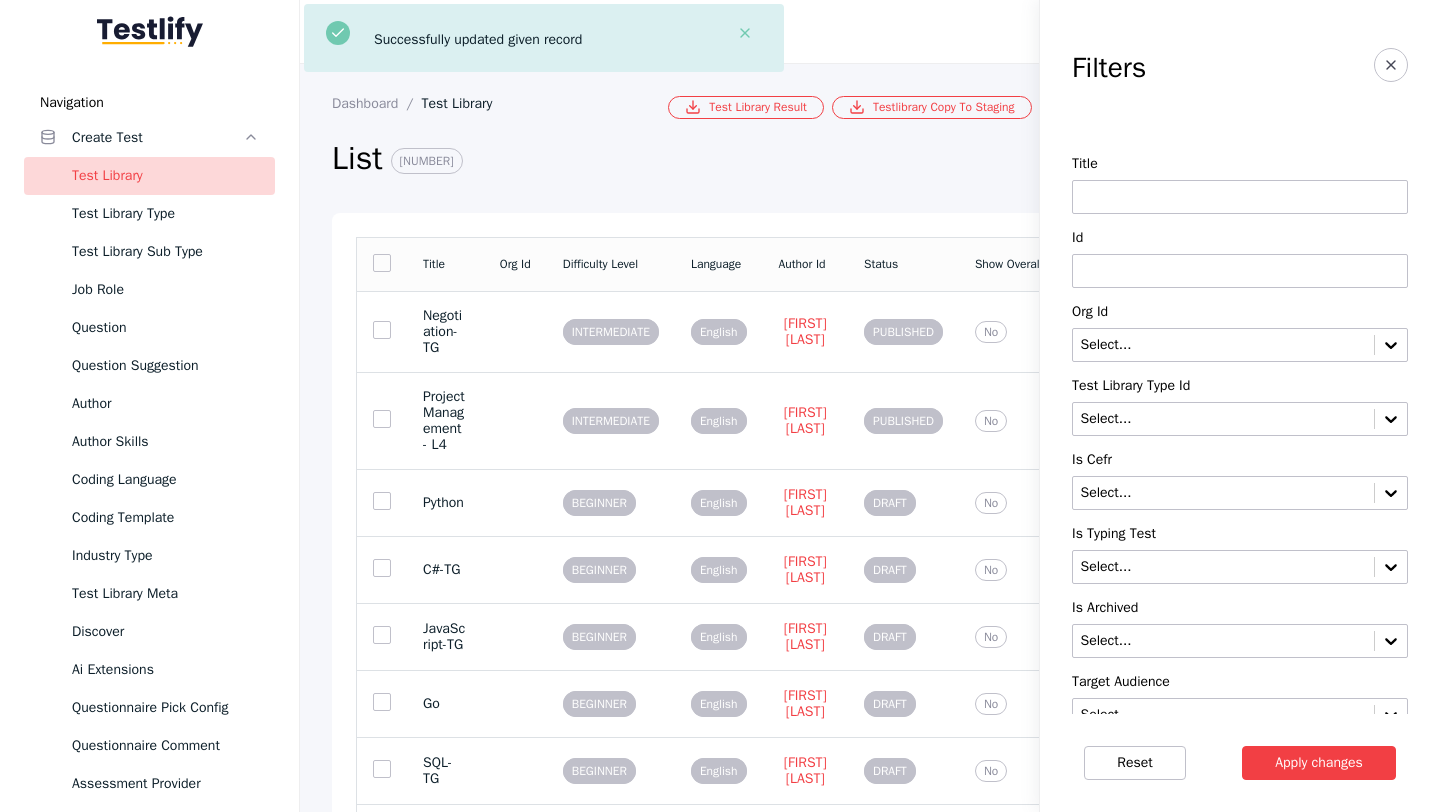 click at bounding box center (1240, 271) 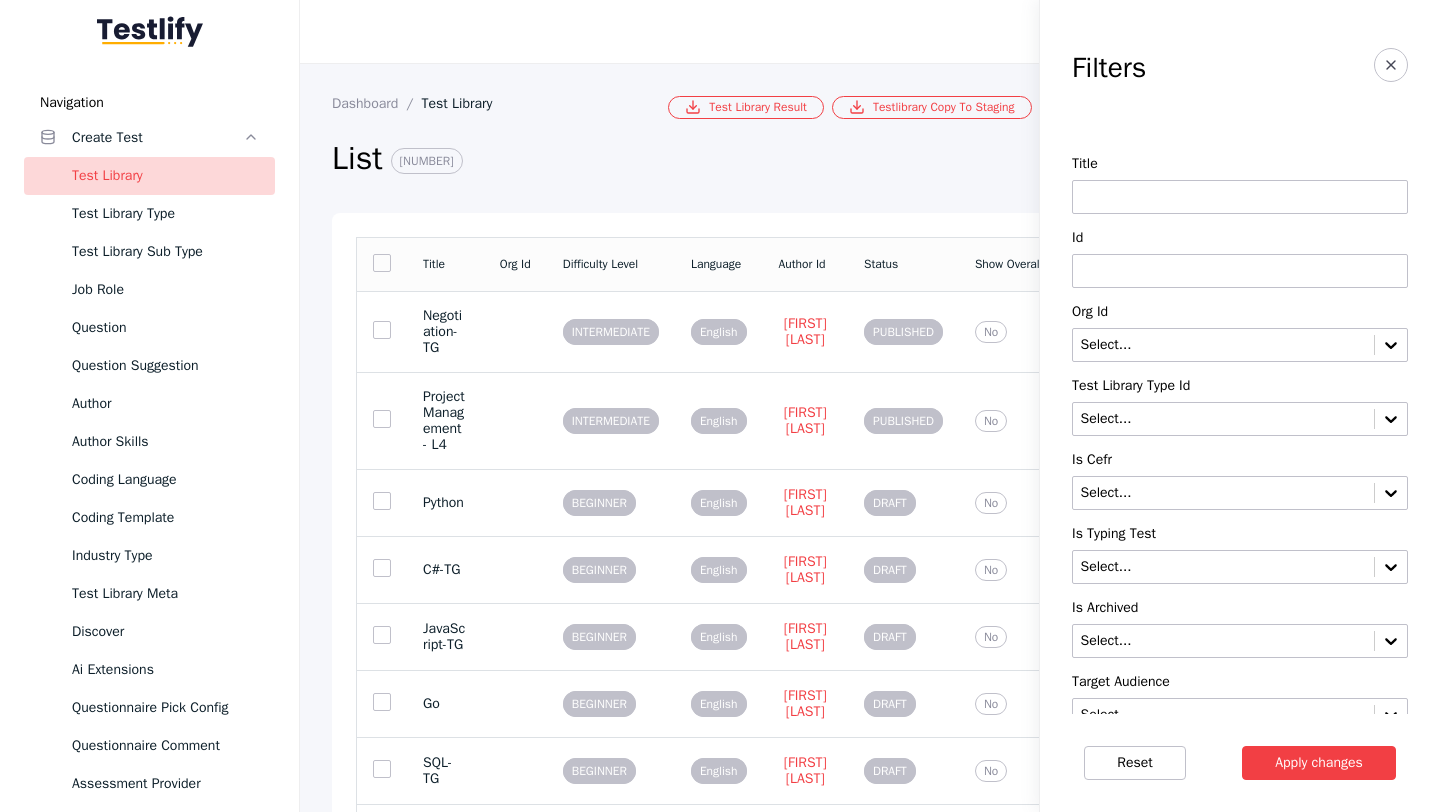 paste on "**********" 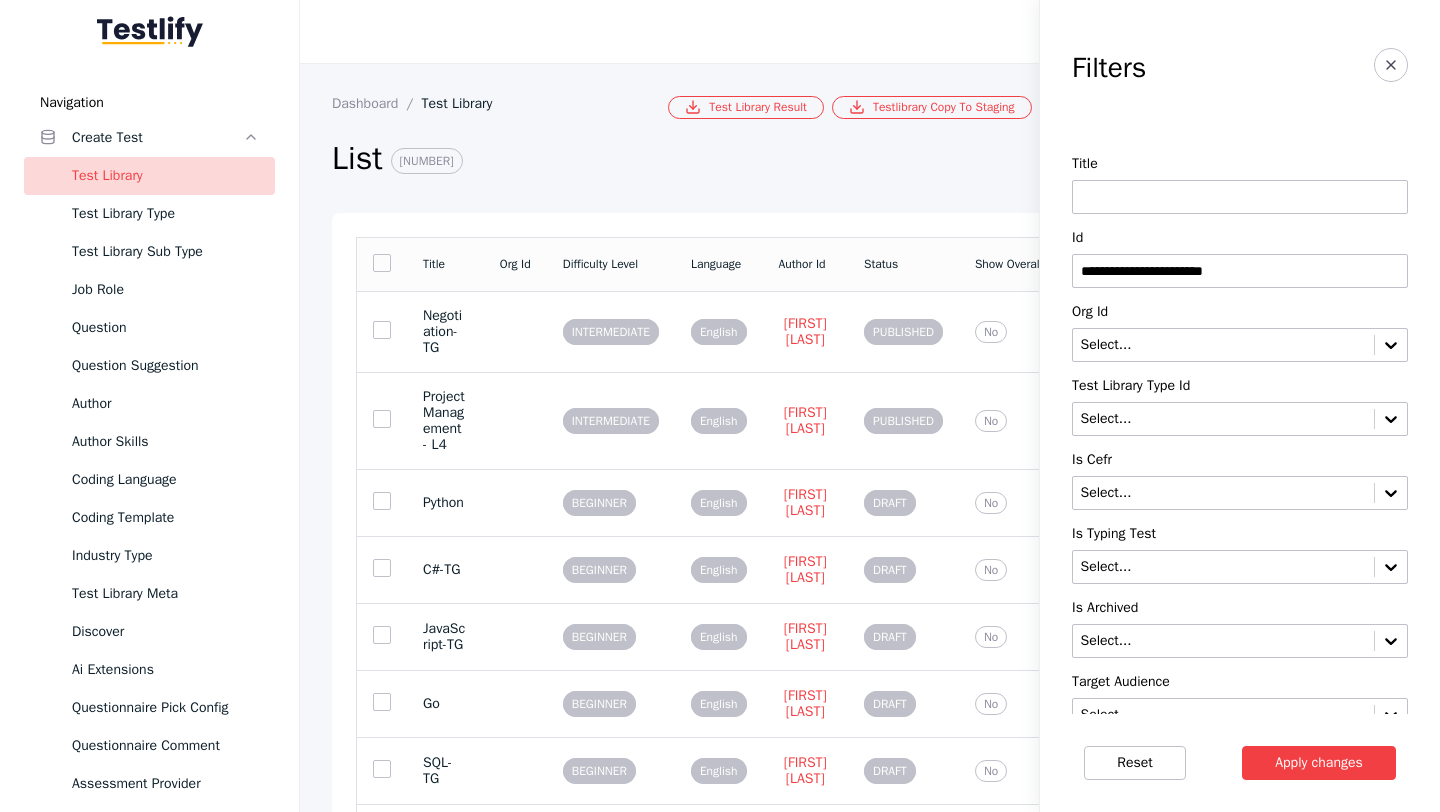 type on "**********" 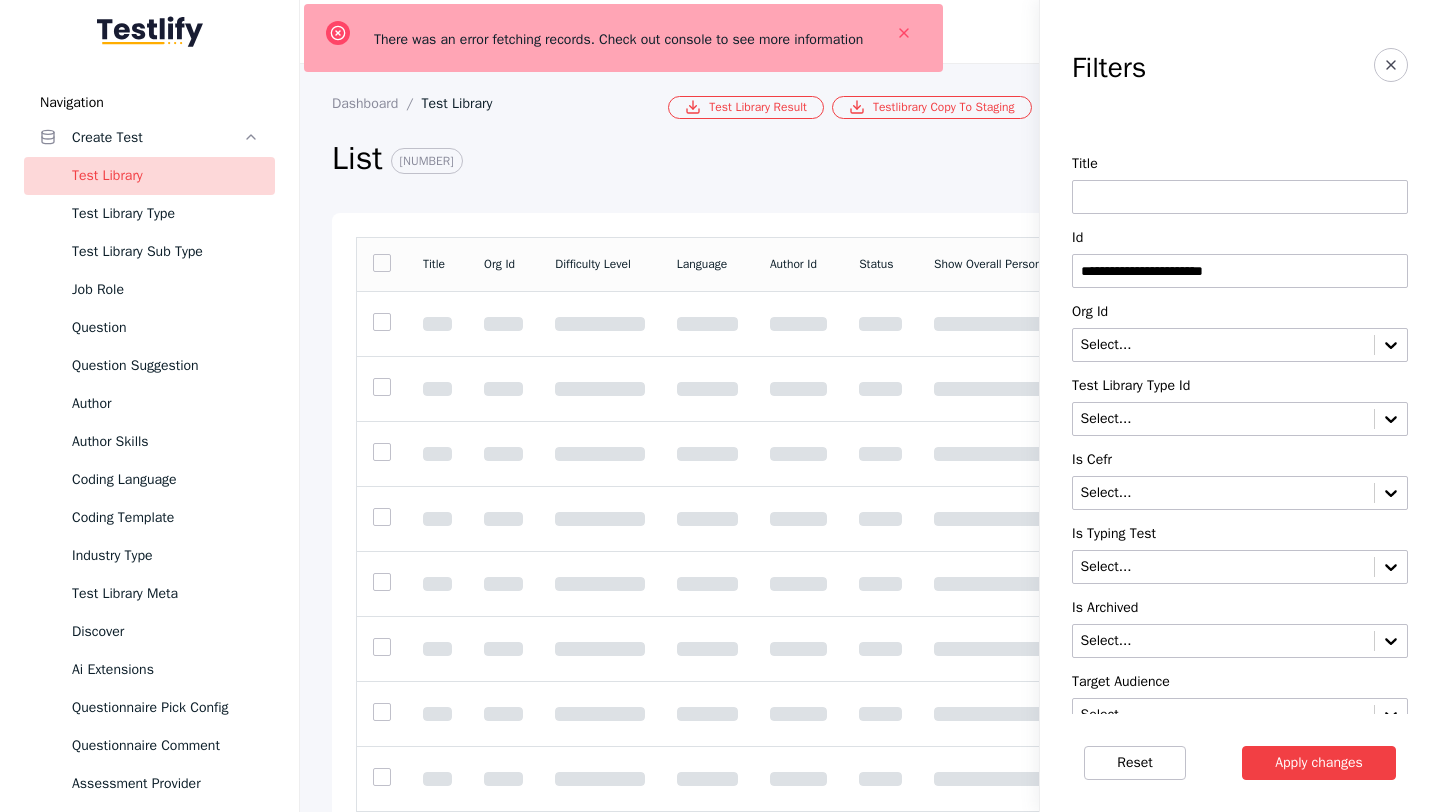 click on "**********" at bounding box center (1240, 271) 